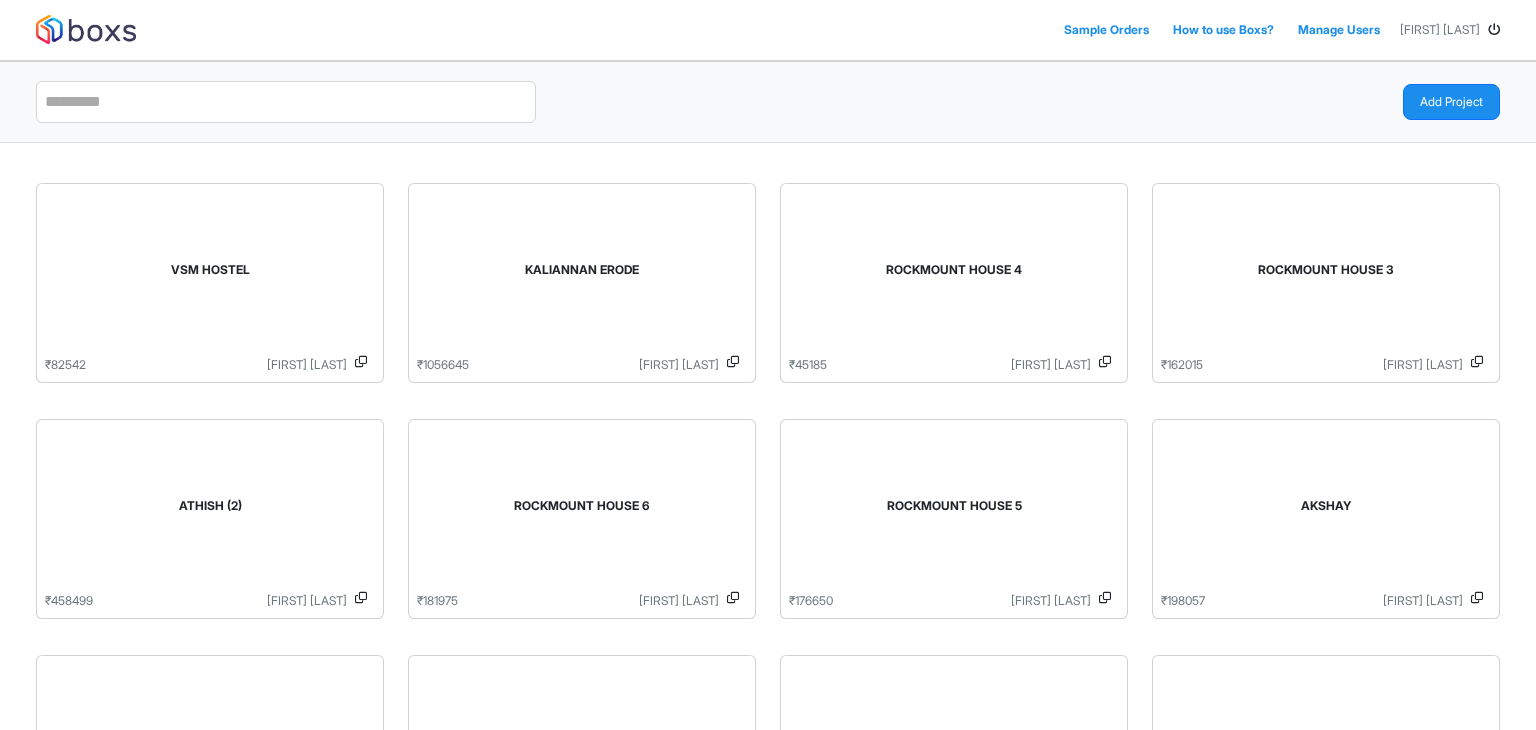scroll, scrollTop: 0, scrollLeft: 0, axis: both 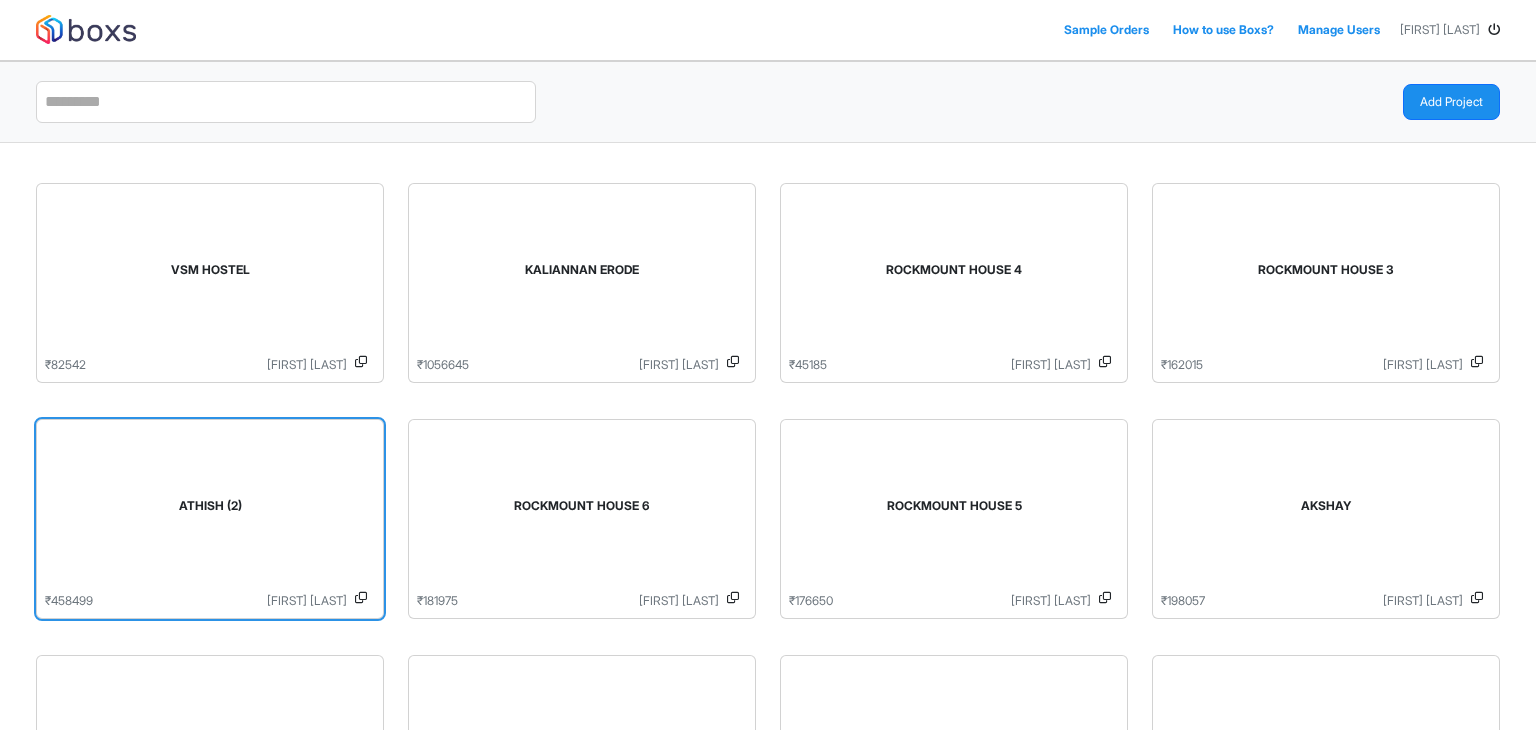 click on "ATHISH (2)" at bounding box center [210, 510] 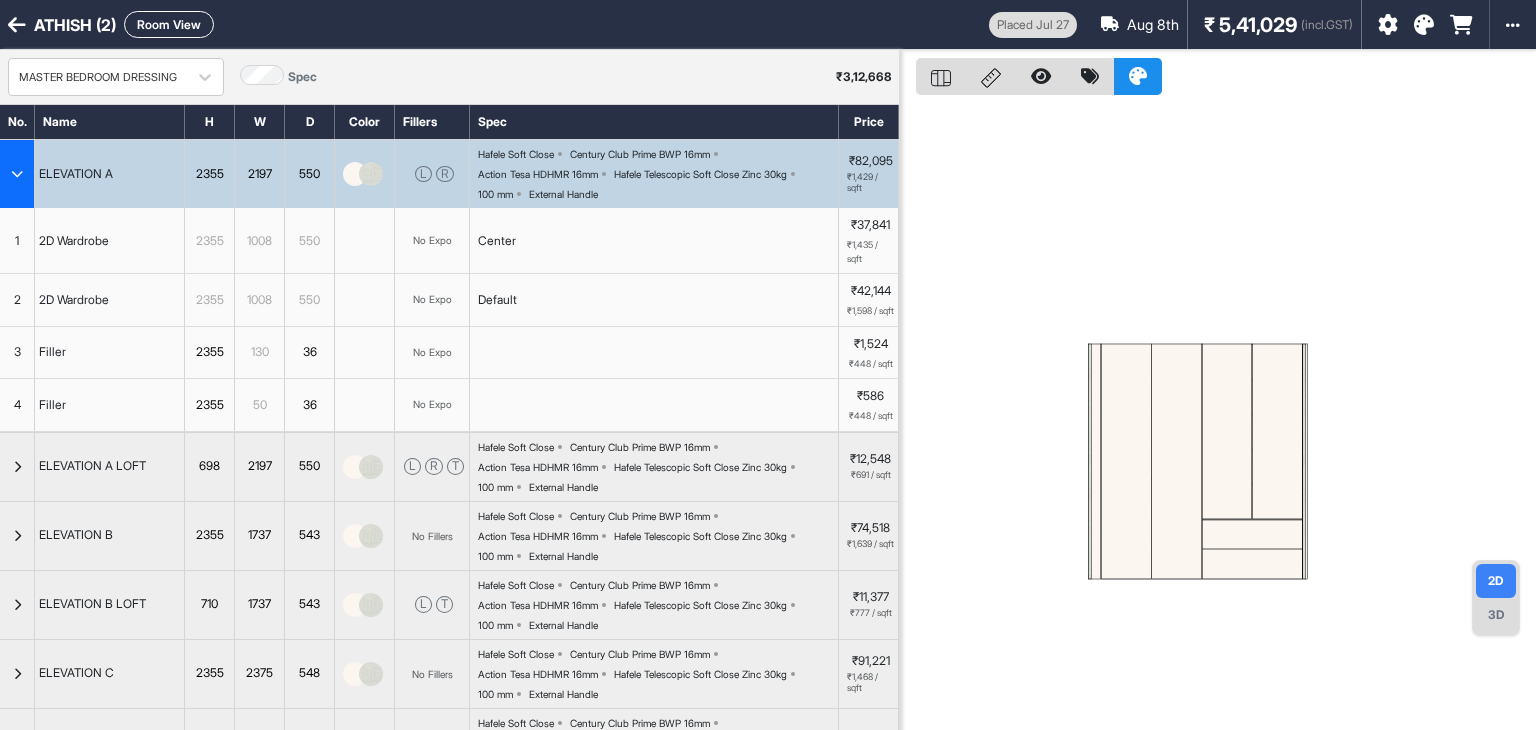 click at bounding box center (1218, 415) 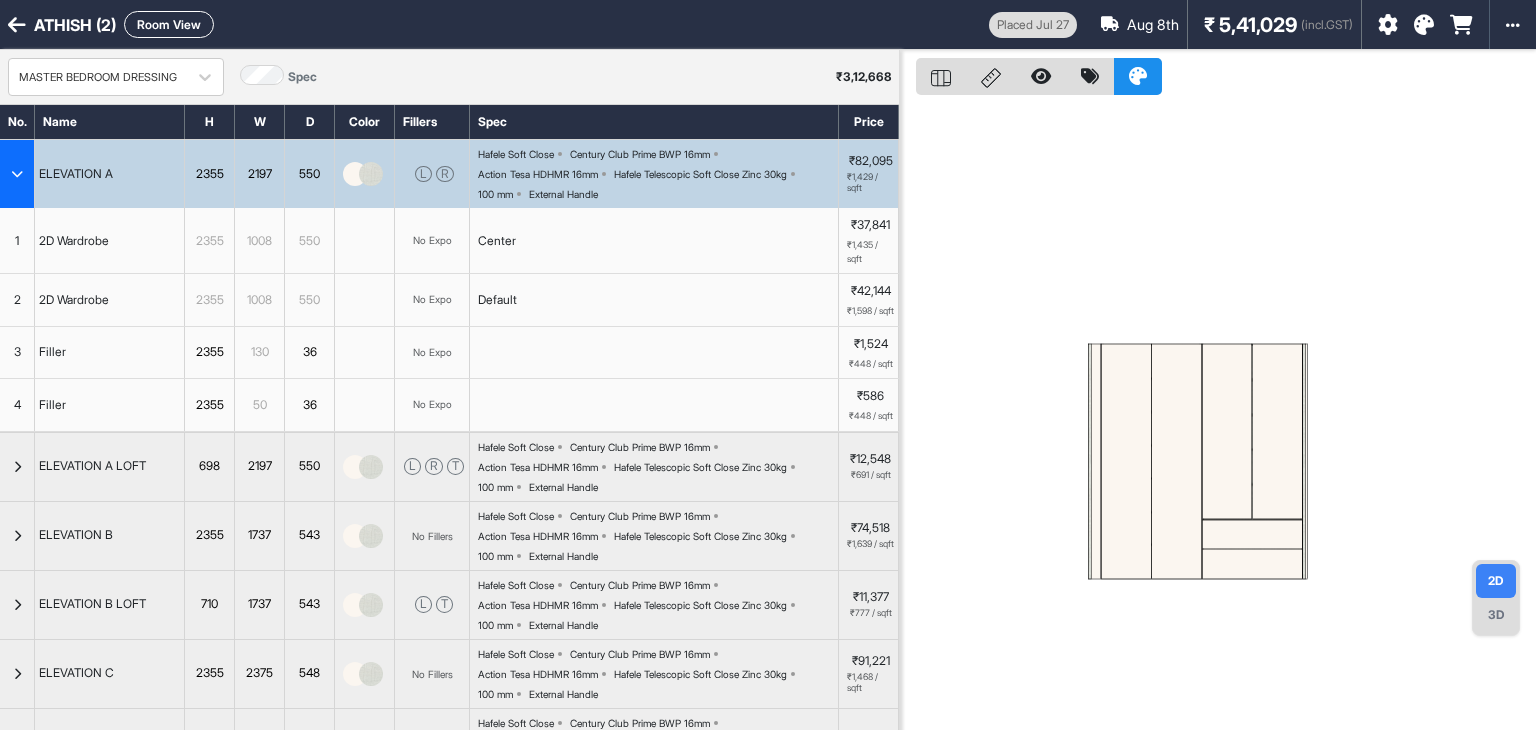 click on "₹   5,41,029" at bounding box center (1250, 25) 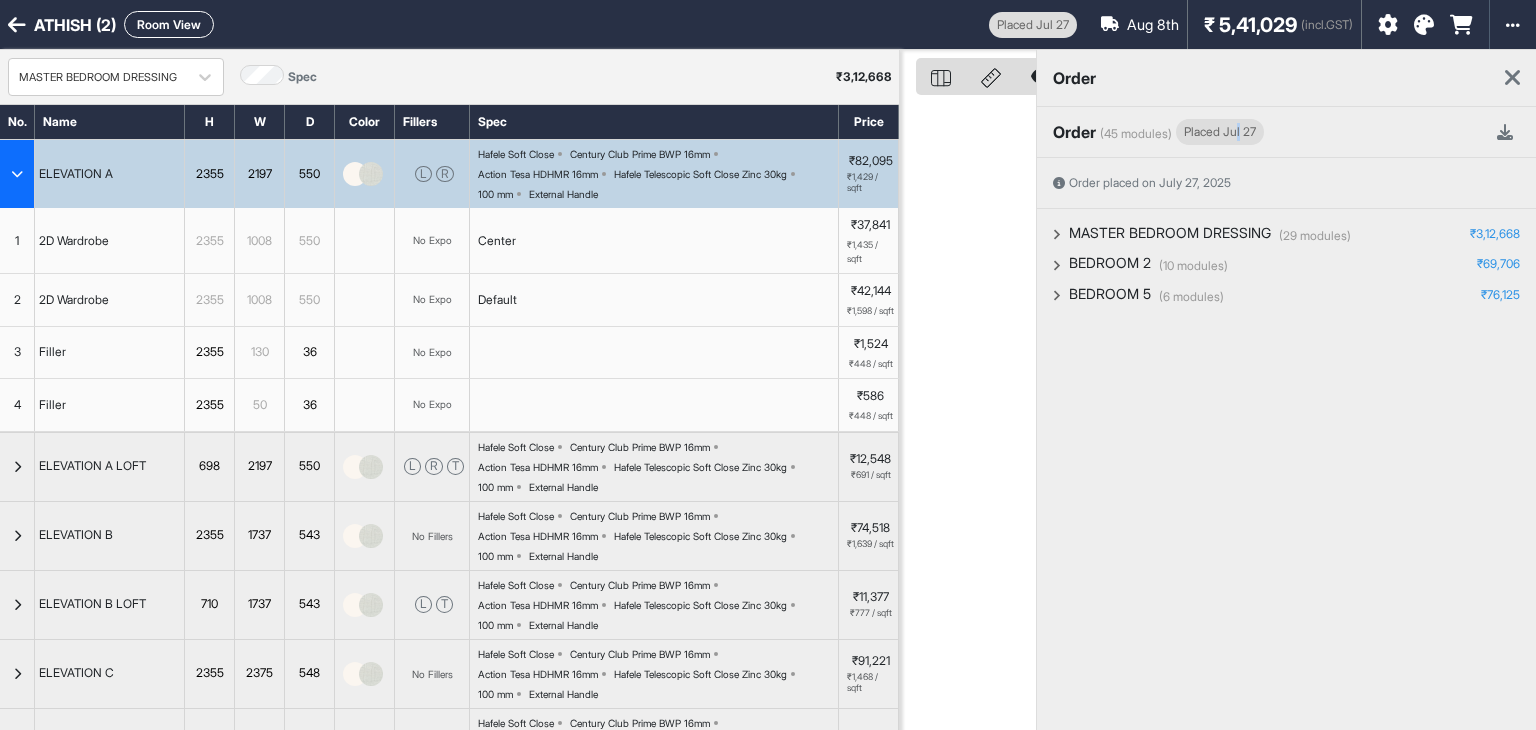 click on "Placed Jul 27" at bounding box center (1220, 132) 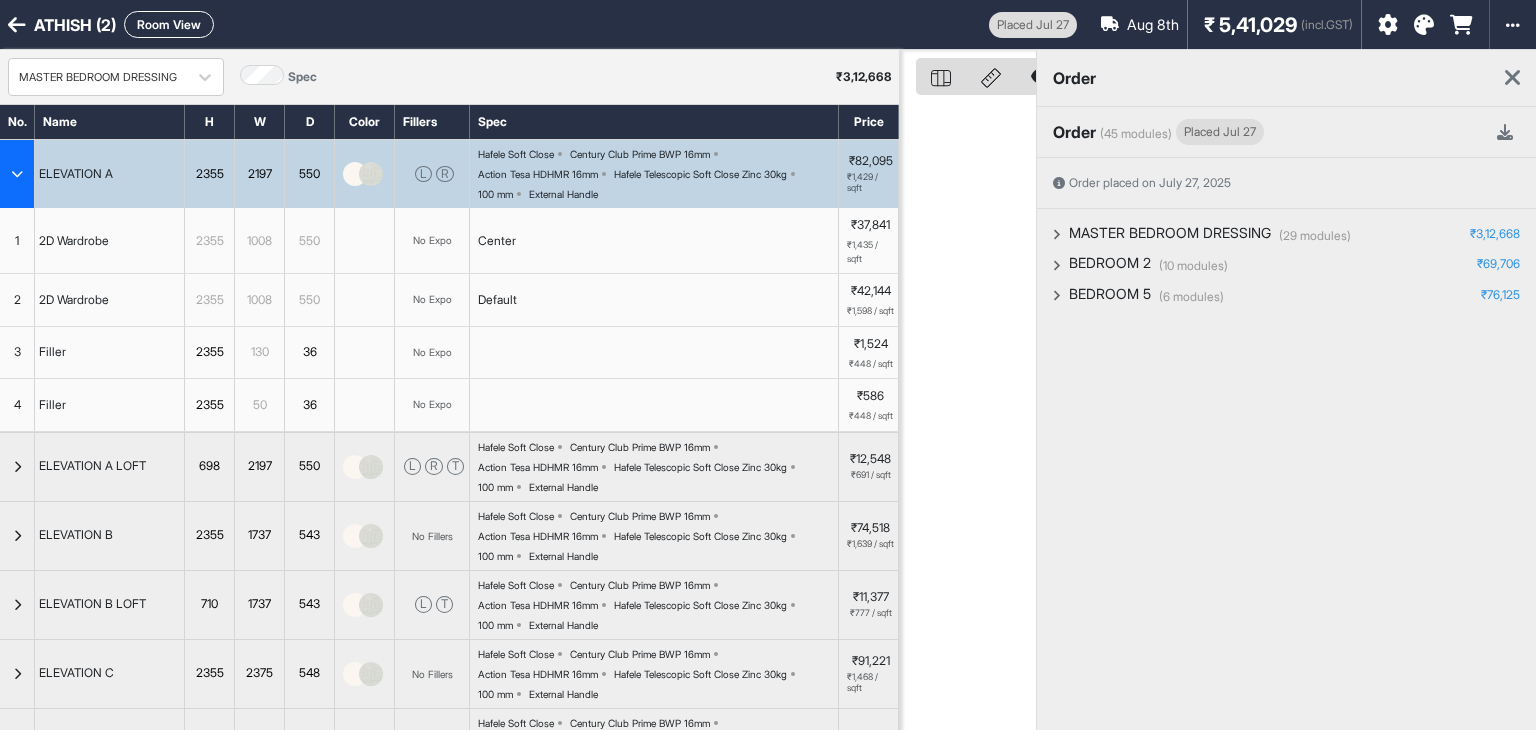 click on "order" at bounding box center [1286, 78] 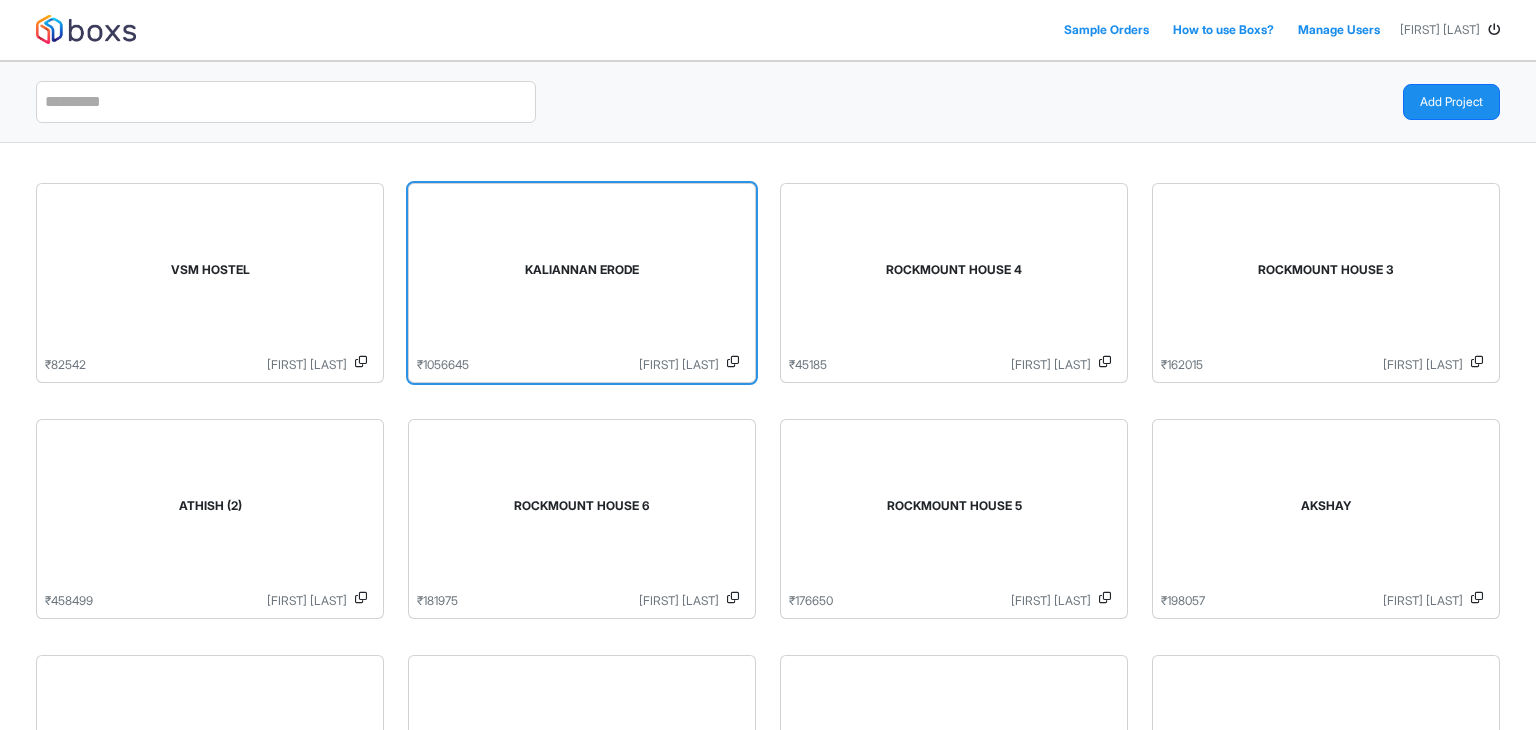 click on "KALIANNAN ERODE" at bounding box center [582, 274] 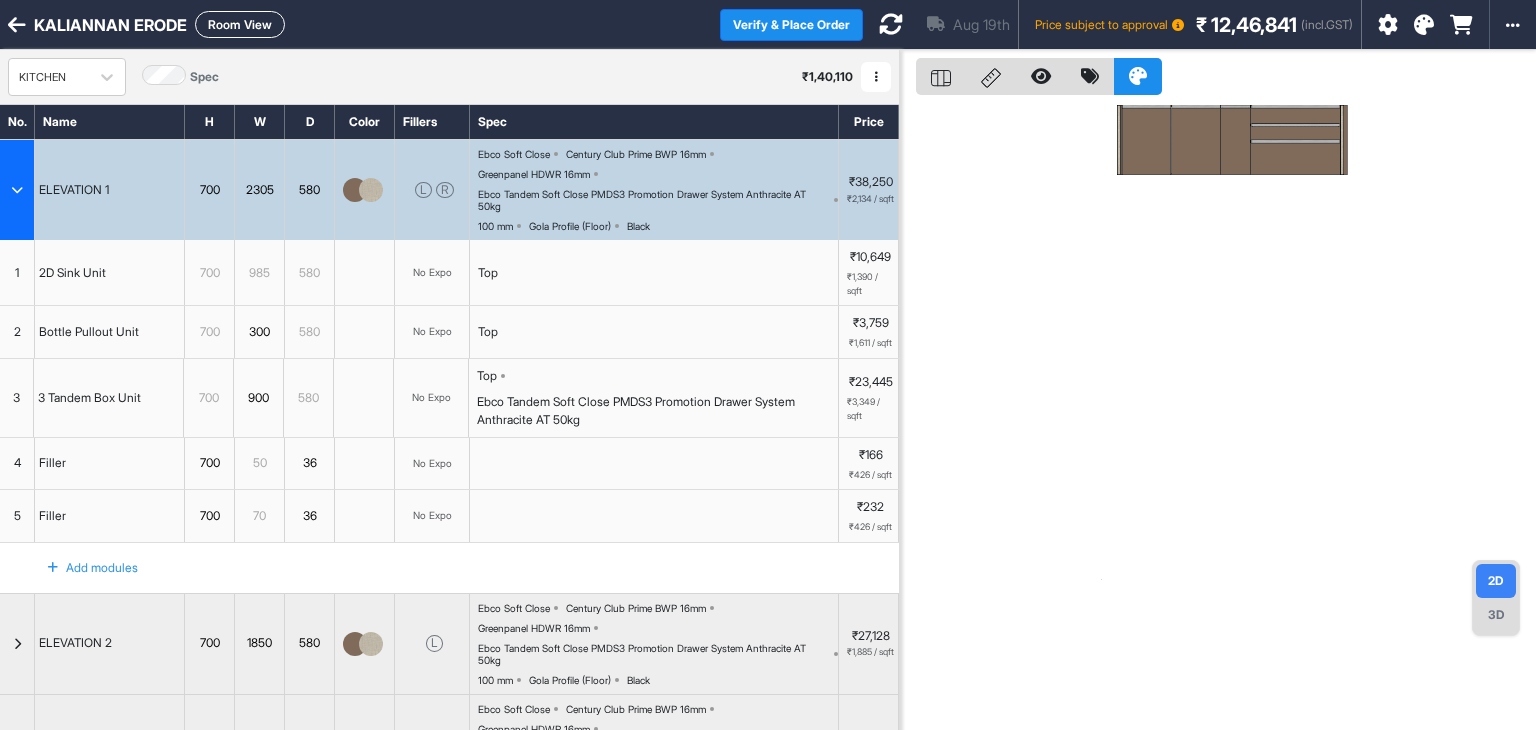 click at bounding box center [17, 190] 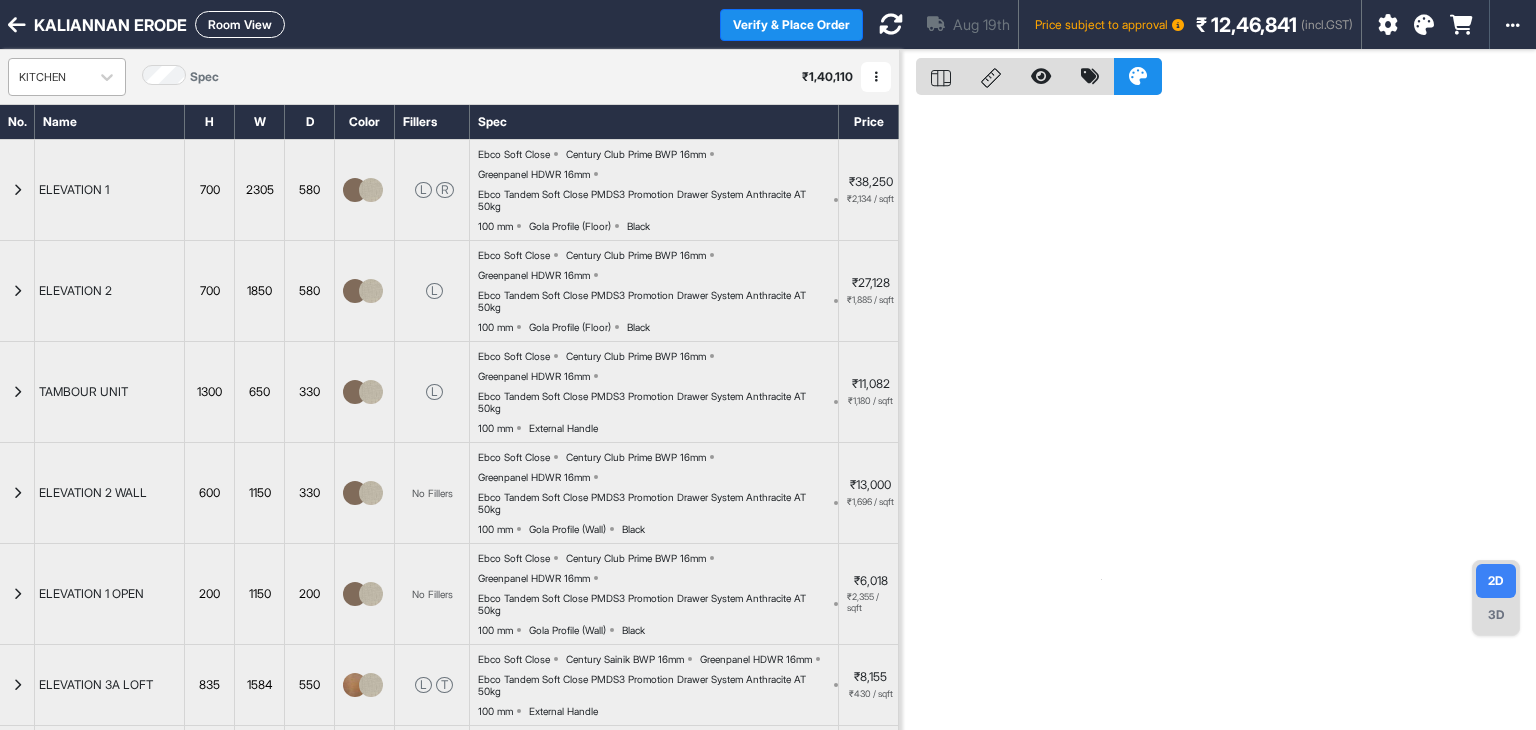 click on "KITCHEN" at bounding box center (49, 77) 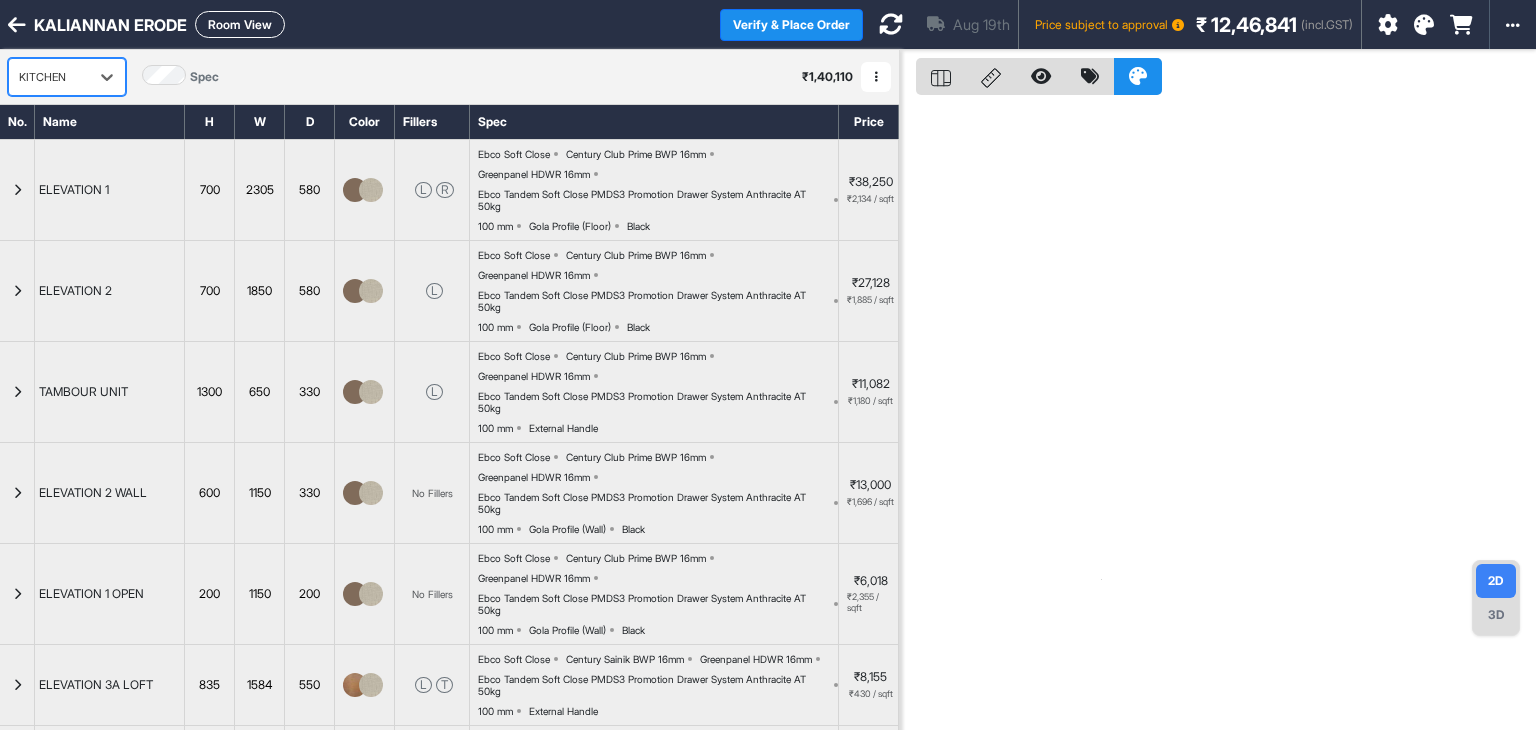 click on "KITCHEN" at bounding box center (49, 77) 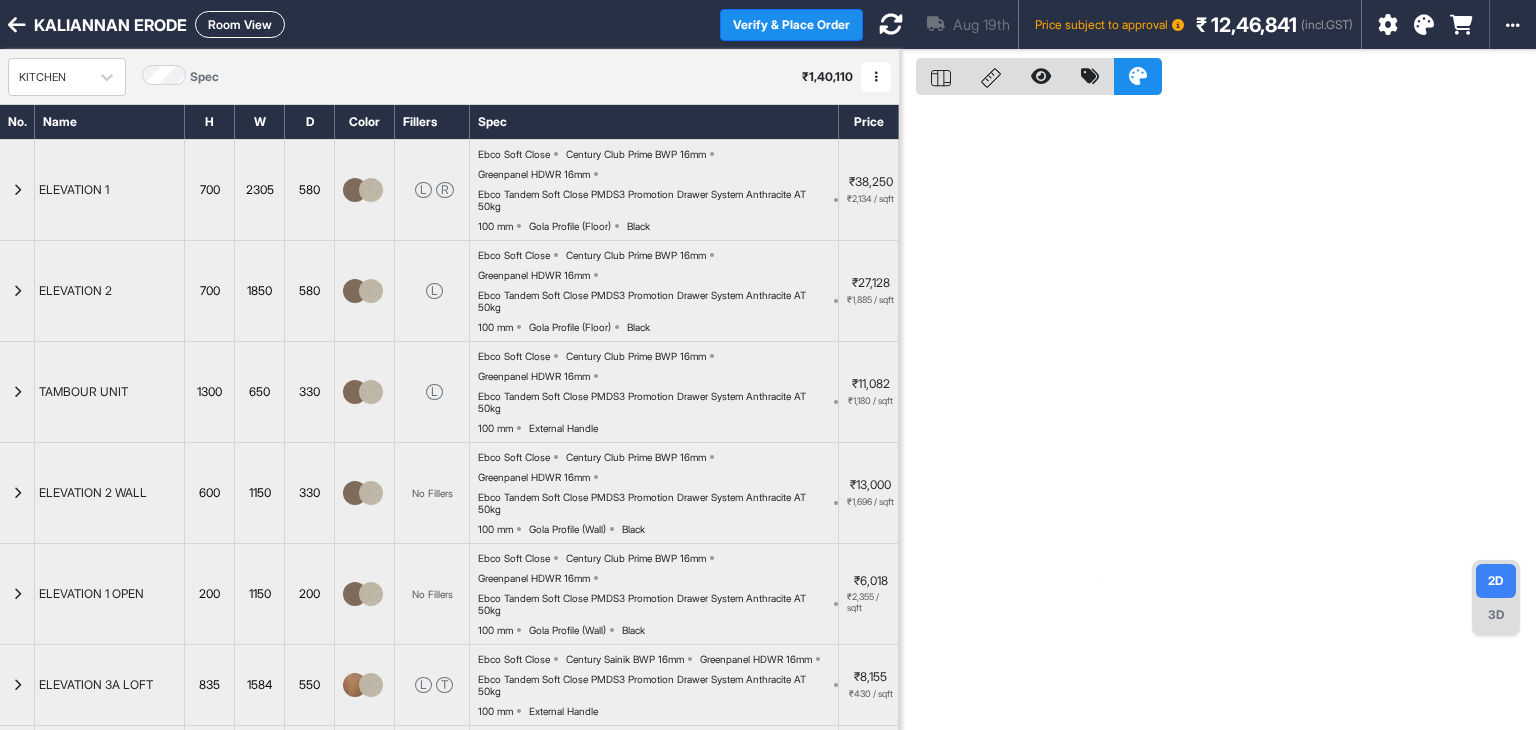 click on "Room View" at bounding box center [240, 24] 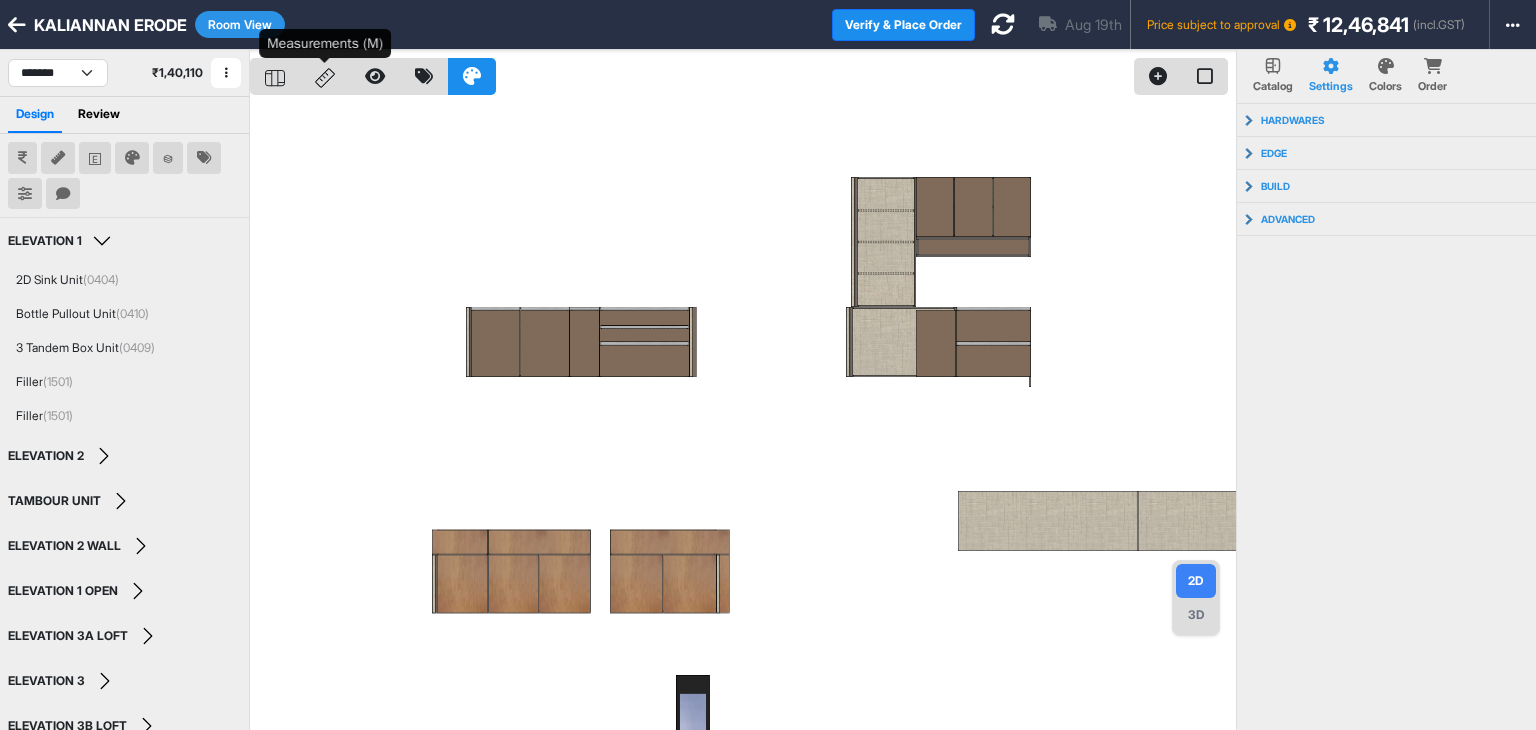 click 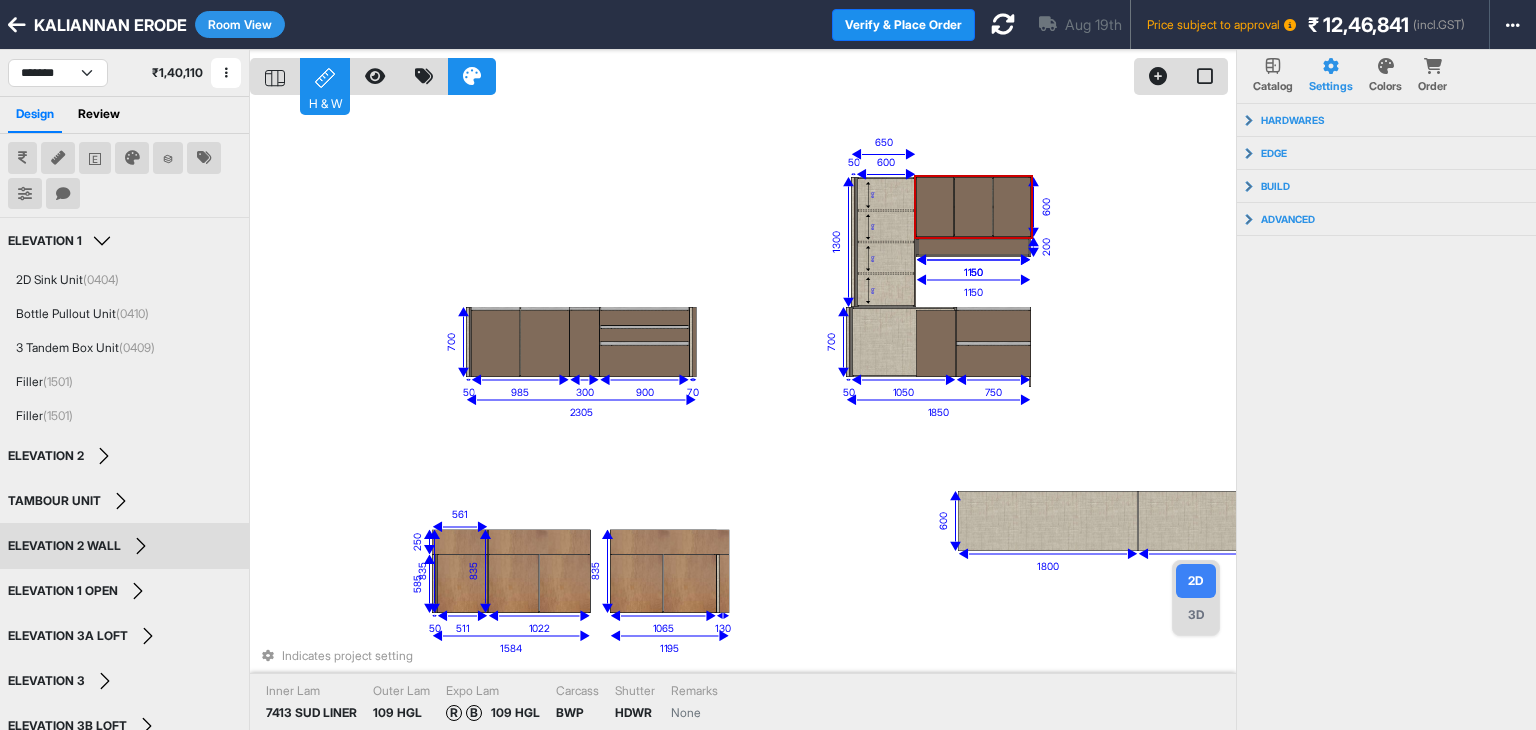 click at bounding box center (1012, 207) 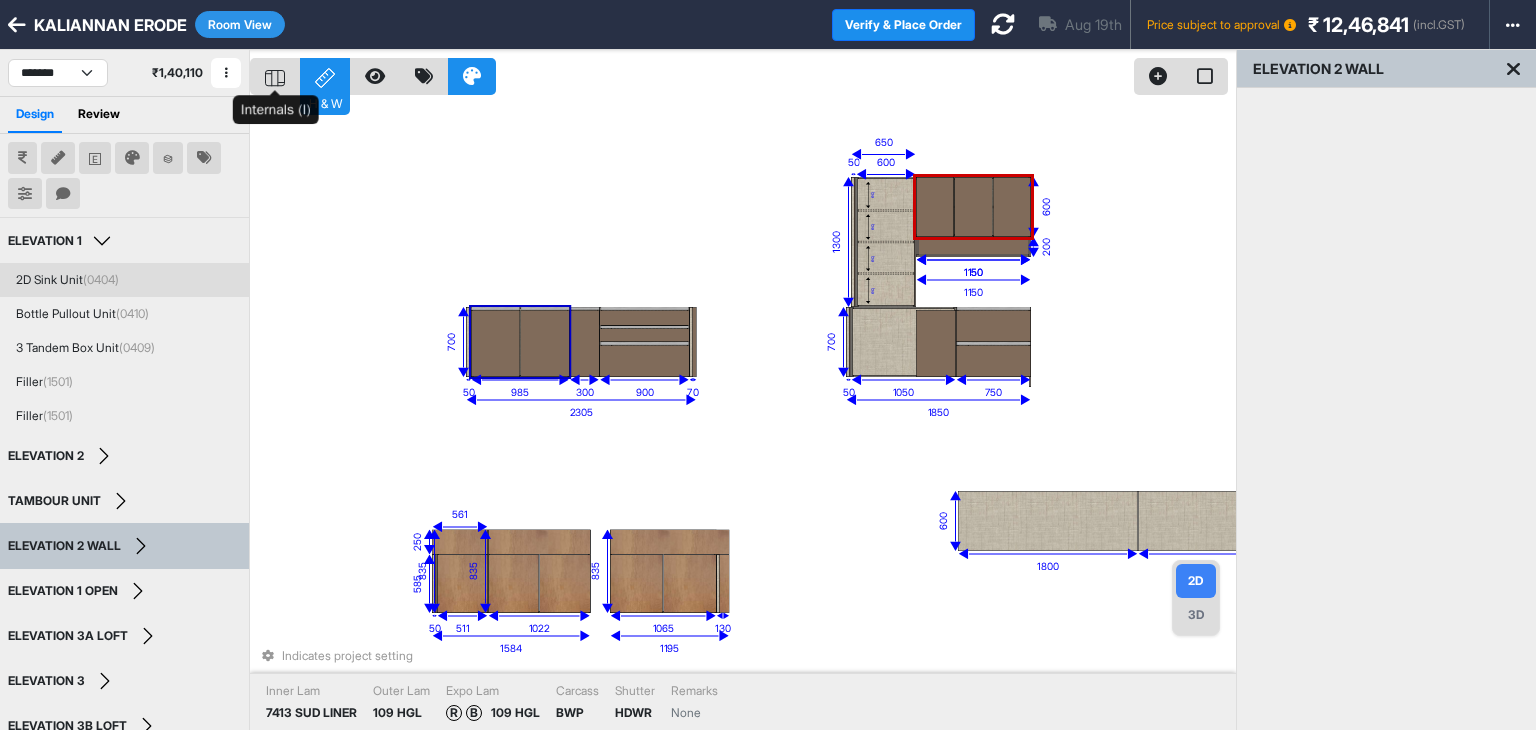 click on "Room View" at bounding box center (240, 24) 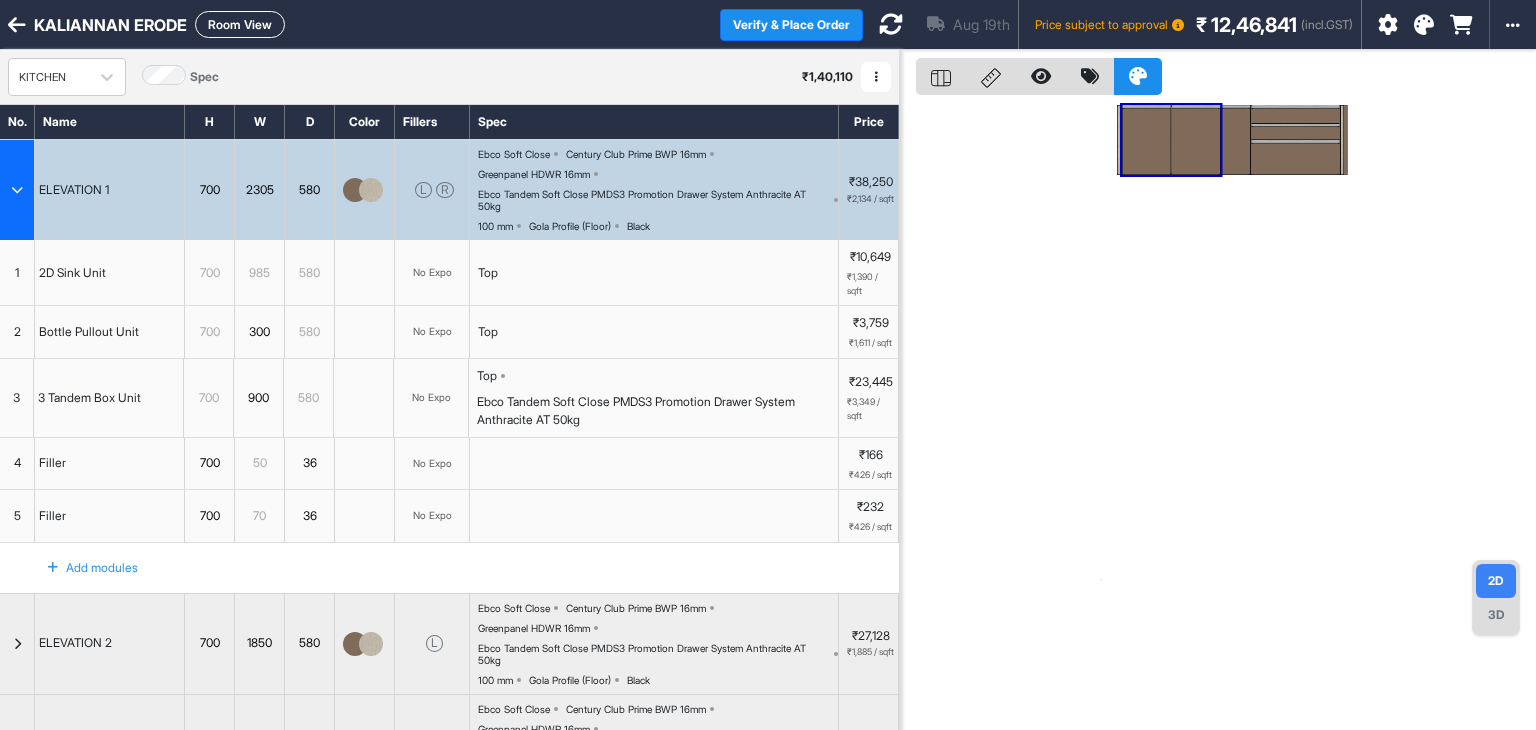 click at bounding box center (17, 190) 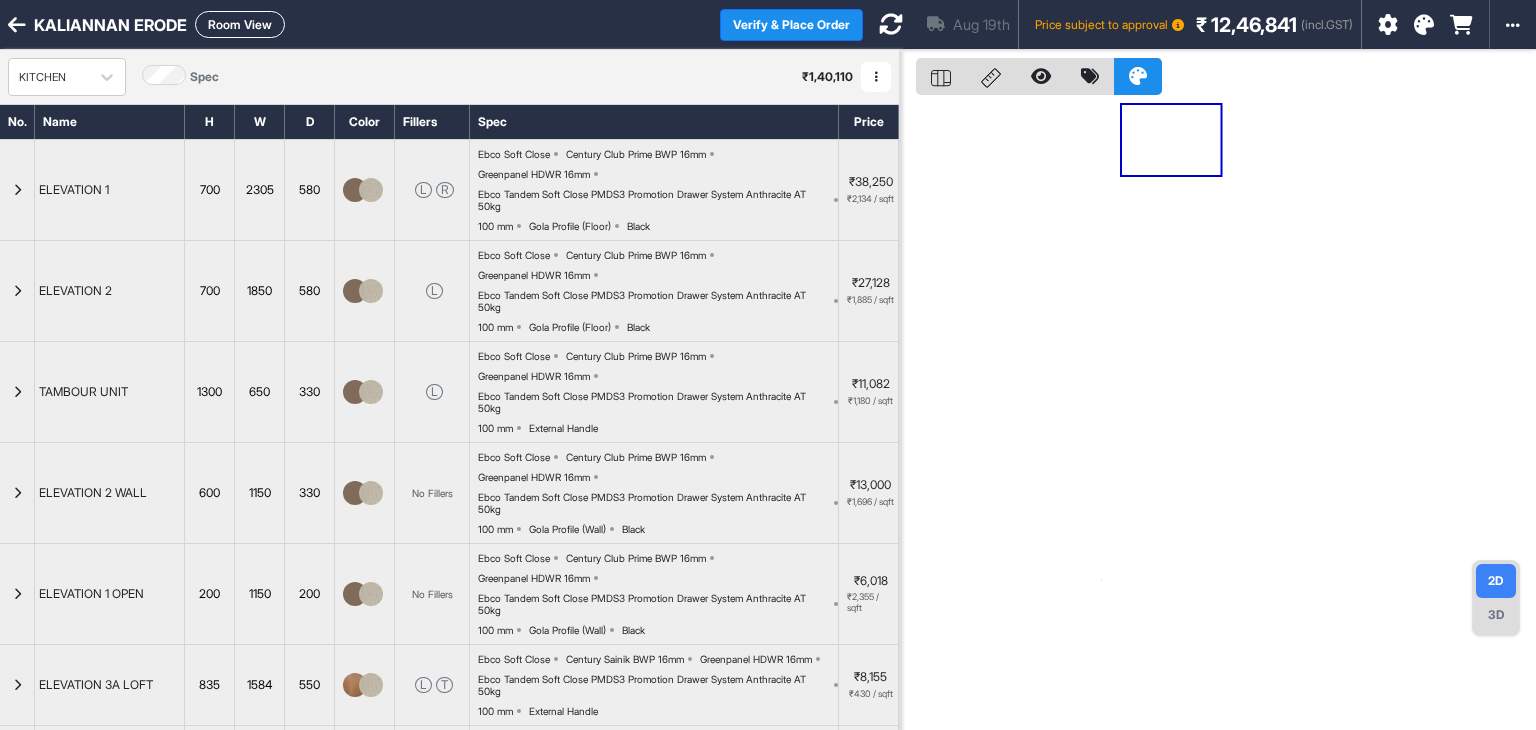 click on "600" at bounding box center [209, 493] 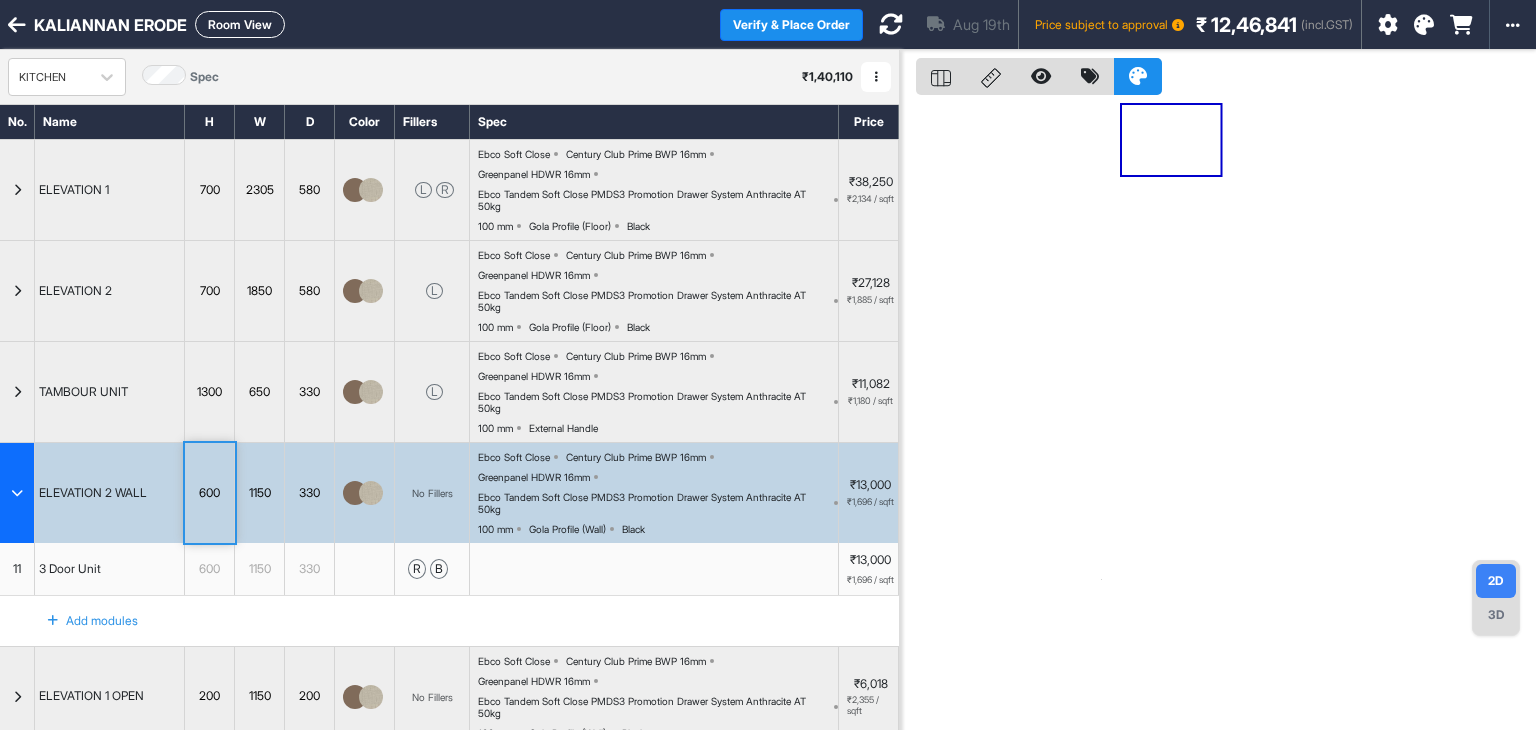 click on "600" at bounding box center (209, 493) 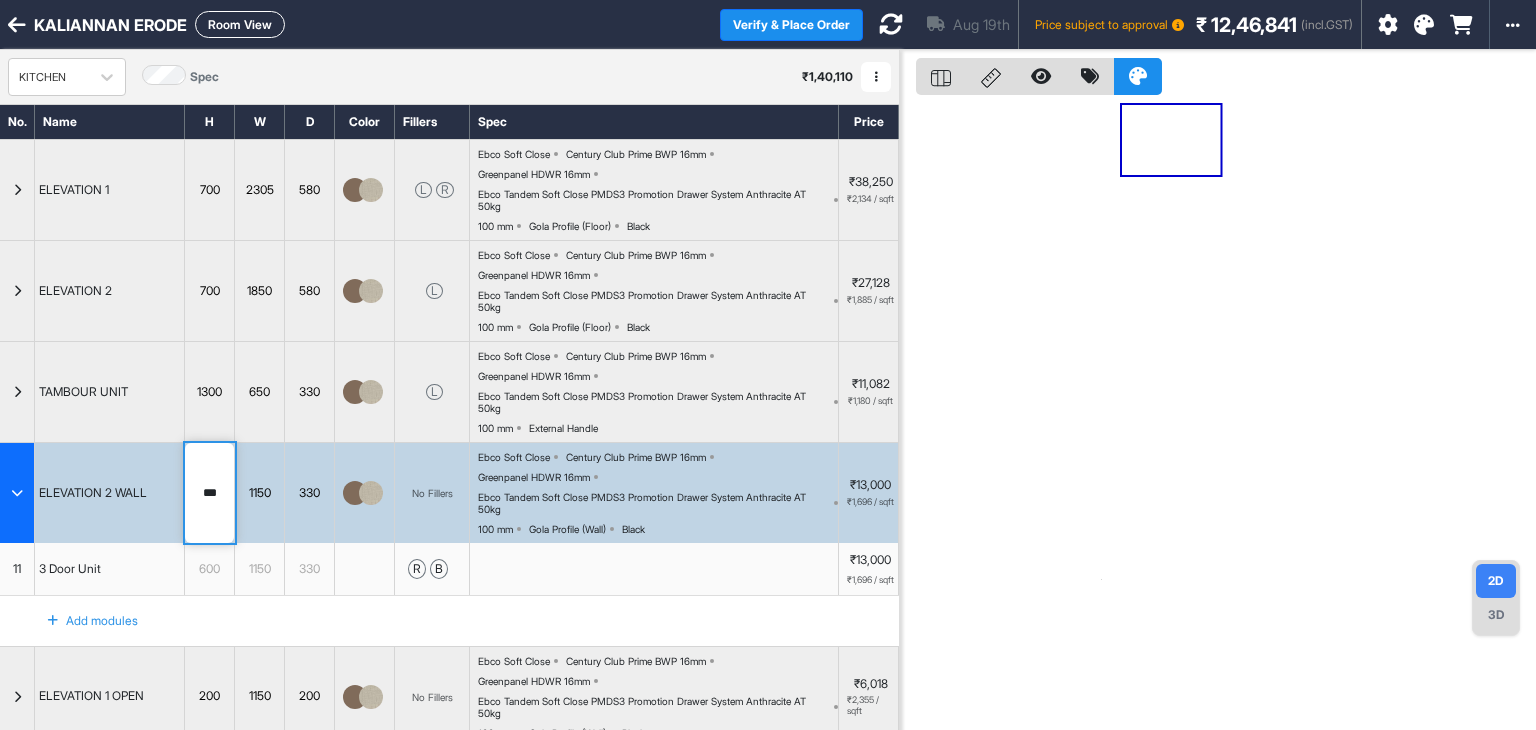 drag, startPoint x: 226, startPoint y: 493, endPoint x: 177, endPoint y: 497, distance: 49.162994 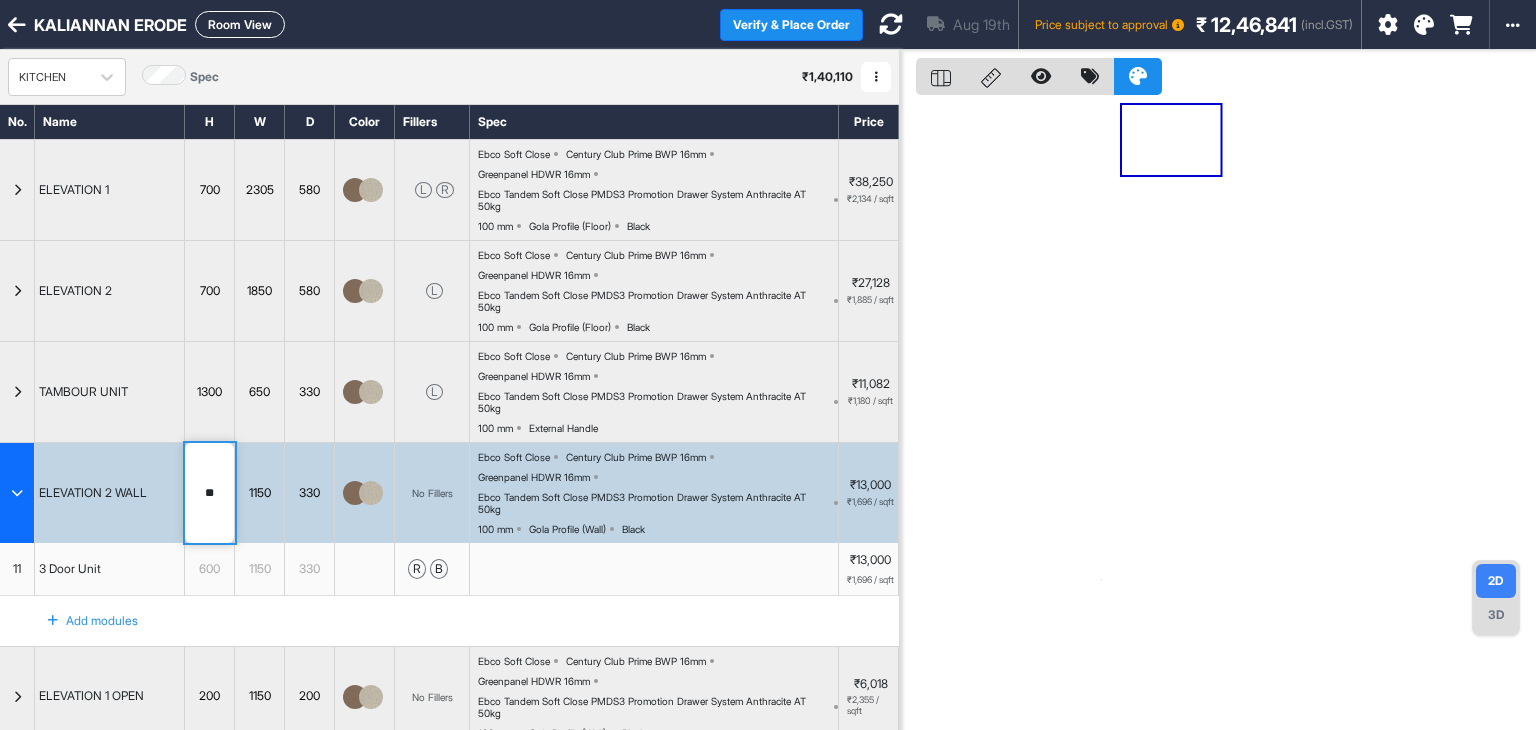 type on "***" 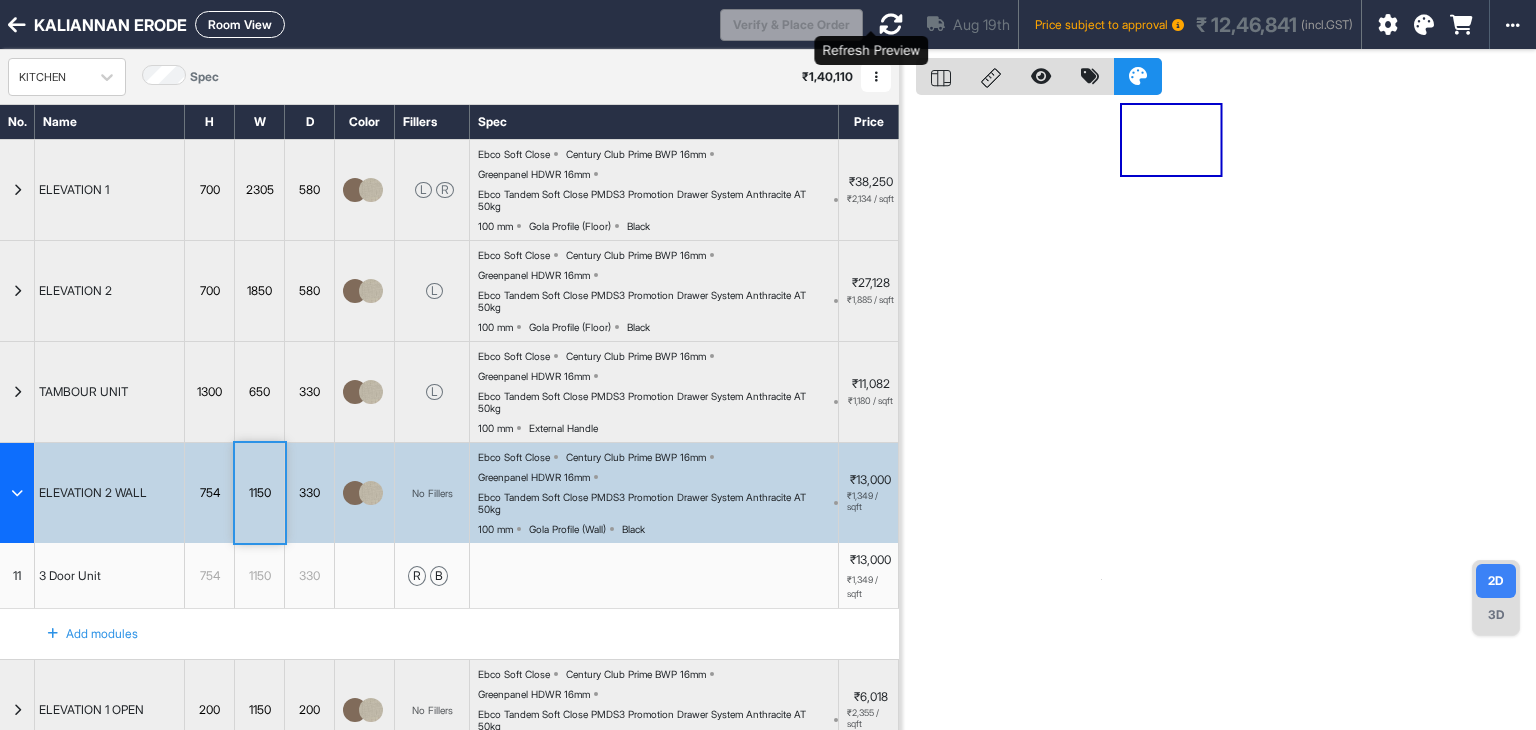 click at bounding box center (891, 24) 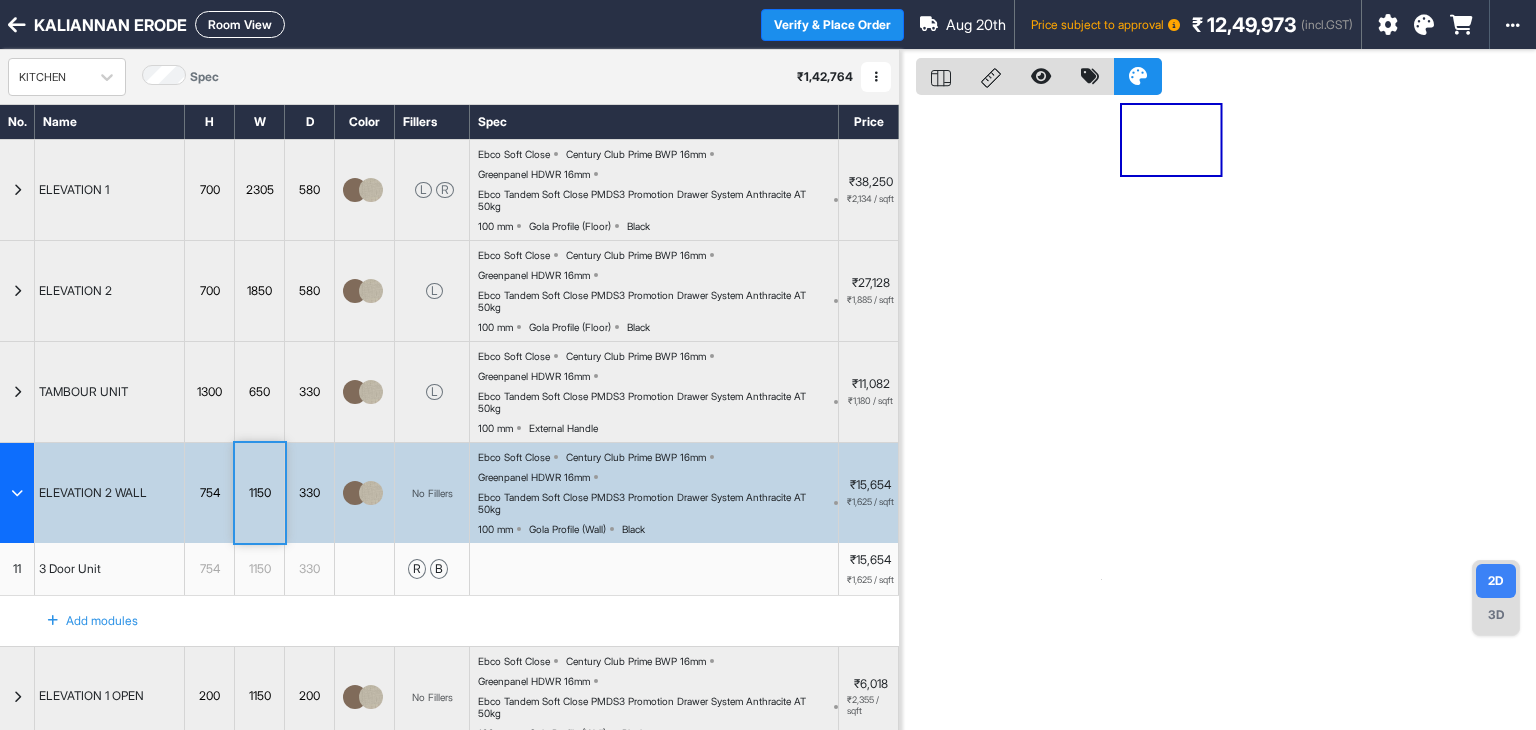 click on "Room View" at bounding box center (240, 24) 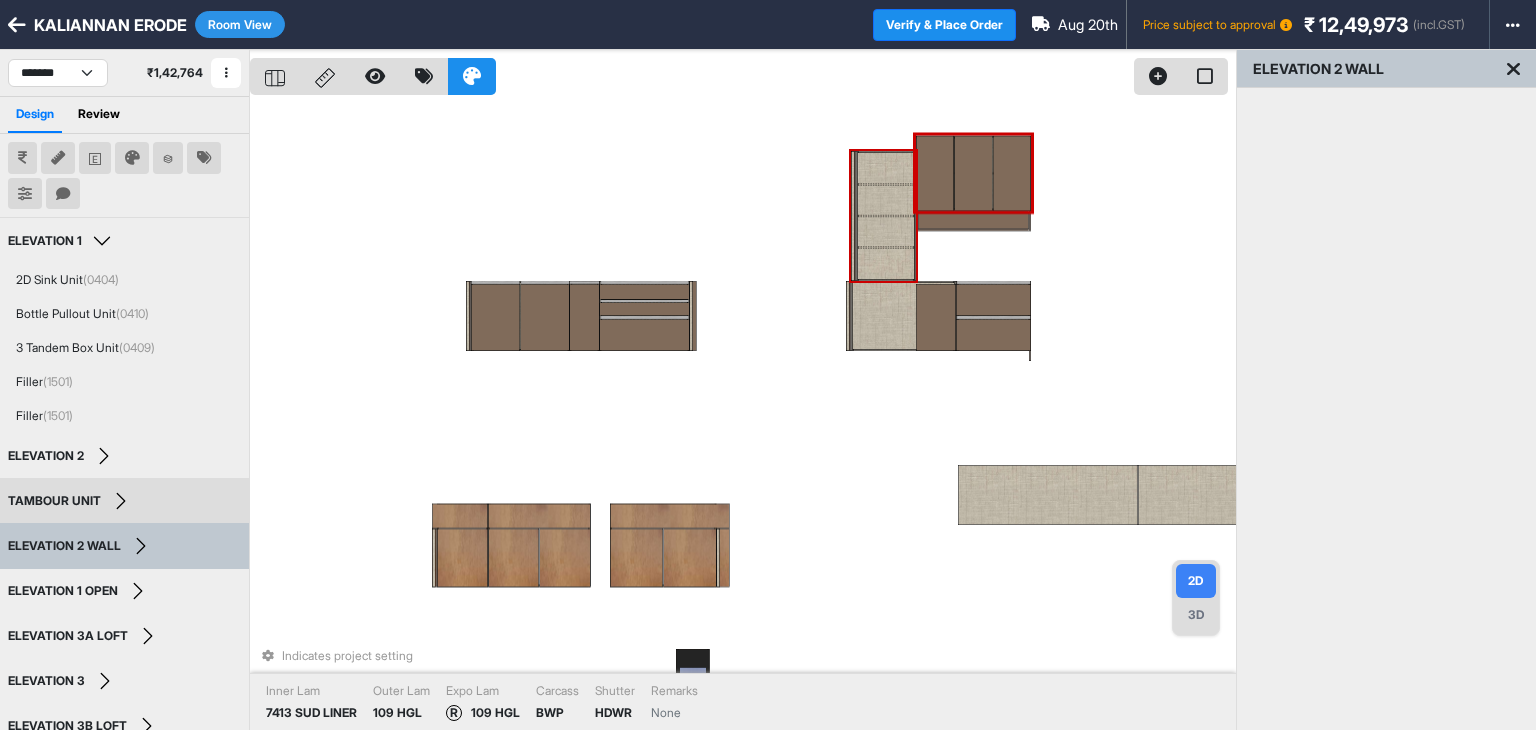 click on "Indicates project setting Inner Lam 7413 SUD LINER Outer Lam 109 HGL Expo Lam R 109 HGL Carcass BWP Shutter HDWR Remarks None" at bounding box center [743, 415] 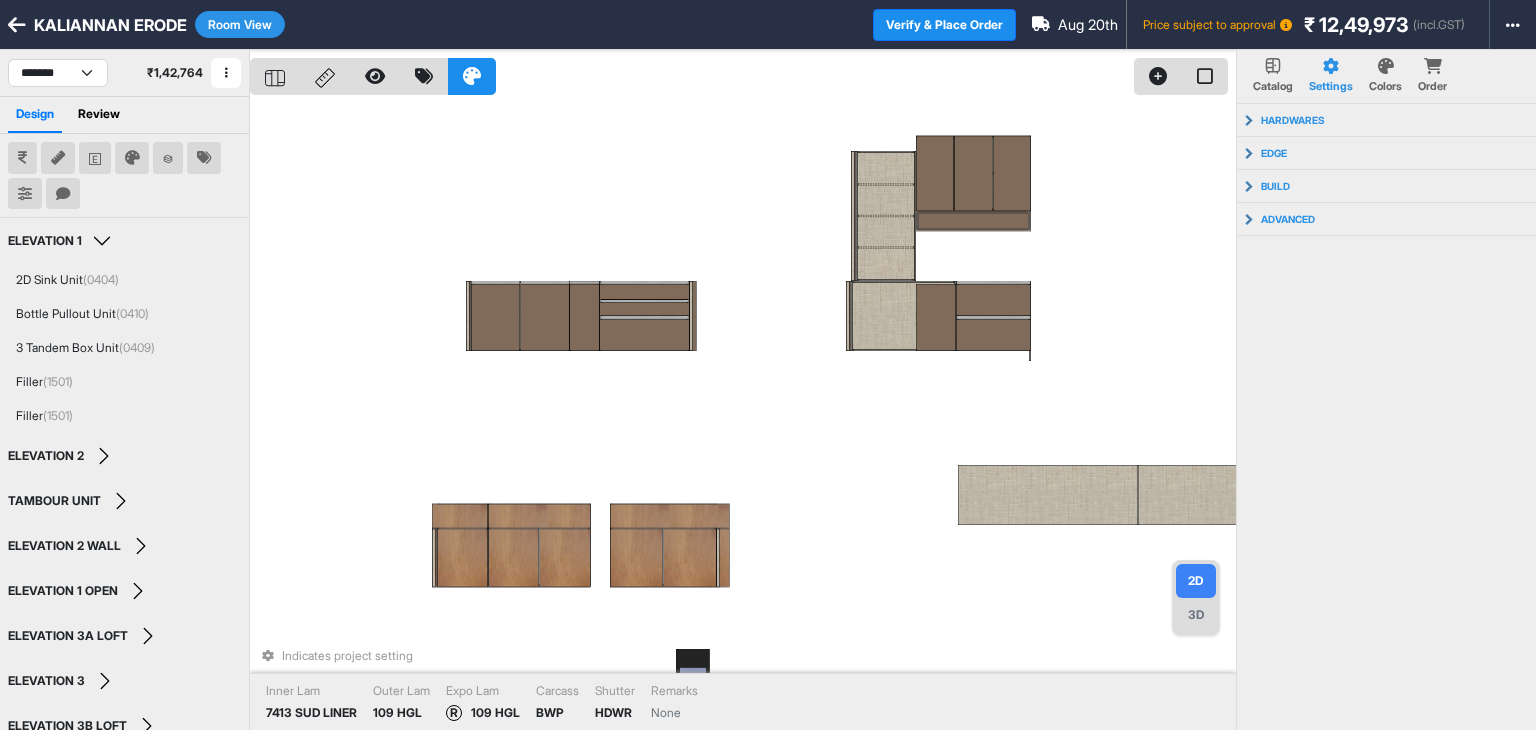 click on "Room View" at bounding box center (240, 24) 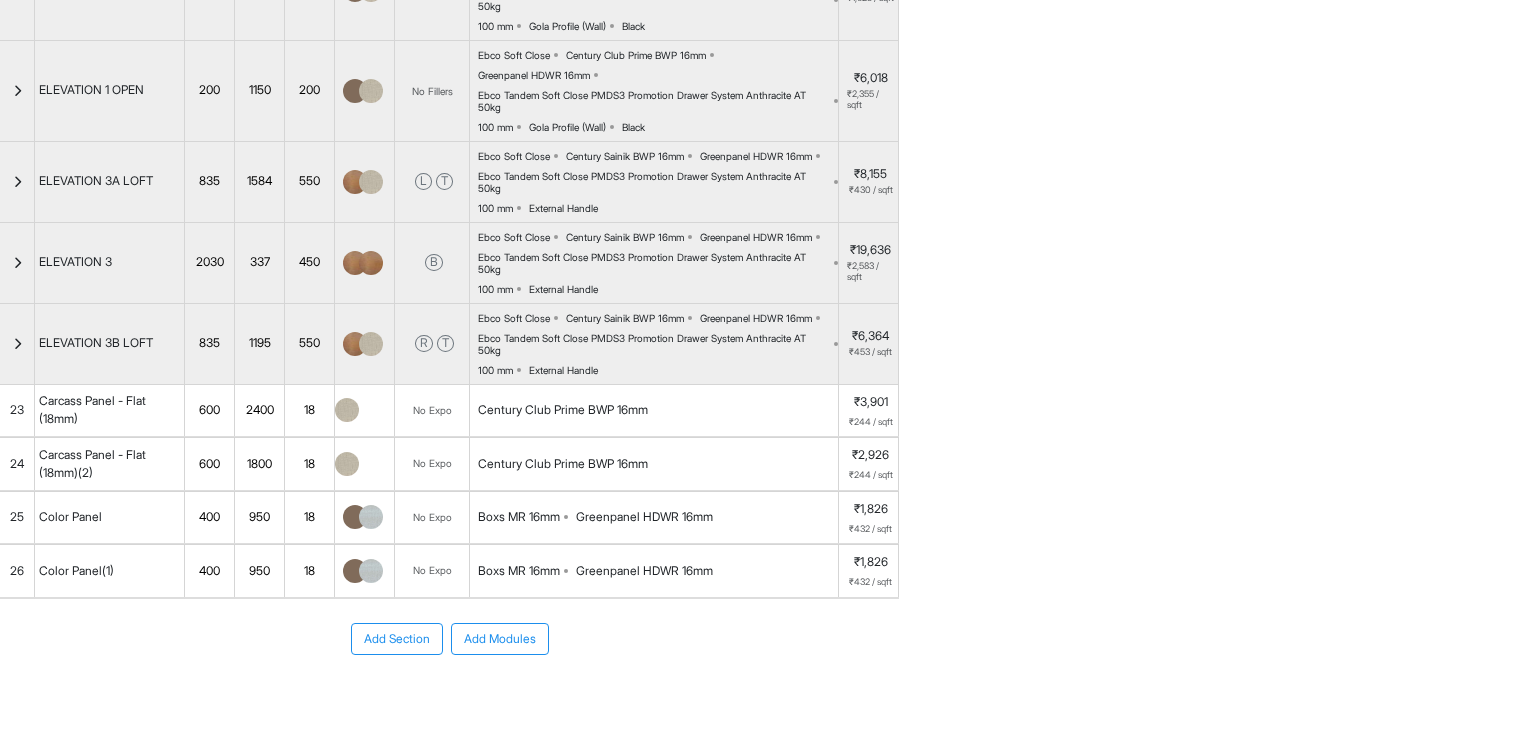 scroll, scrollTop: 864, scrollLeft: 0, axis: vertical 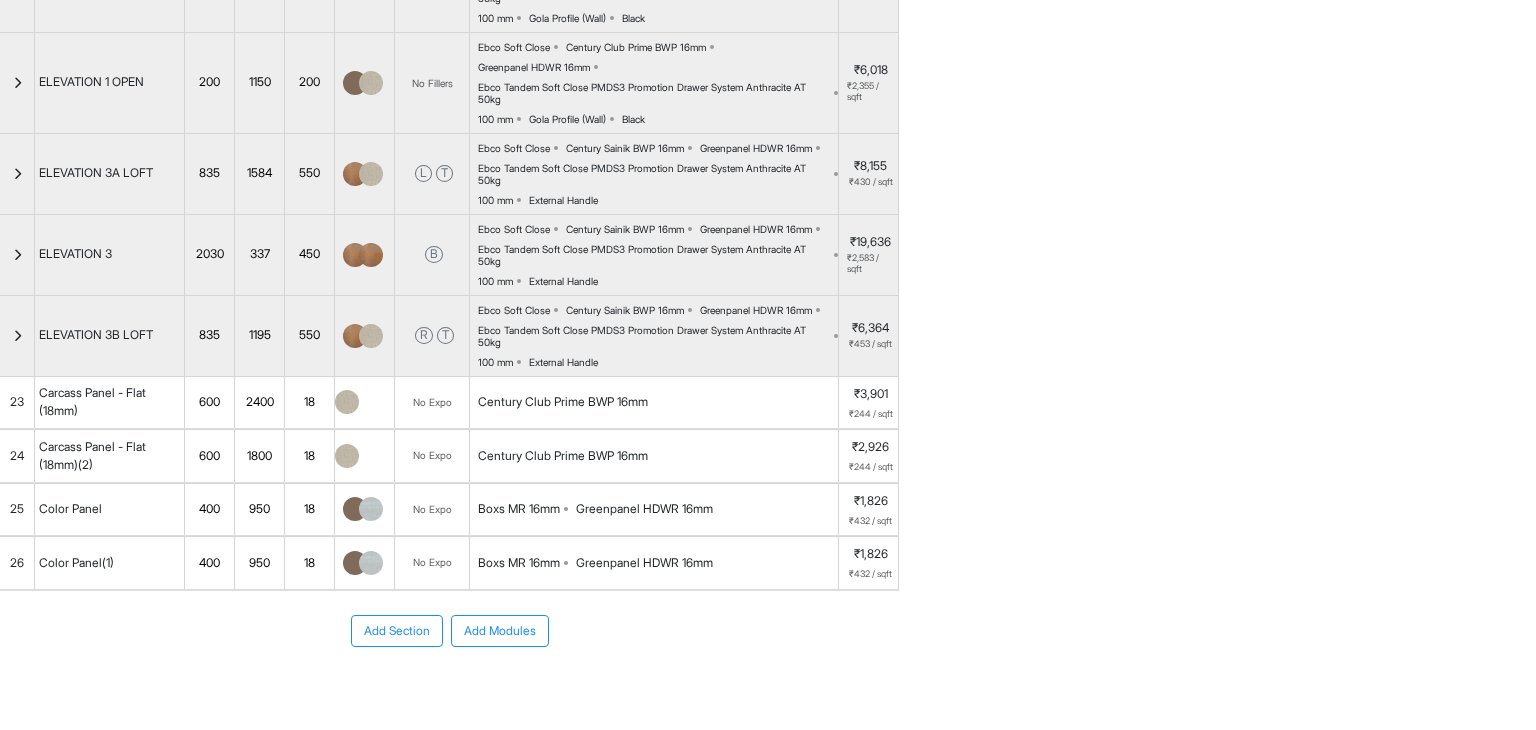 click on "Add Modules" at bounding box center [500, 631] 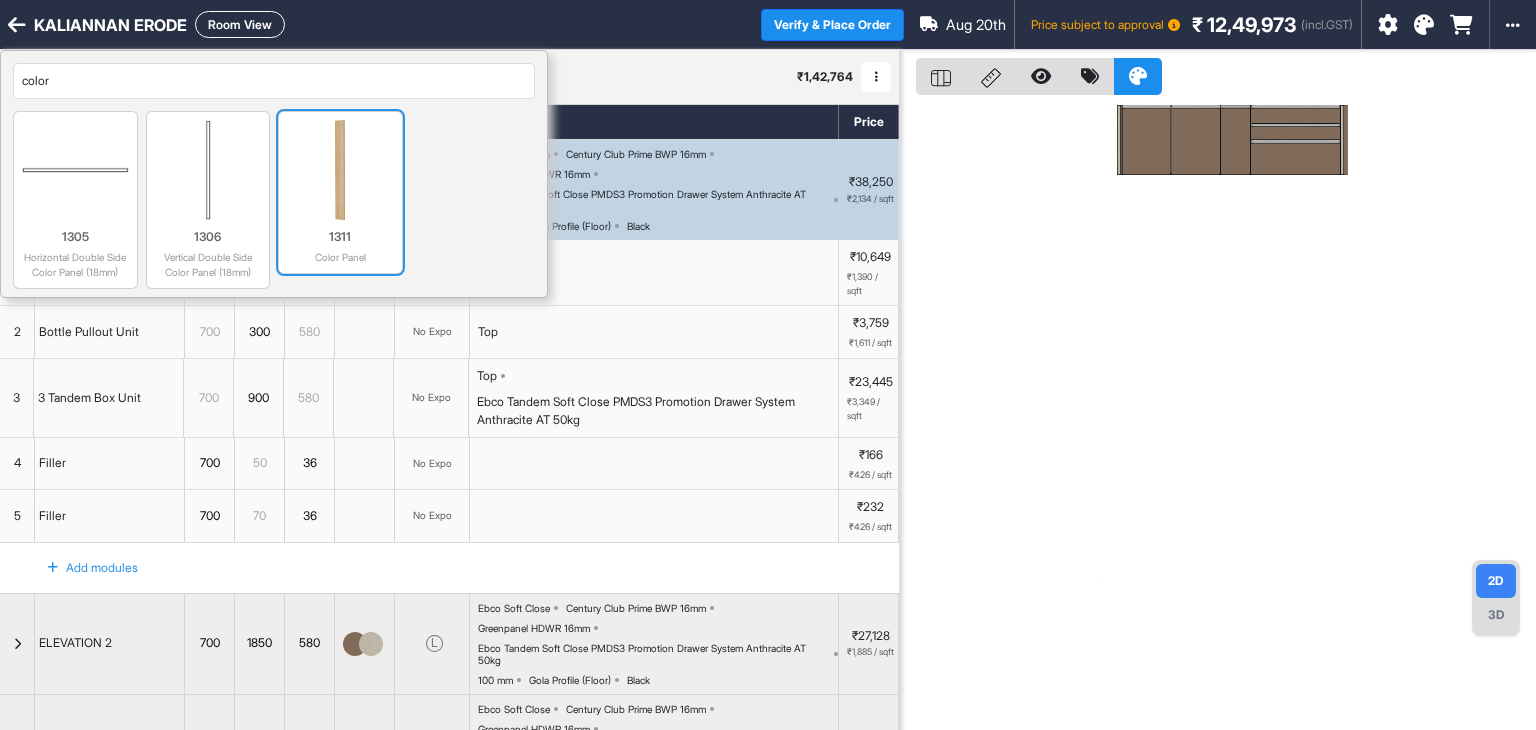 type on "color" 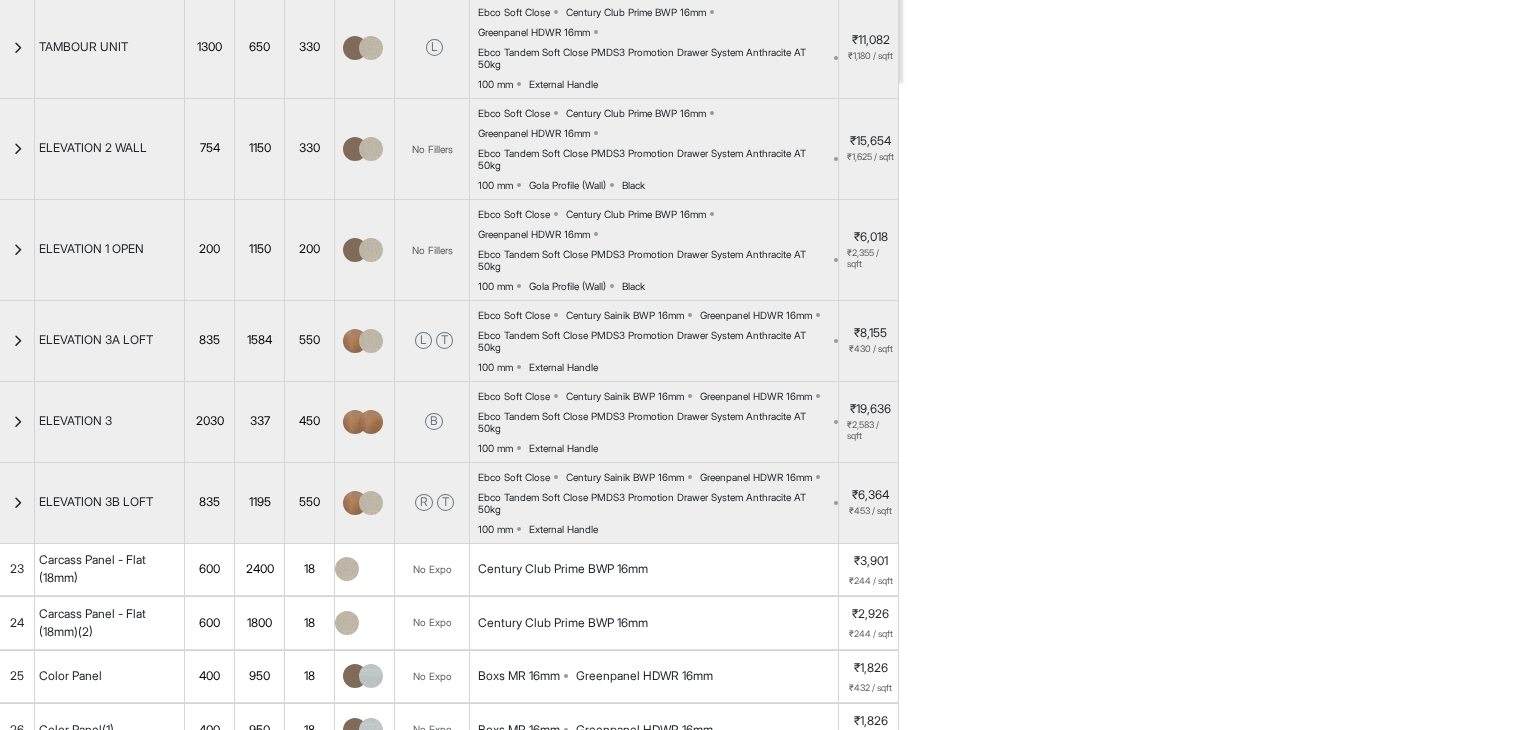 scroll, scrollTop: 987, scrollLeft: 0, axis: vertical 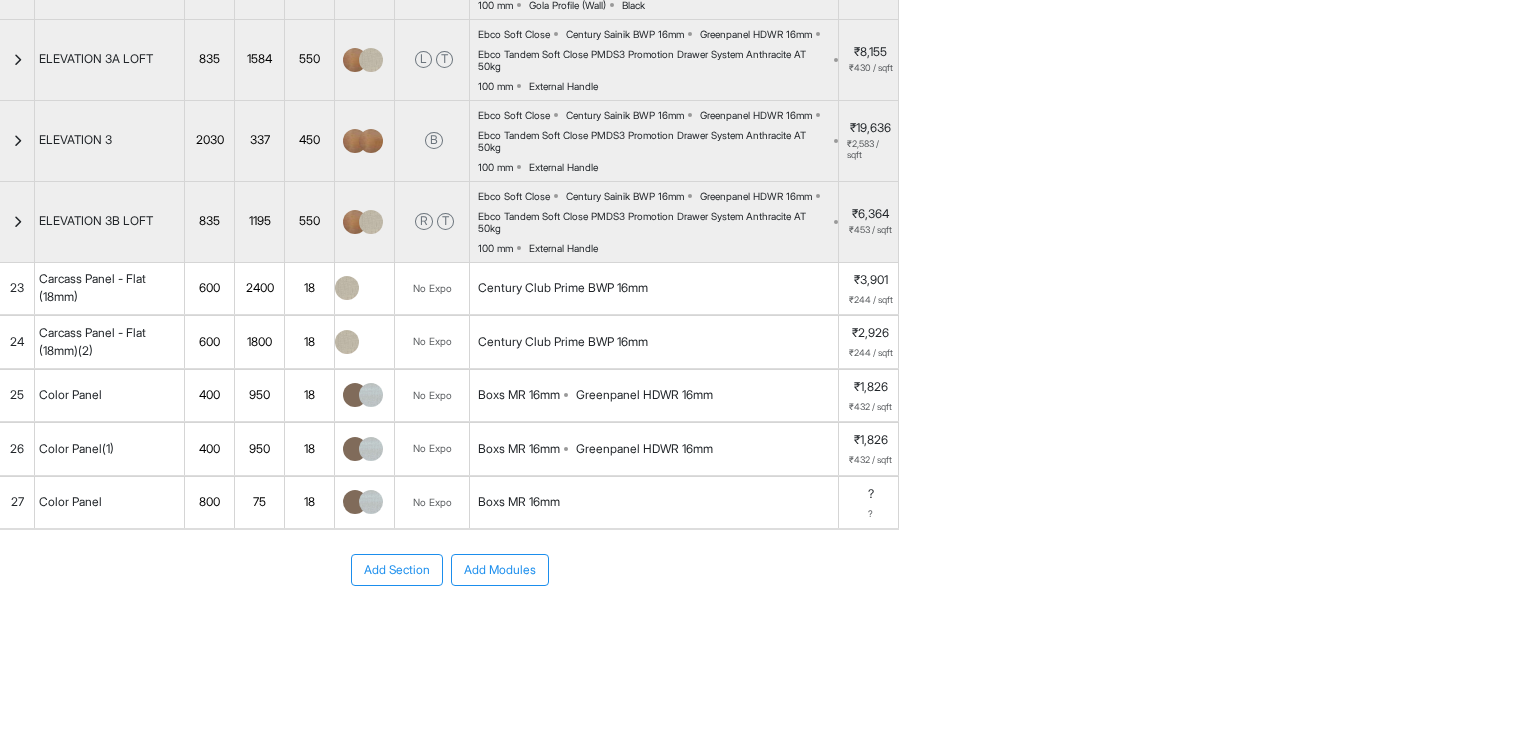 click on "800" at bounding box center (209, 502) 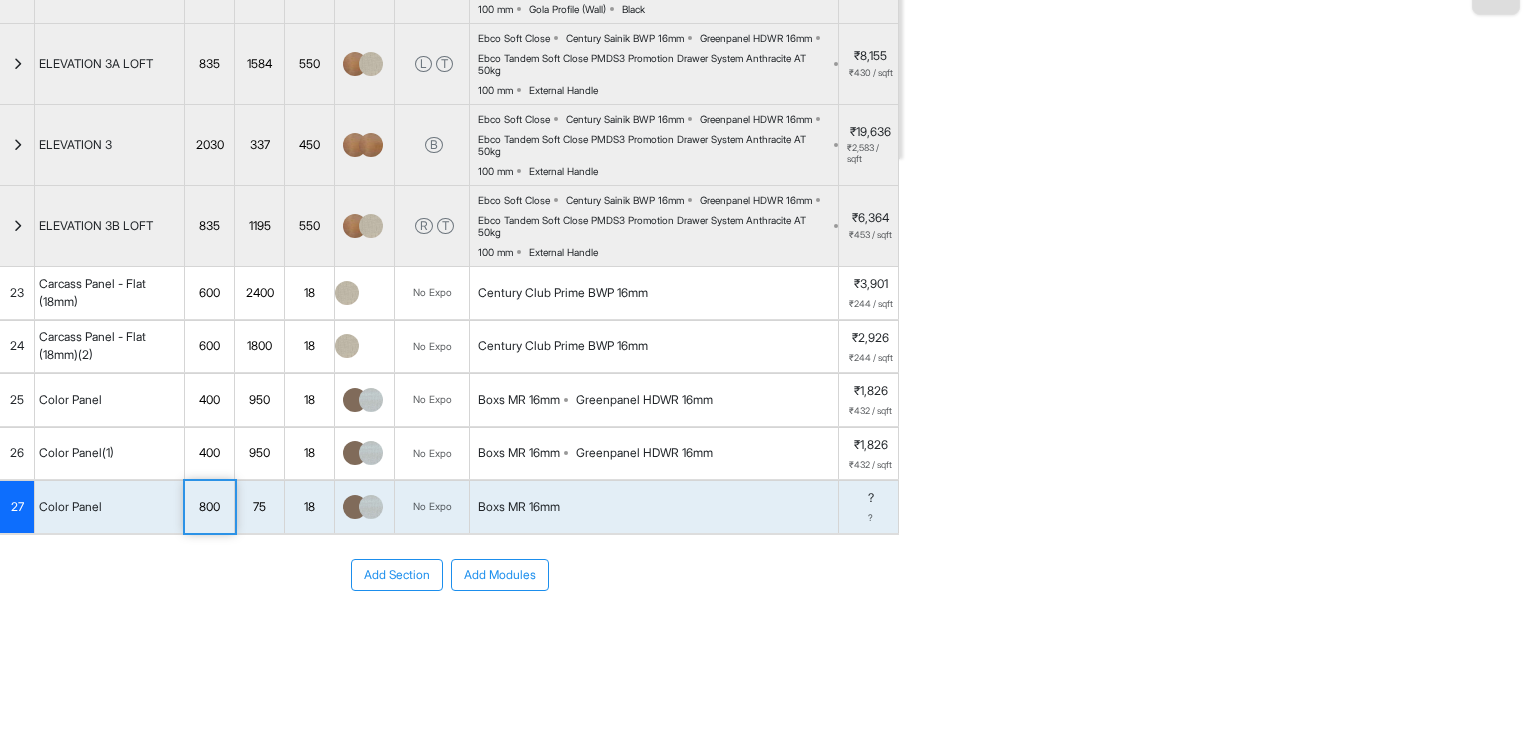 click on "800" at bounding box center [209, 507] 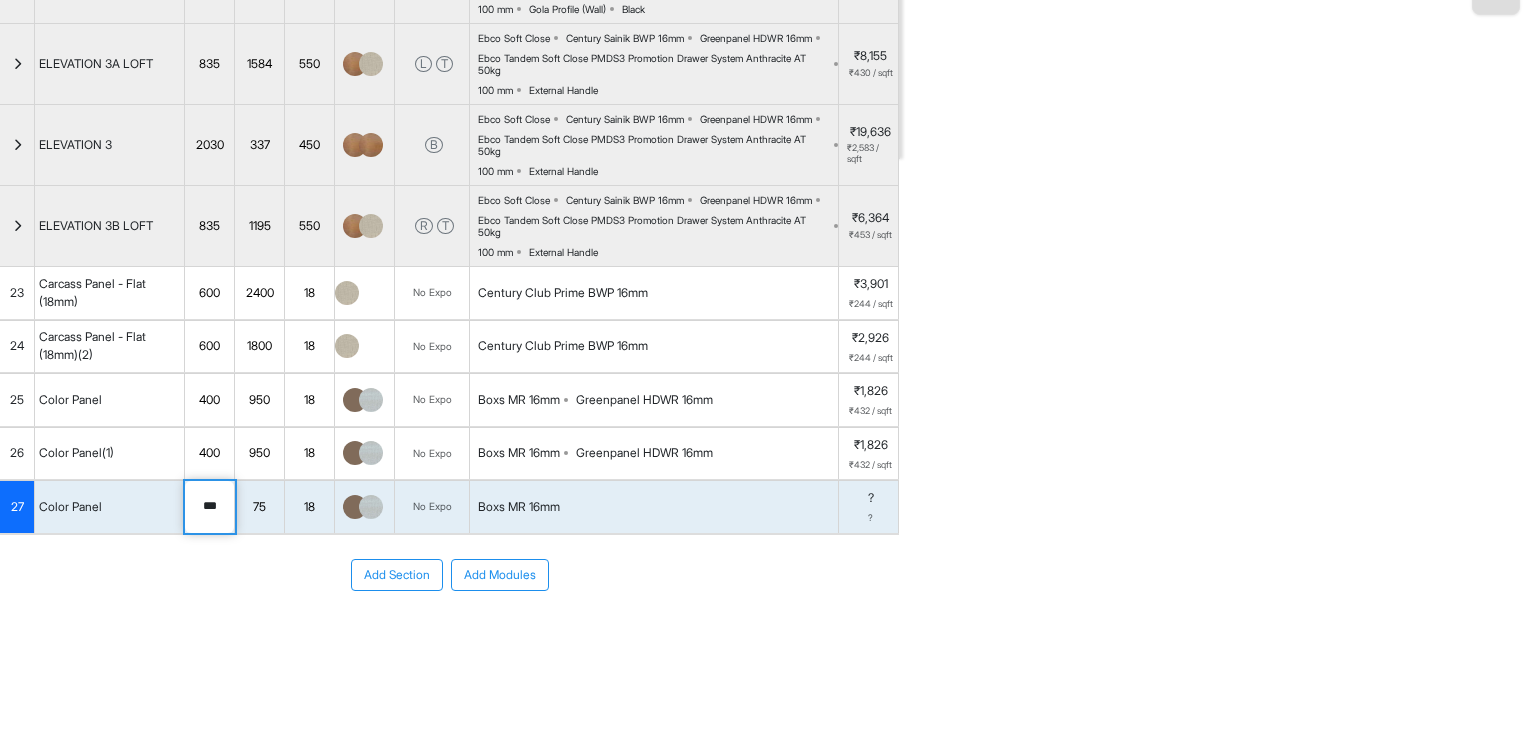 drag, startPoint x: 224, startPoint y: 501, endPoint x: 168, endPoint y: 501, distance: 56 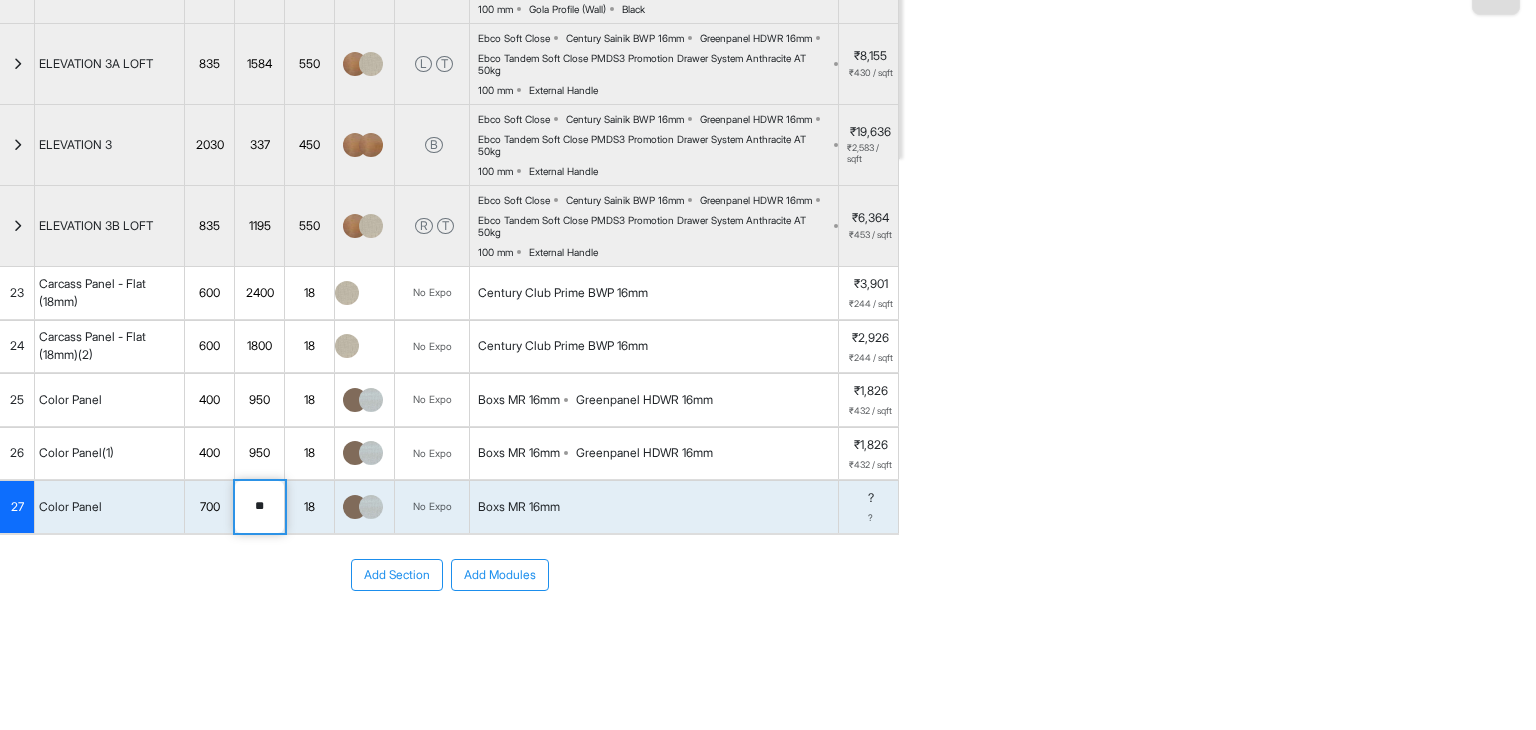 drag, startPoint x: 272, startPoint y: 504, endPoint x: 248, endPoint y: 507, distance: 24.186773 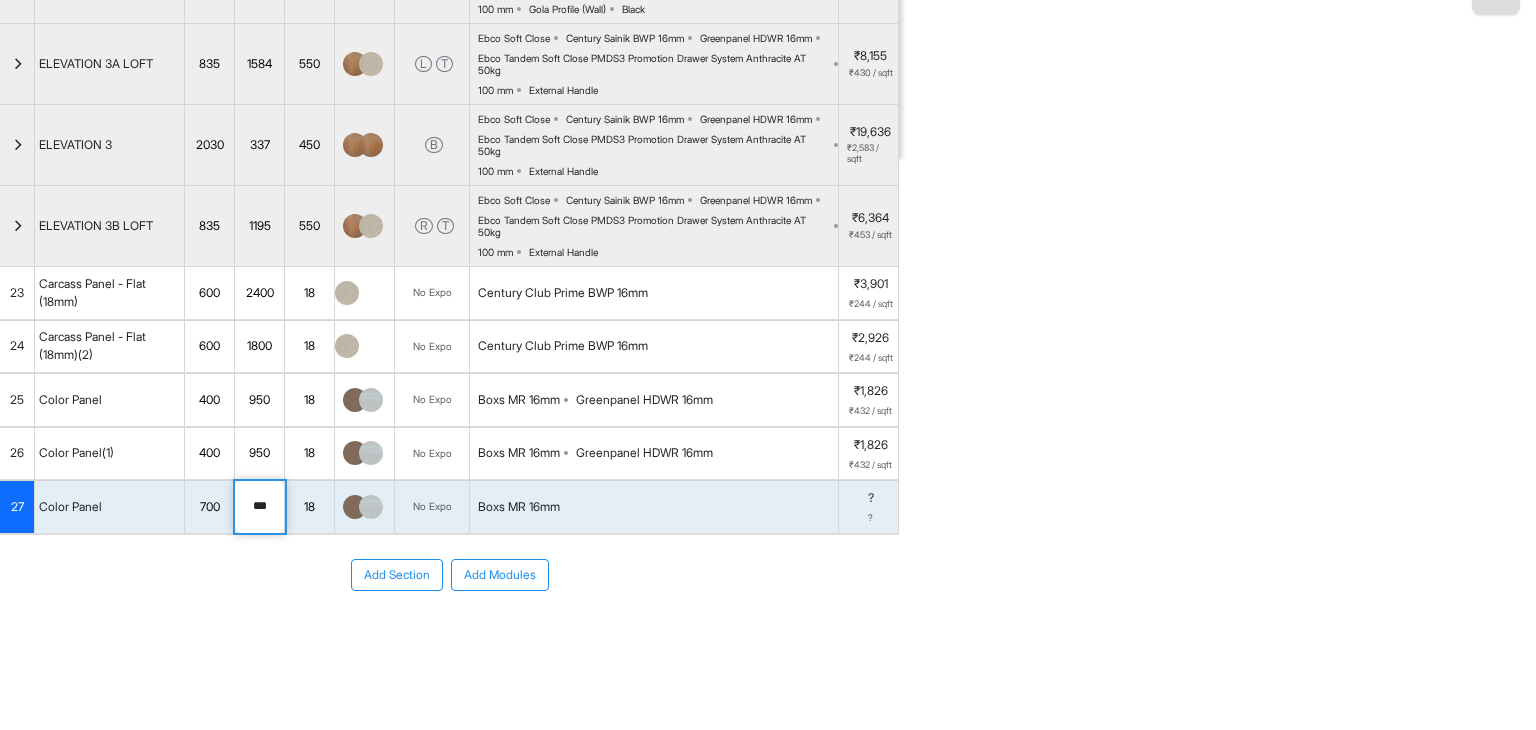 type on "***" 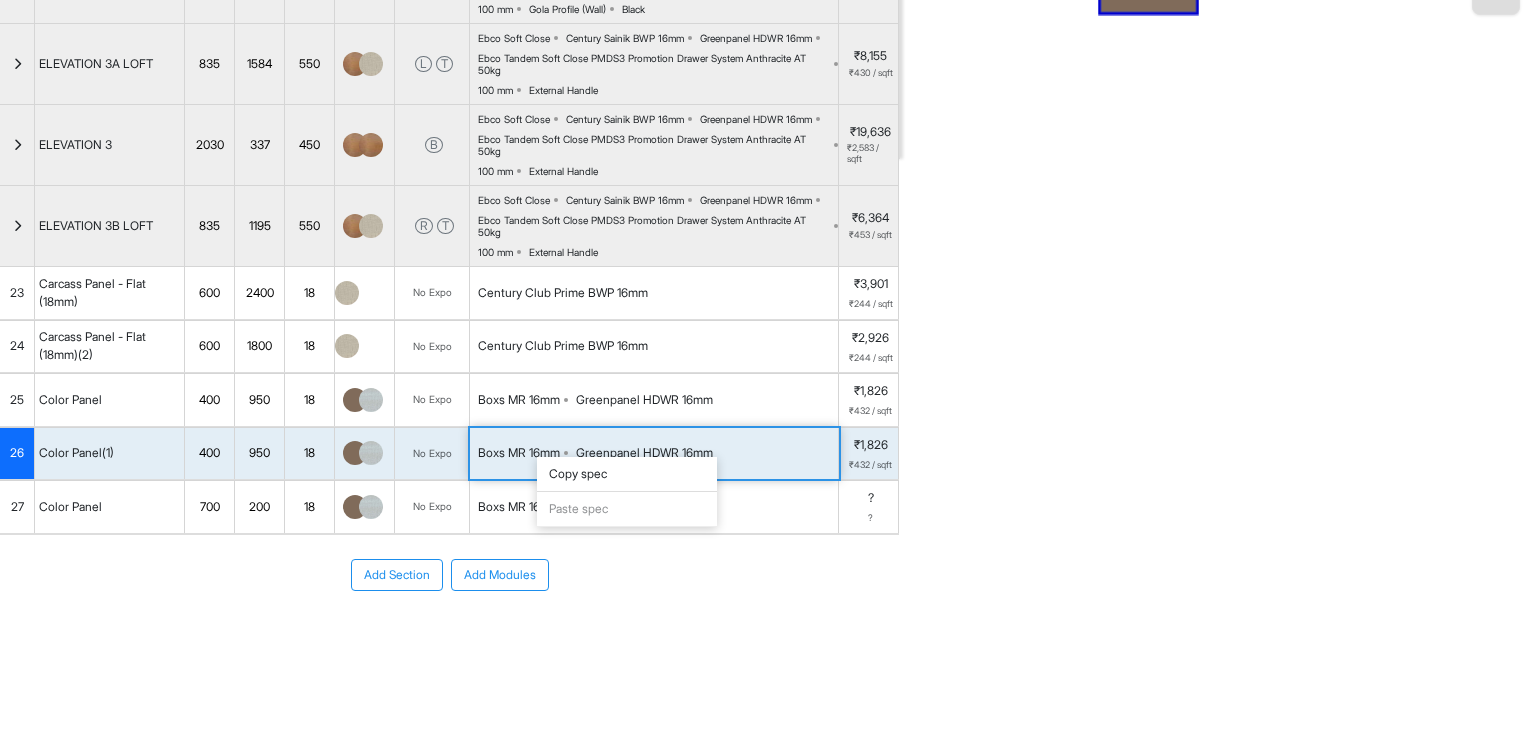 click on "Copy spec" at bounding box center [627, 474] 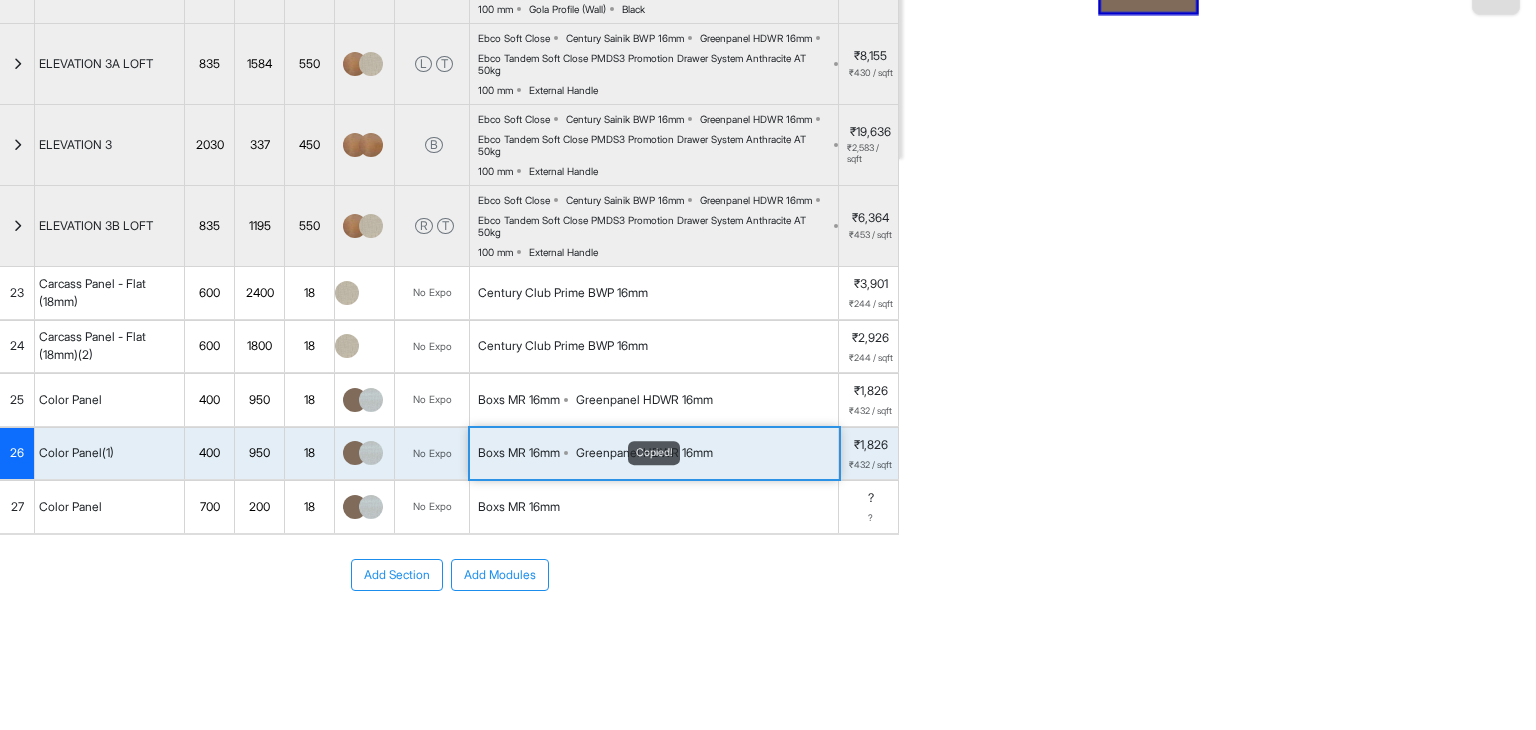 click on "Boxs MR 16mm" at bounding box center (654, 507) 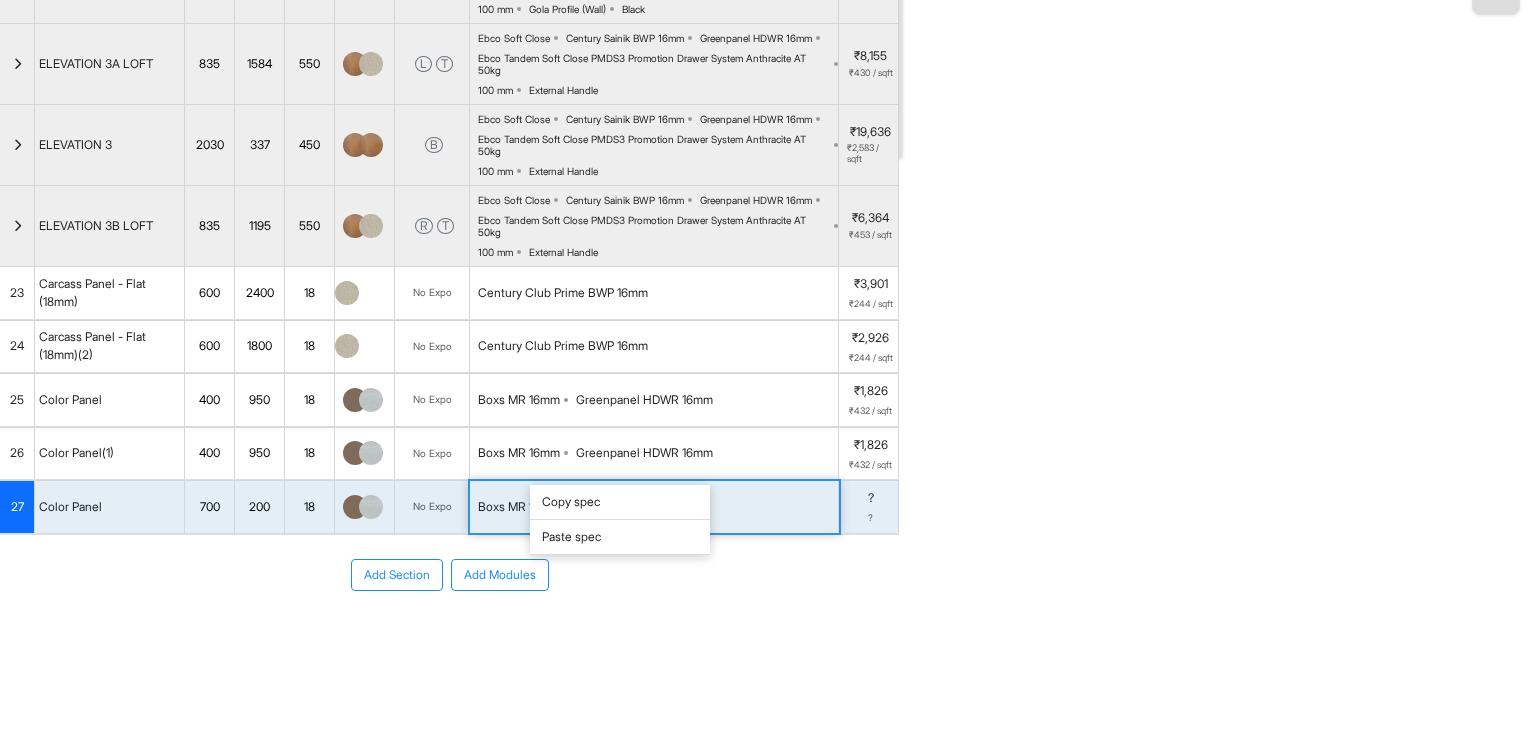 click on "Paste spec" at bounding box center [620, 537] 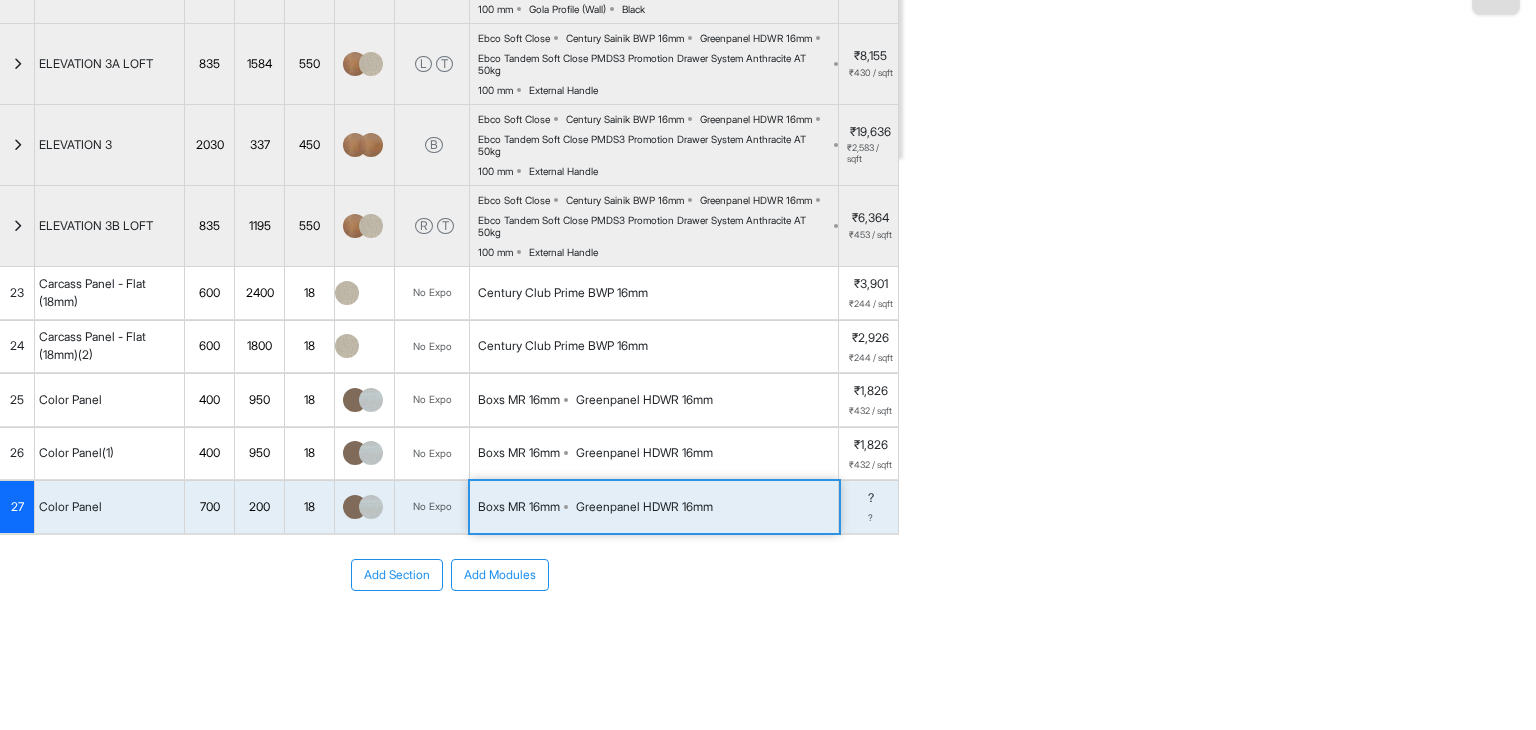click on "24" at bounding box center [17, 346] 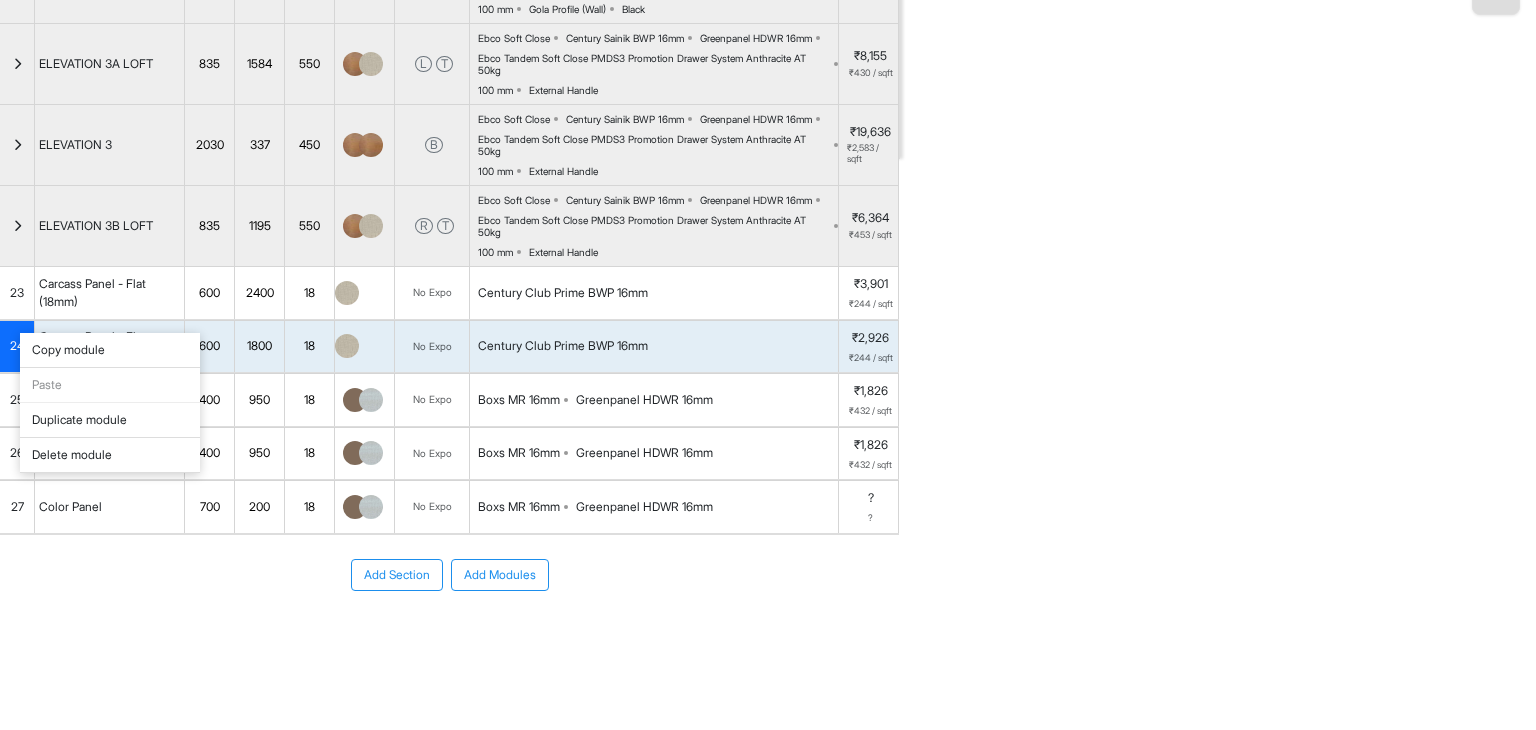 click on "Duplicate module" at bounding box center (110, 420) 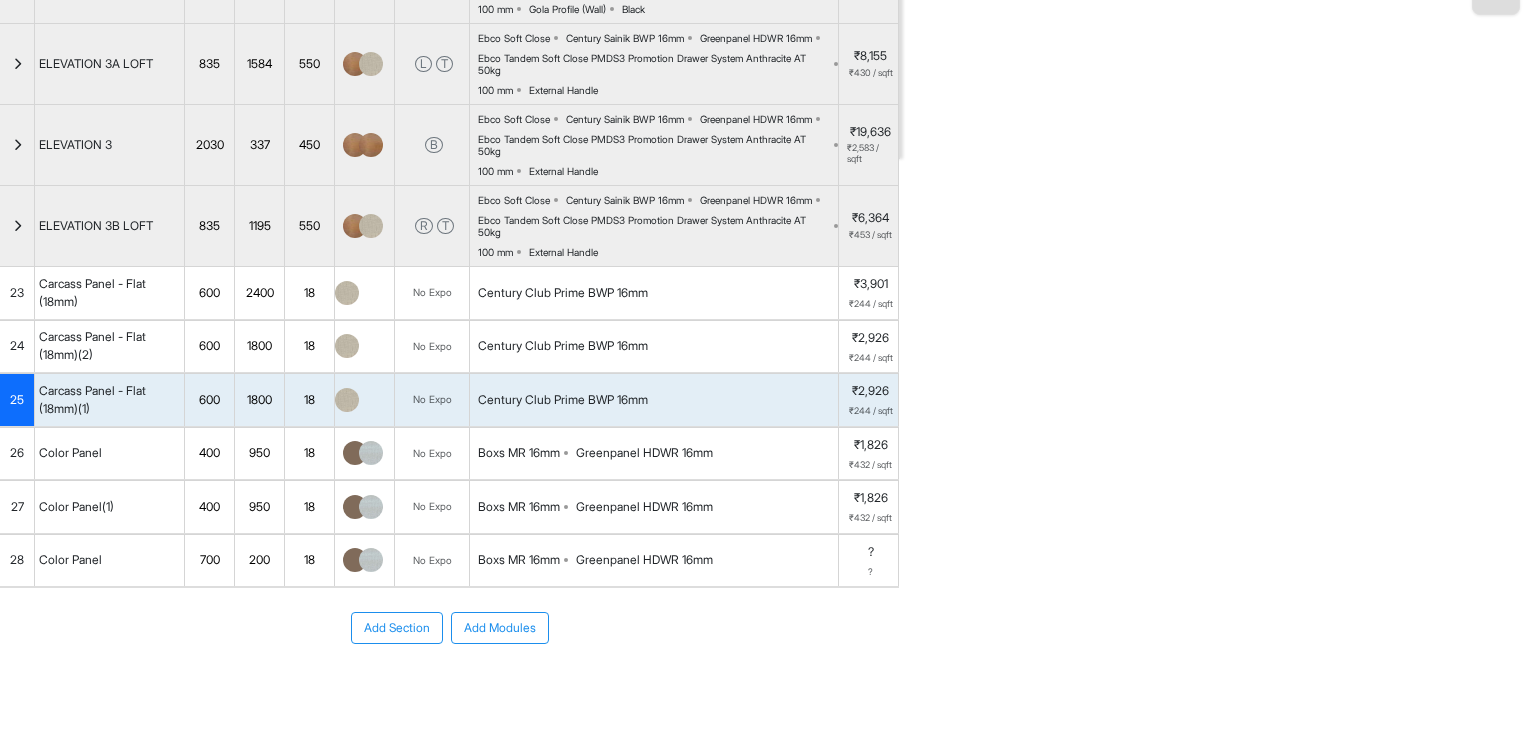click on "600" at bounding box center [209, 400] 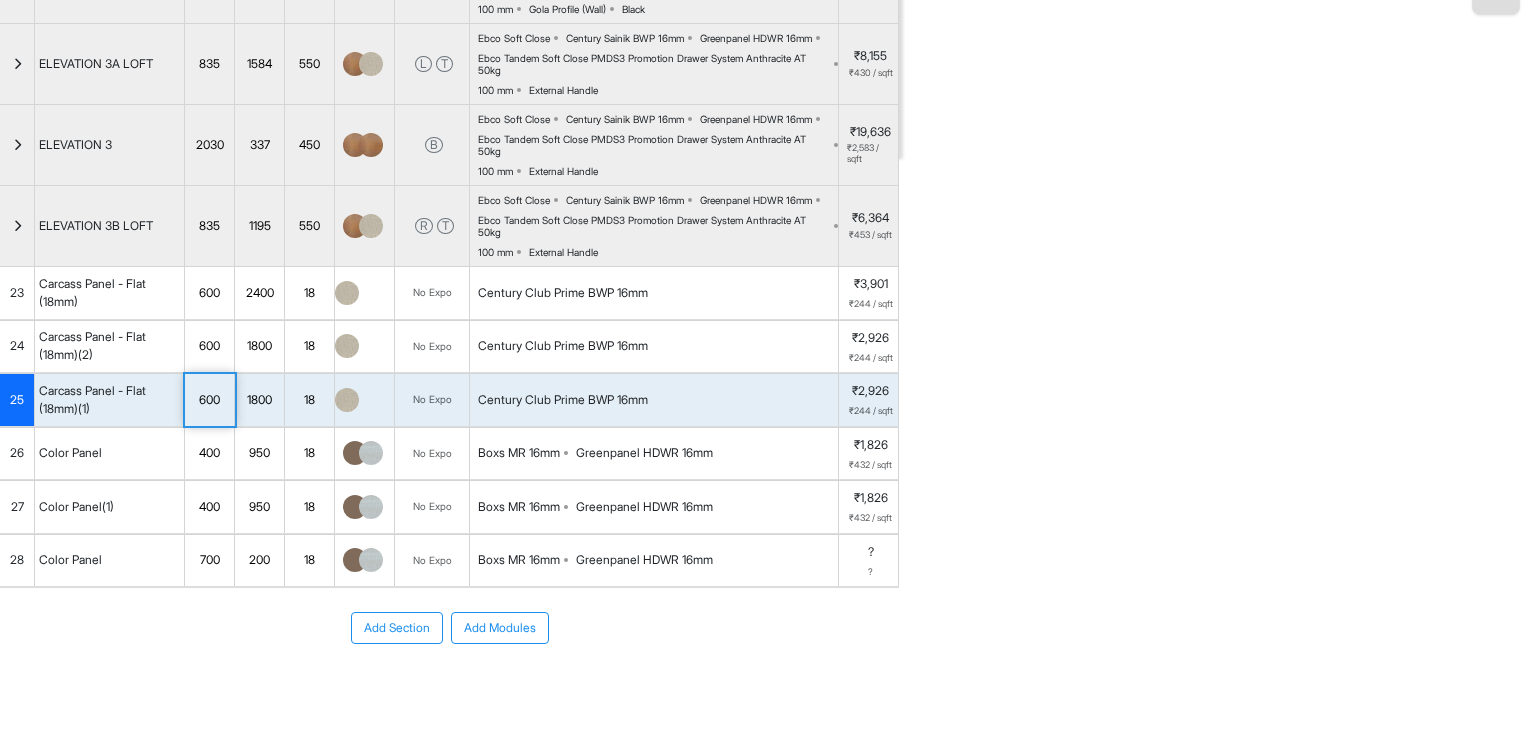 click on "600" at bounding box center [209, 400] 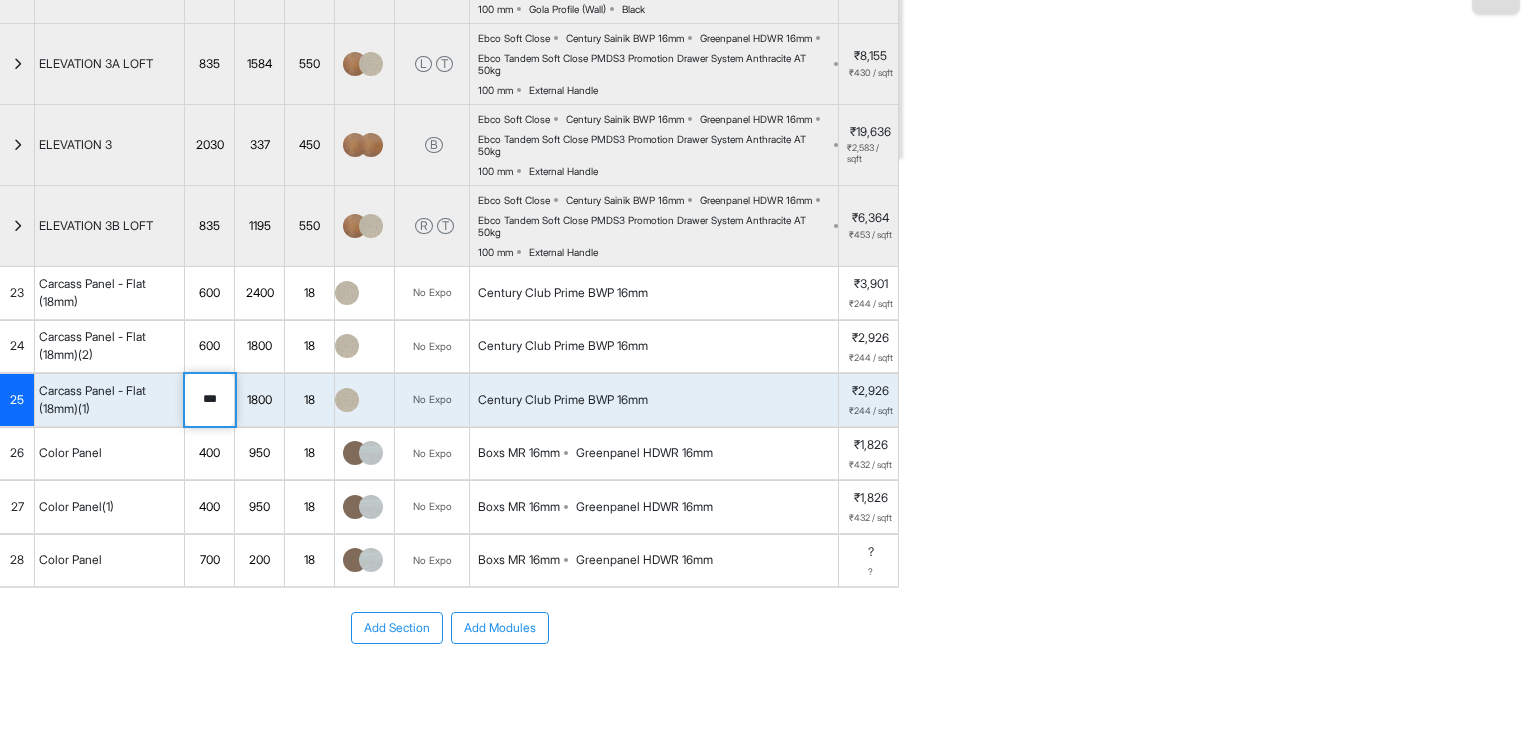 drag, startPoint x: 222, startPoint y: 397, endPoint x: 176, endPoint y: 405, distance: 46.69047 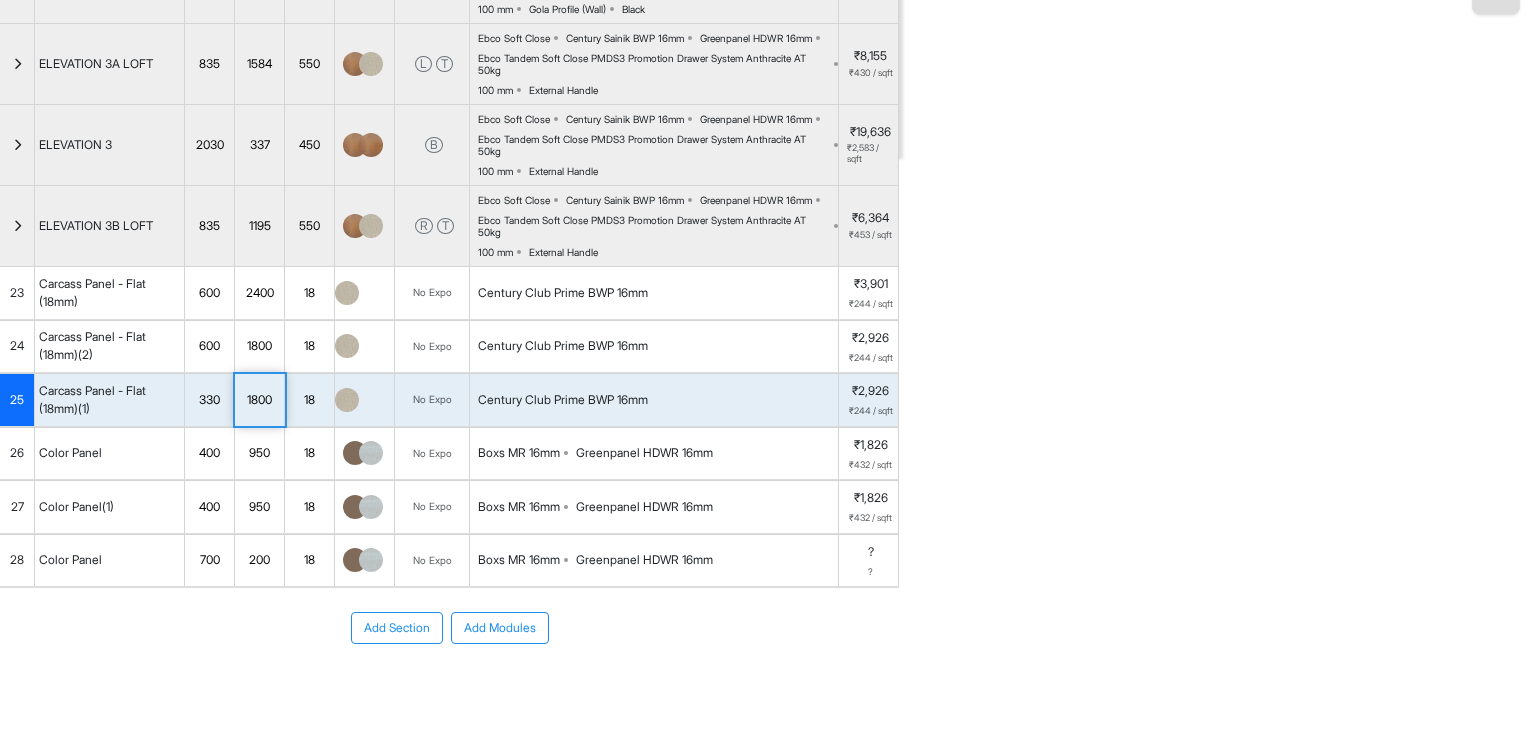 click on "1800" at bounding box center (259, 400) 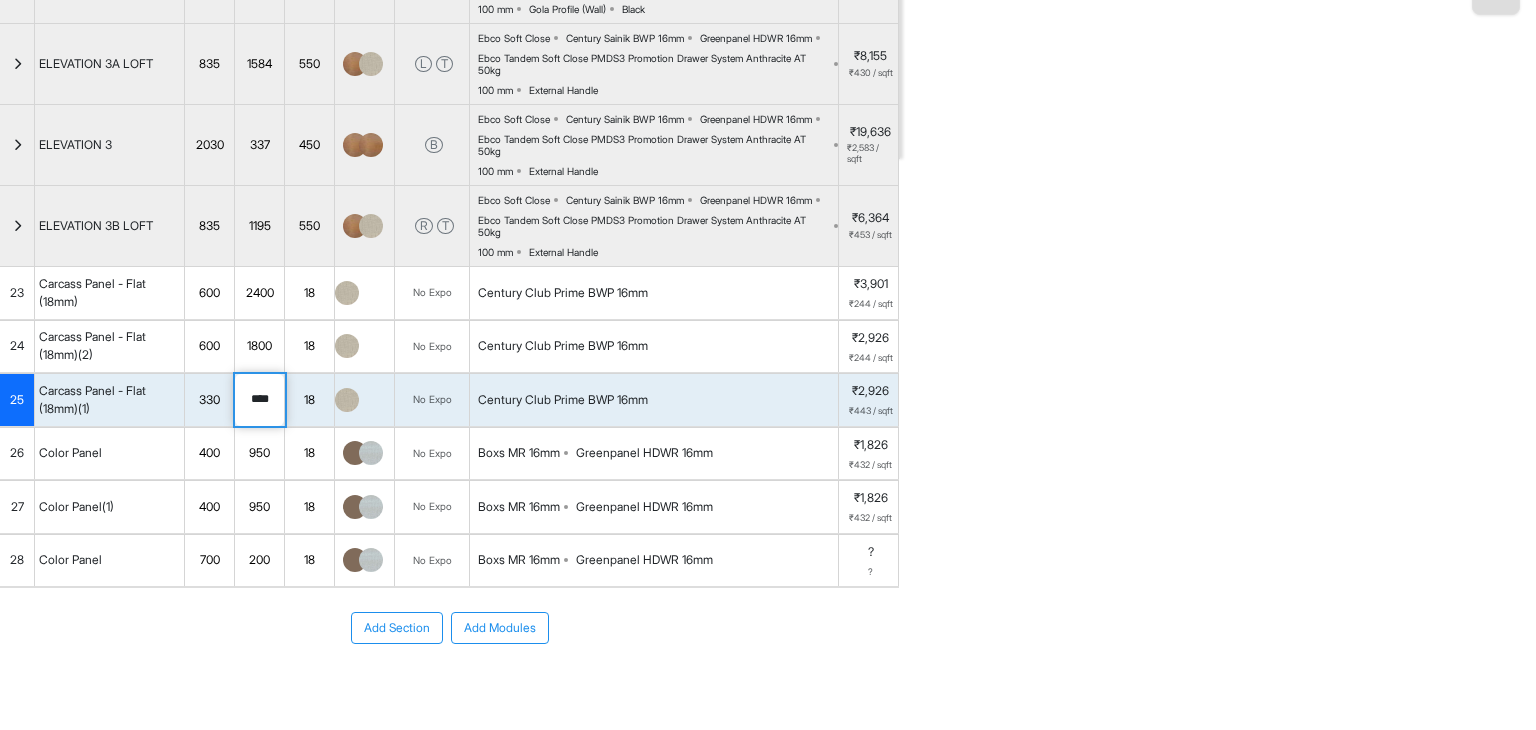 drag, startPoint x: 273, startPoint y: 395, endPoint x: 233, endPoint y: 397, distance: 40.04997 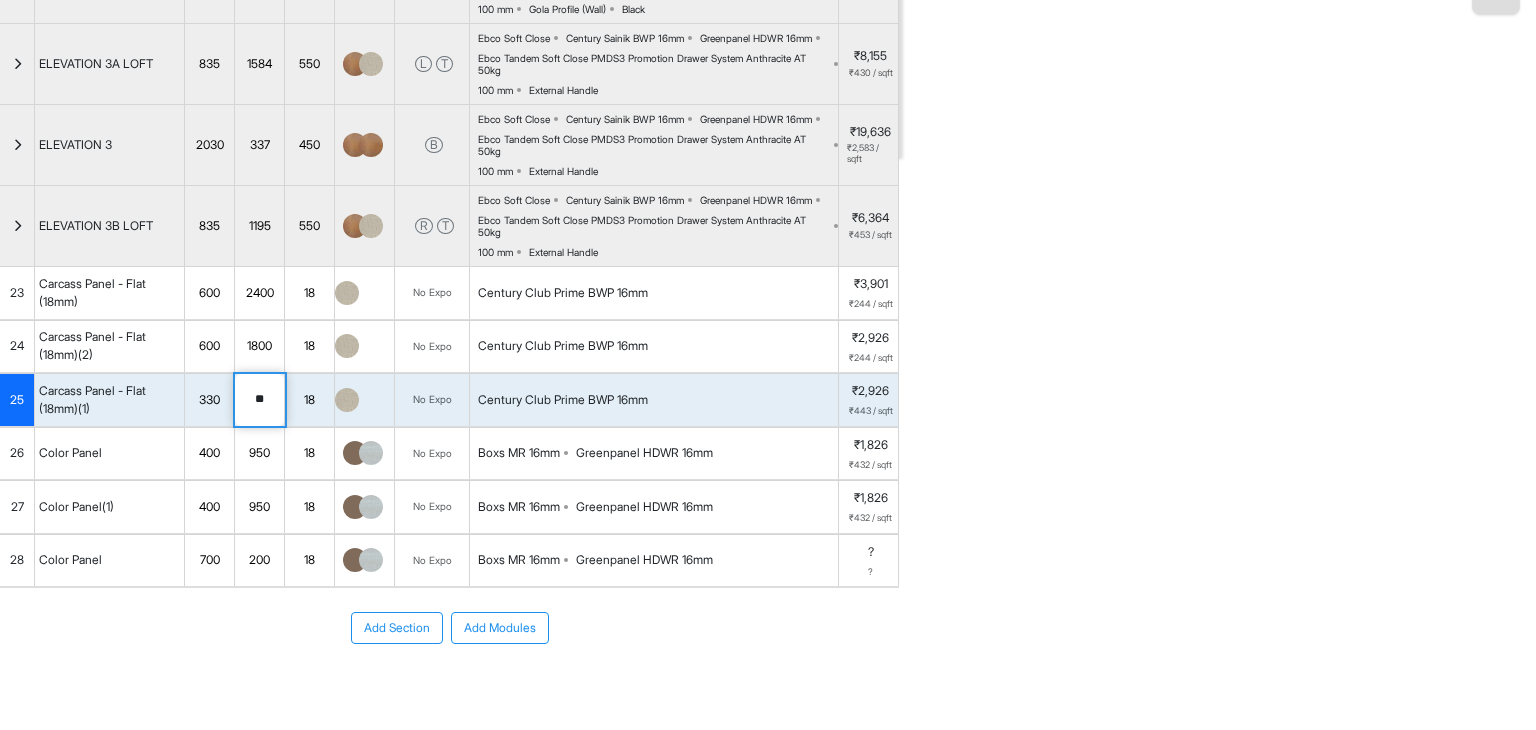 type on "***" 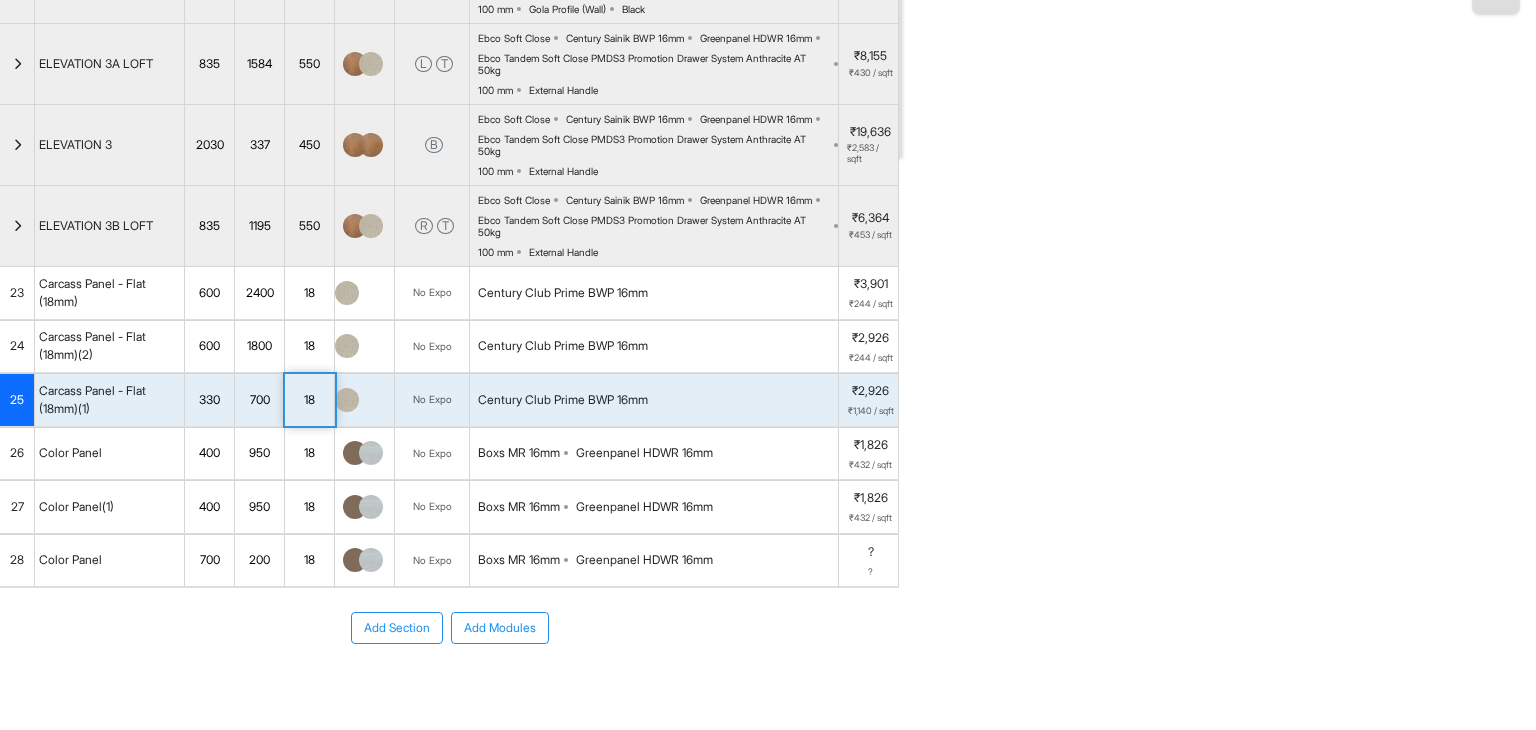 scroll, scrollTop: 0, scrollLeft: 0, axis: both 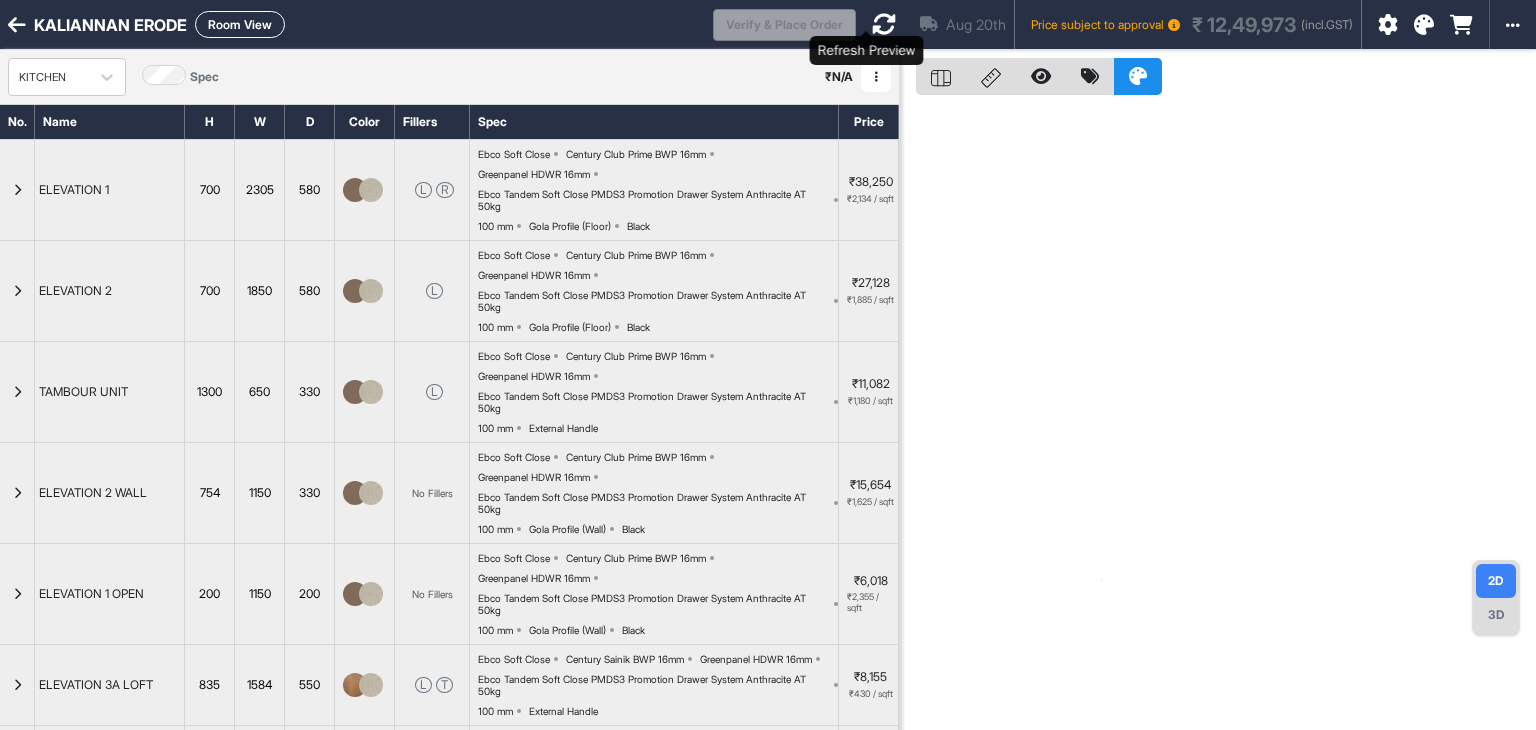 click at bounding box center [884, 24] 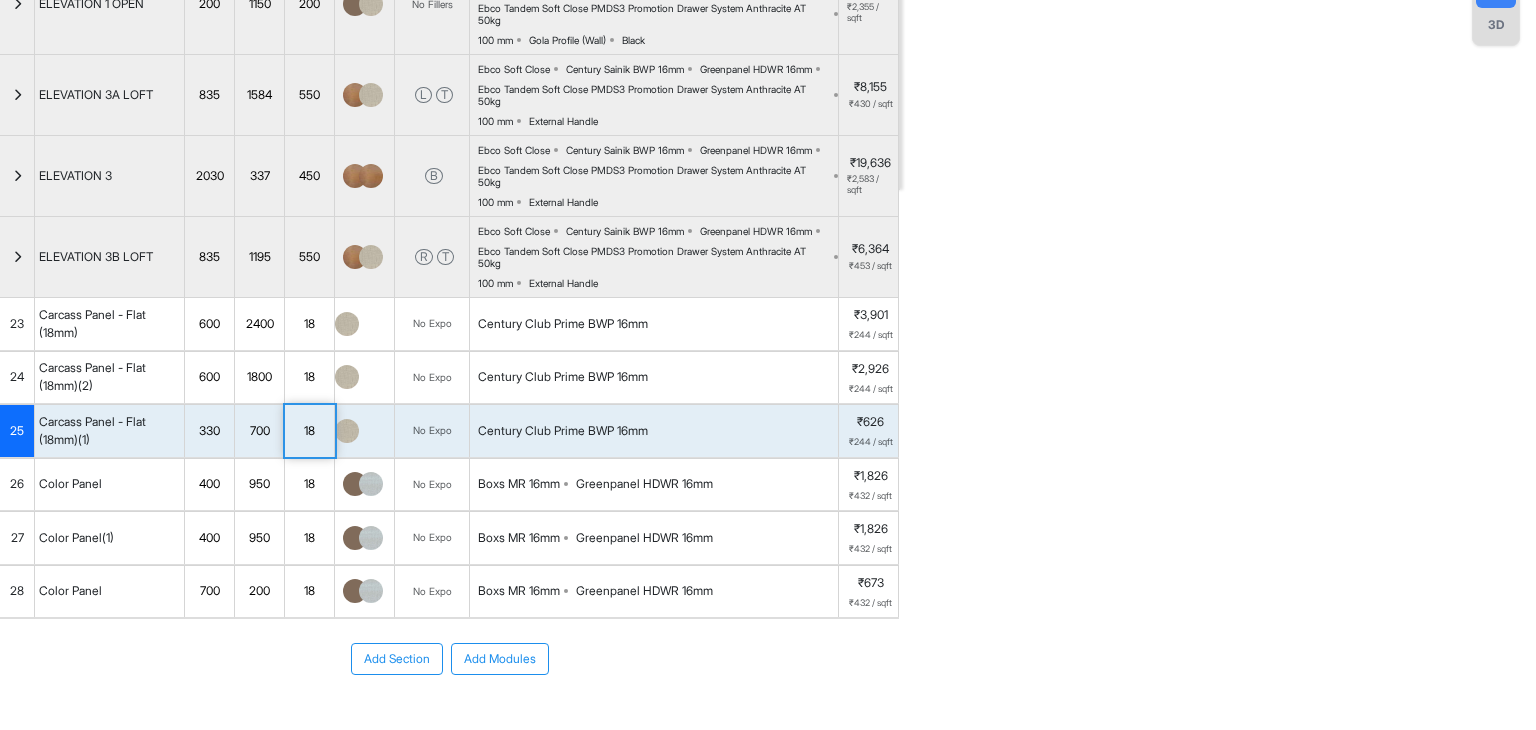 scroll, scrollTop: 591, scrollLeft: 0, axis: vertical 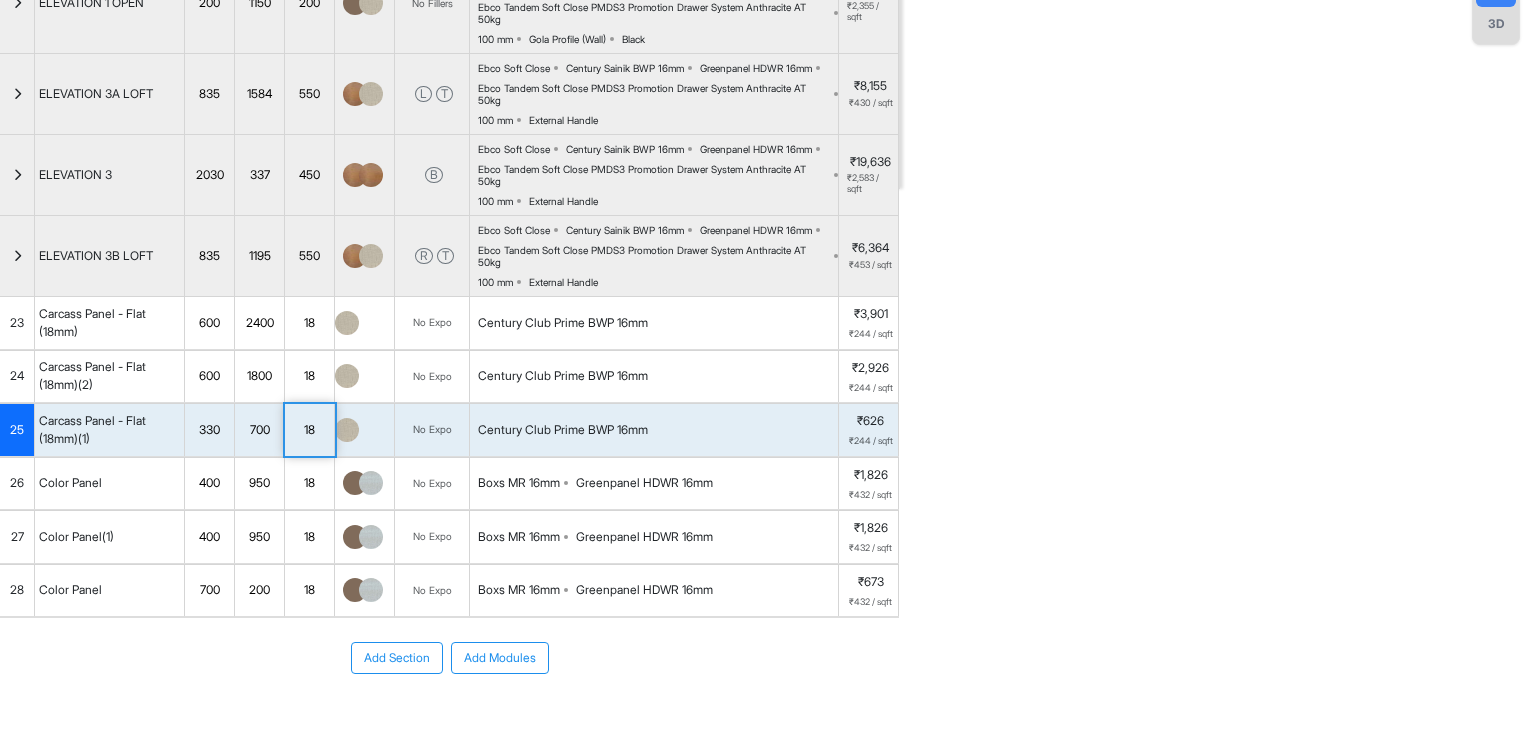 click on "400" at bounding box center [209, 483] 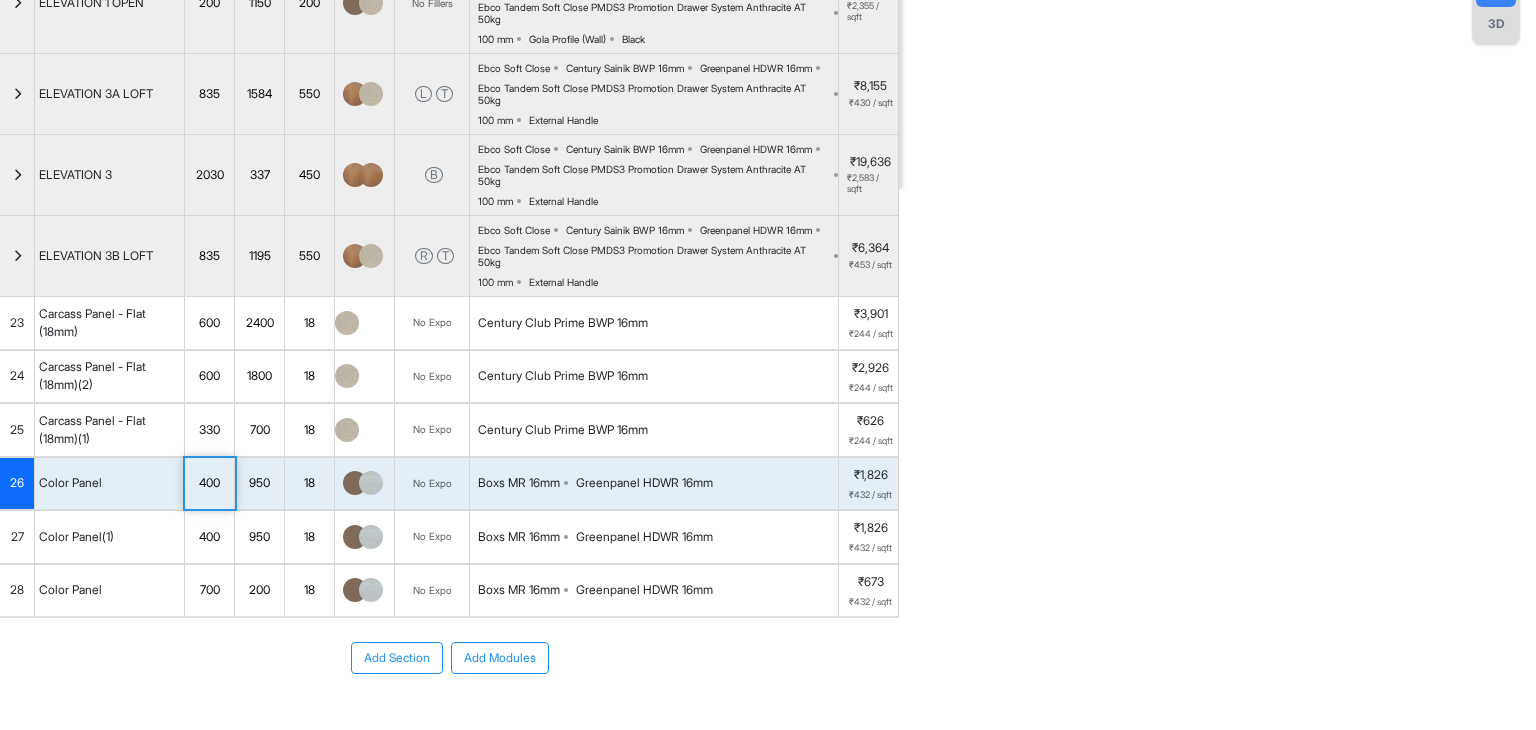 click on "400" at bounding box center [209, 483] 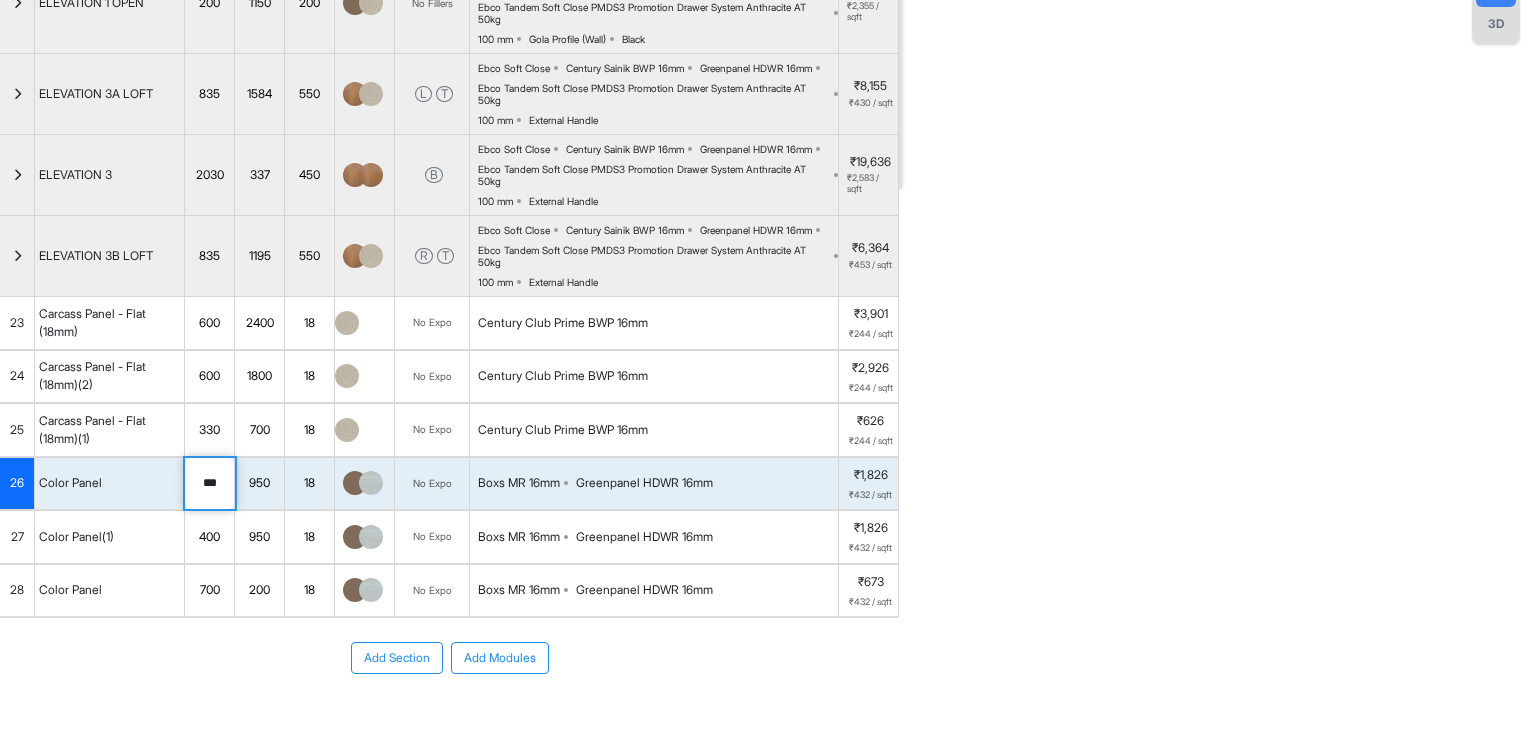 drag, startPoint x: 229, startPoint y: 481, endPoint x: 181, endPoint y: 493, distance: 49.47727 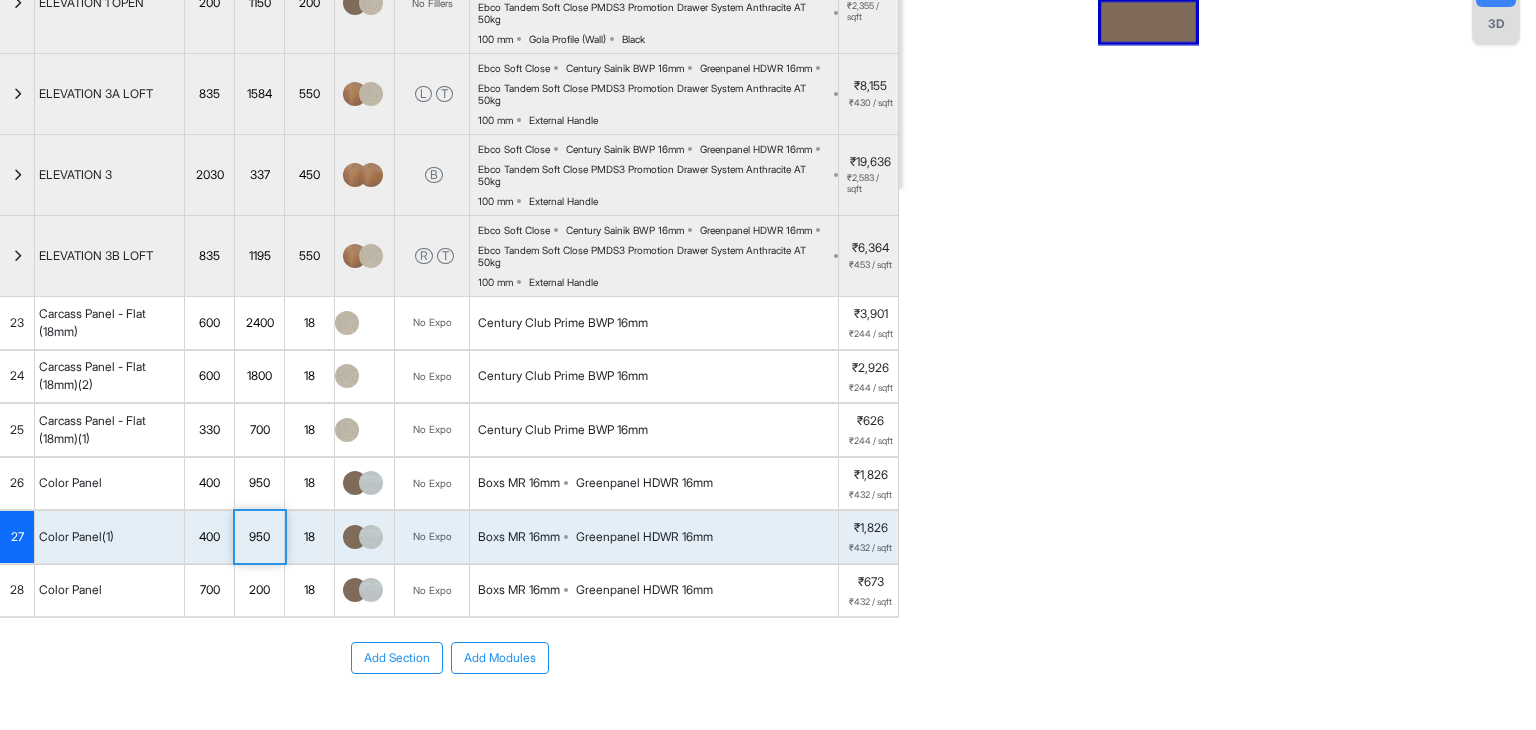 click on "950" at bounding box center (259, 537) 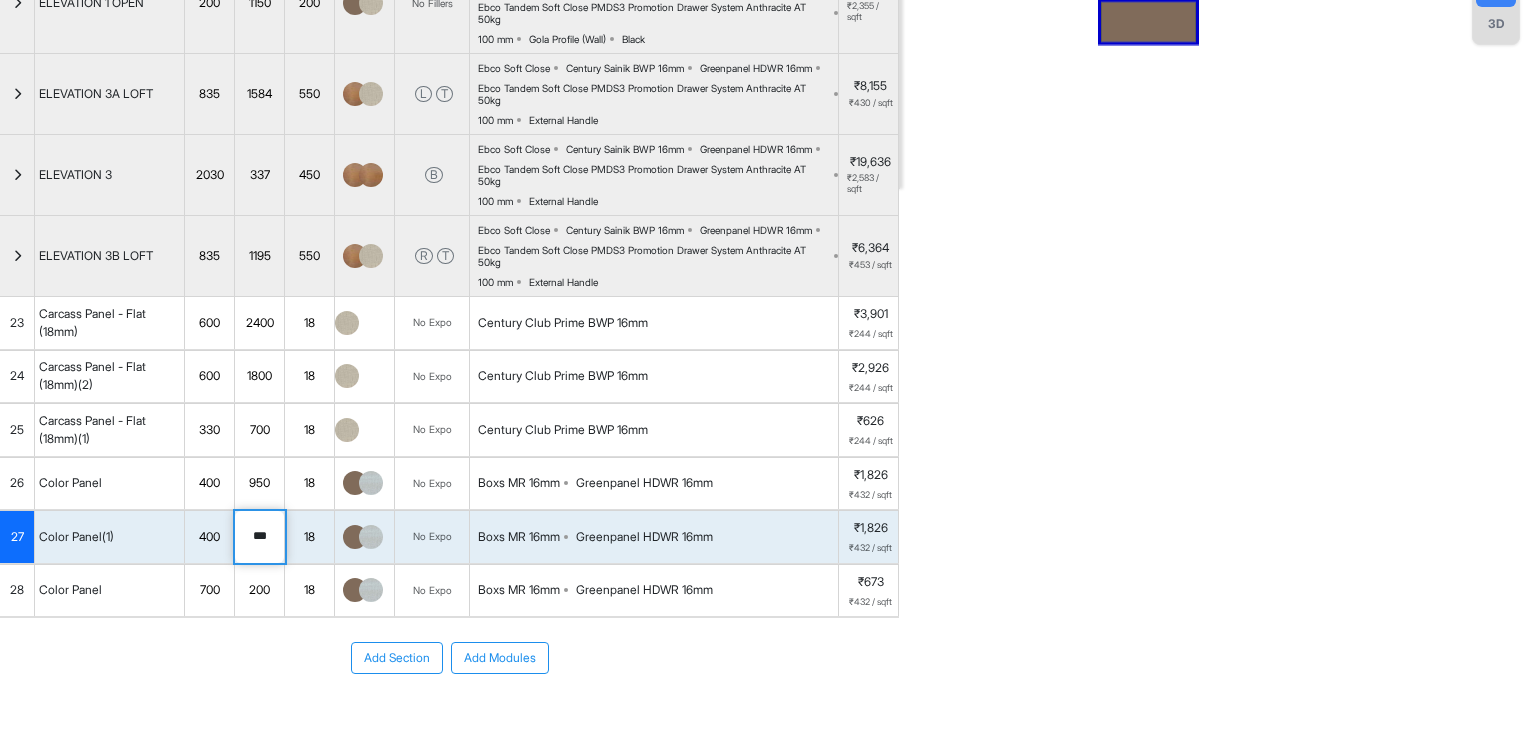 click on "***" at bounding box center (259, 537) 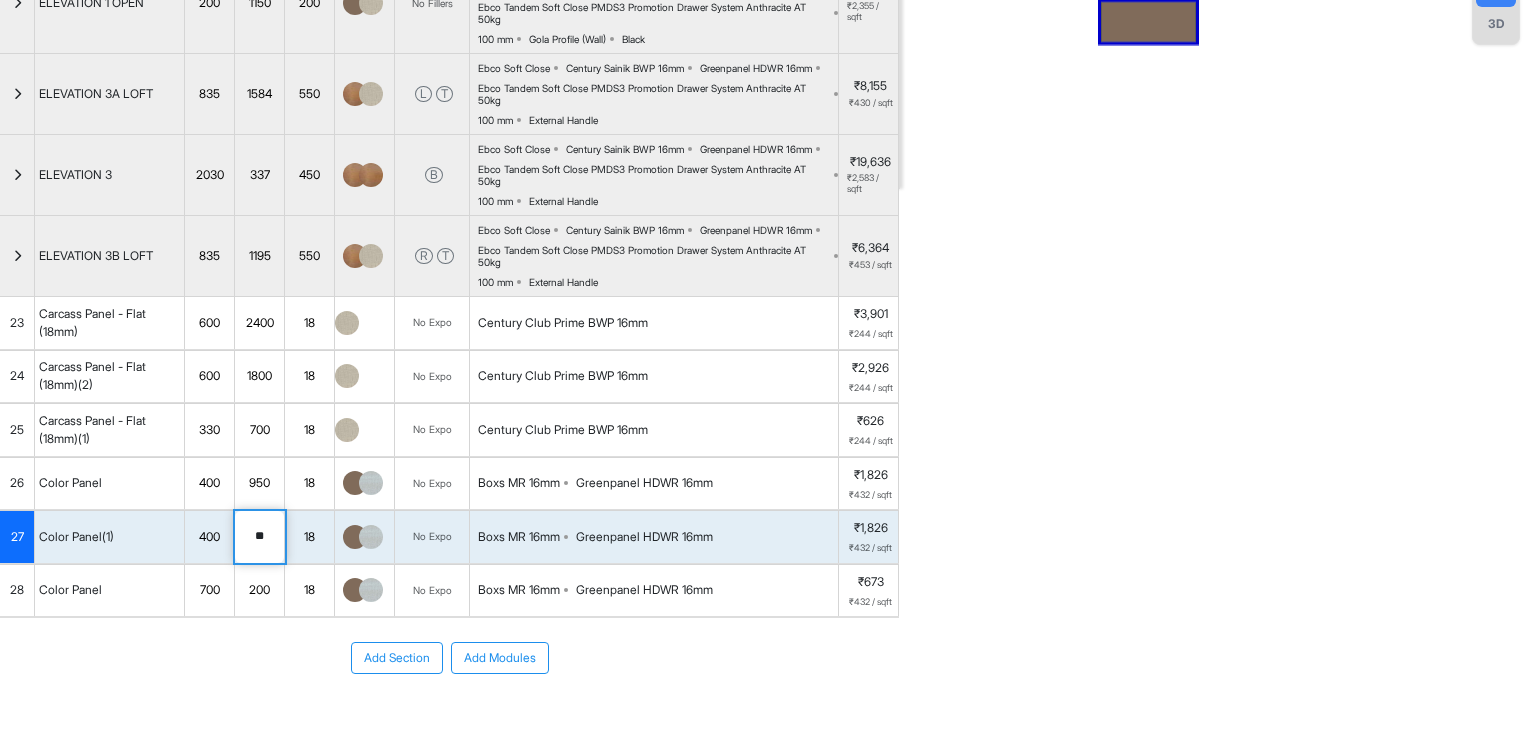 type on "***" 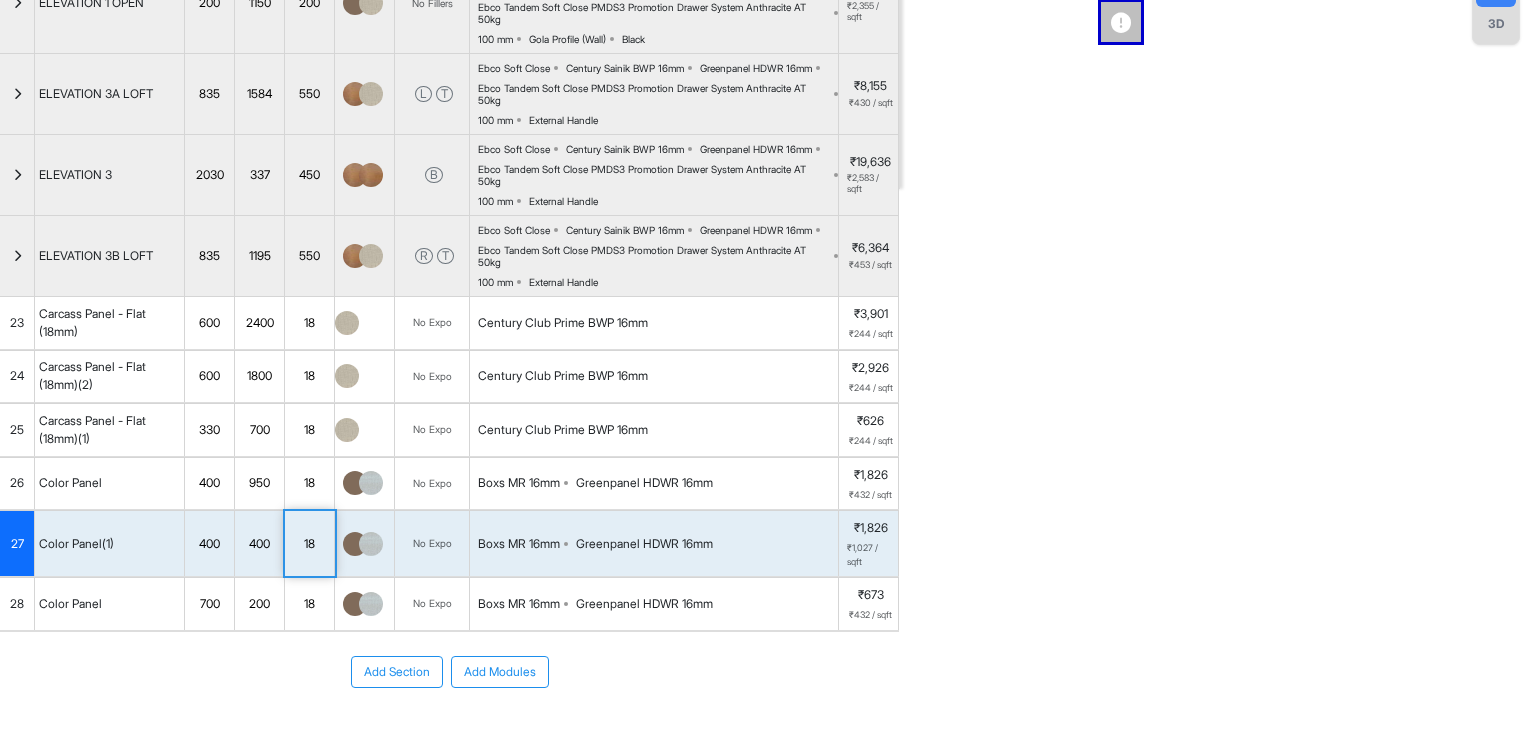 click on "400" at bounding box center [209, 483] 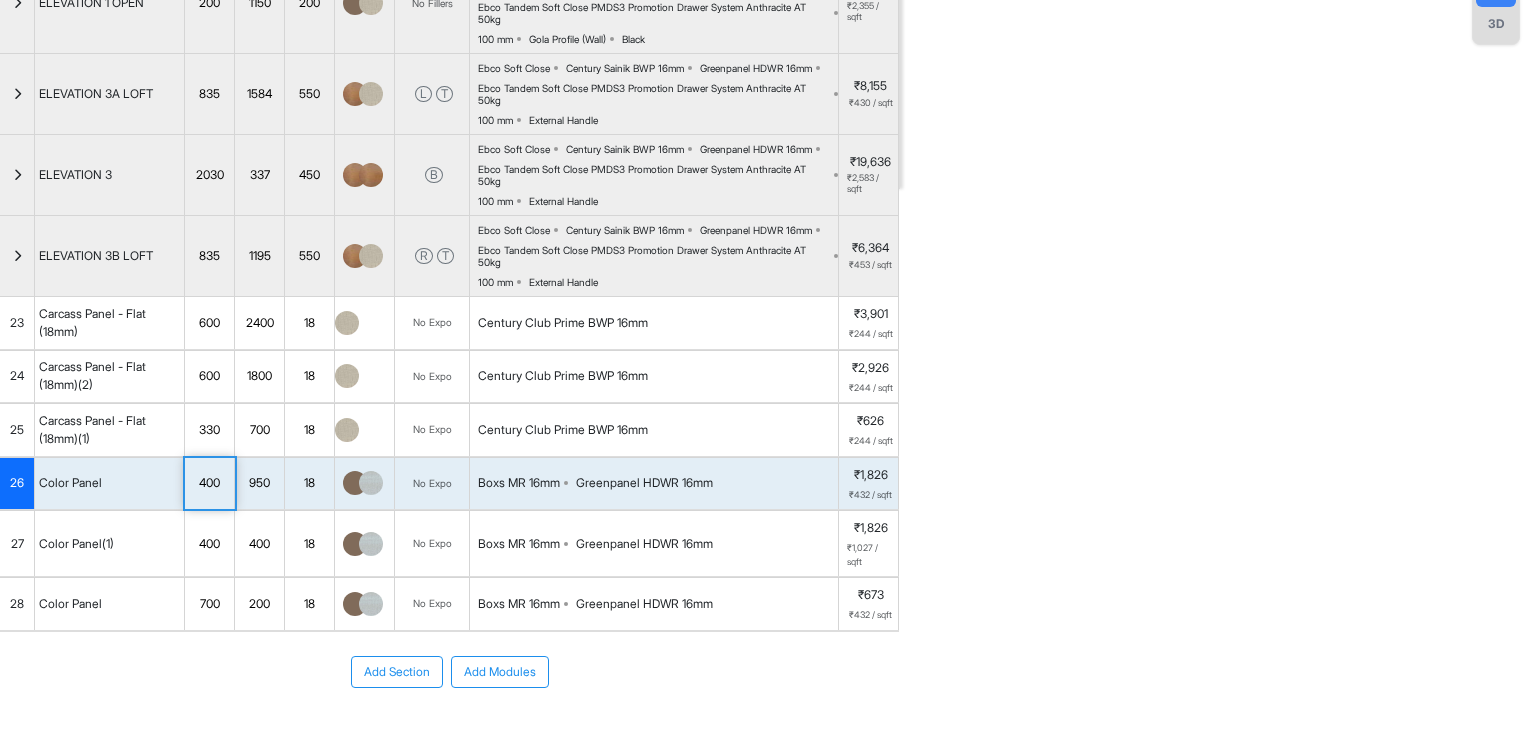 click on "400" at bounding box center [209, 483] 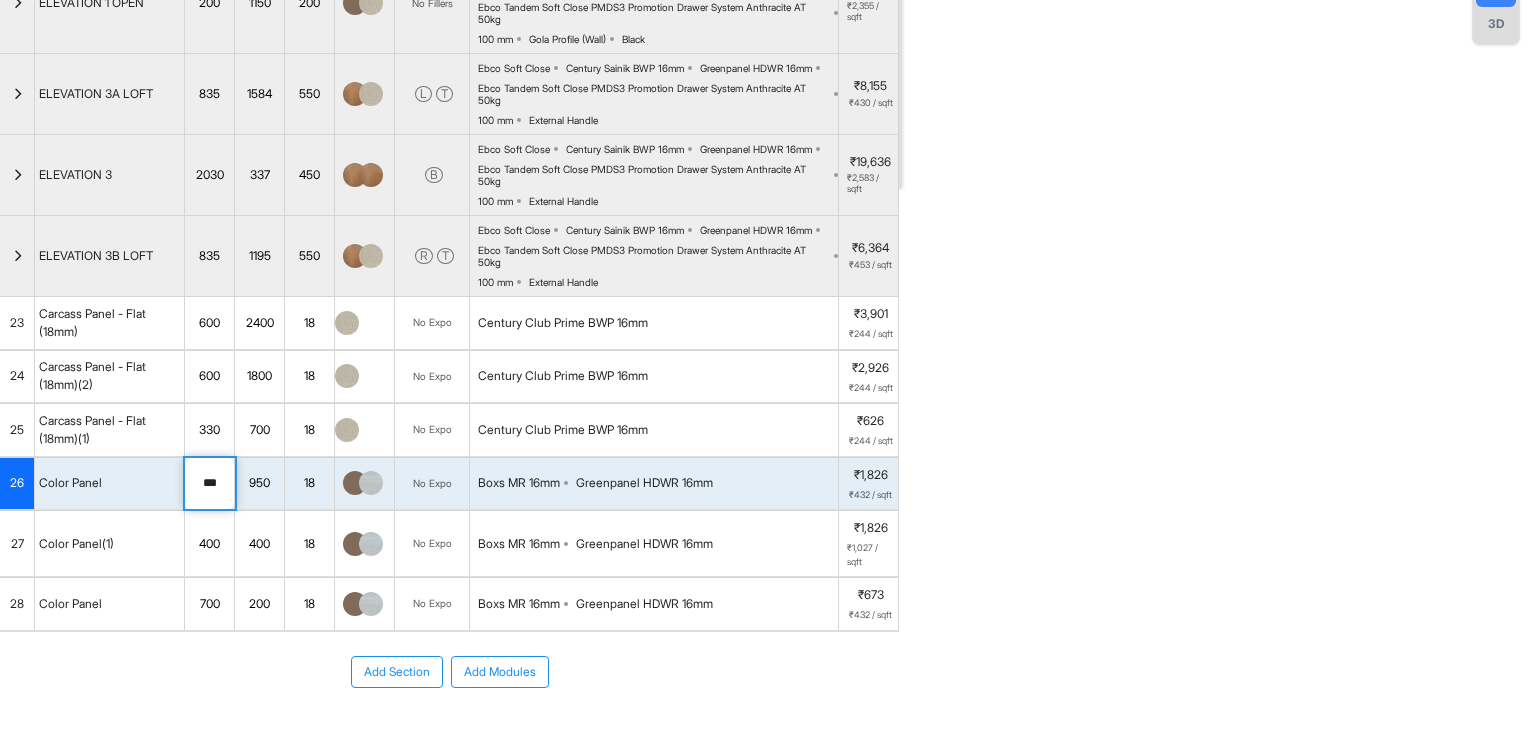 drag, startPoint x: 220, startPoint y: 478, endPoint x: 144, endPoint y: 493, distance: 77.46612 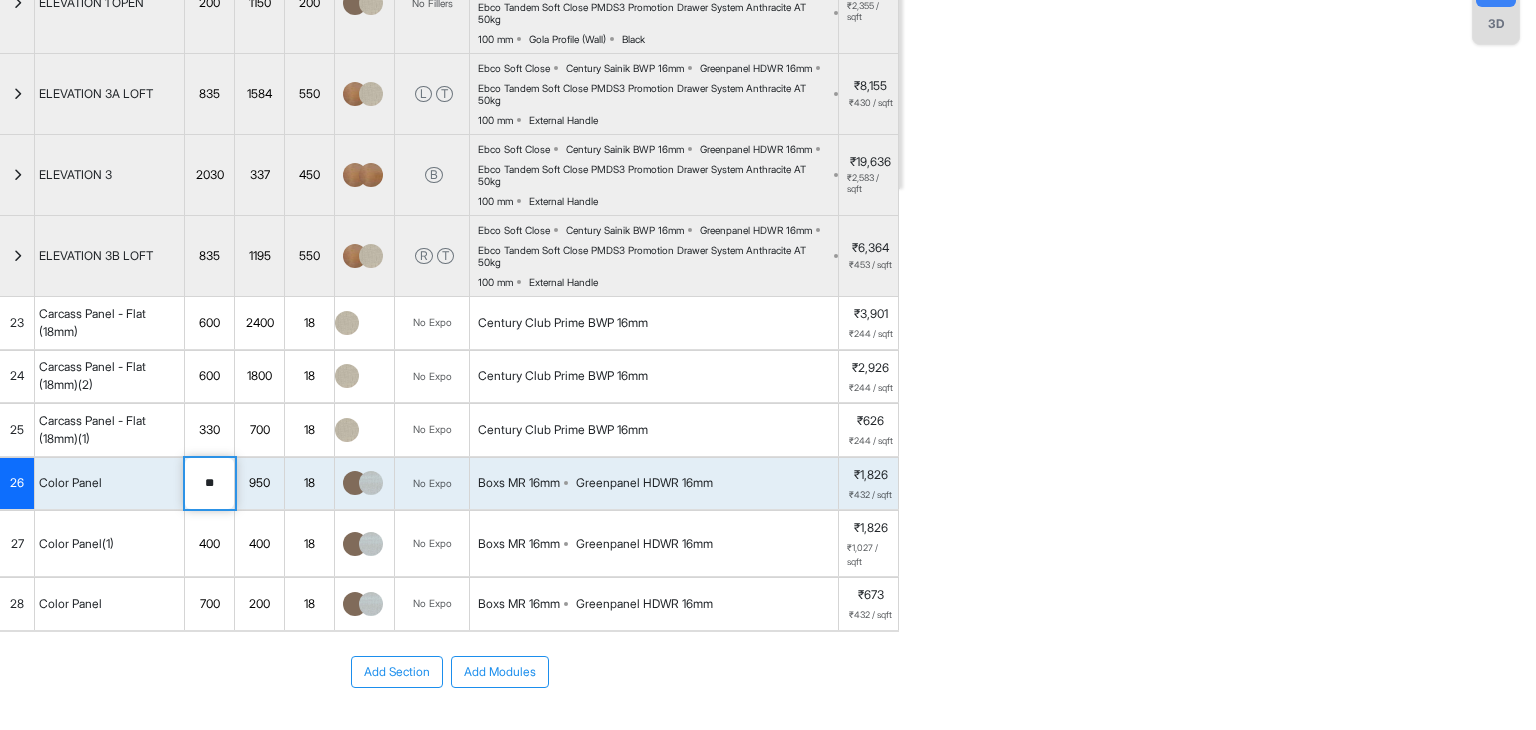 type on "***" 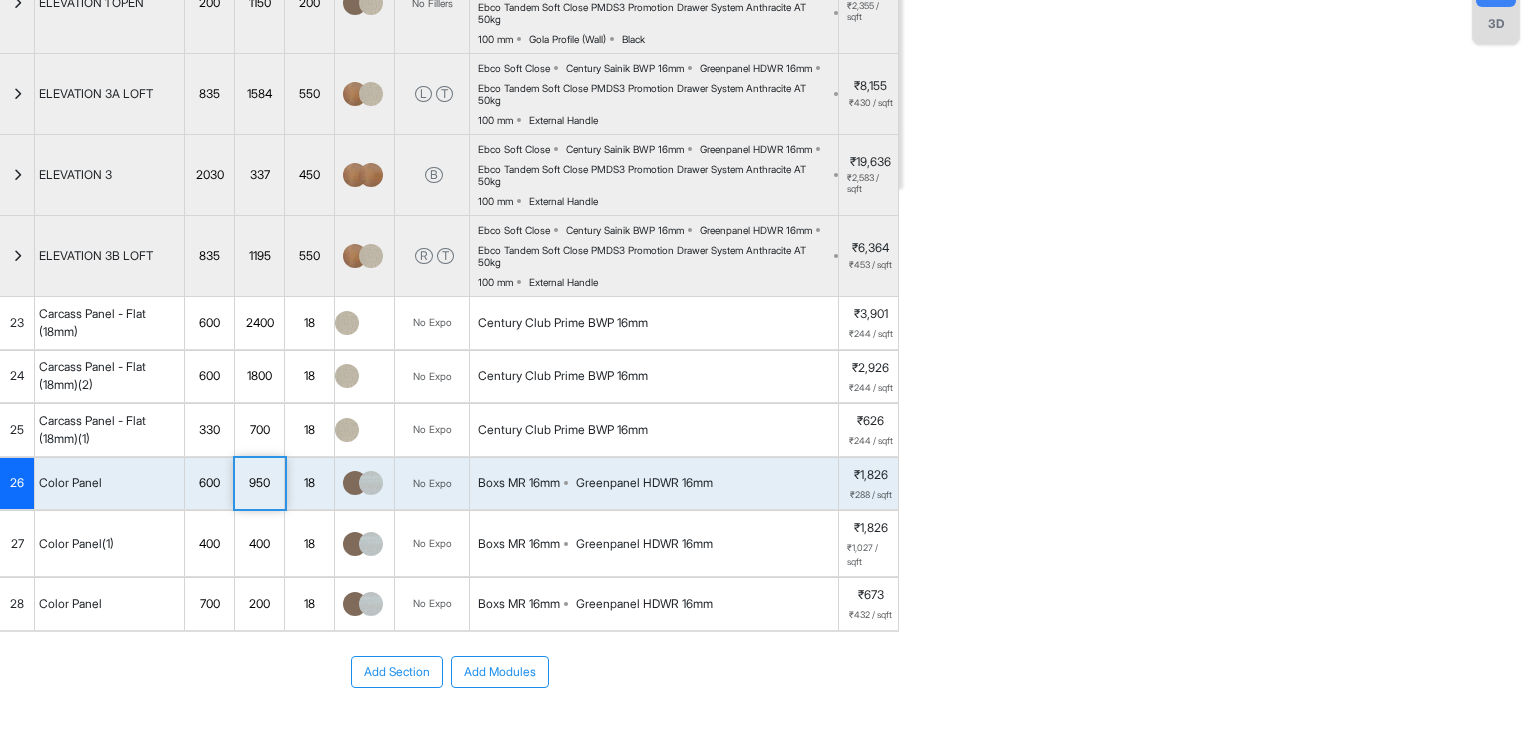 click on "400" at bounding box center [209, 544] 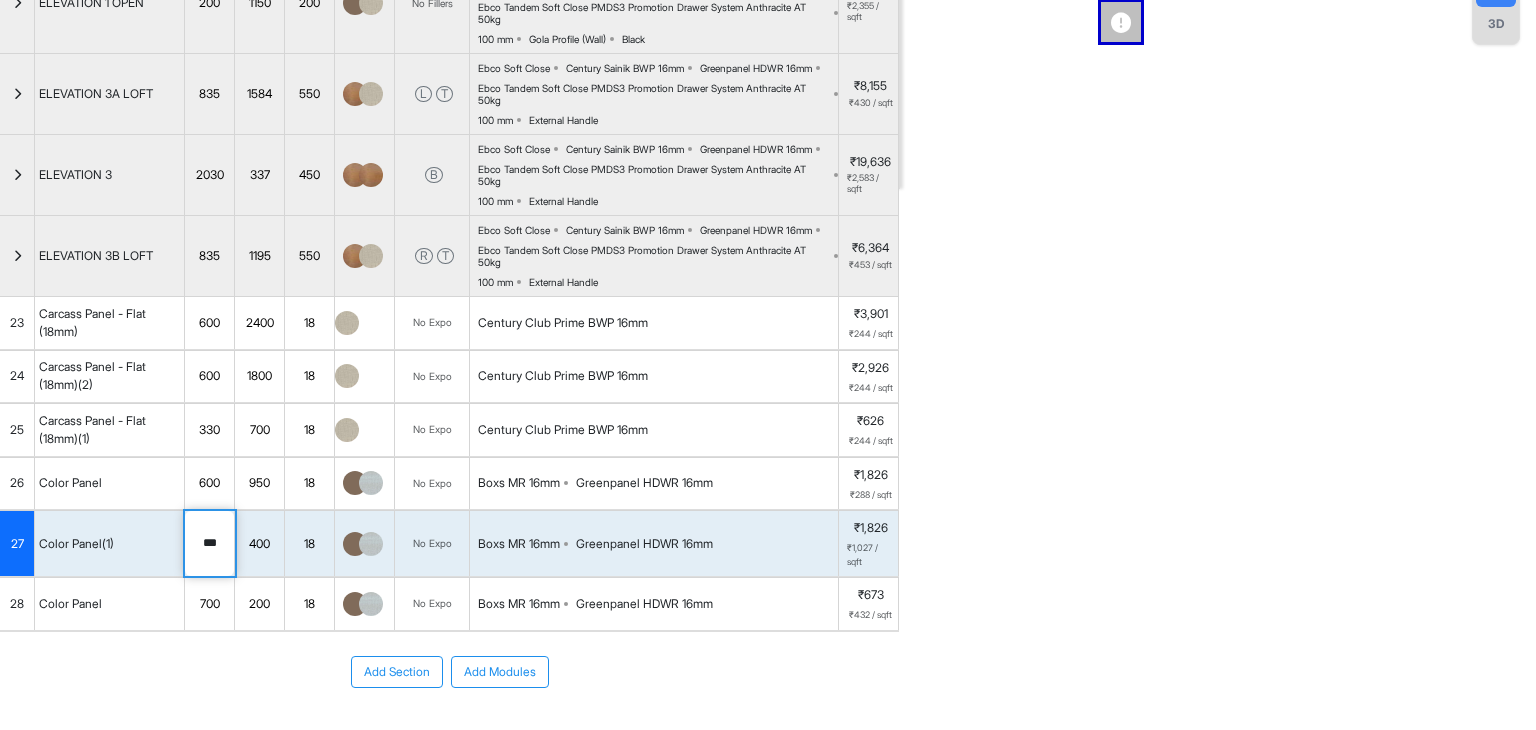 drag, startPoint x: 225, startPoint y: 539, endPoint x: 170, endPoint y: 561, distance: 59.236813 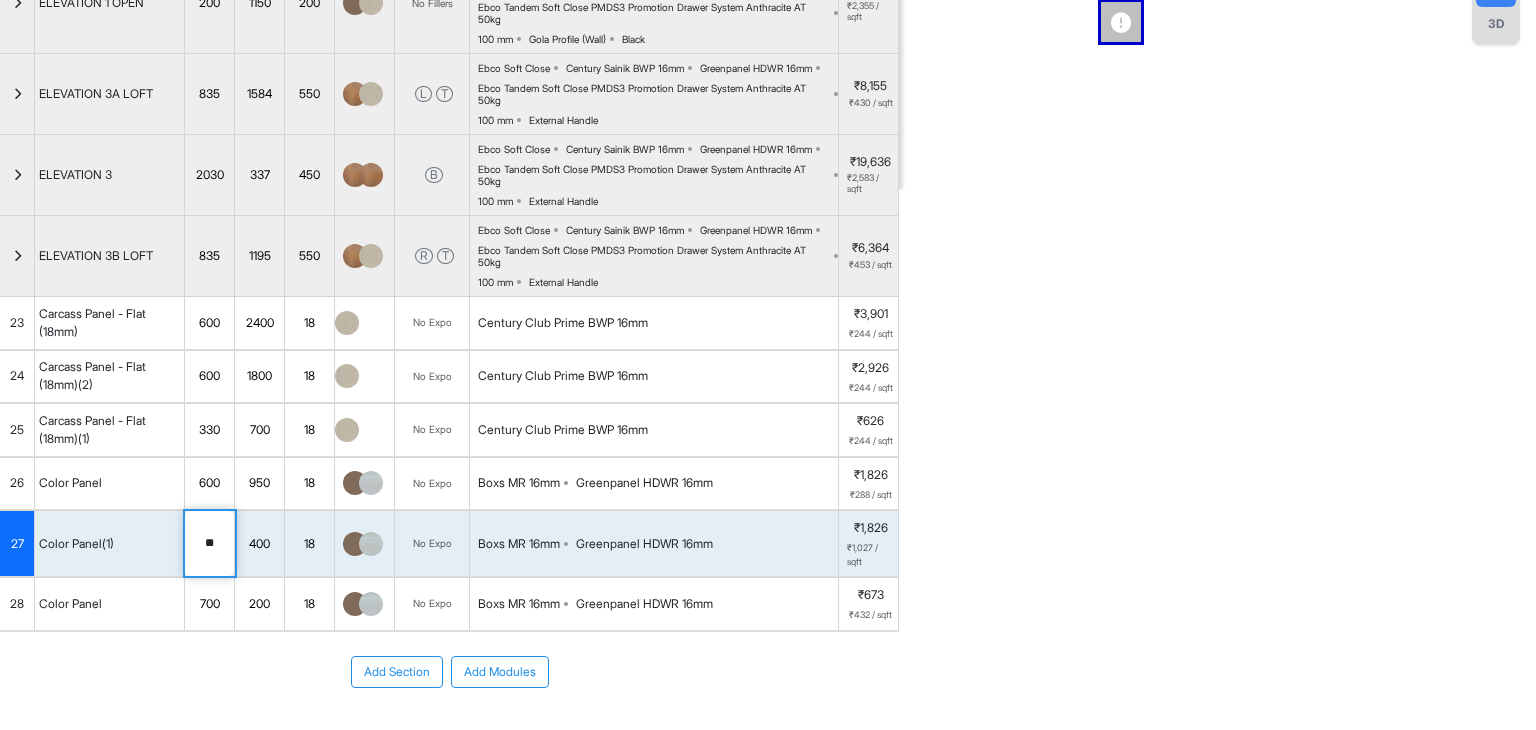 type on "***" 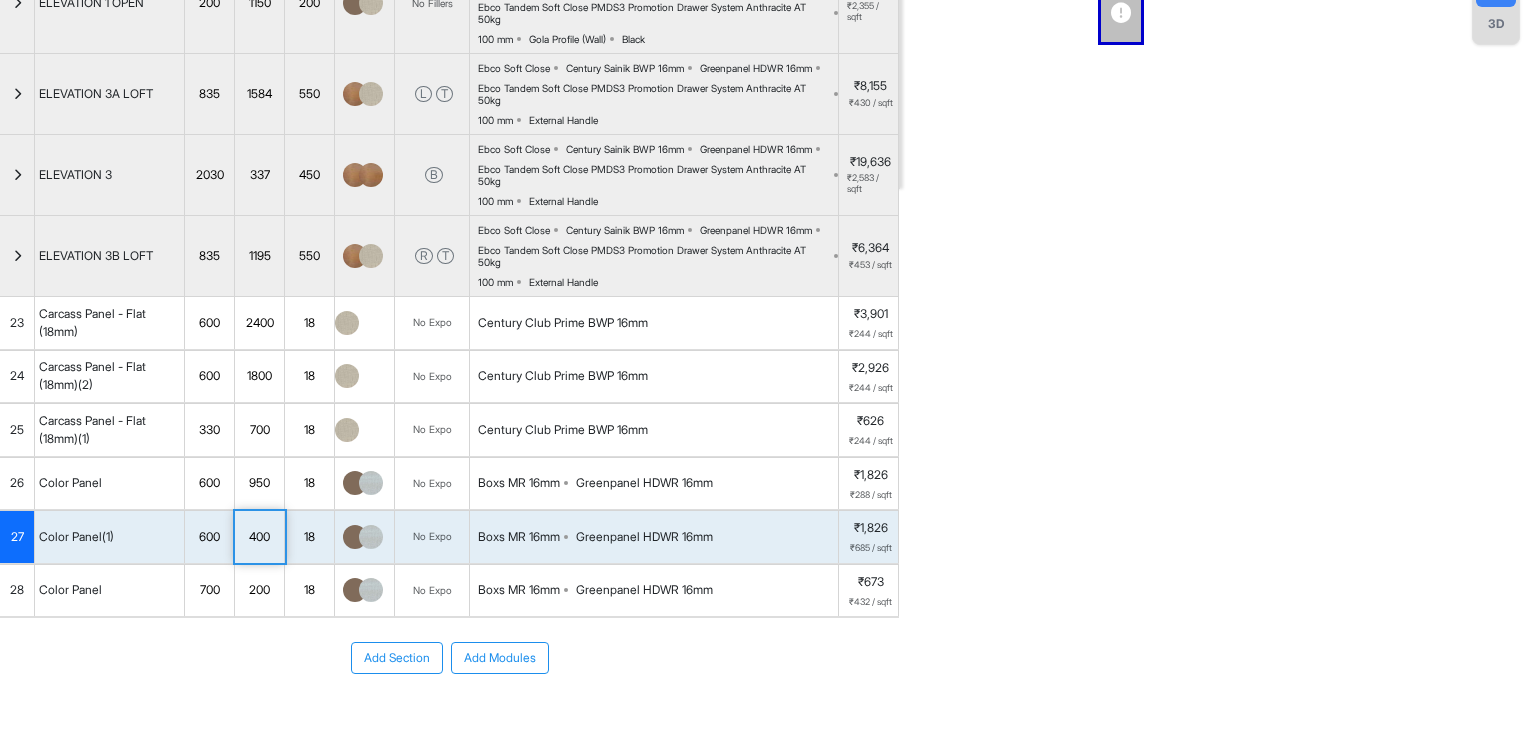 scroll, scrollTop: 0, scrollLeft: 0, axis: both 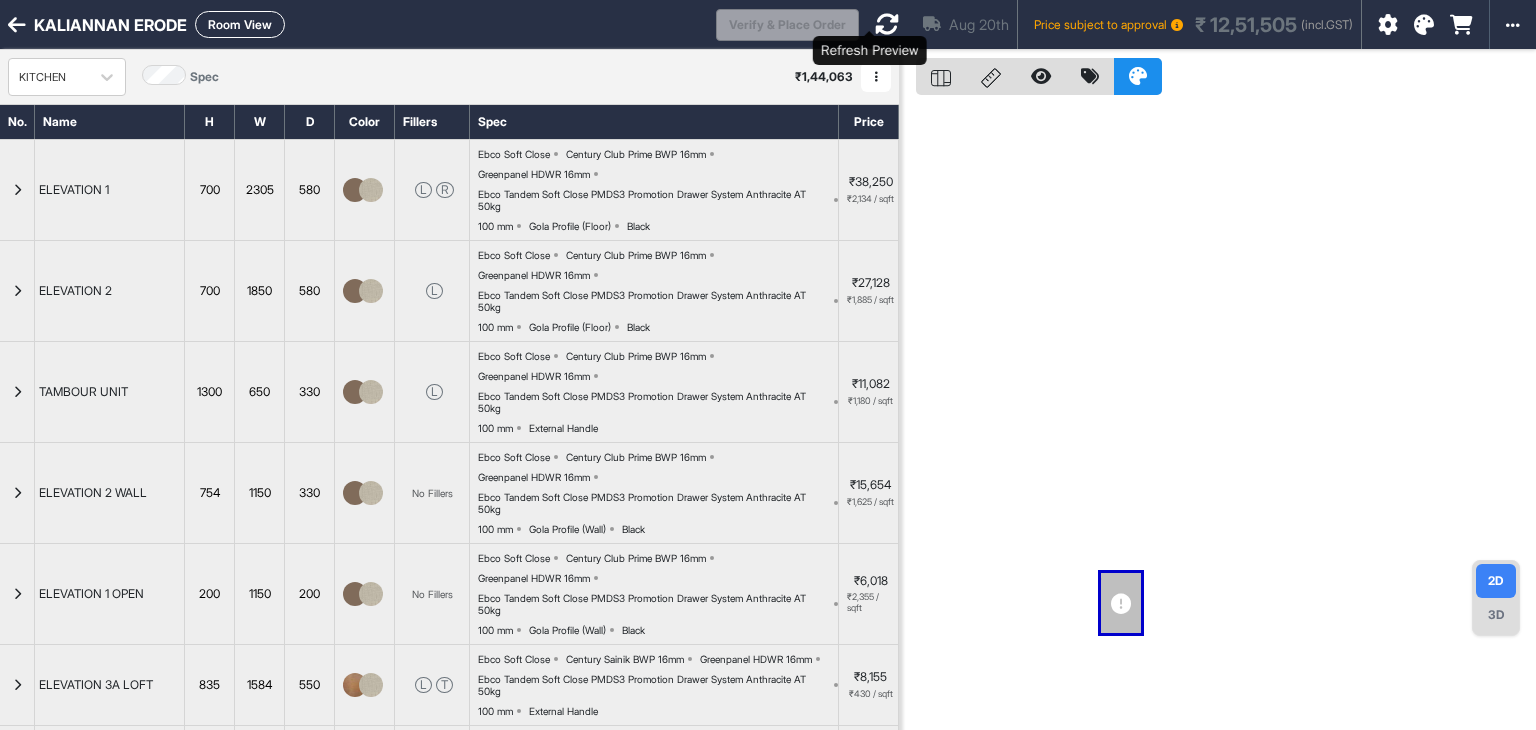 click at bounding box center [887, 24] 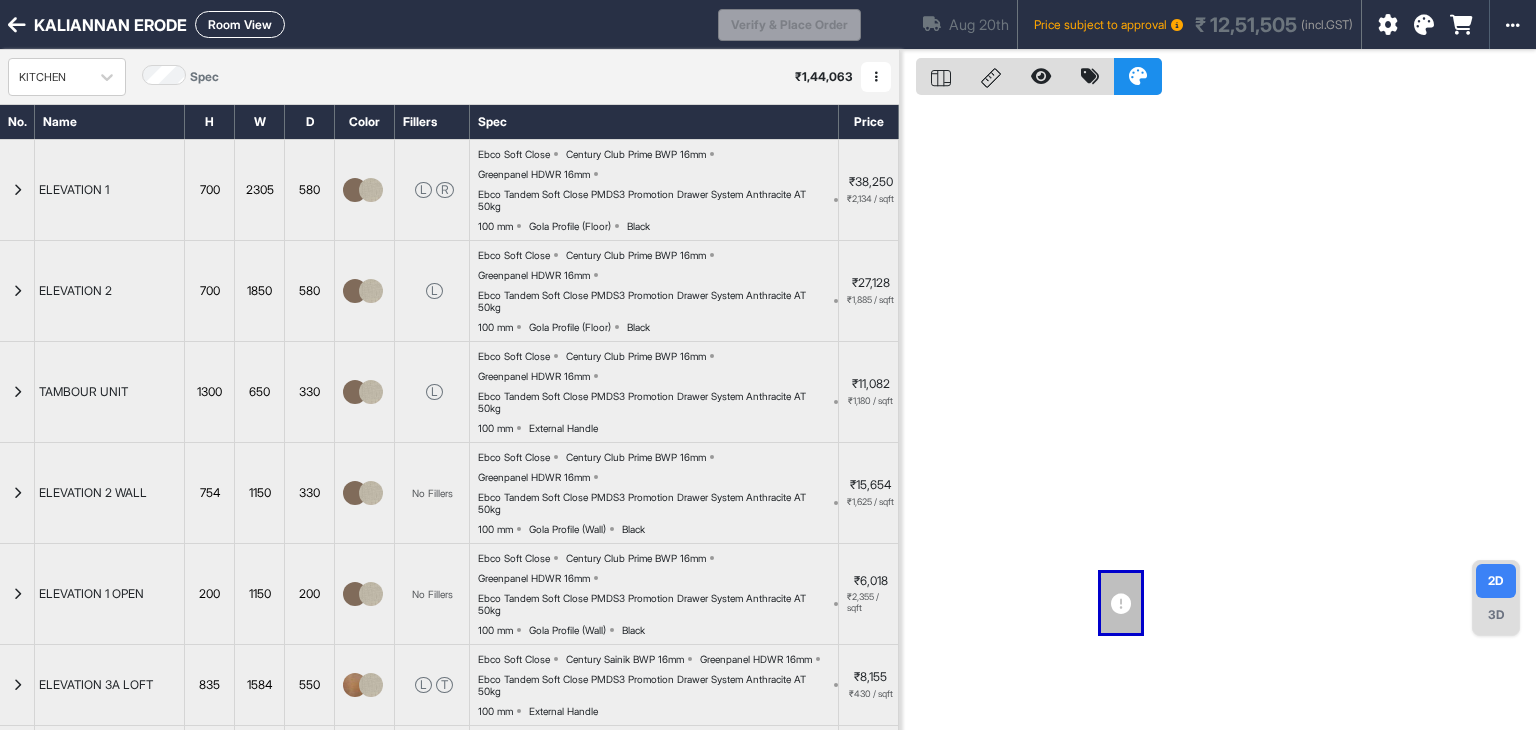 click on "Room View" at bounding box center (240, 24) 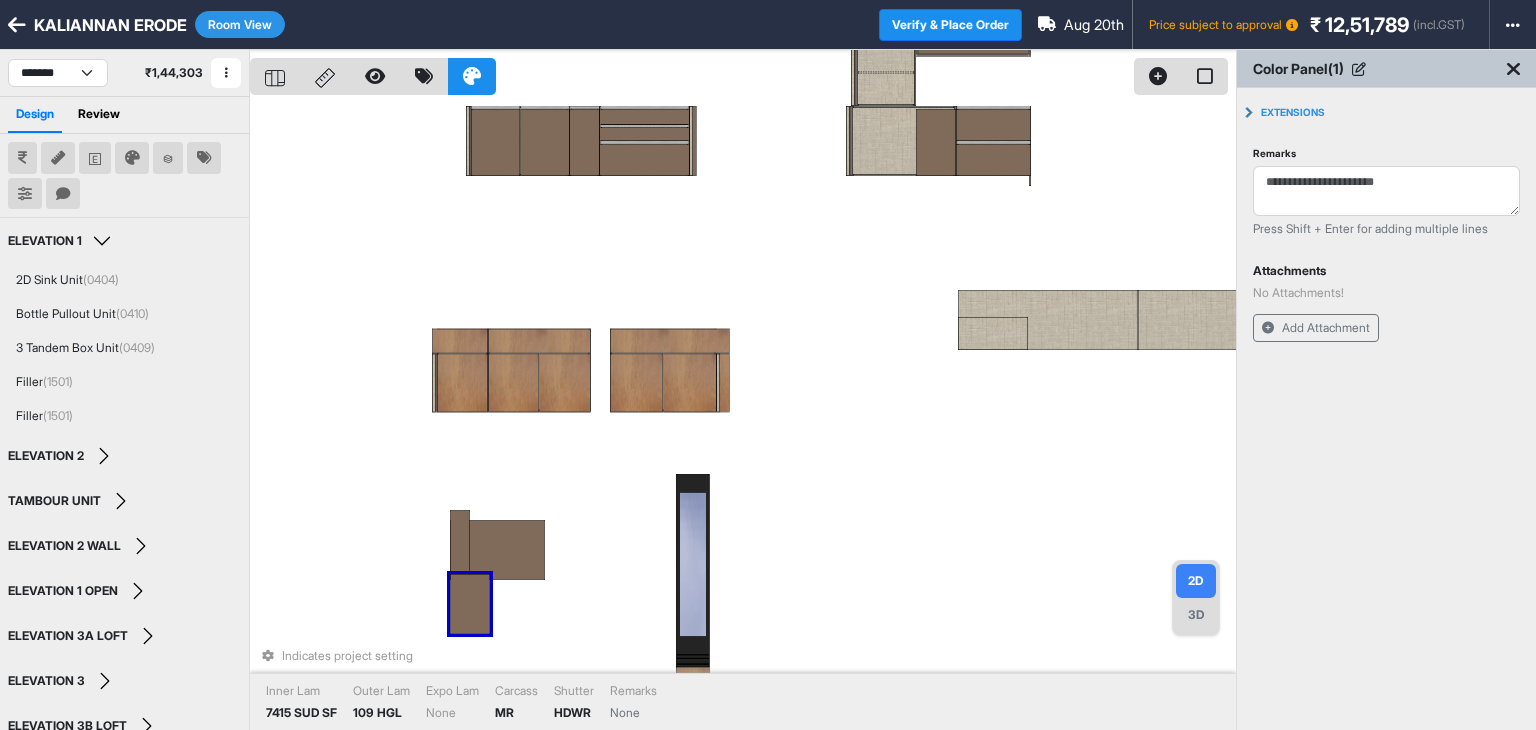 click on "Indicates project setting Inner Lam 7415 SUD SF Outer Lam 109 HGL Expo Lam None Carcass MR Shutter HDWR Remarks None" at bounding box center [743, 415] 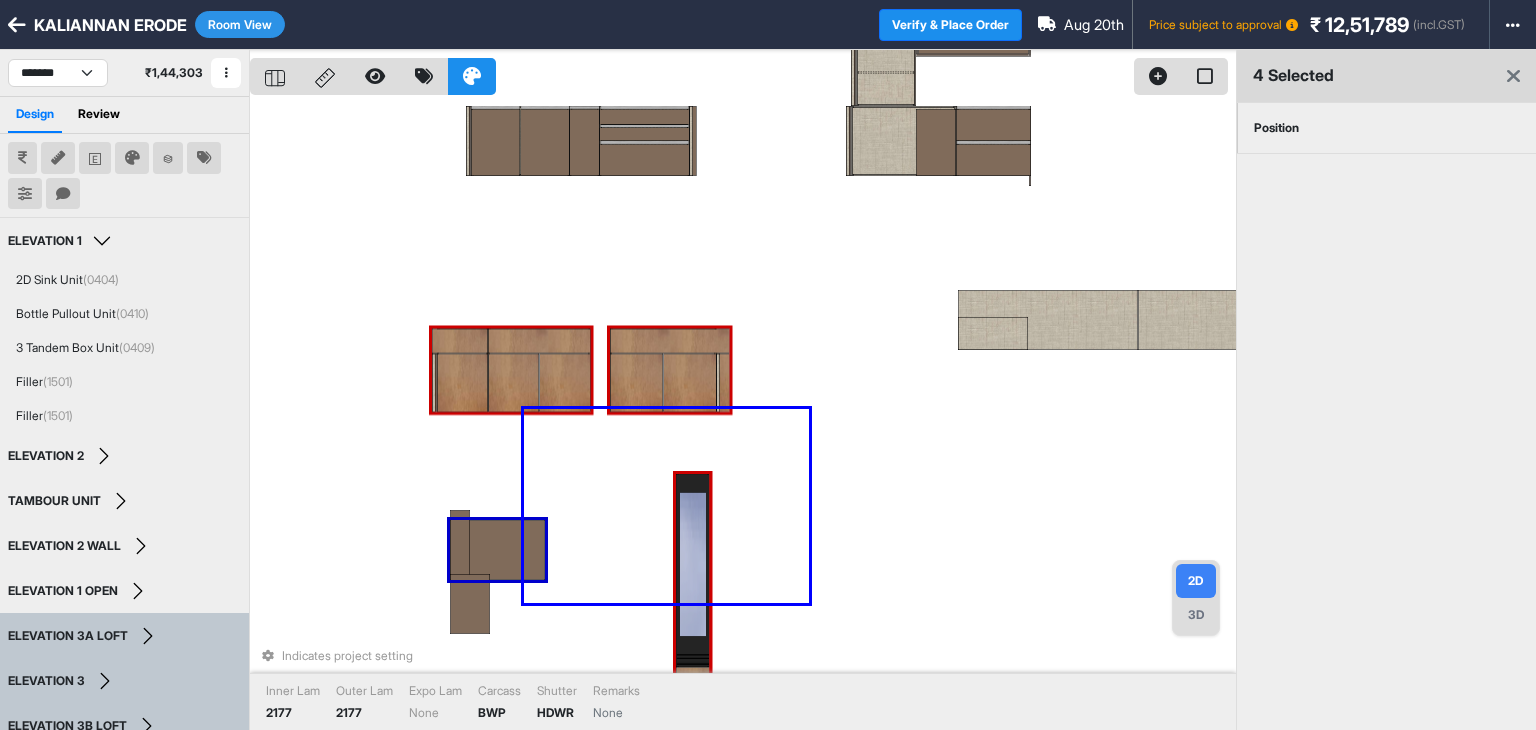 click on "Indicates project setting Inner Lam 2177 Outer Lam 2177 Expo Lam None Carcass BWP Shutter HDWR Remarks None" at bounding box center (743, 415) 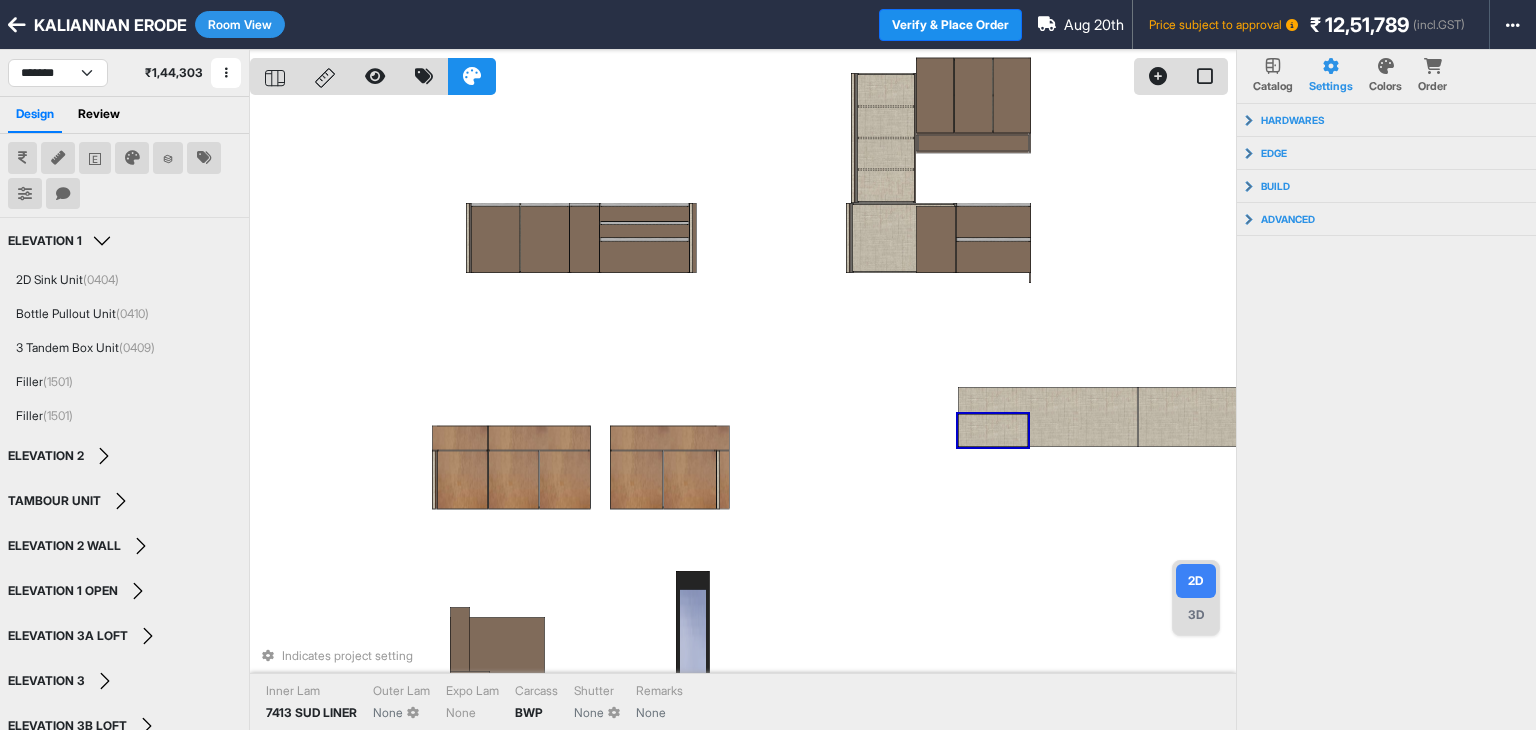 click at bounding box center [993, 430] 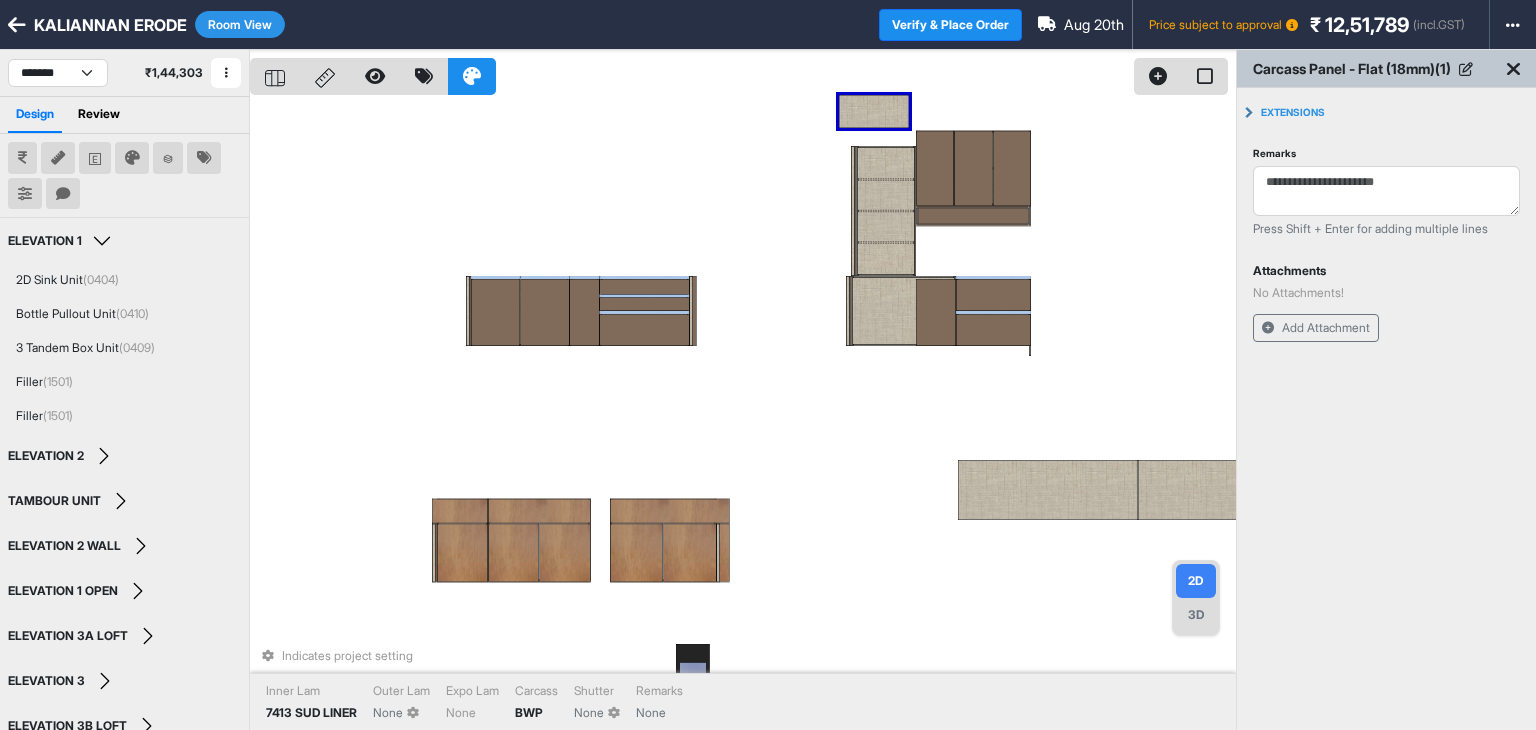 drag, startPoint x: 888, startPoint y: 441, endPoint x: 862, endPoint y: 100, distance: 341.98978 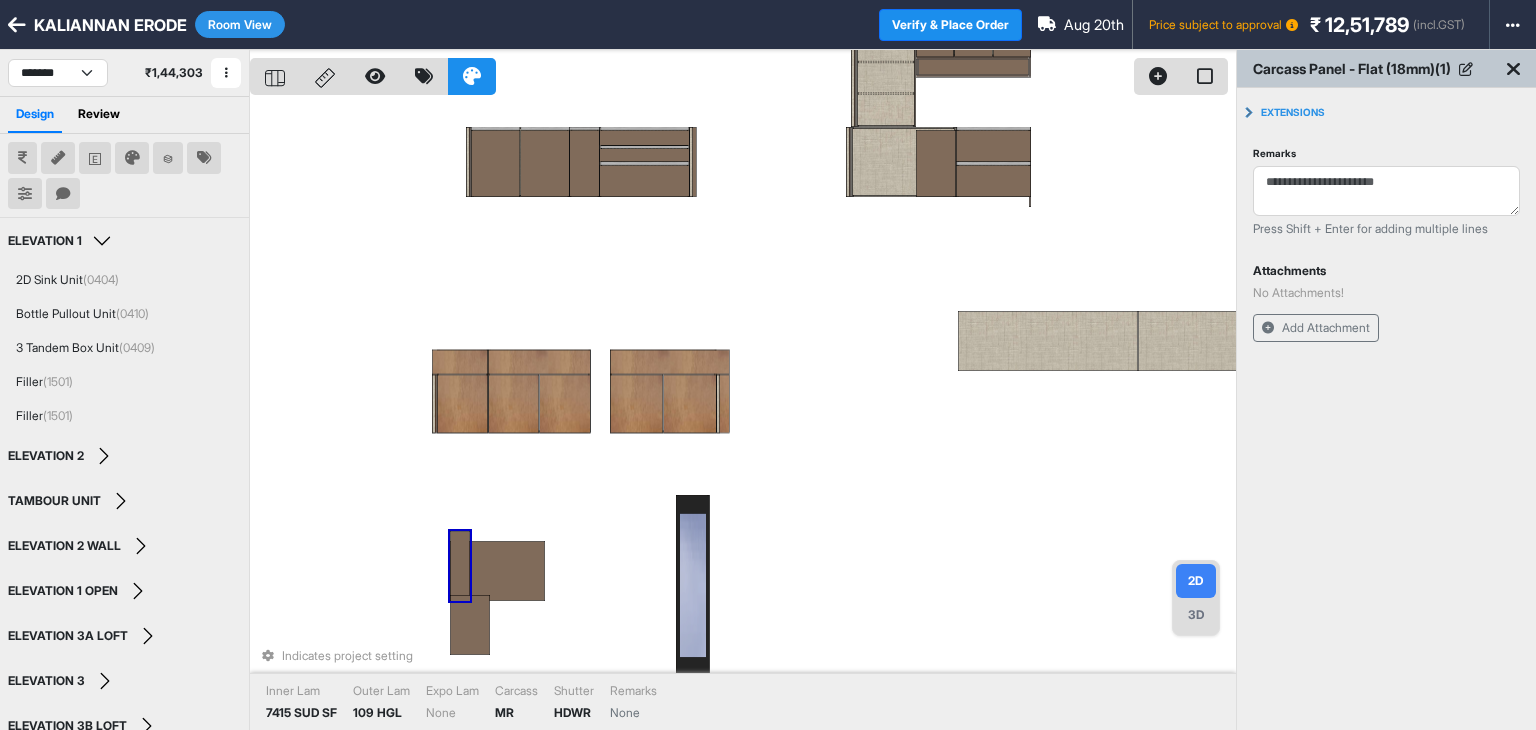 click at bounding box center [460, 566] 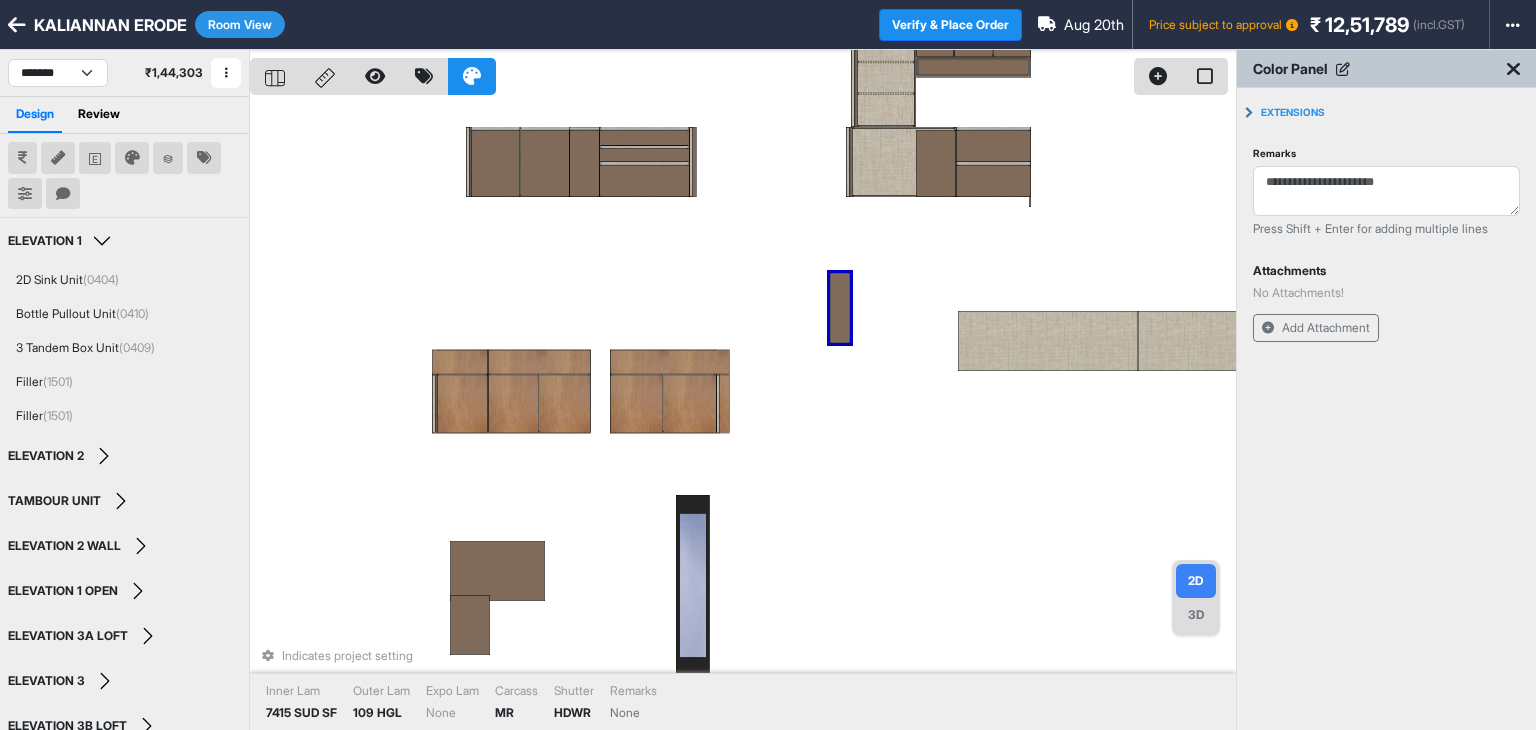 drag, startPoint x: 461, startPoint y: 557, endPoint x: 832, endPoint y: 296, distance: 453.60995 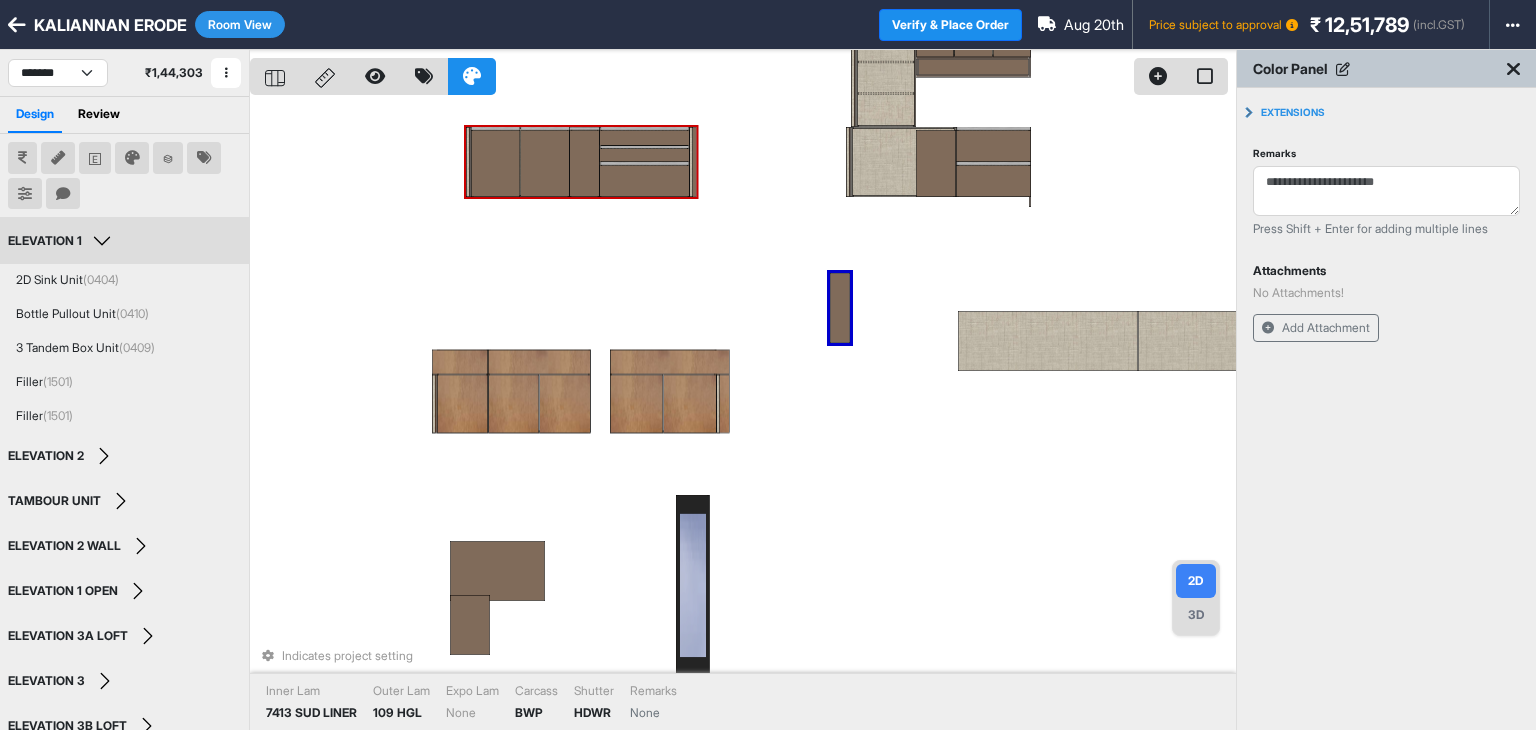 click on "Room View" at bounding box center [240, 24] 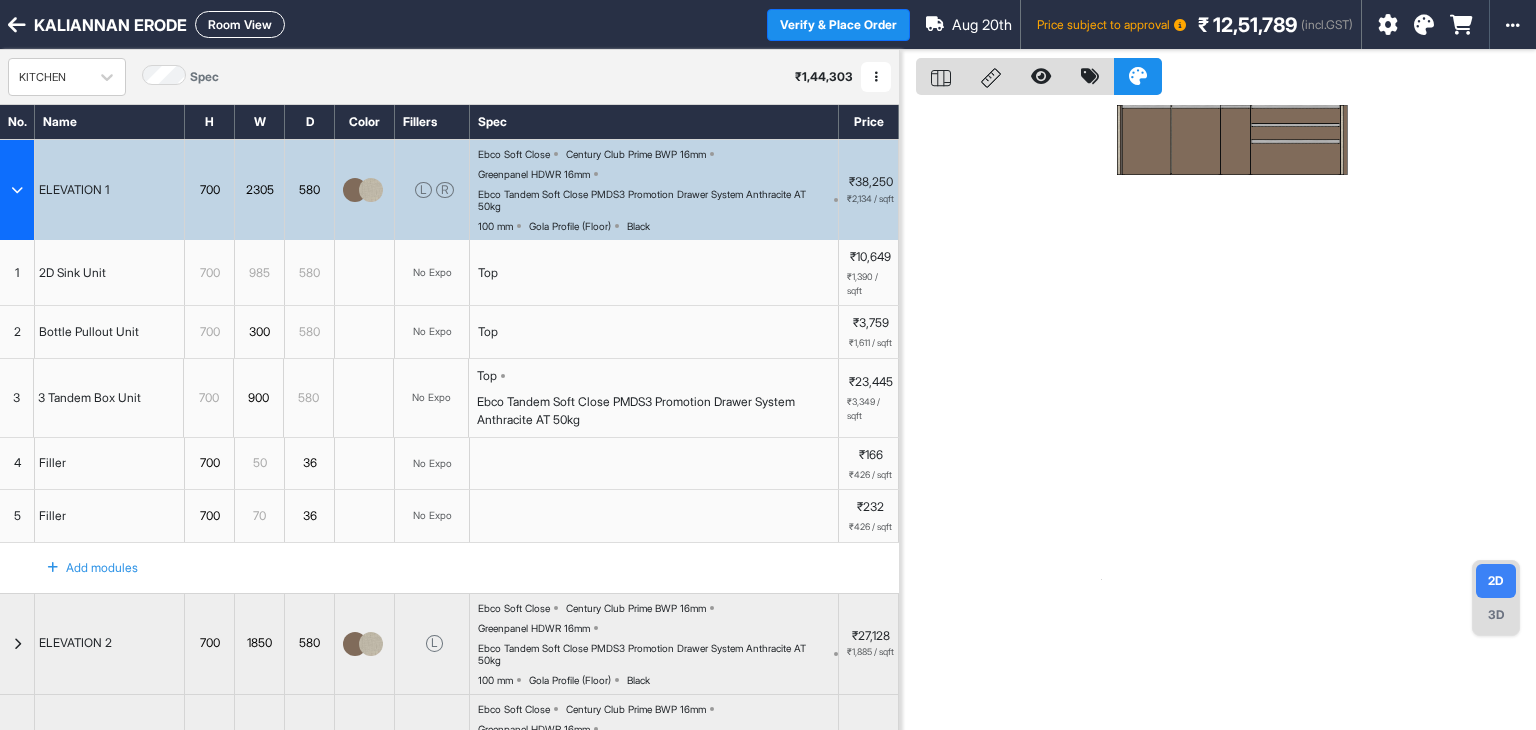 click at bounding box center [17, 190] 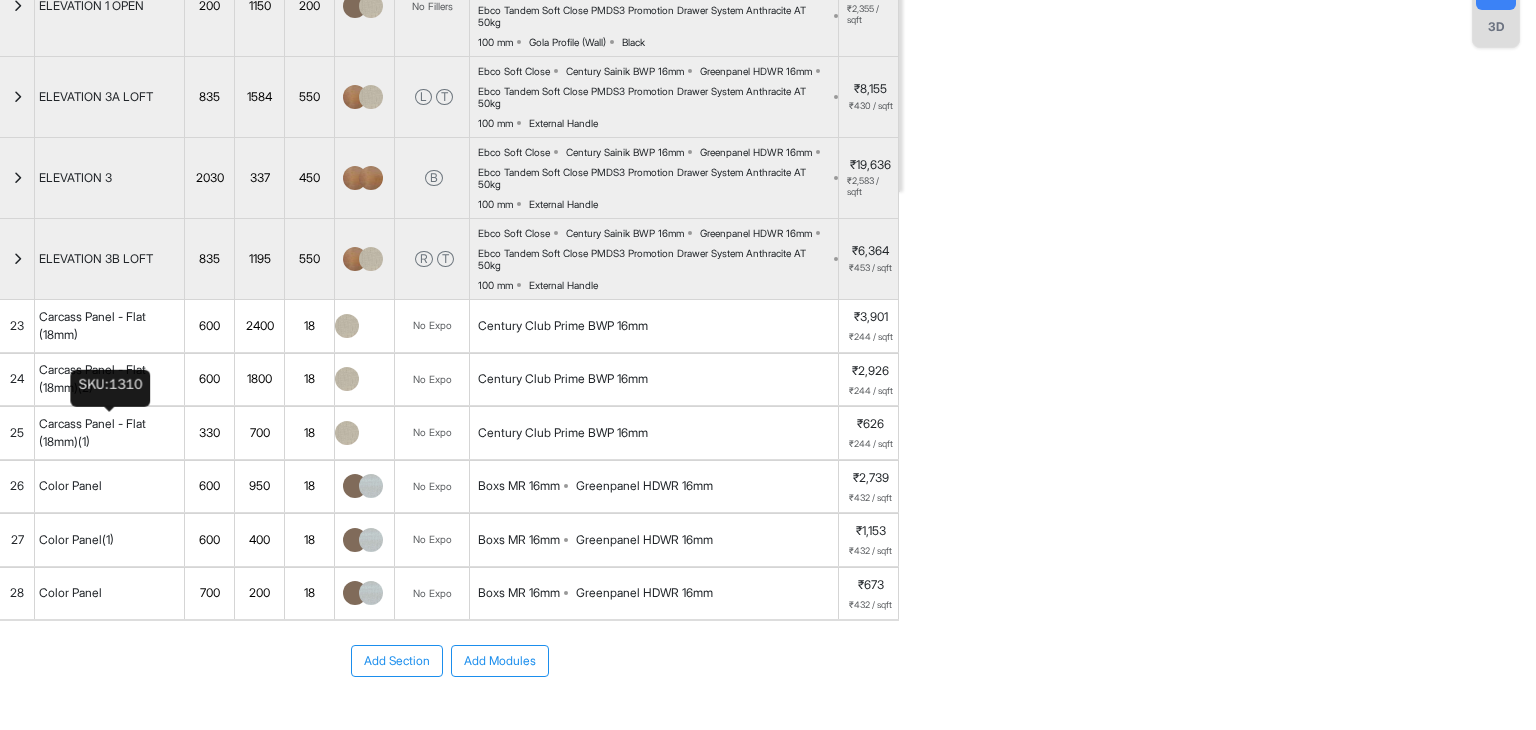 scroll, scrollTop: 588, scrollLeft: 0, axis: vertical 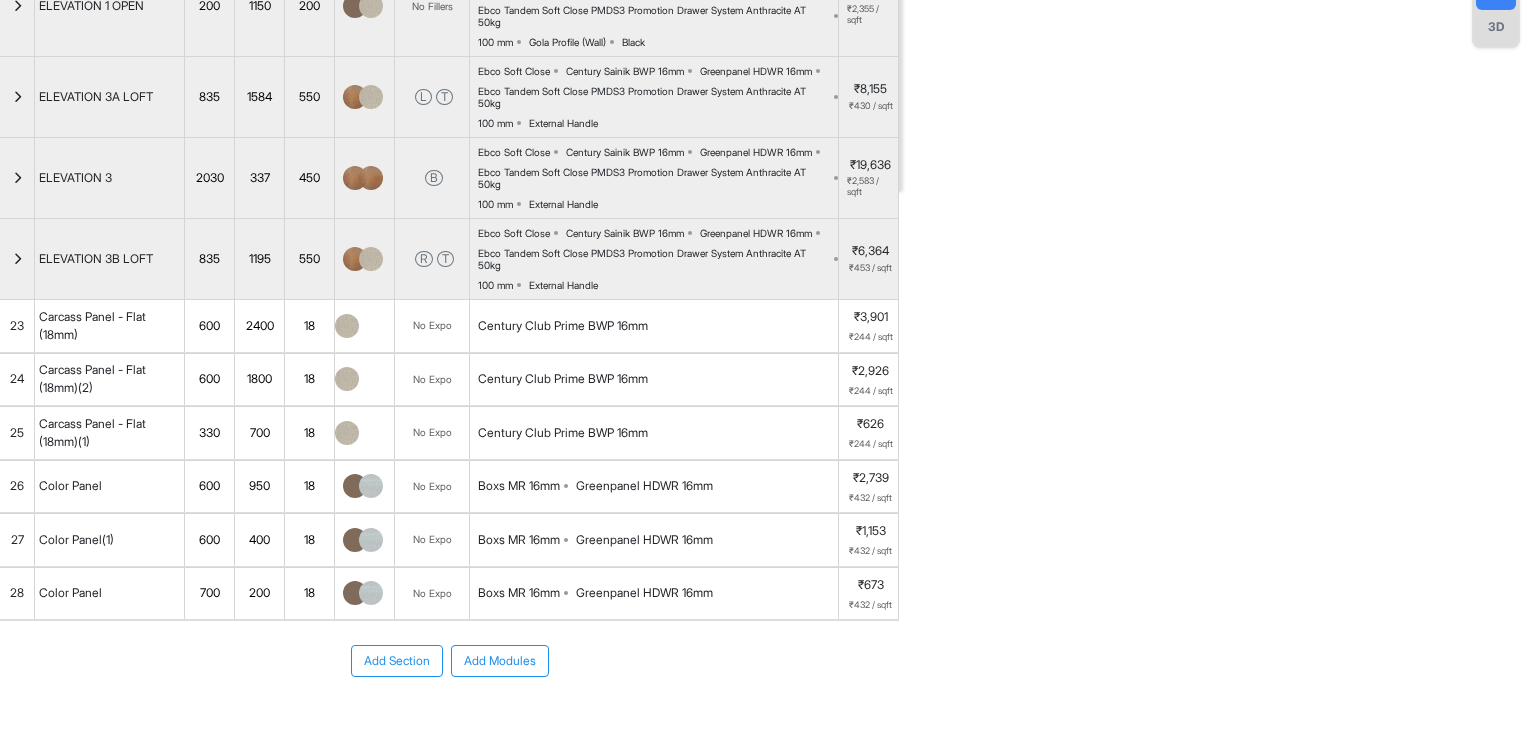 click on "700" at bounding box center (209, 593) 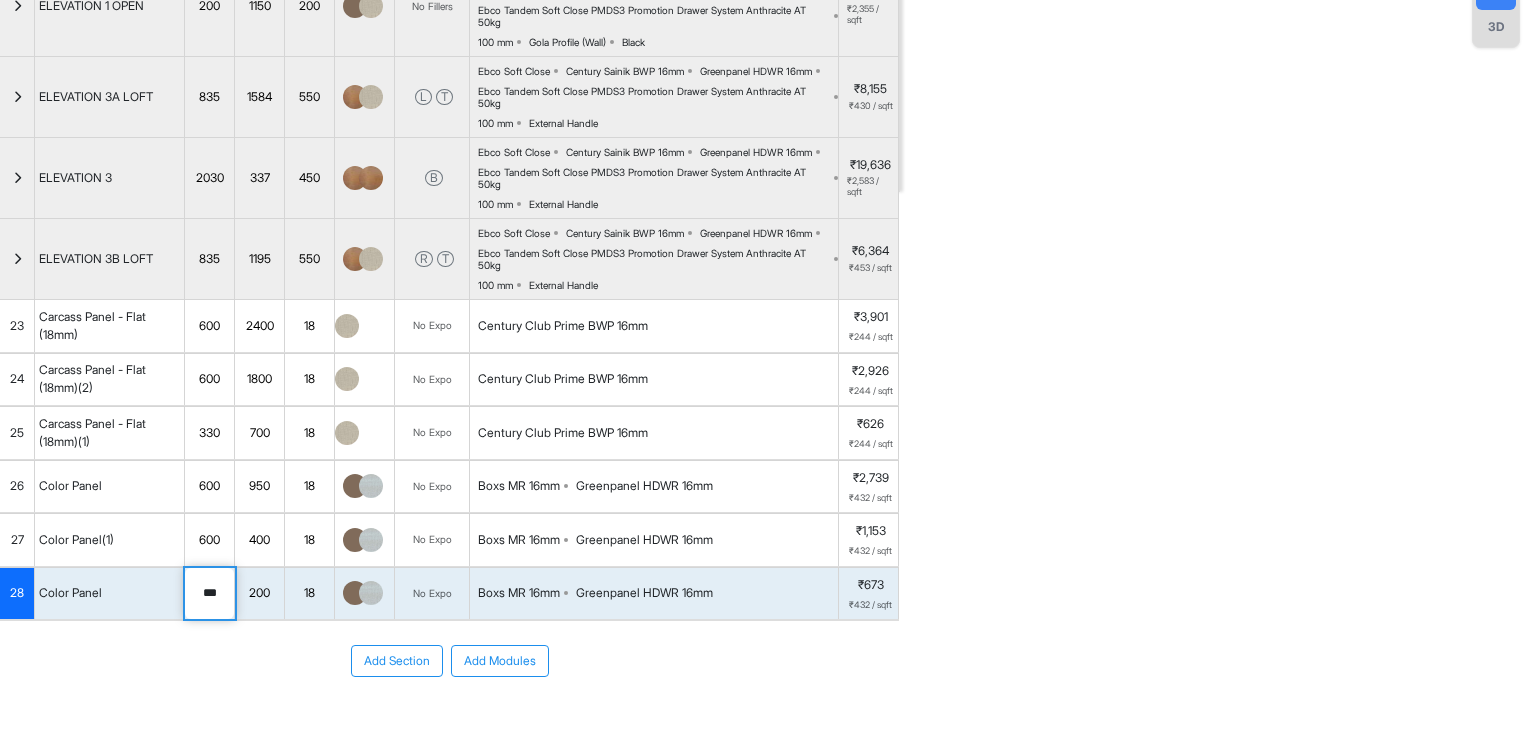 drag, startPoint x: 224, startPoint y: 588, endPoint x: 171, endPoint y: 589, distance: 53.009434 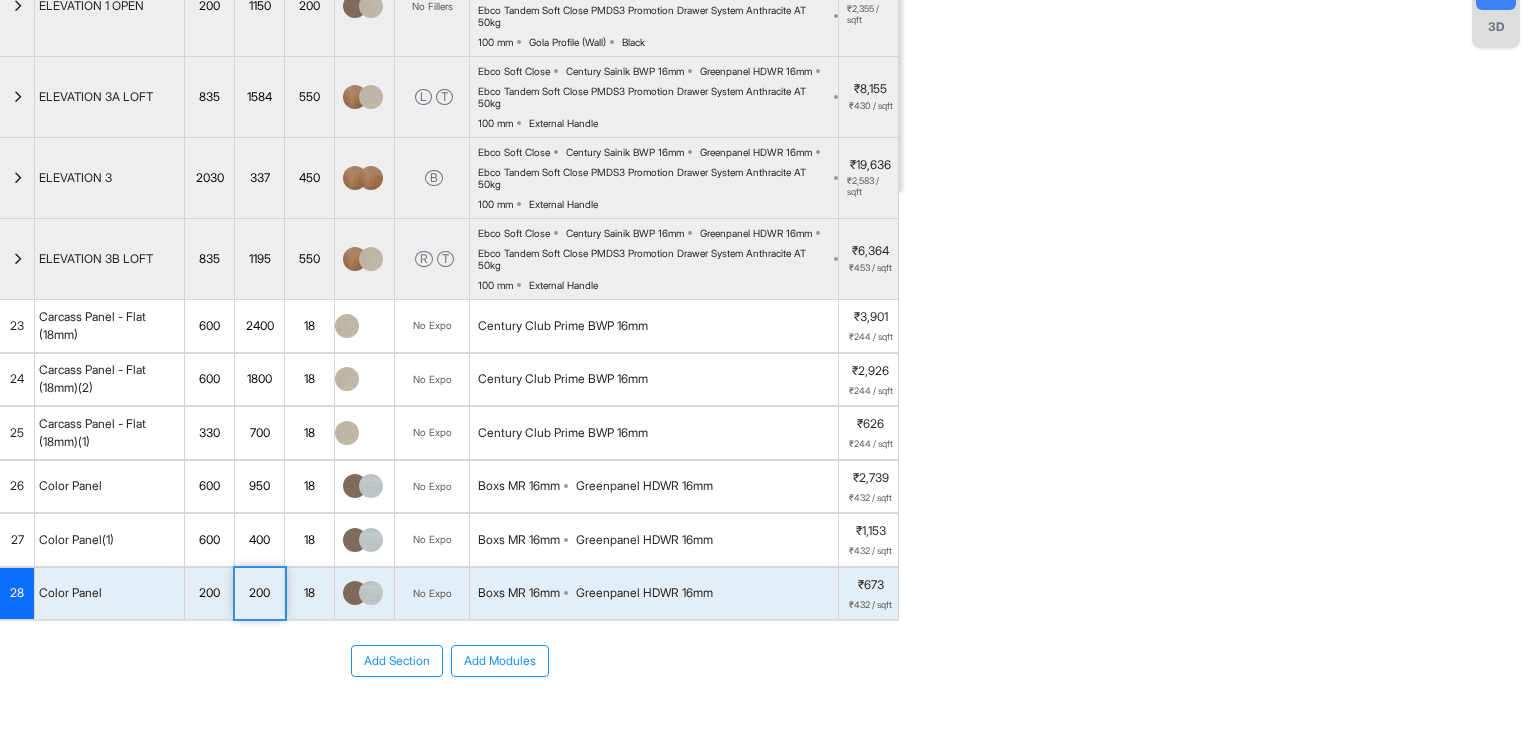 click on "200" at bounding box center [259, 593] 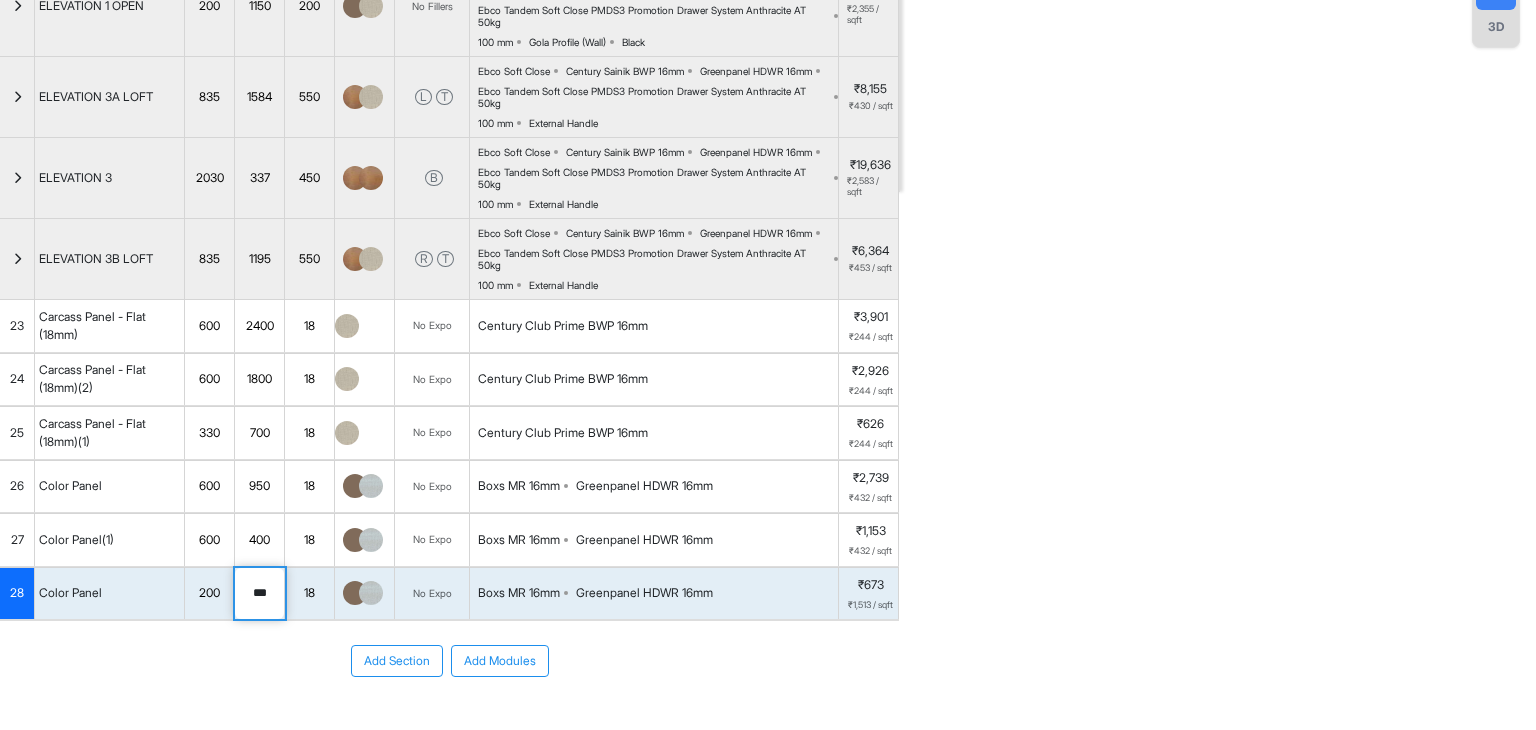 drag, startPoint x: 279, startPoint y: 587, endPoint x: 248, endPoint y: 588, distance: 31.016125 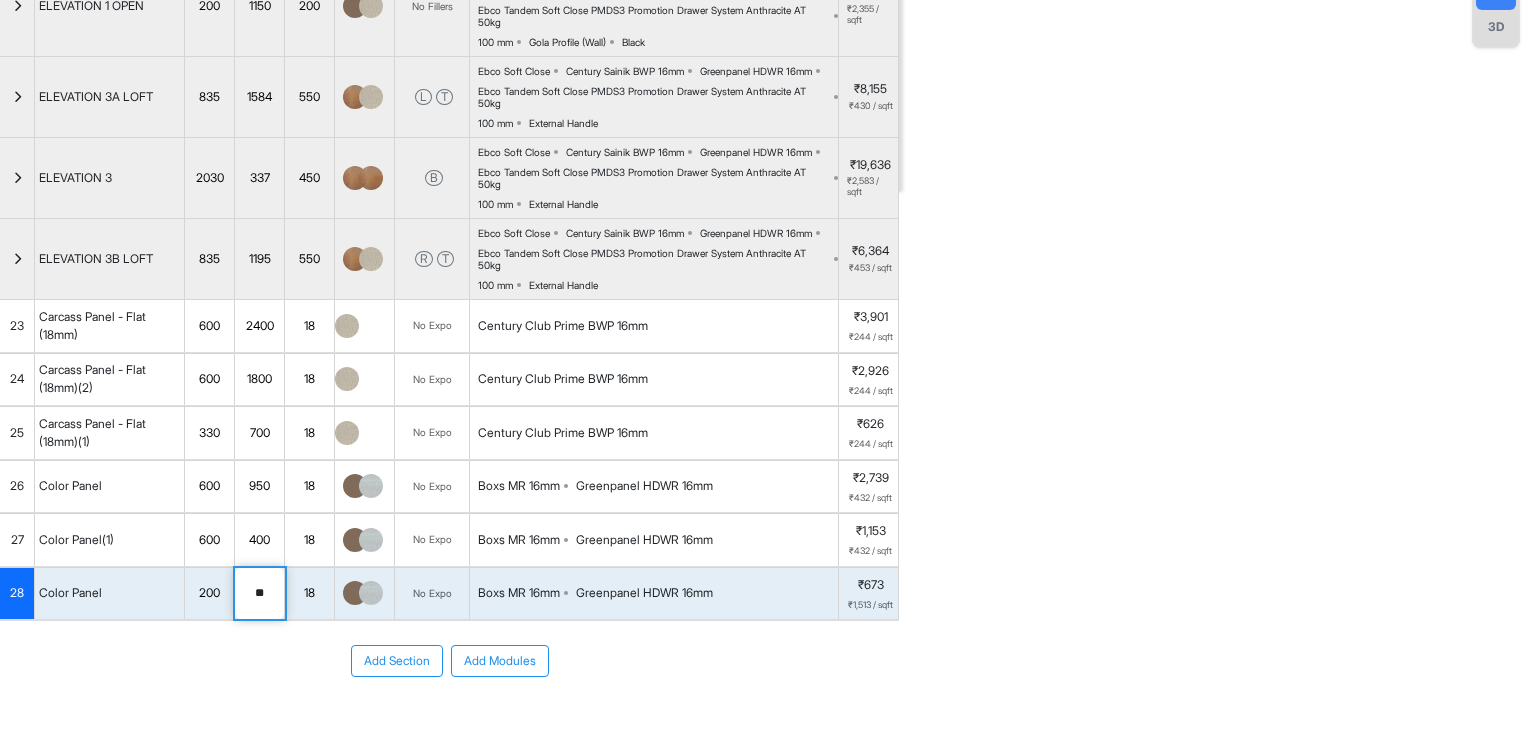type on "***" 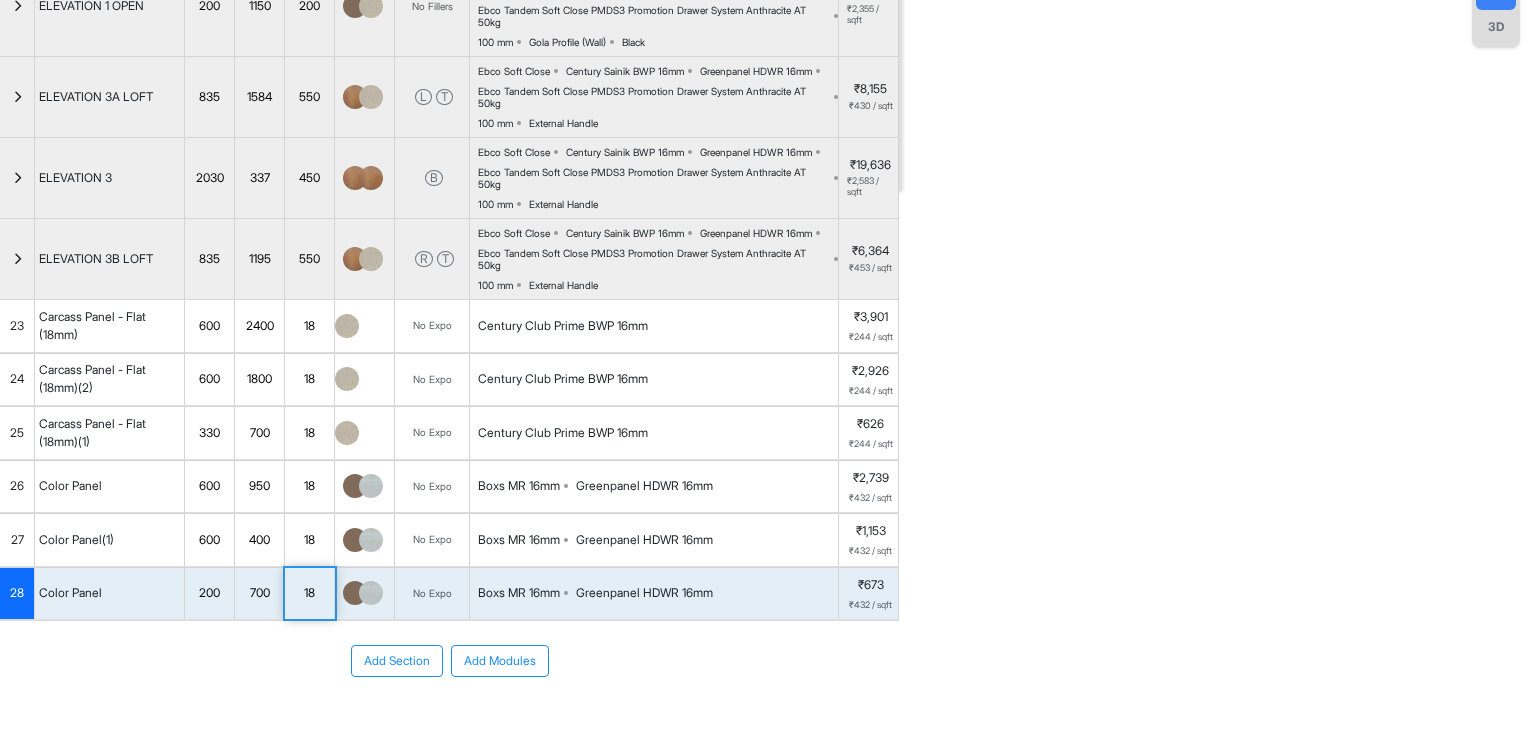 scroll, scrollTop: 0, scrollLeft: 0, axis: both 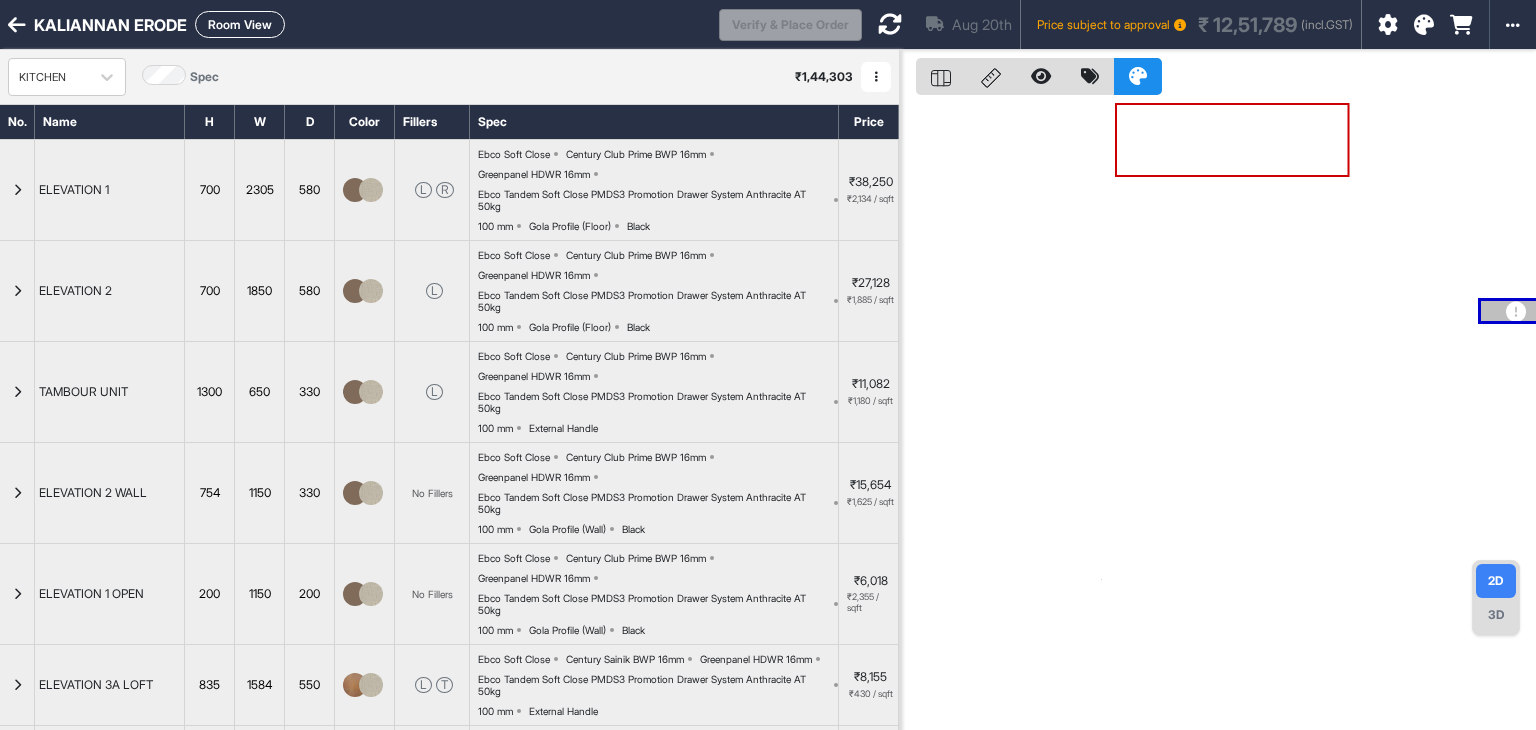 click at bounding box center (890, 24) 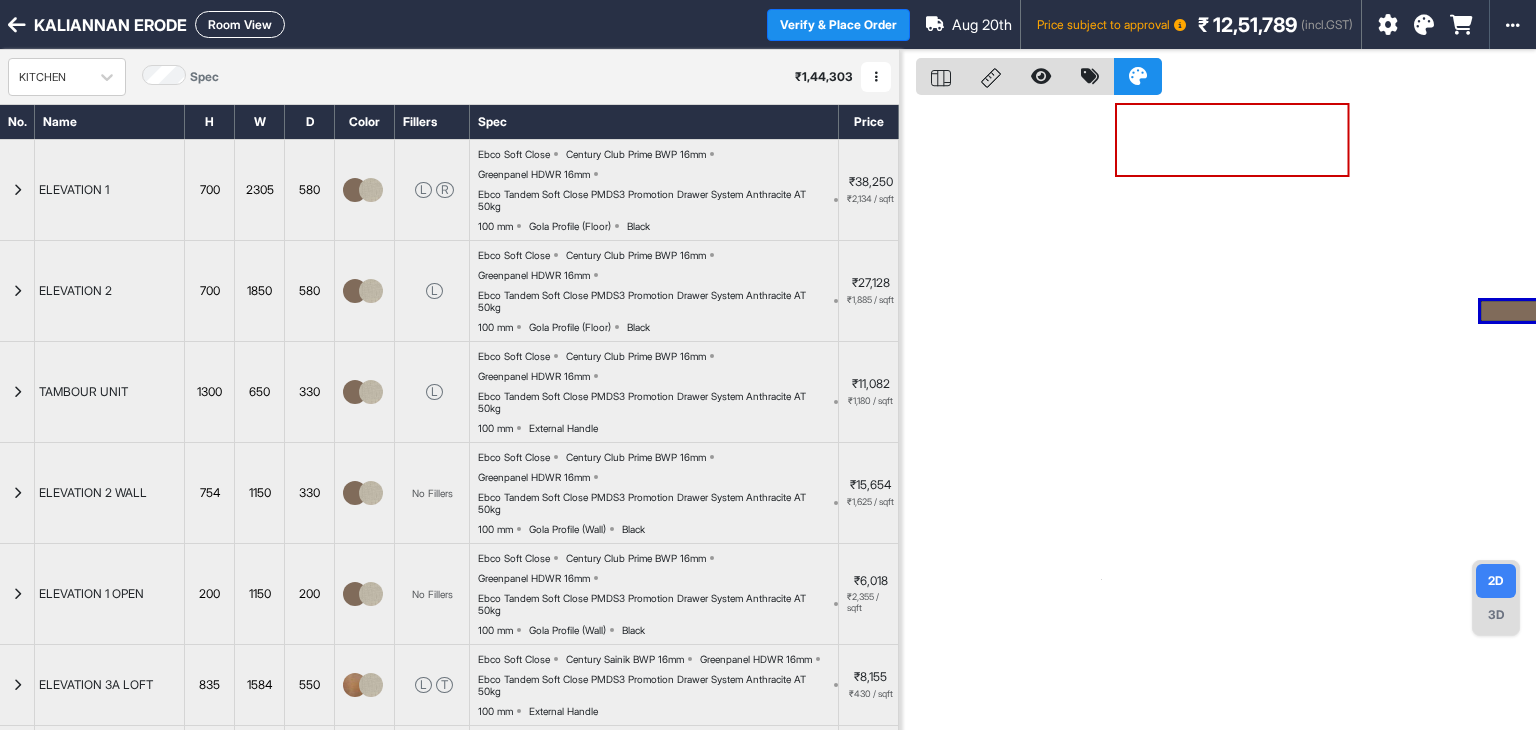 click on "Room View" at bounding box center [240, 24] 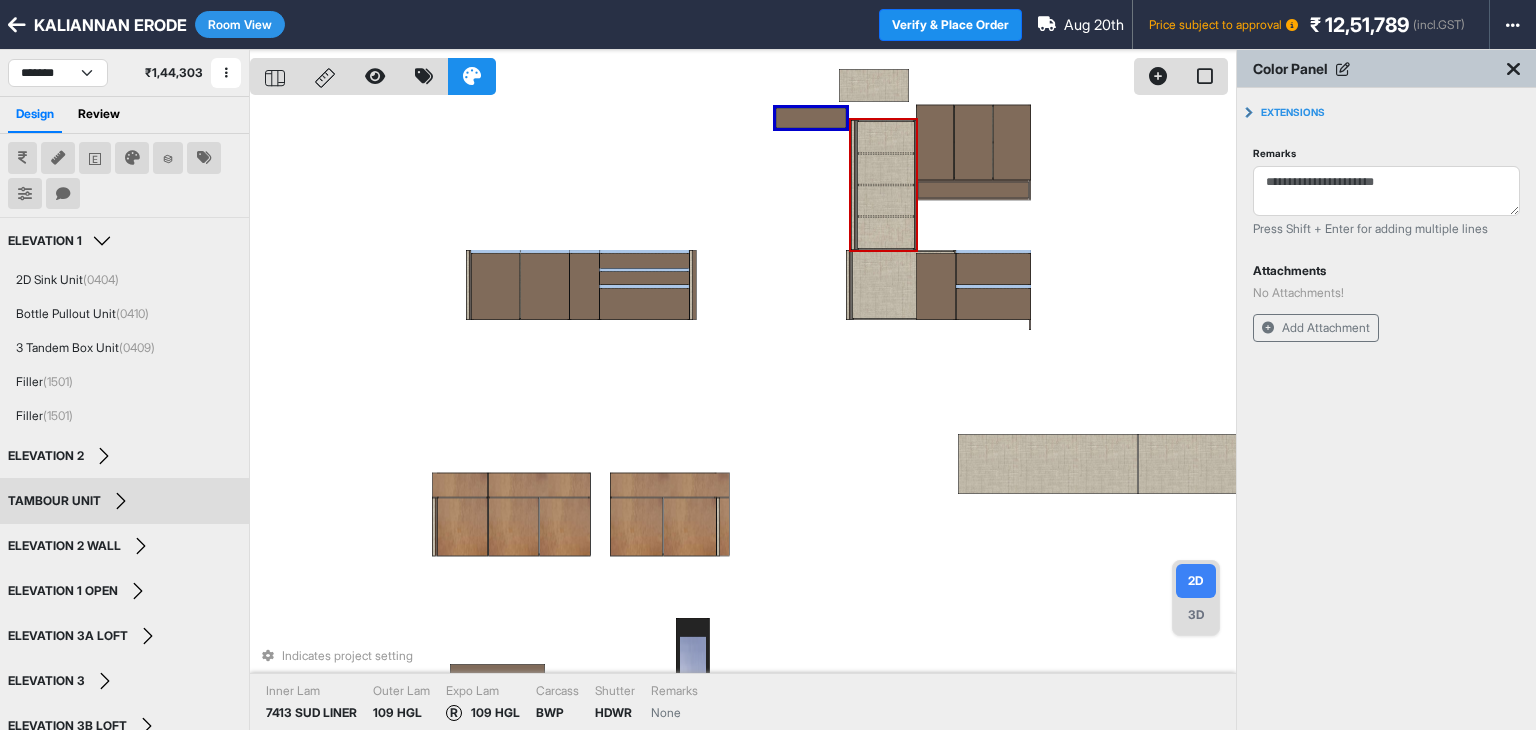 click at bounding box center [886, 136] 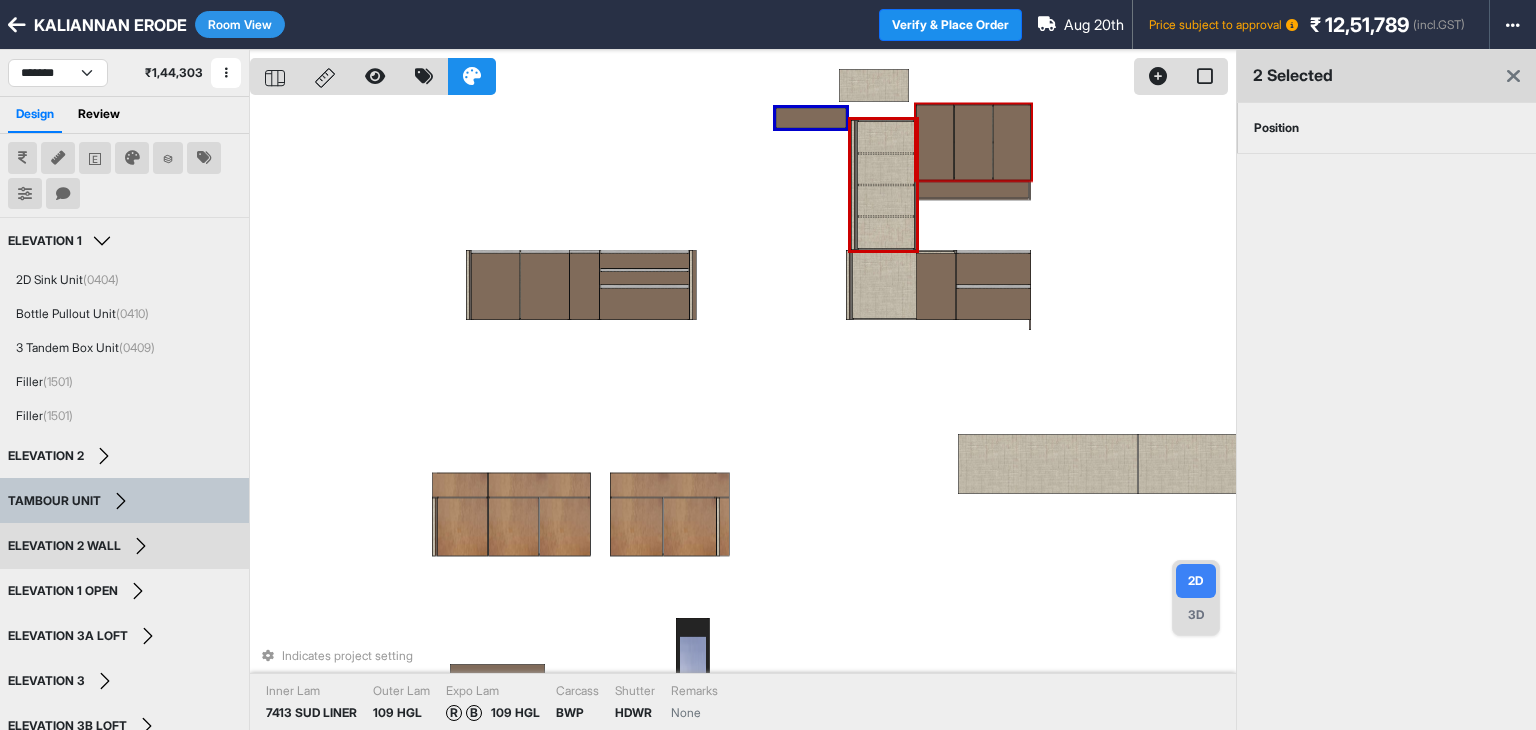 click on "Position" at bounding box center [1276, 128] 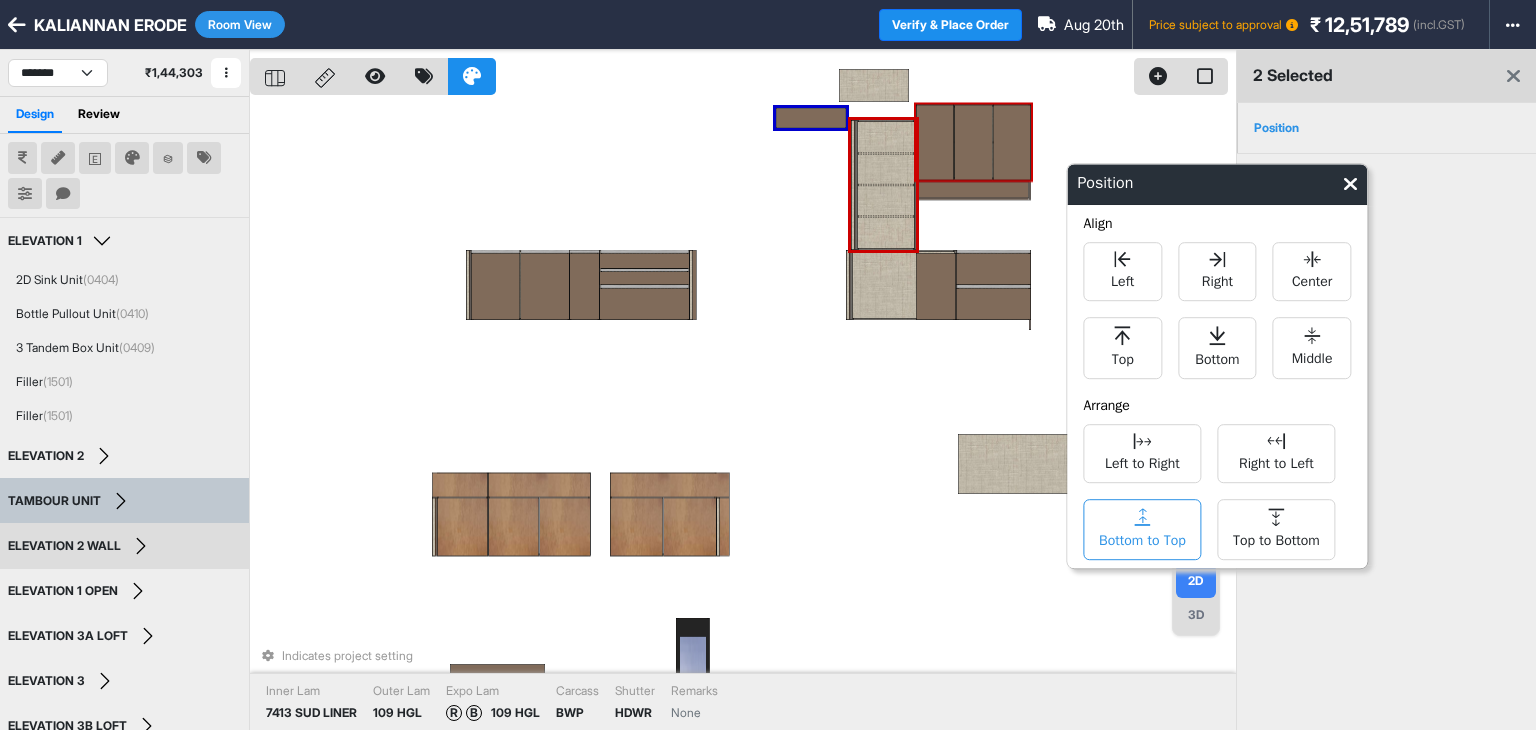 click on "Bottom to Top" at bounding box center (1142, 529) 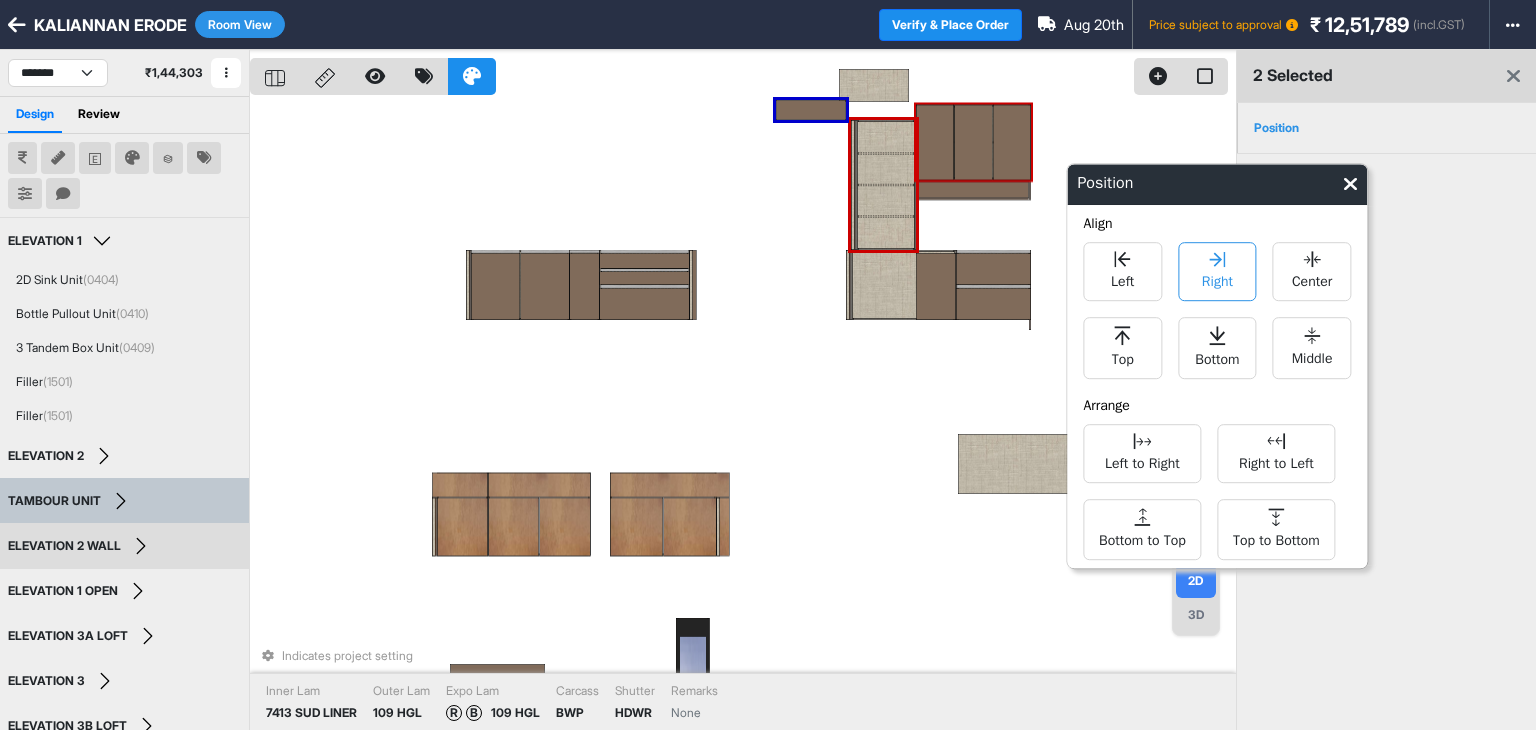 click on "Right" at bounding box center (1217, 279) 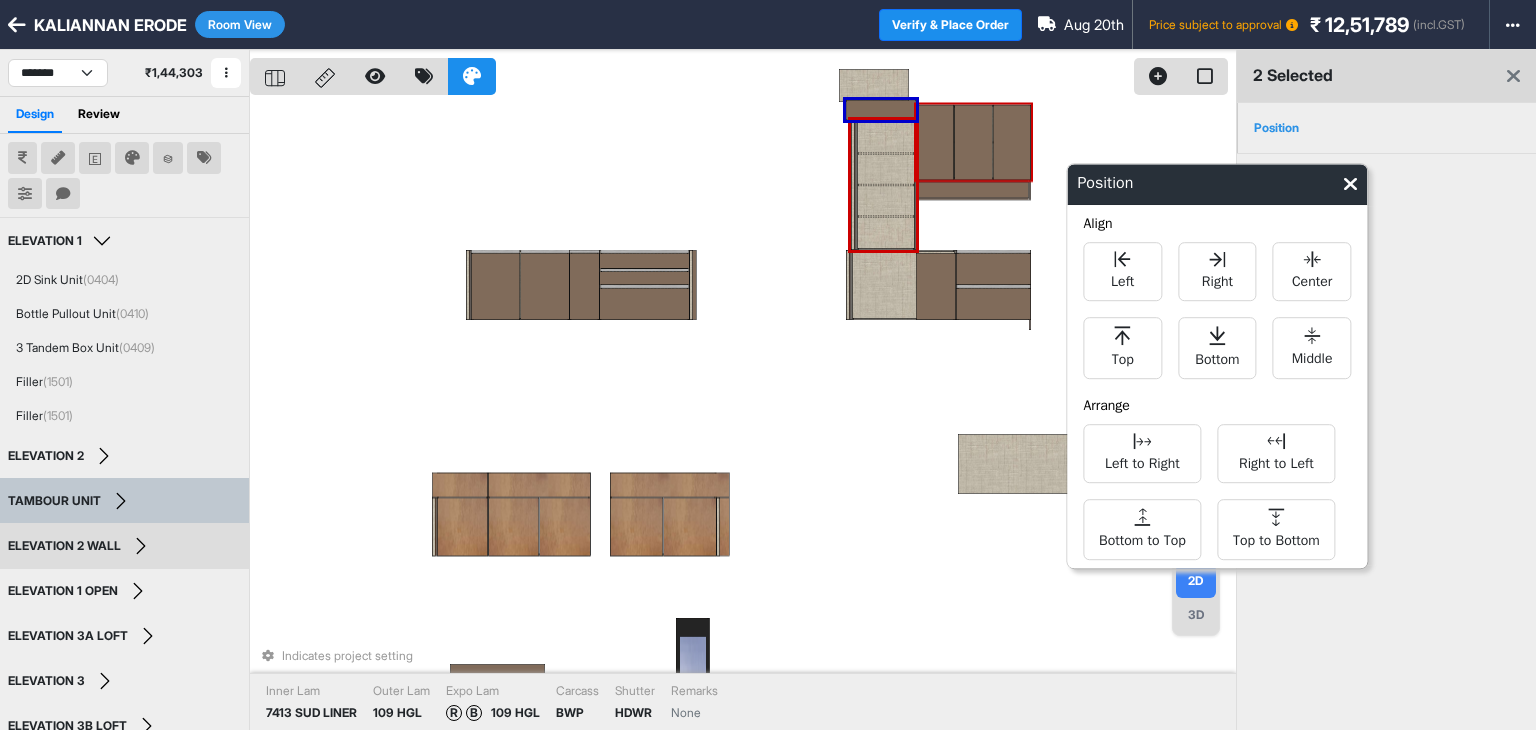 click at bounding box center (1350, 184) 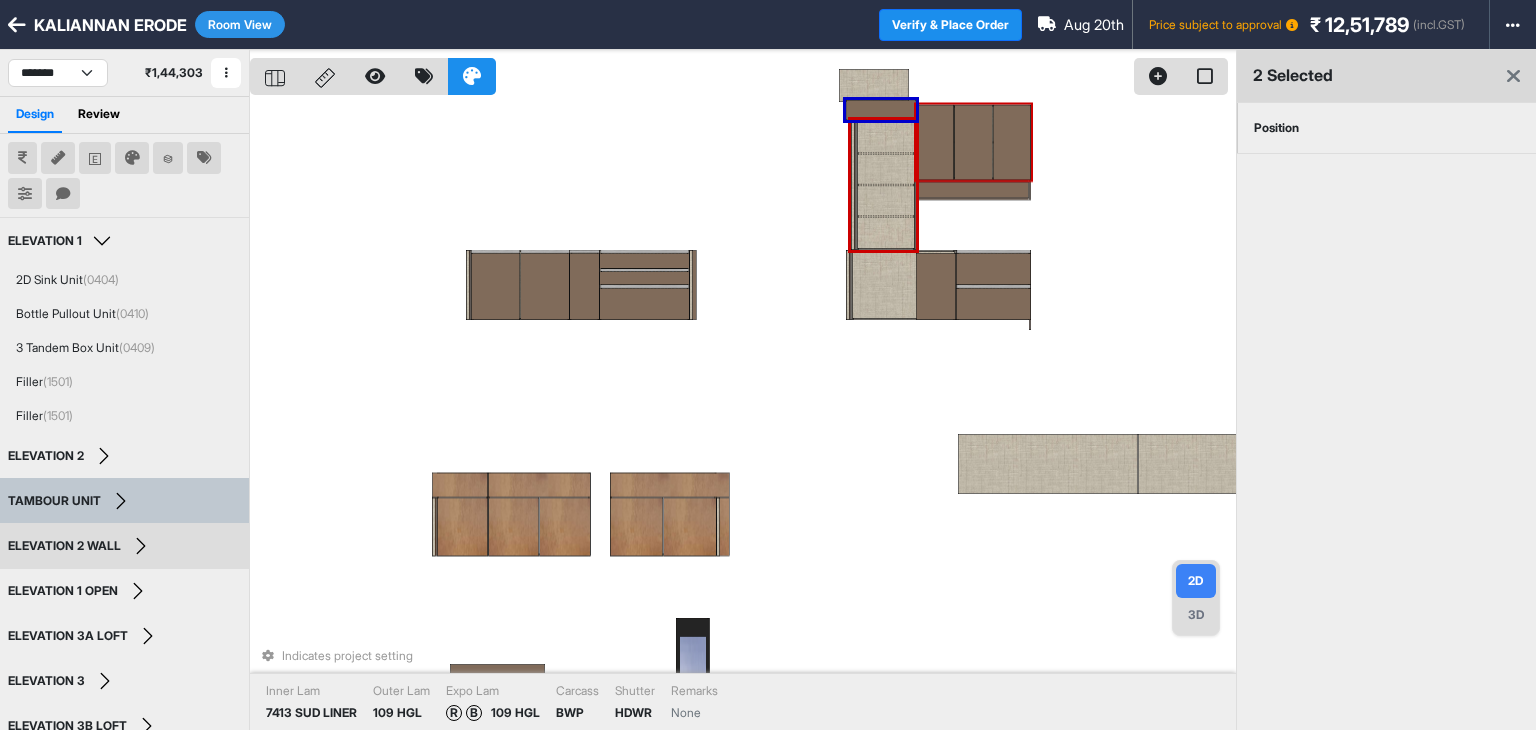 click on "Indicates project setting Inner Lam 7413 SUD LINER Outer Lam 109 HGL Expo Lam R B 109 HGL Carcass BWP Shutter HDWR Remarks None" at bounding box center (743, 415) 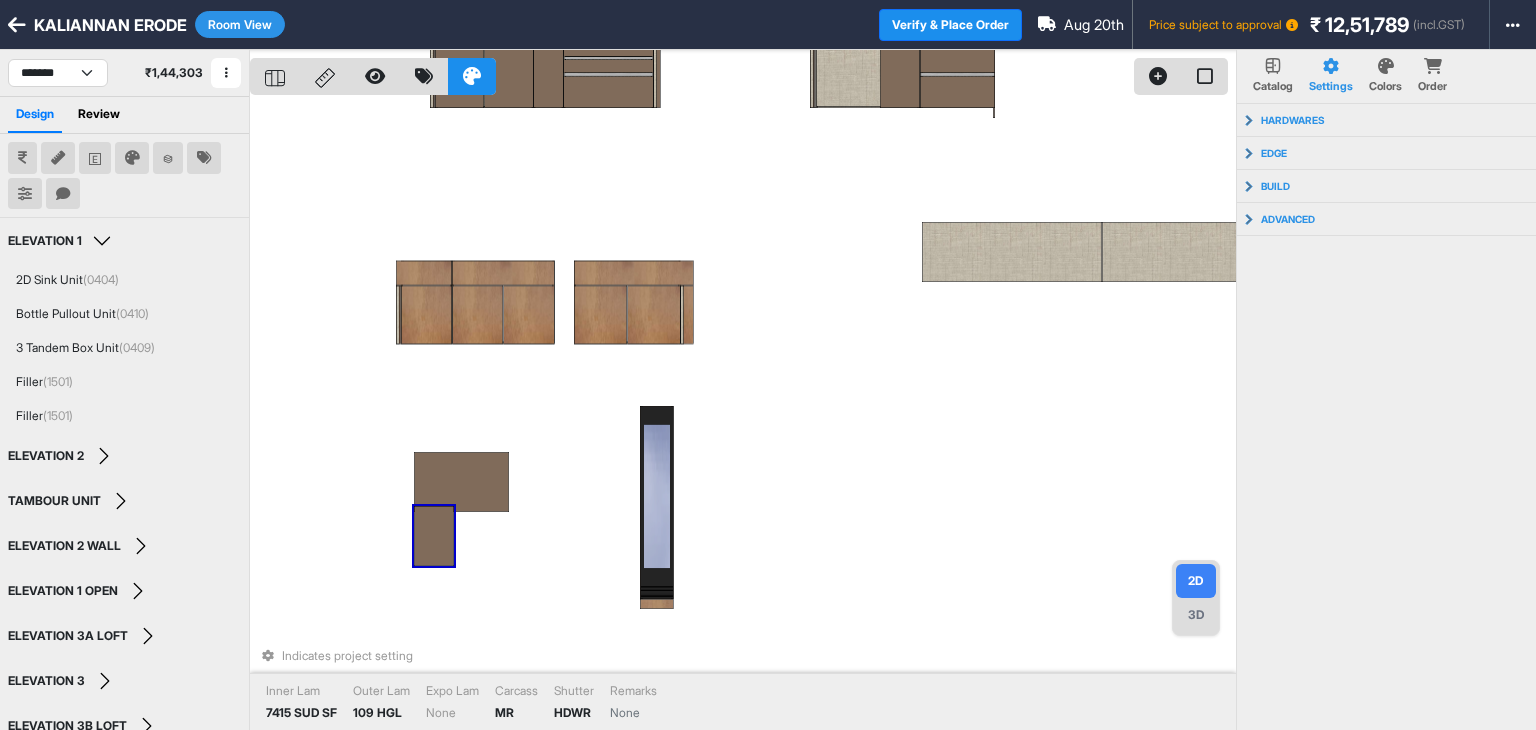 click at bounding box center [434, 536] 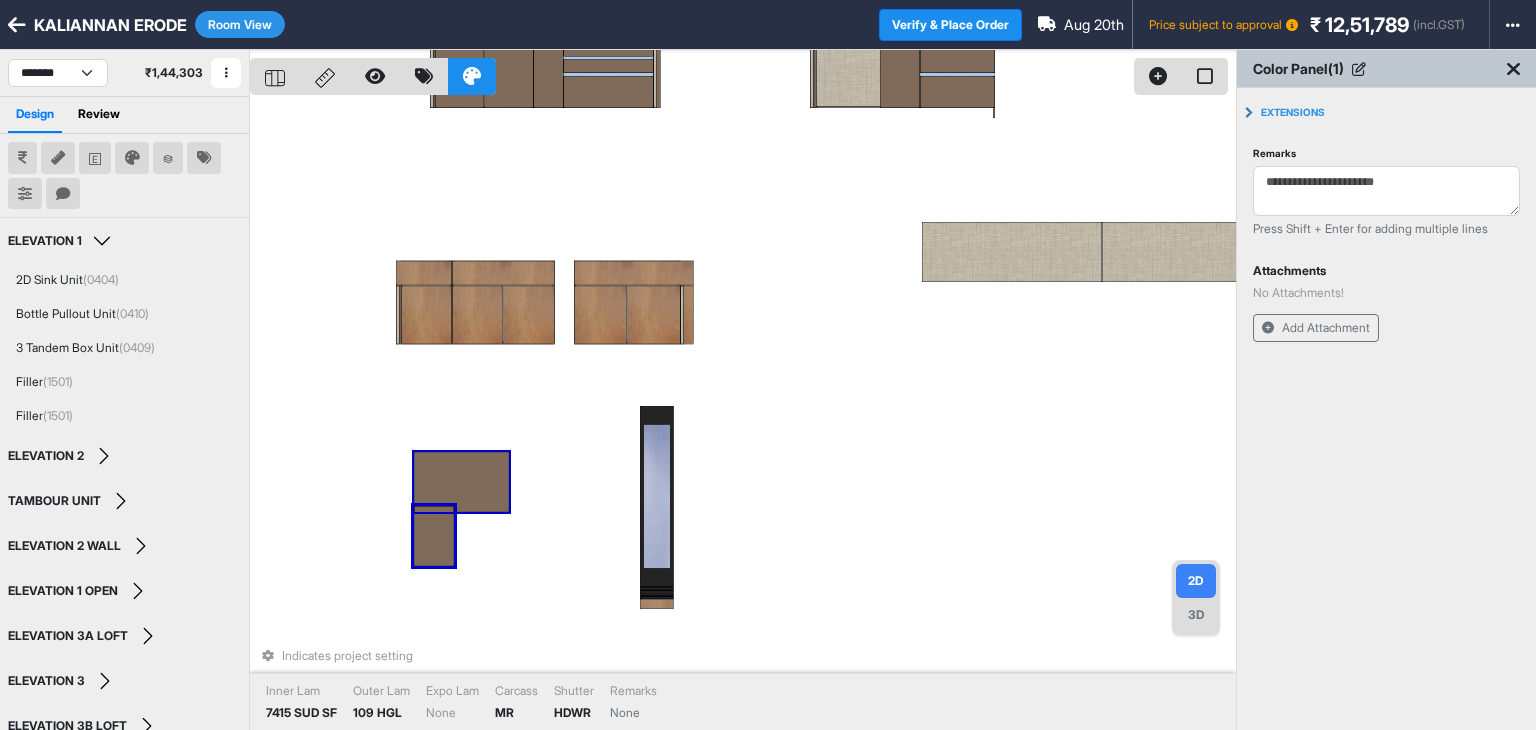 click at bounding box center [461, 482] 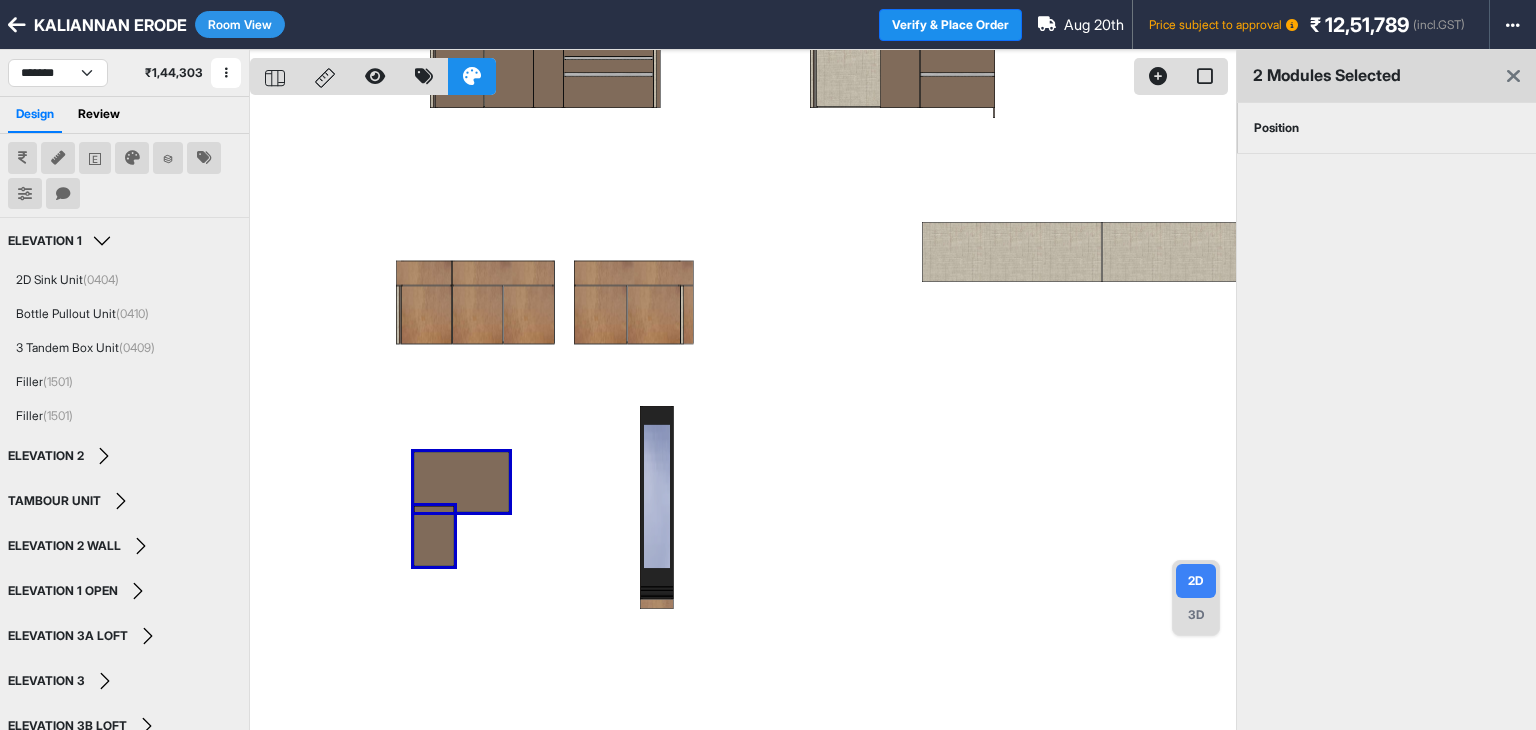 click on "Position" at bounding box center [1276, 128] 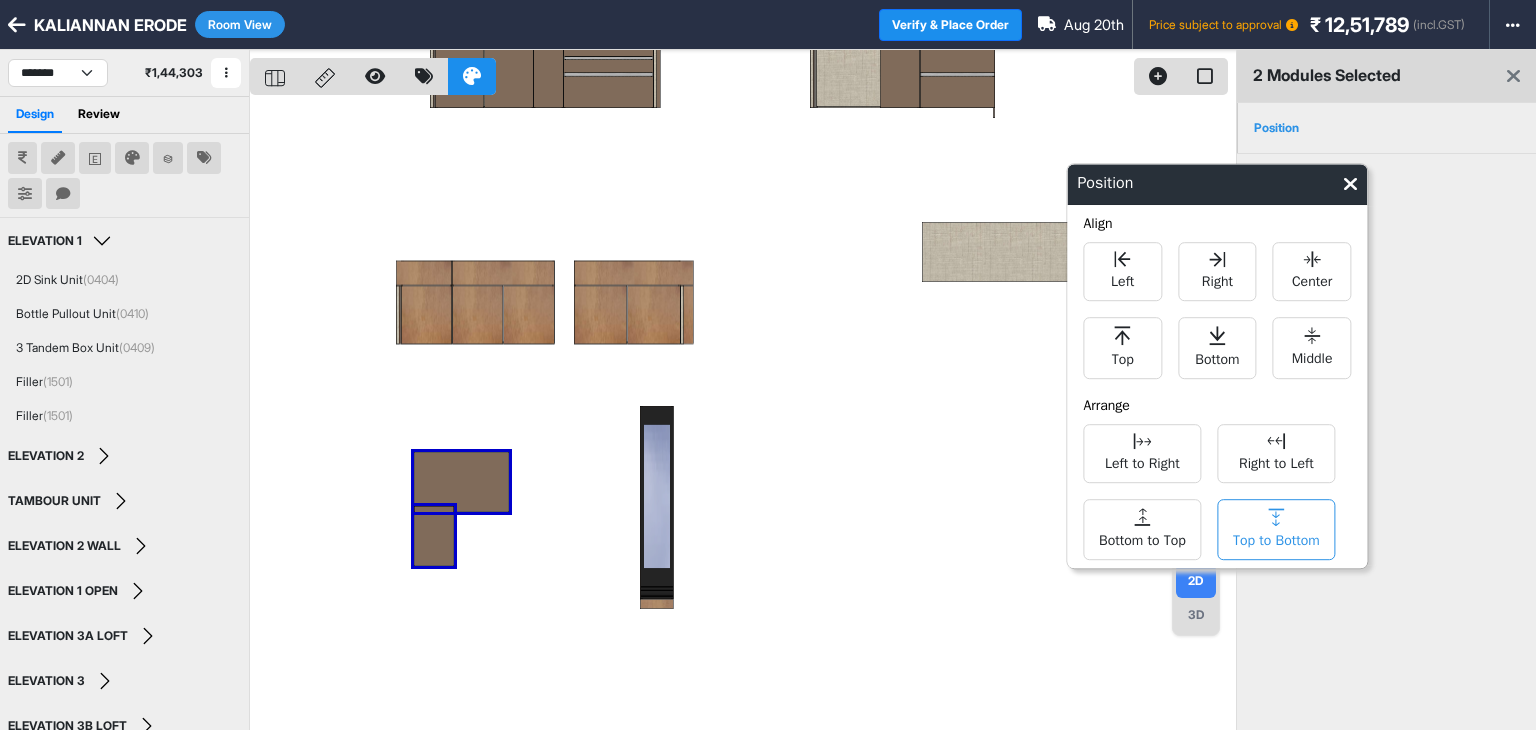 click on "Top to Bottom" at bounding box center [1276, 538] 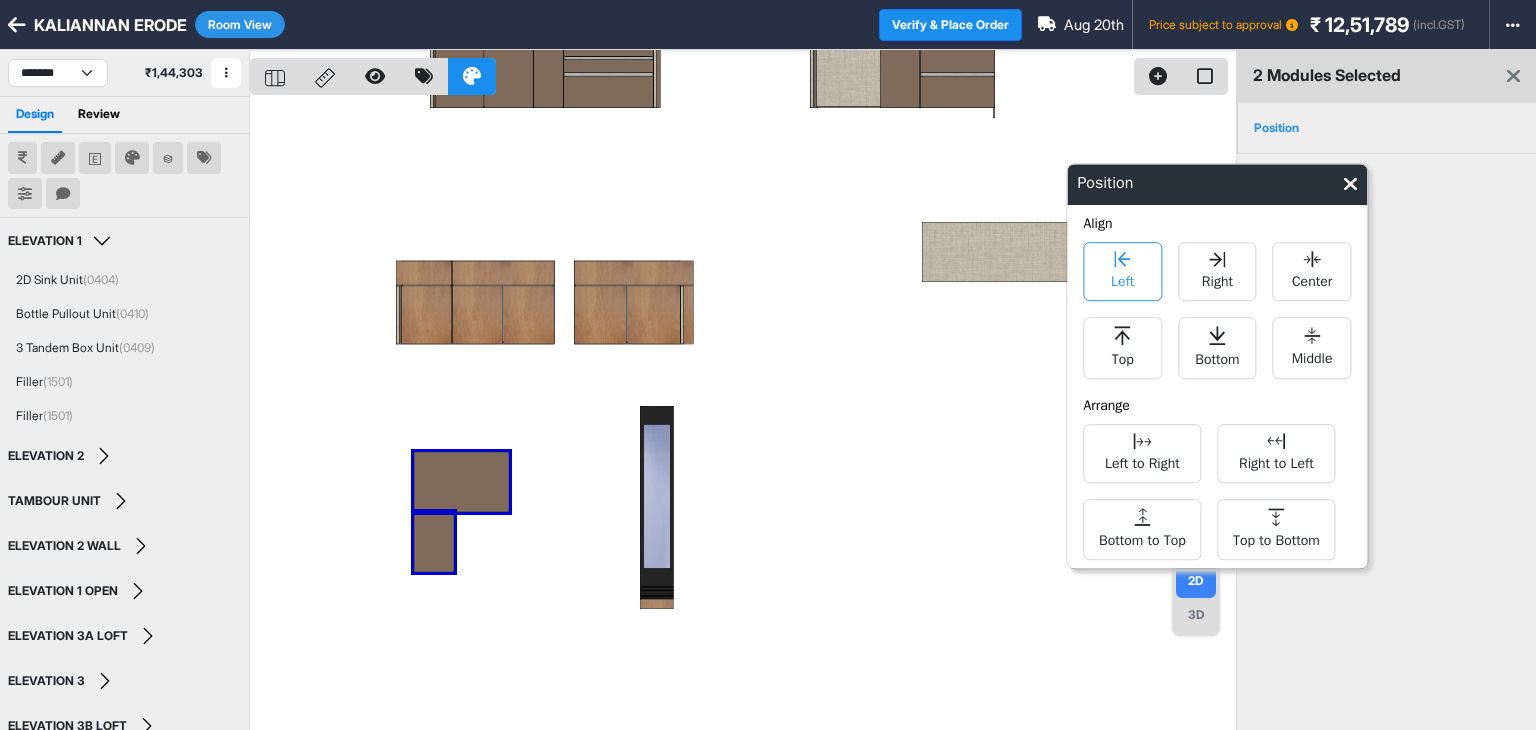 click on "Left" at bounding box center (1122, 279) 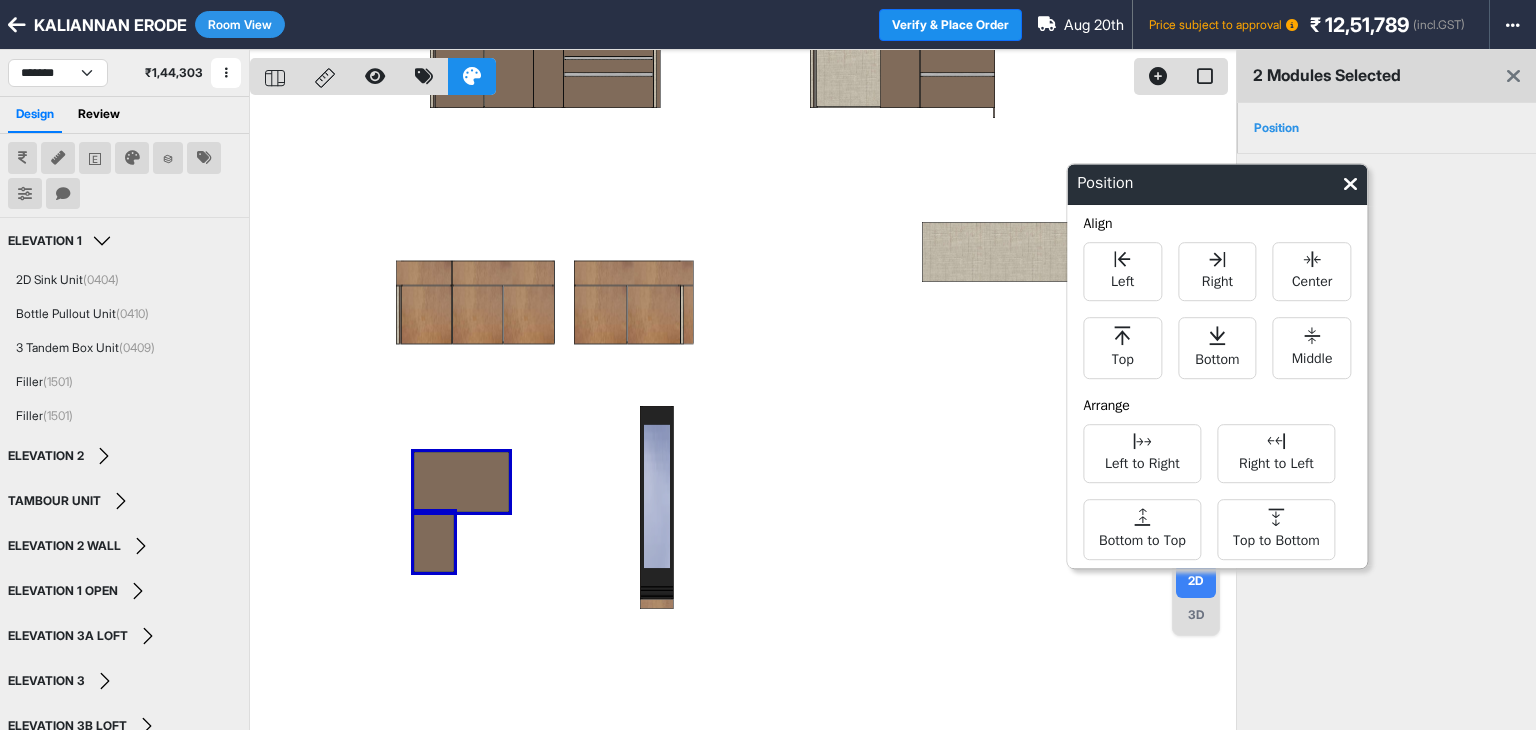 click at bounding box center [743, 415] 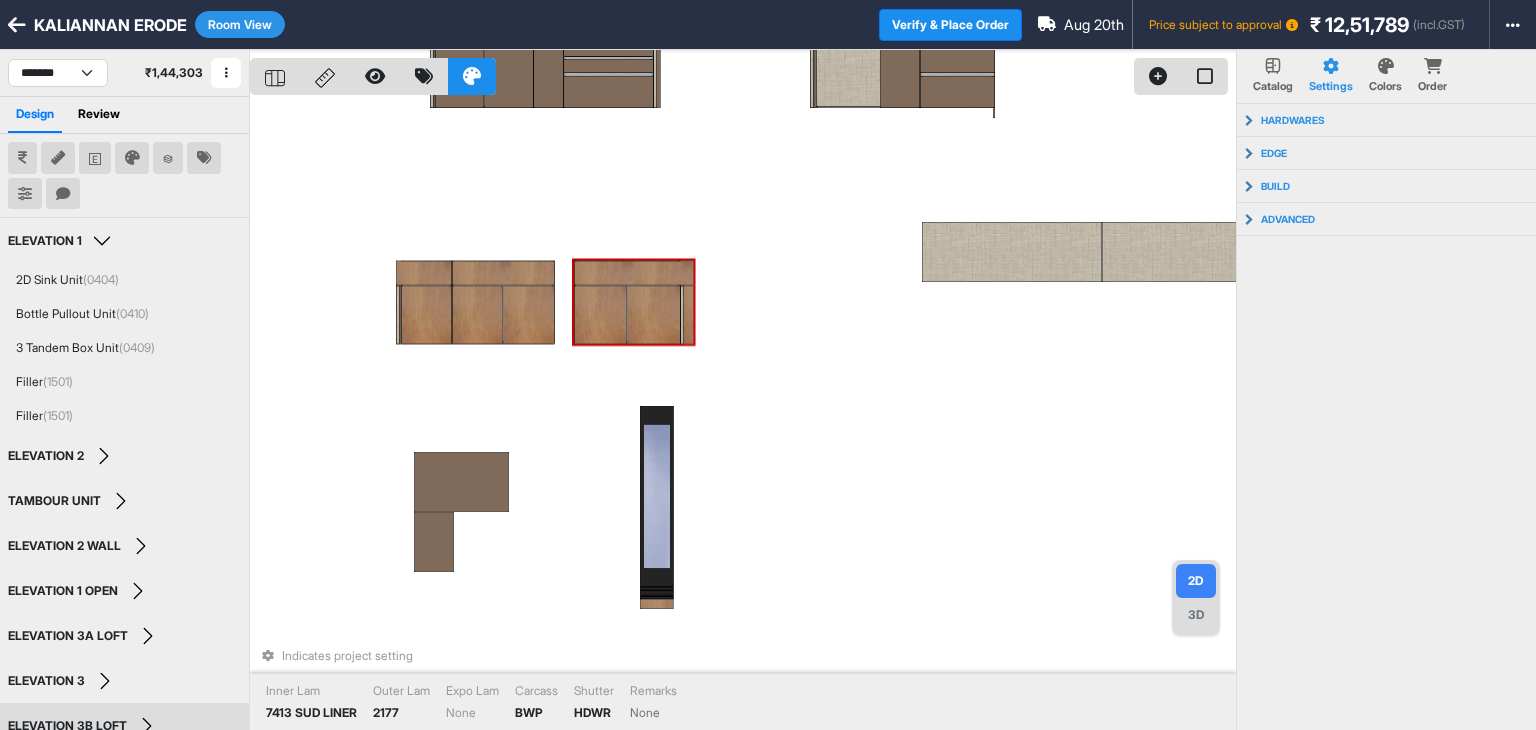 click on "Indicates project setting Inner Lam 7413 SUD LINER Outer Lam 2177 Expo Lam None Carcass BWP Shutter HDWR Remarks None" at bounding box center [743, 415] 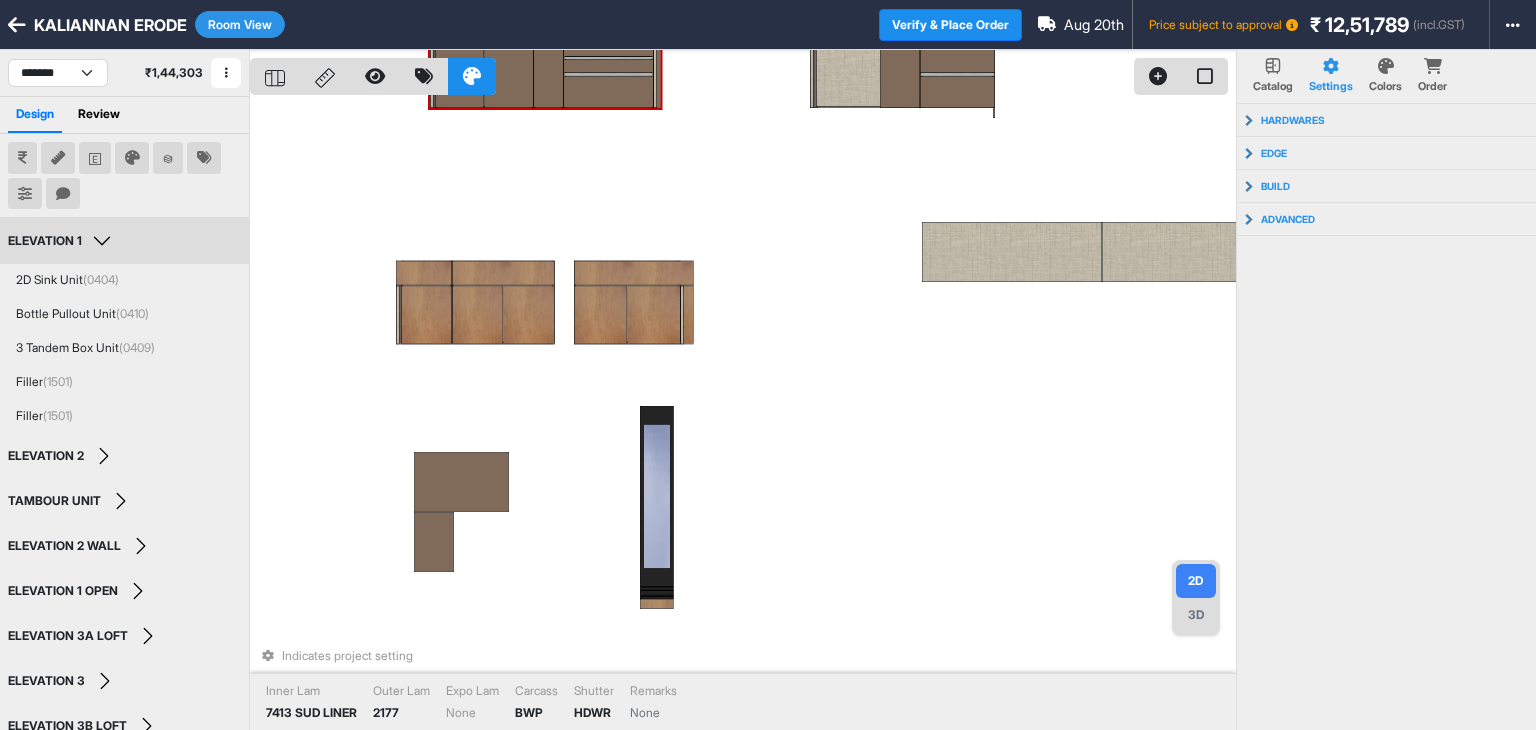 drag, startPoint x: 107, startPoint y: 233, endPoint x: 77, endPoint y: 79, distance: 156.89487 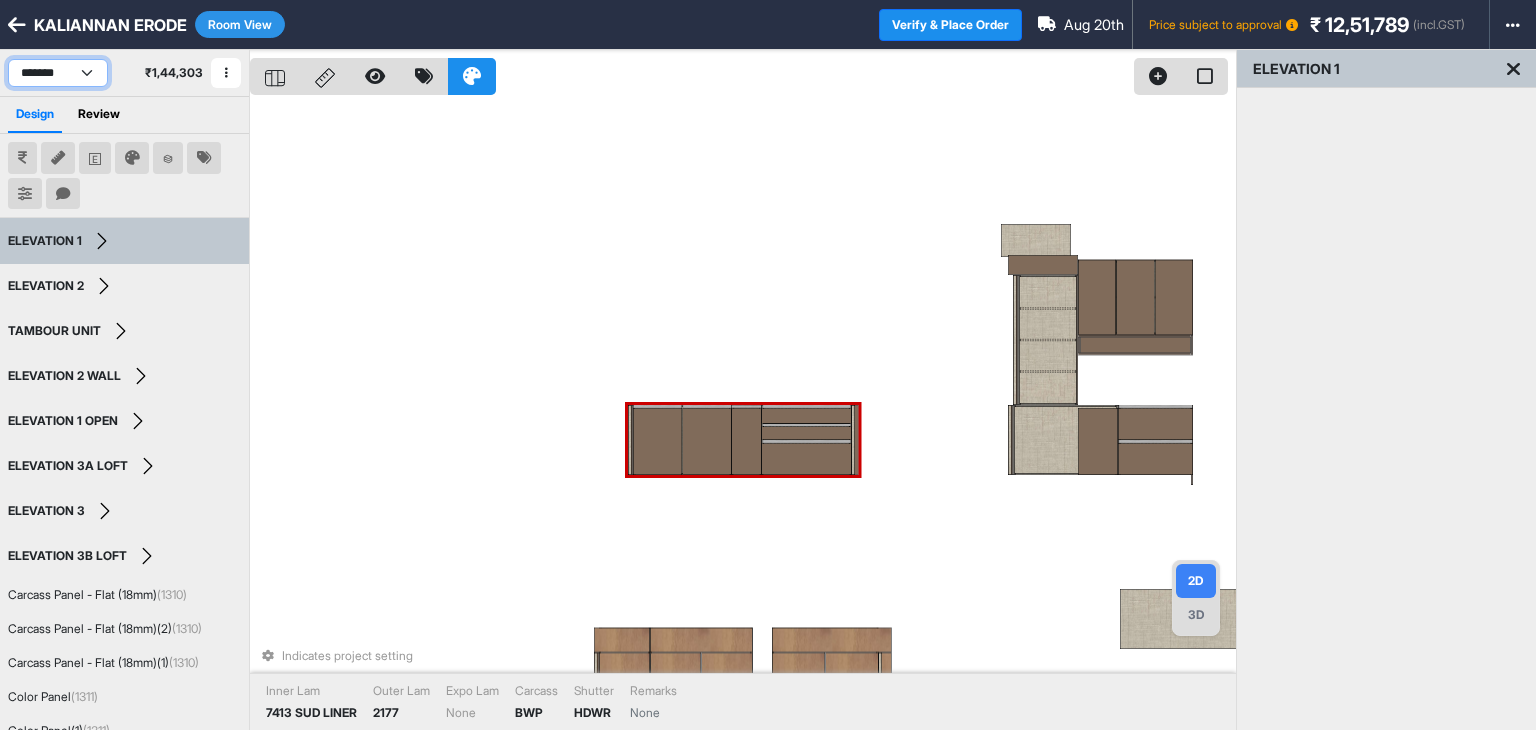 click on "**********" at bounding box center (58, 73) 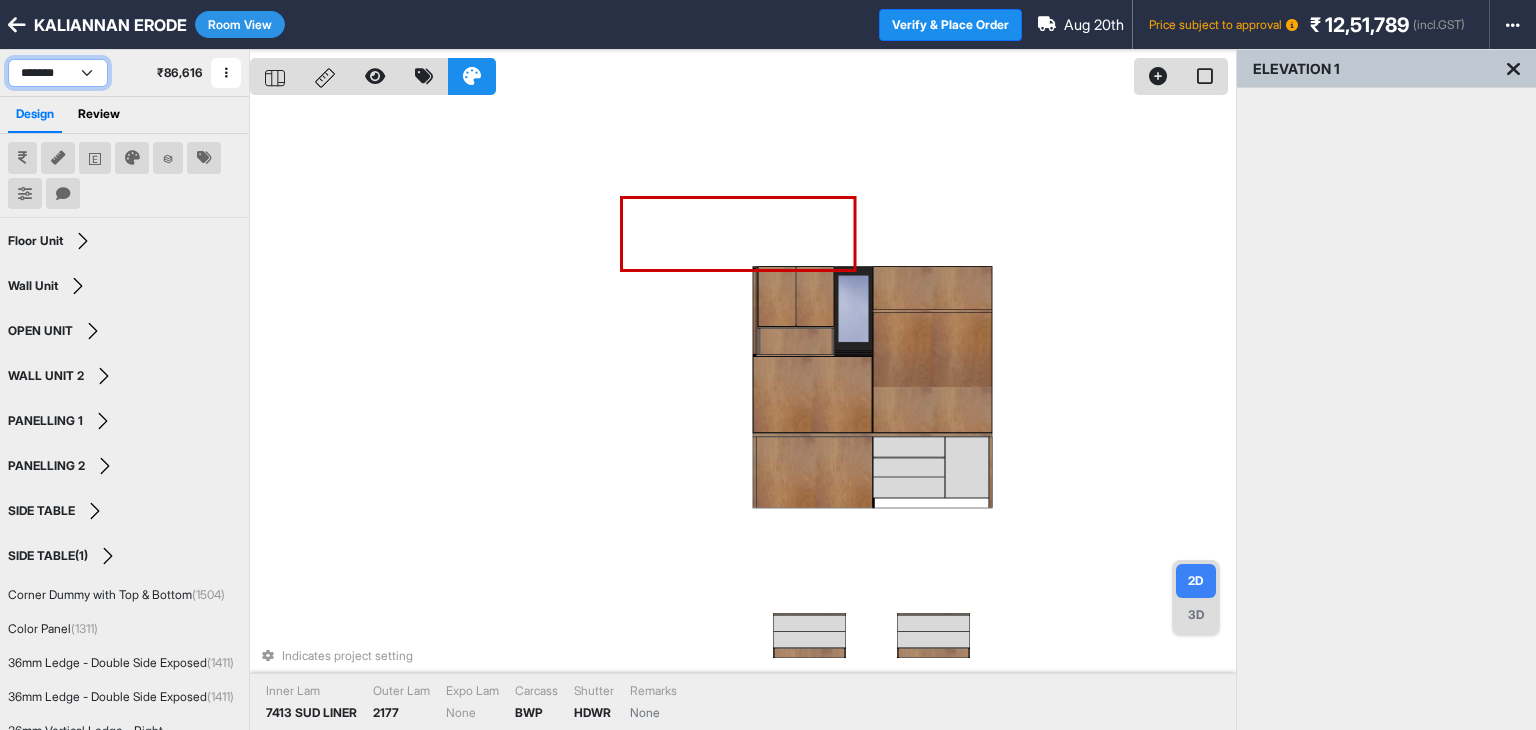 click on "**********" at bounding box center [58, 73] 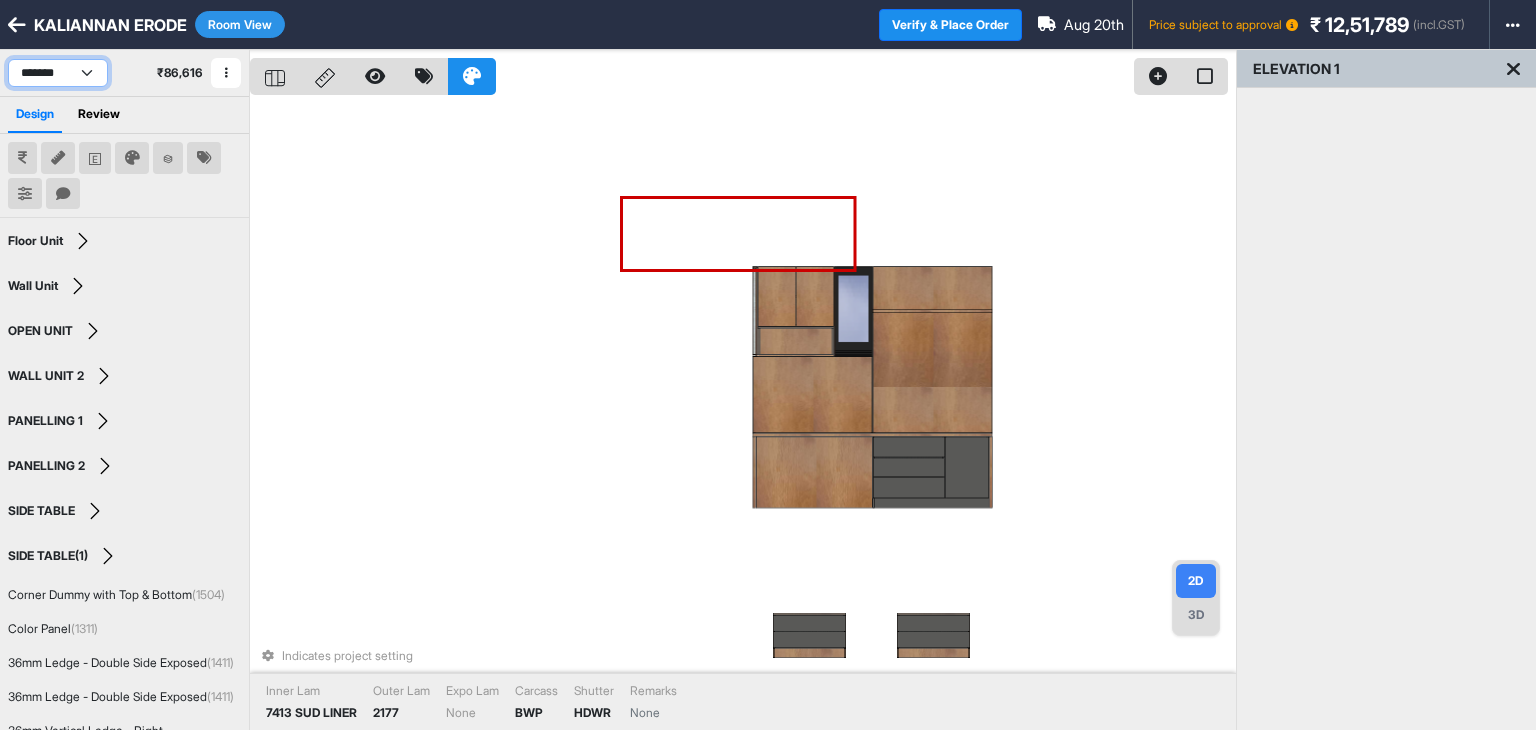 click on "**********" at bounding box center [58, 73] 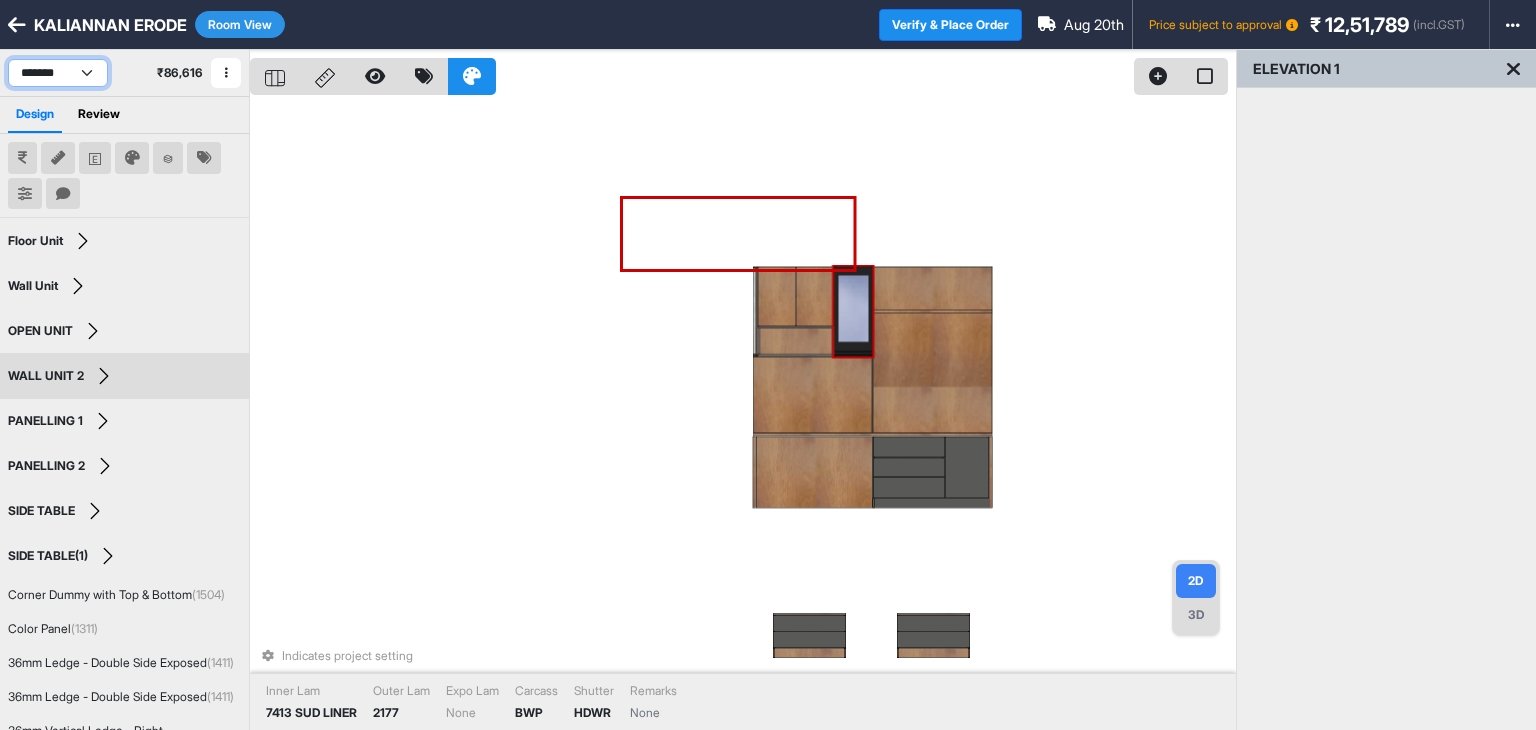 select on "****" 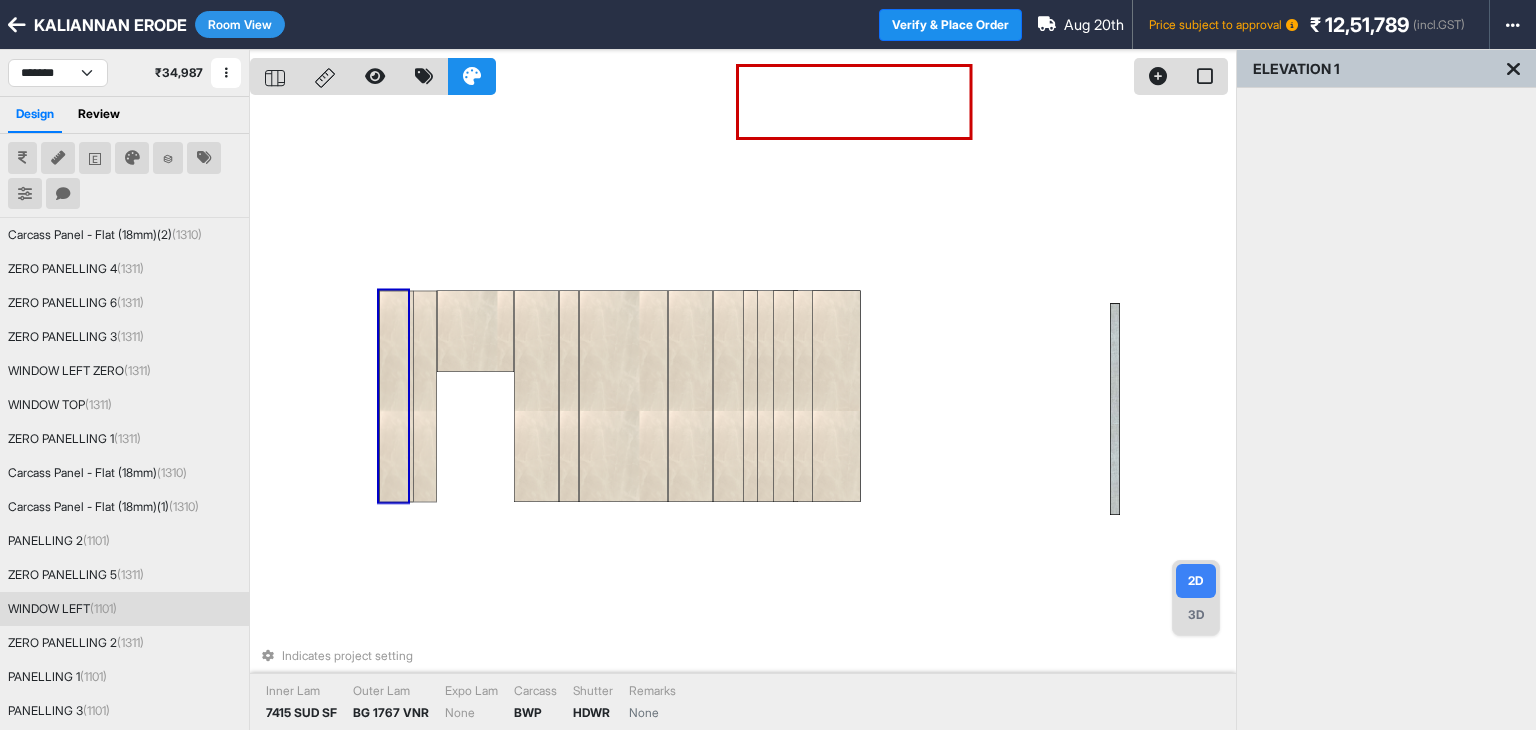 click at bounding box center [396, 397] 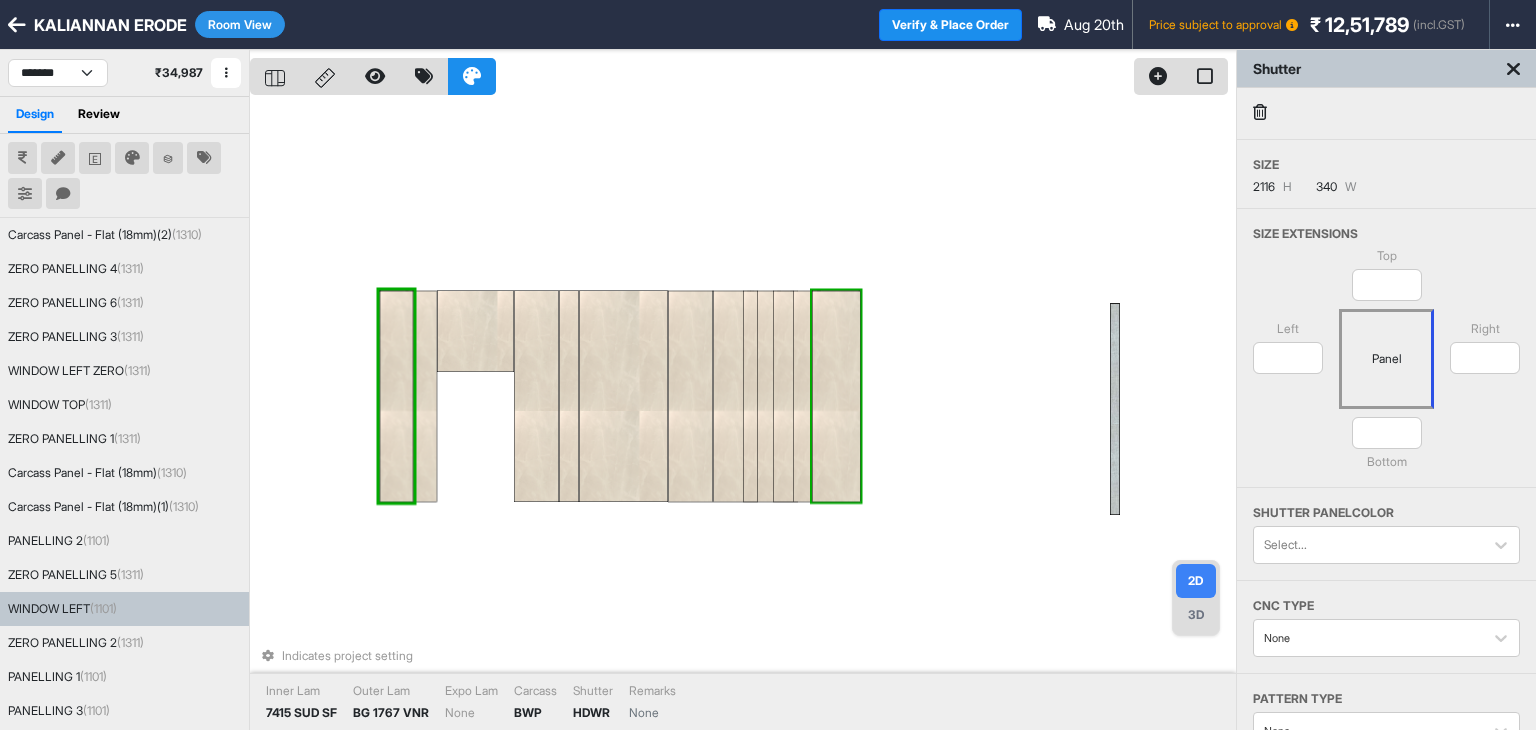 click at bounding box center (1260, 112) 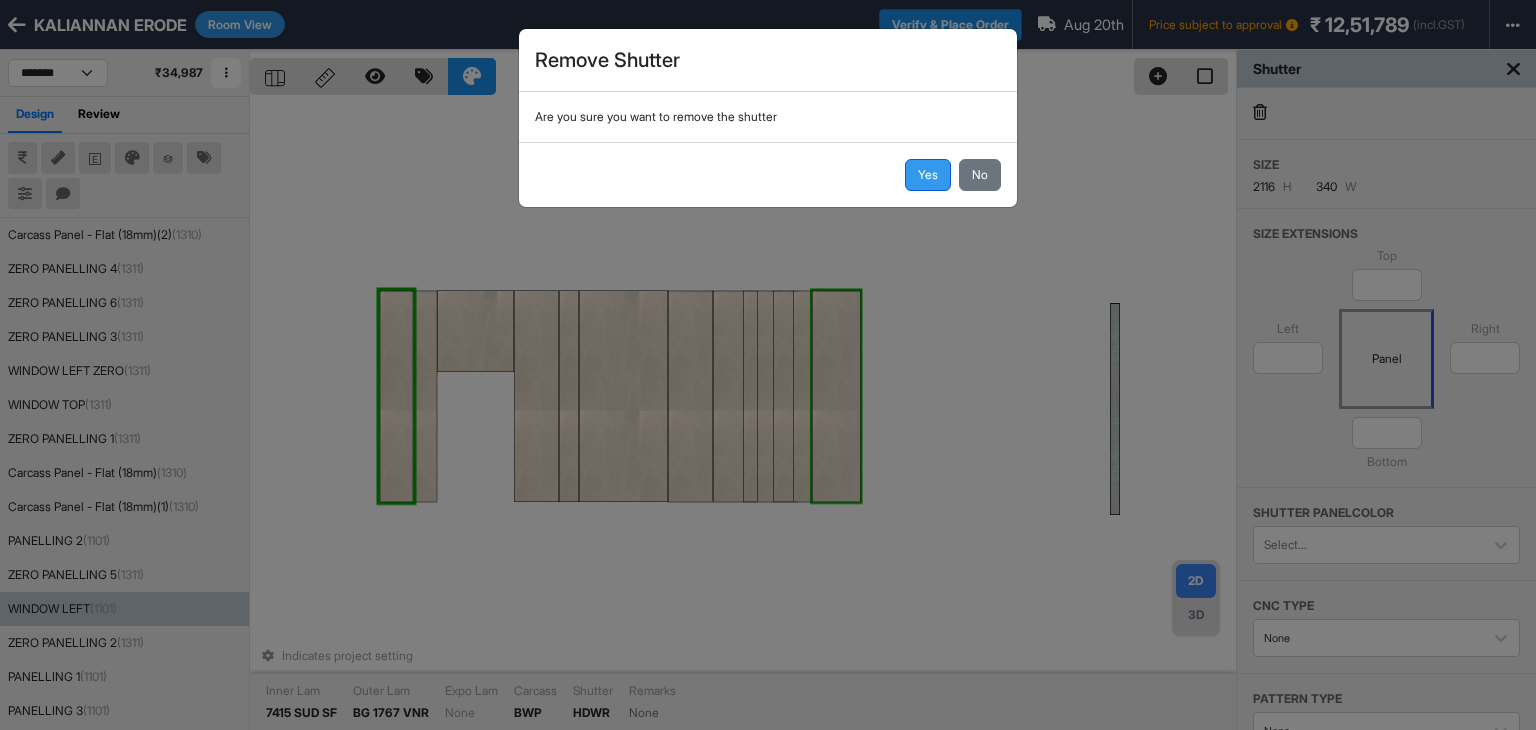 click on "Yes" at bounding box center [928, 175] 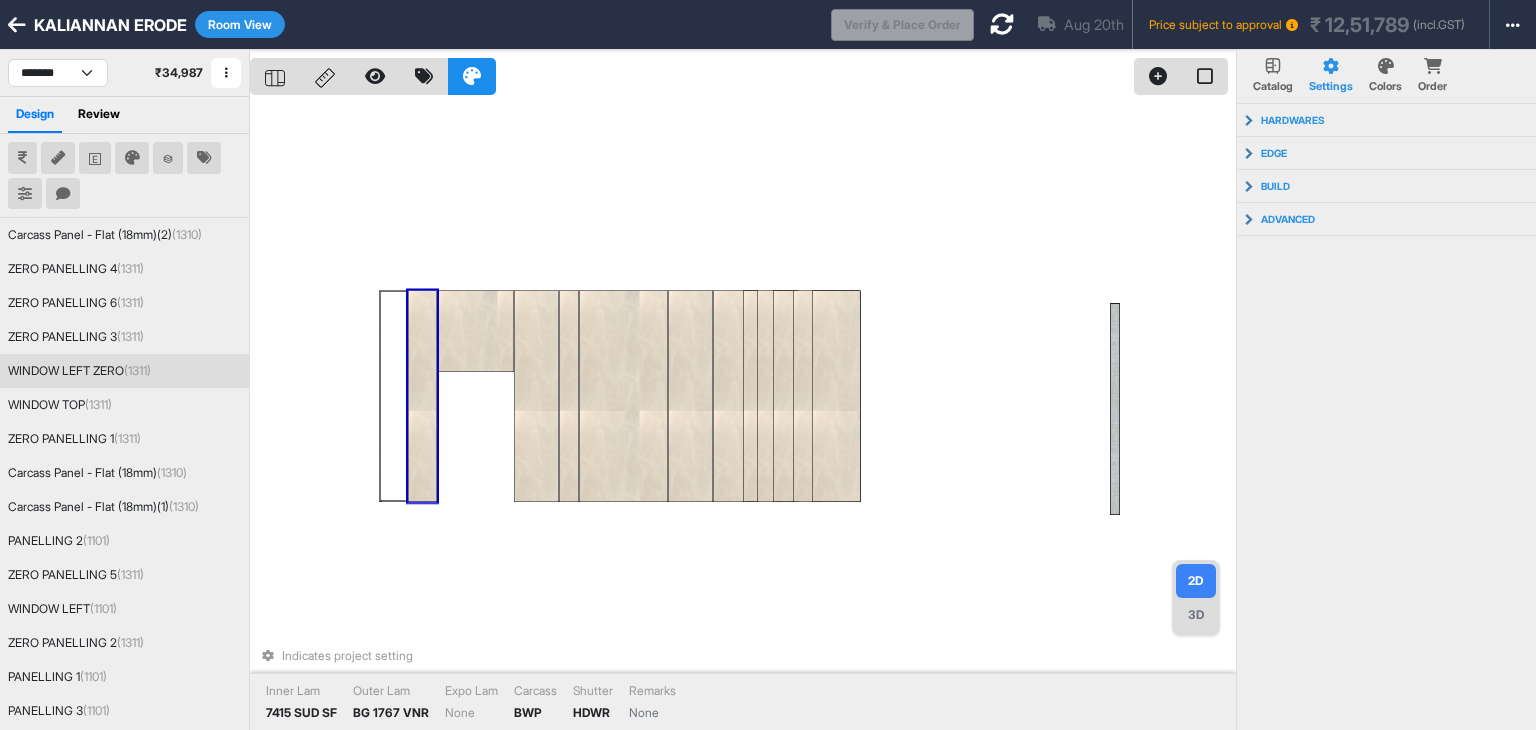 click at bounding box center (422, 397) 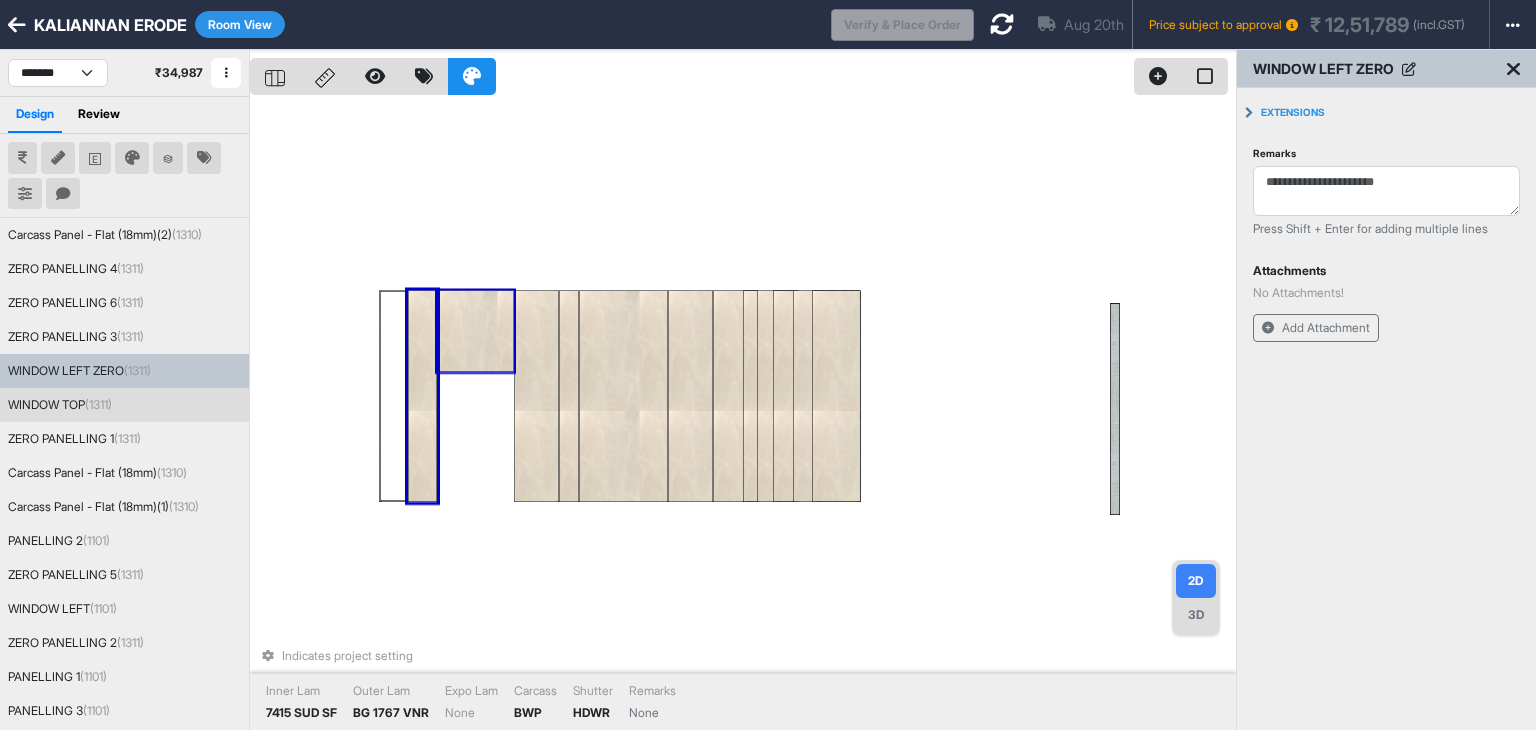 click at bounding box center [475, 332] 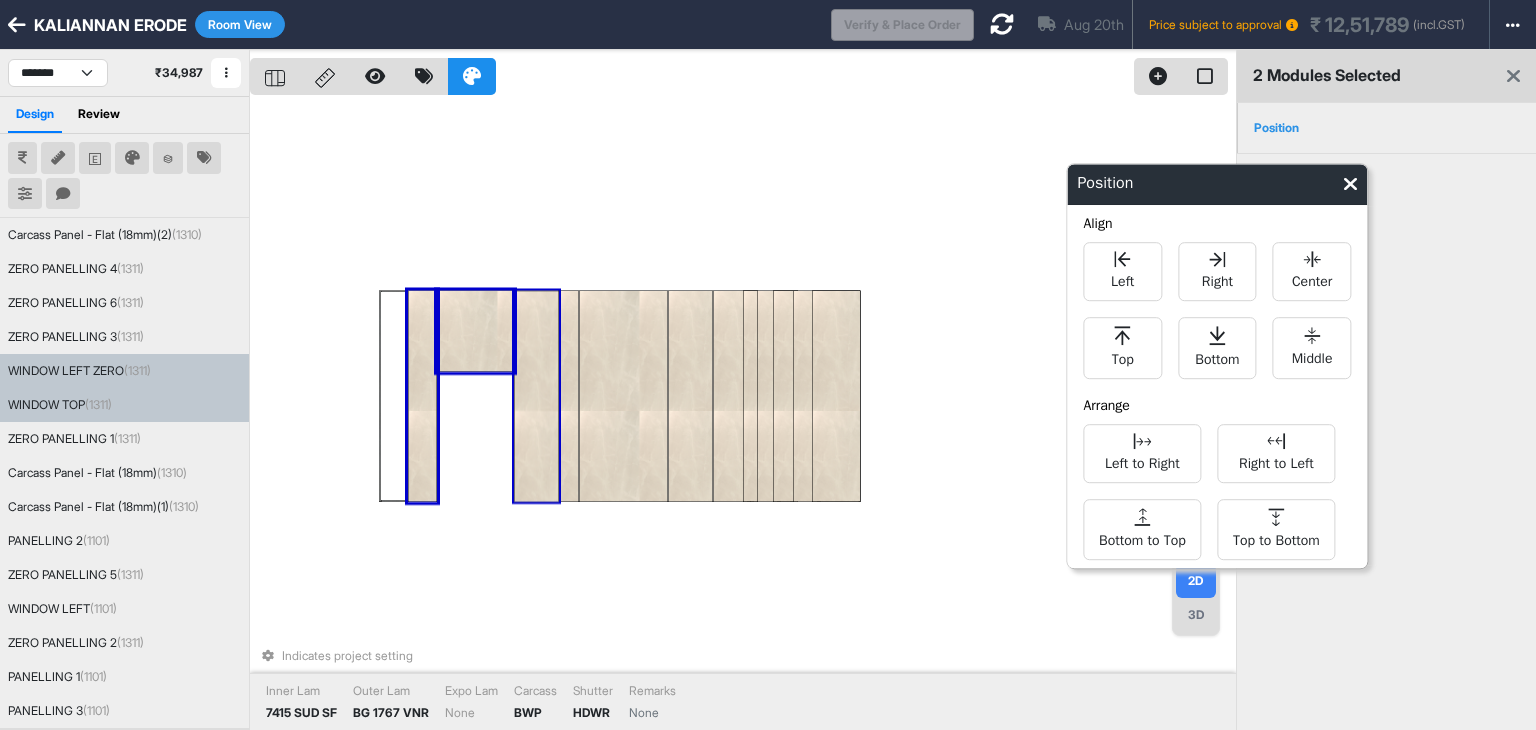 click at bounding box center (536, 397) 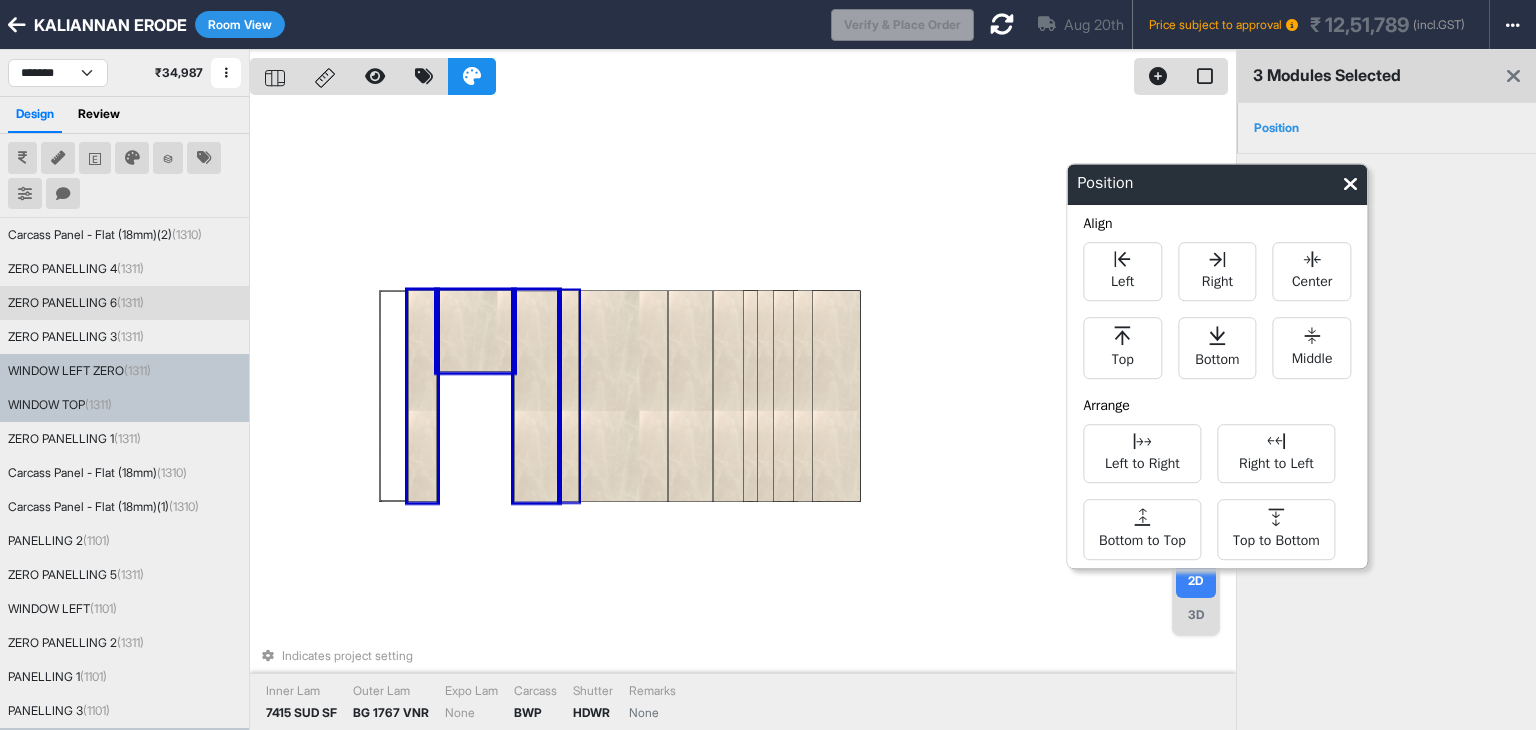 click at bounding box center (569, 397) 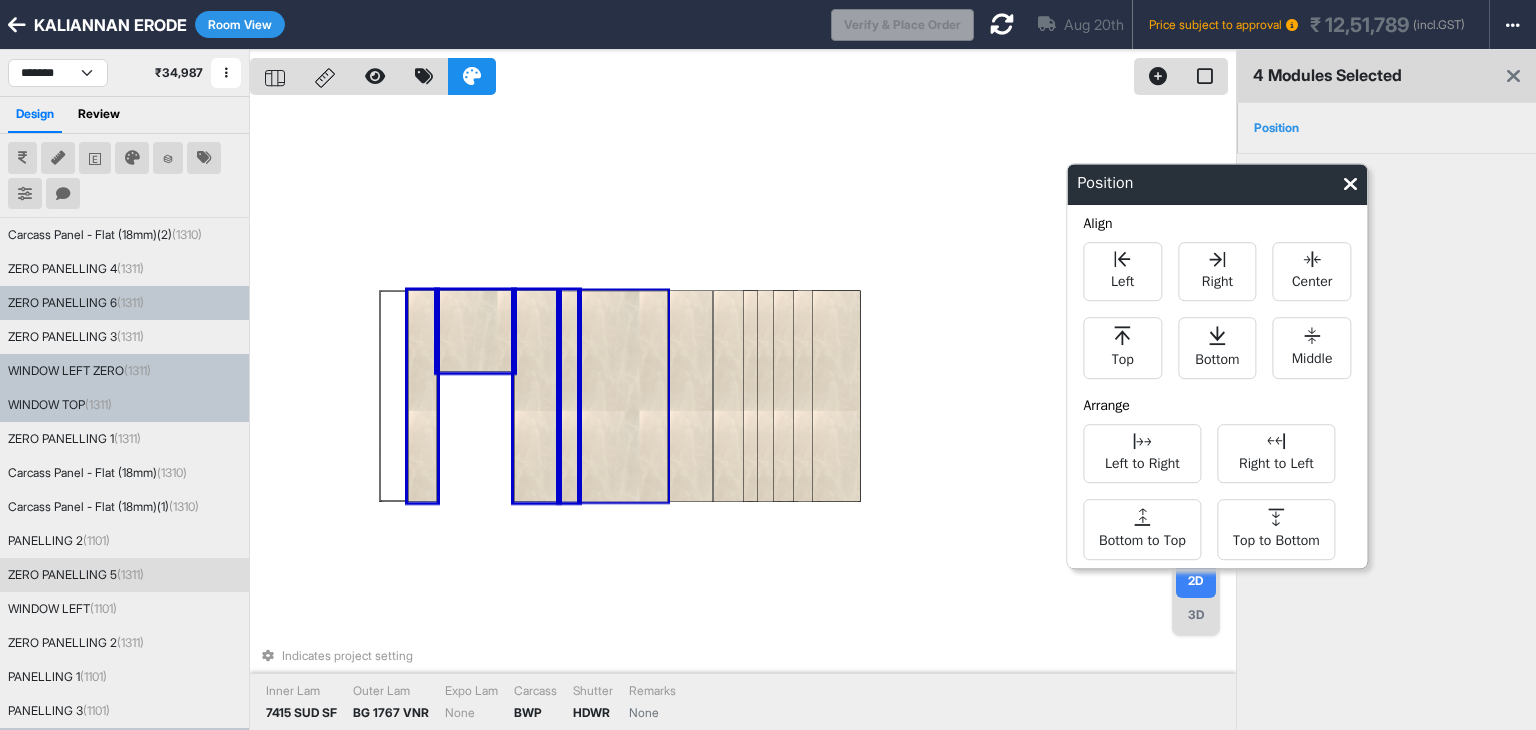 click at bounding box center [623, 397] 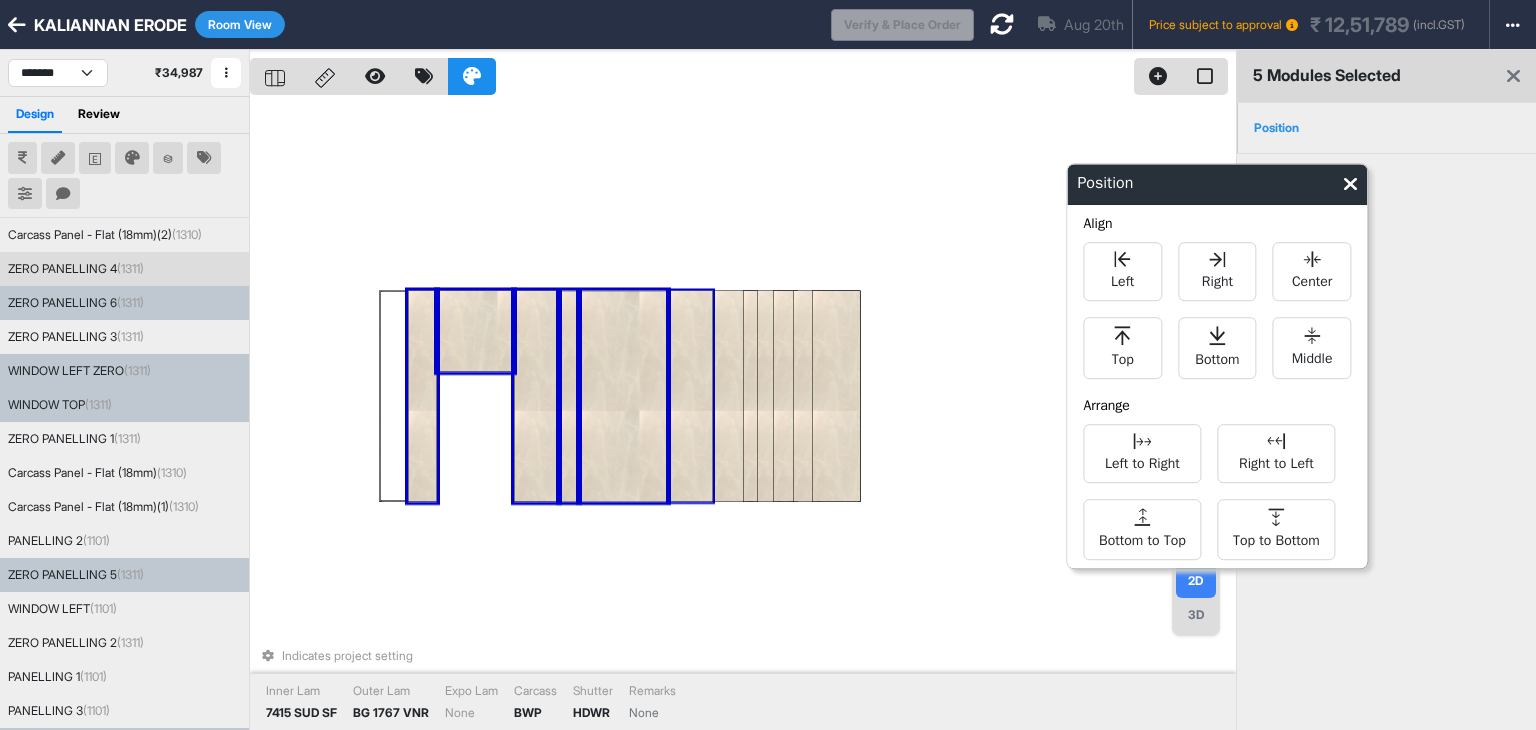 click at bounding box center (690, 397) 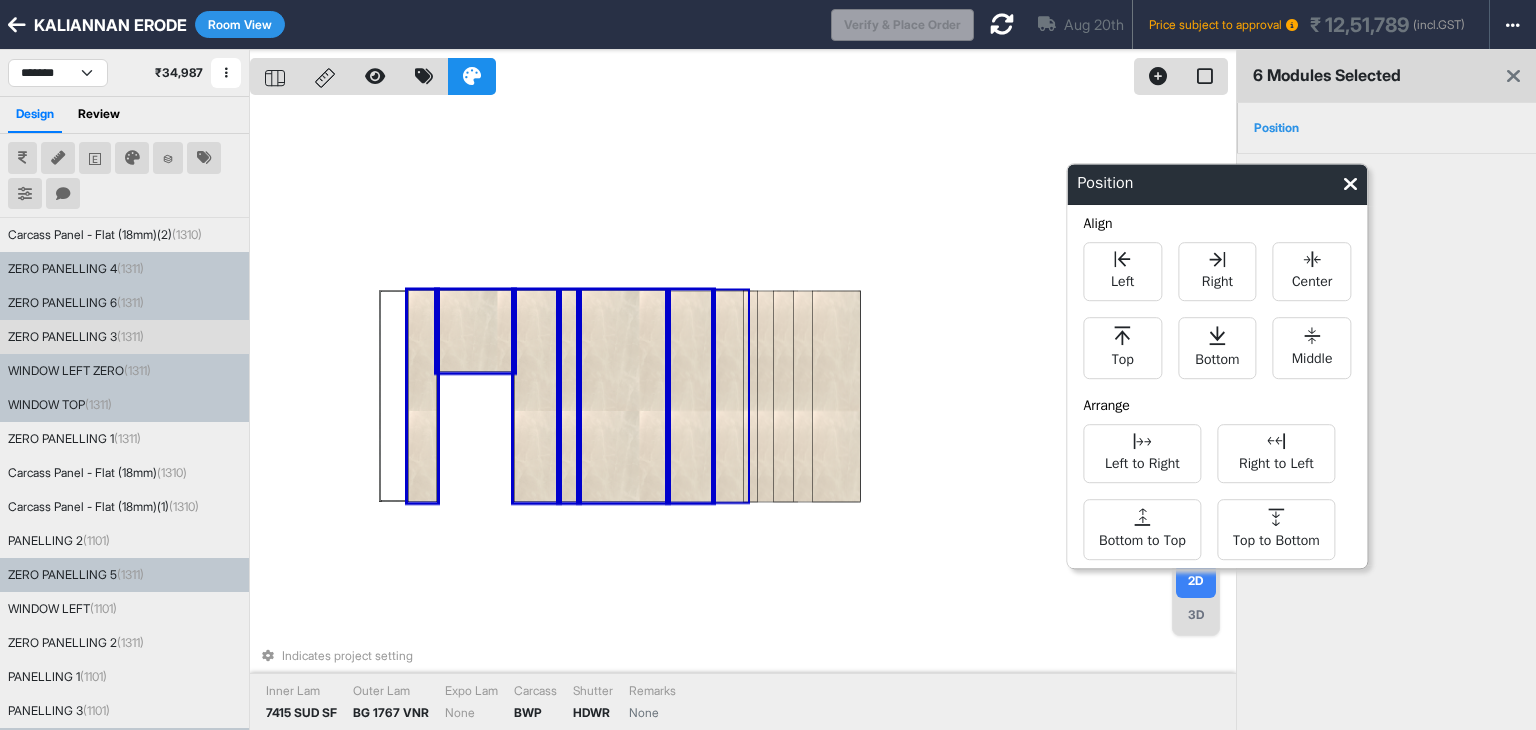 click at bounding box center [730, 397] 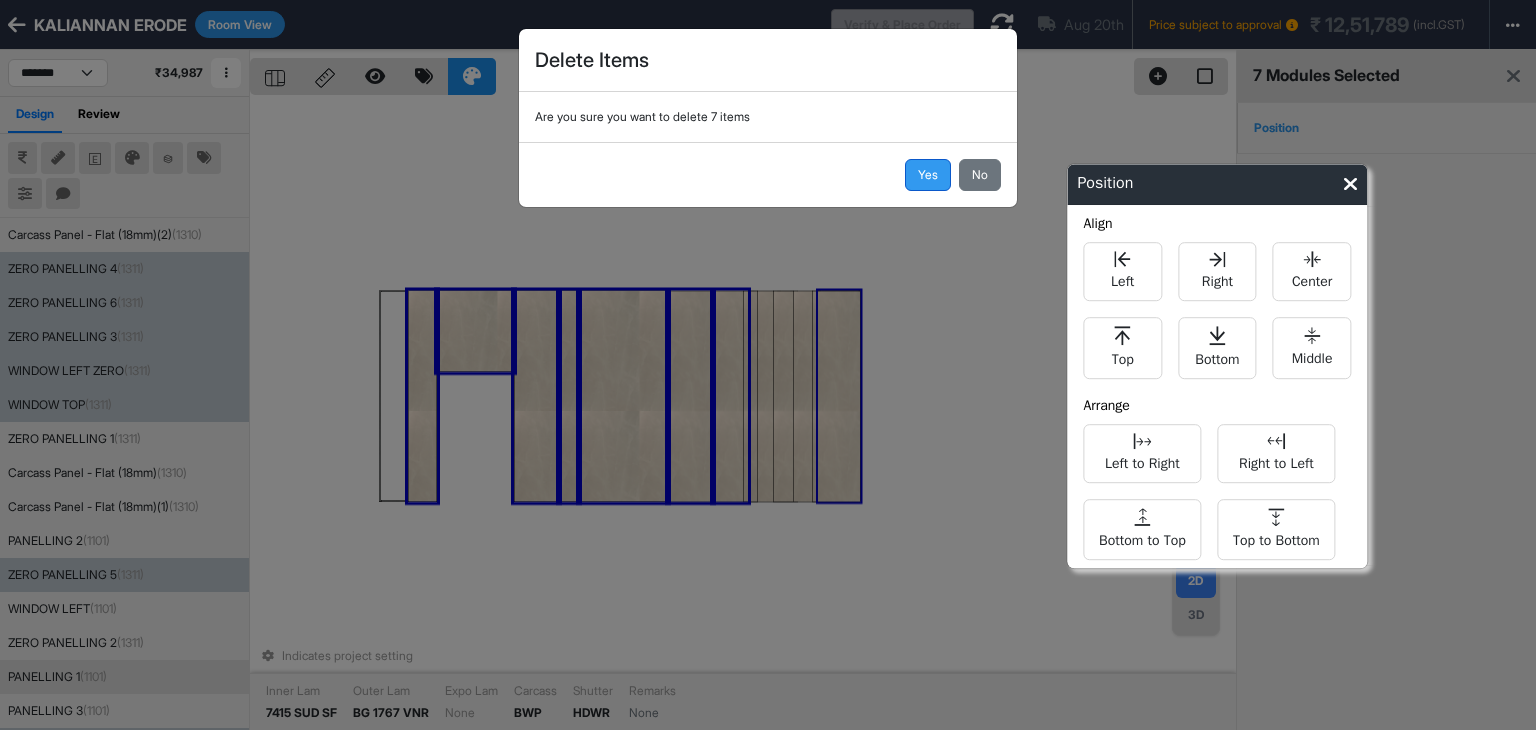 click on "Yes" at bounding box center (928, 175) 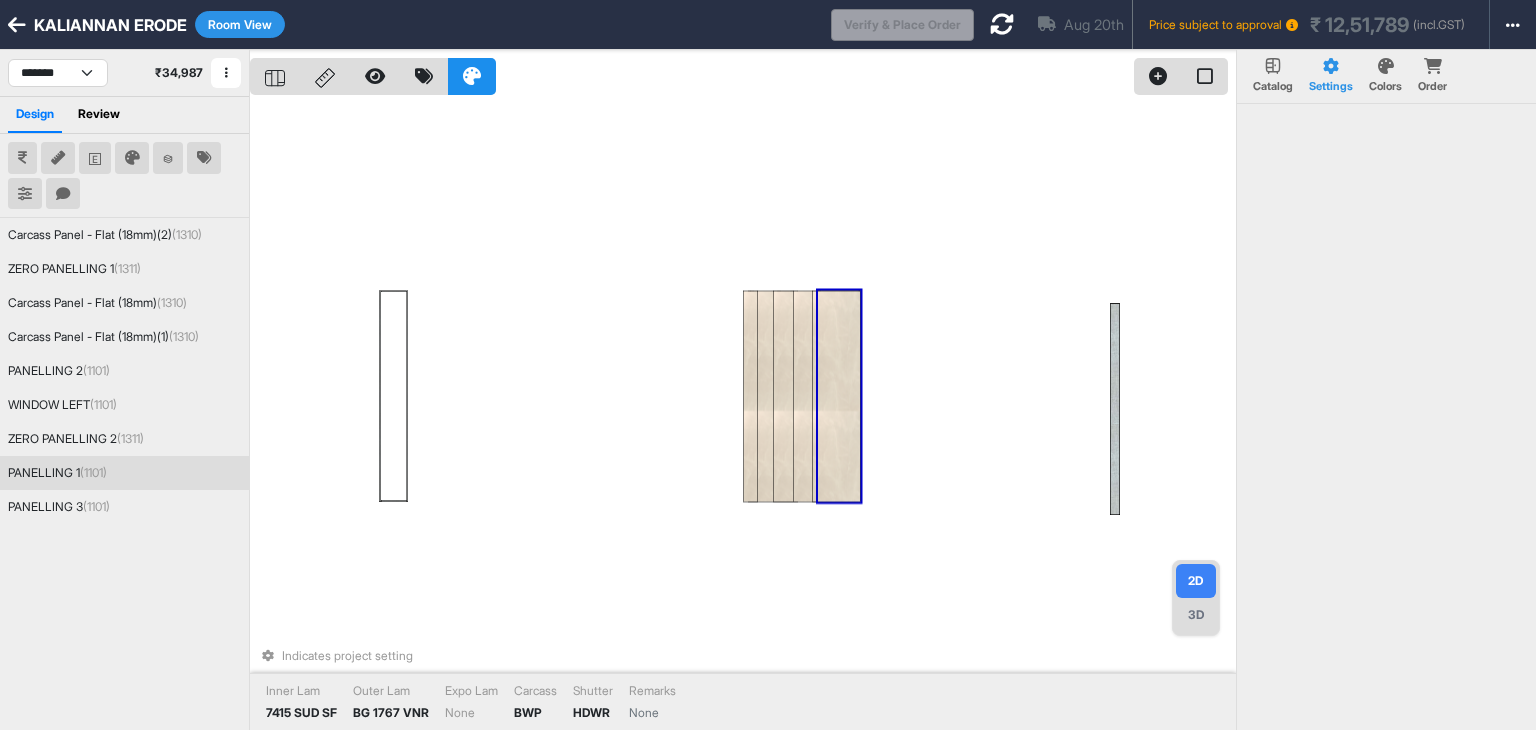 scroll, scrollTop: 50, scrollLeft: 0, axis: vertical 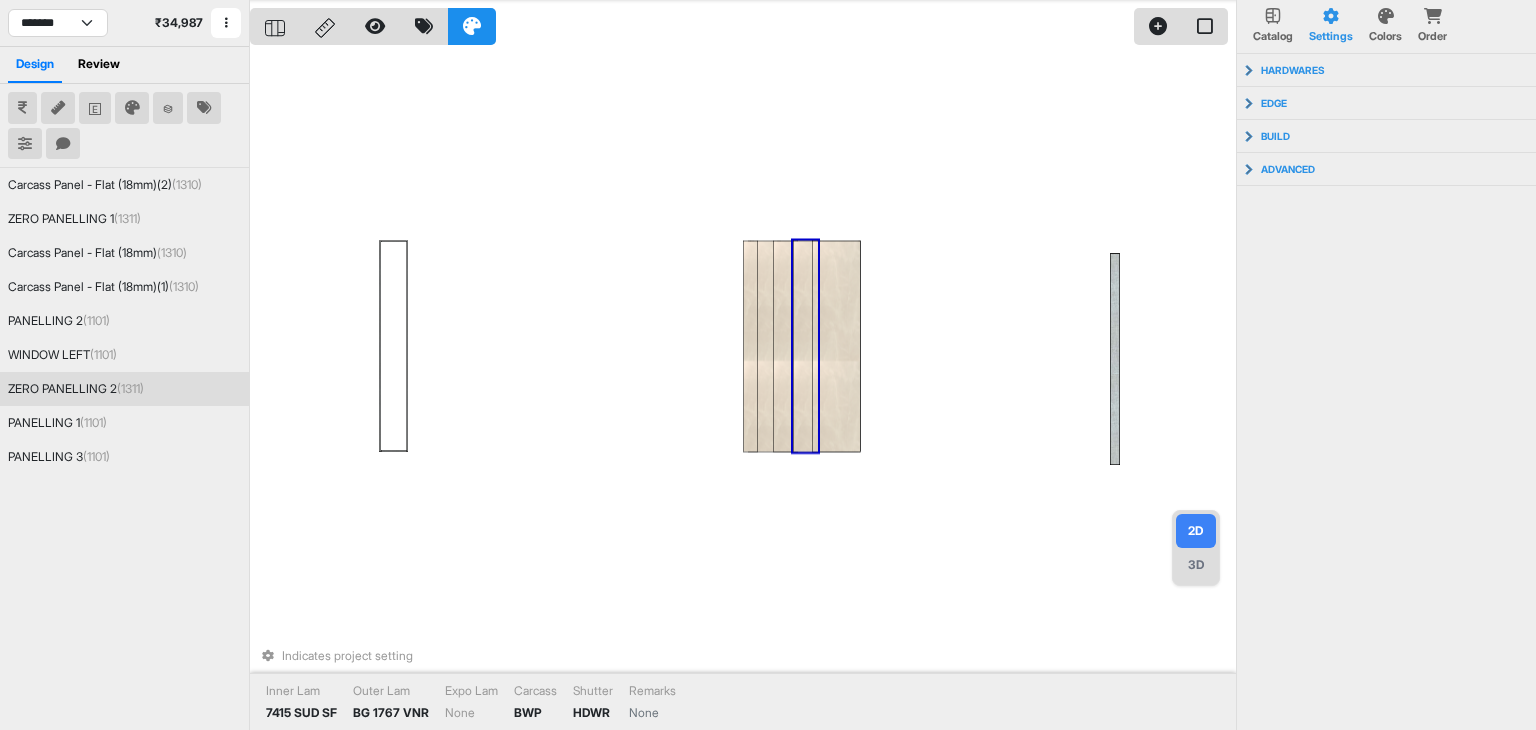 click at bounding box center (805, 347) 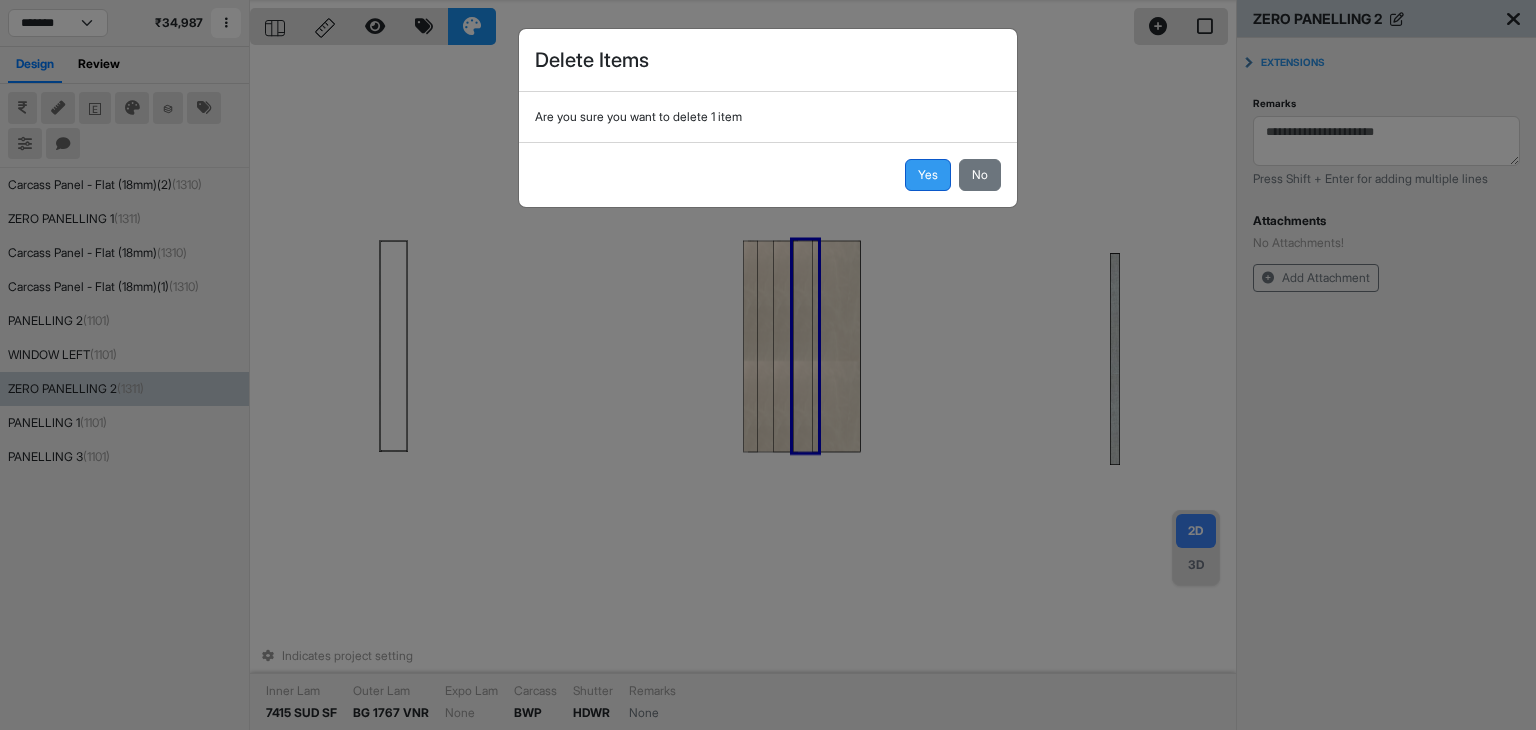 click on "Yes" at bounding box center (928, 175) 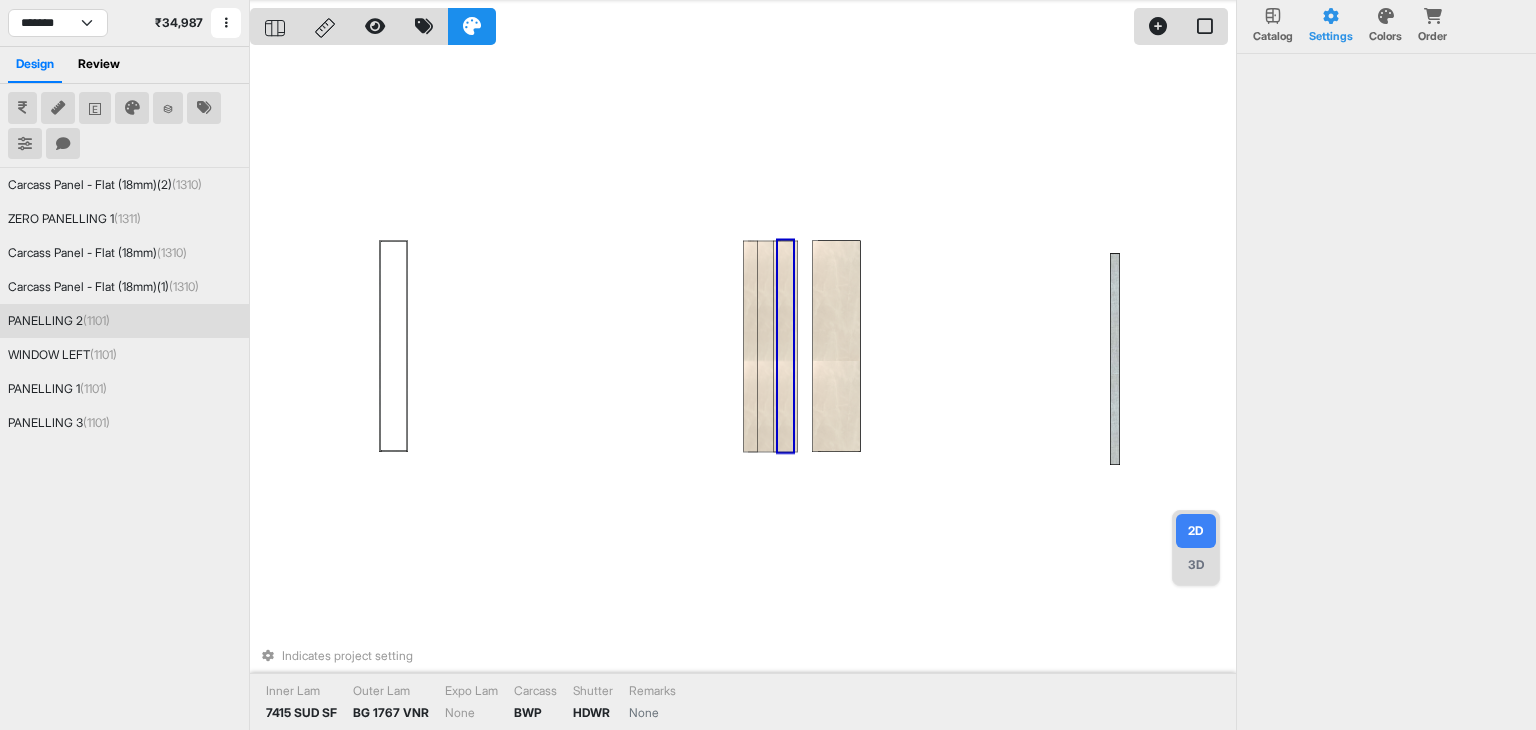 click at bounding box center (785, 347) 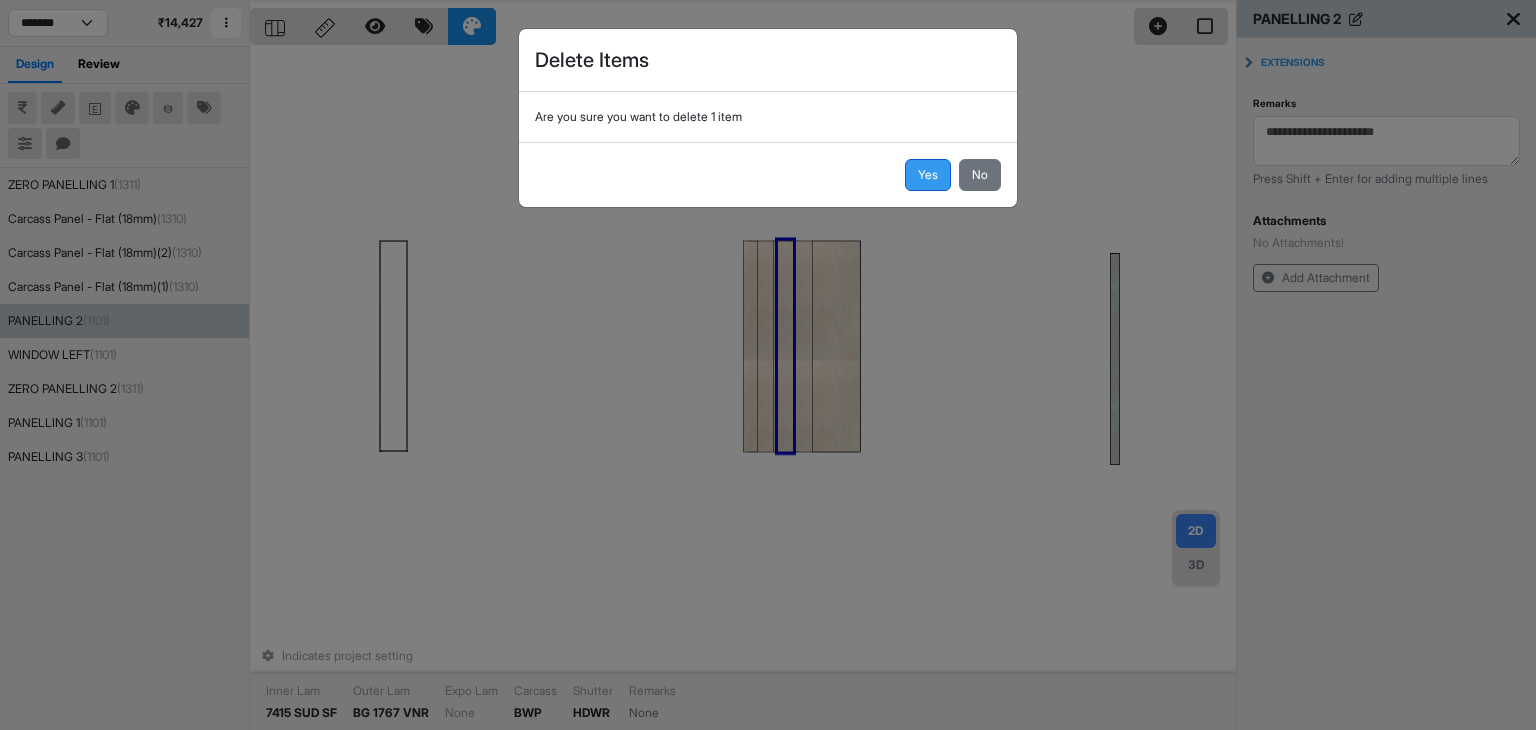 click on "Yes" at bounding box center [928, 175] 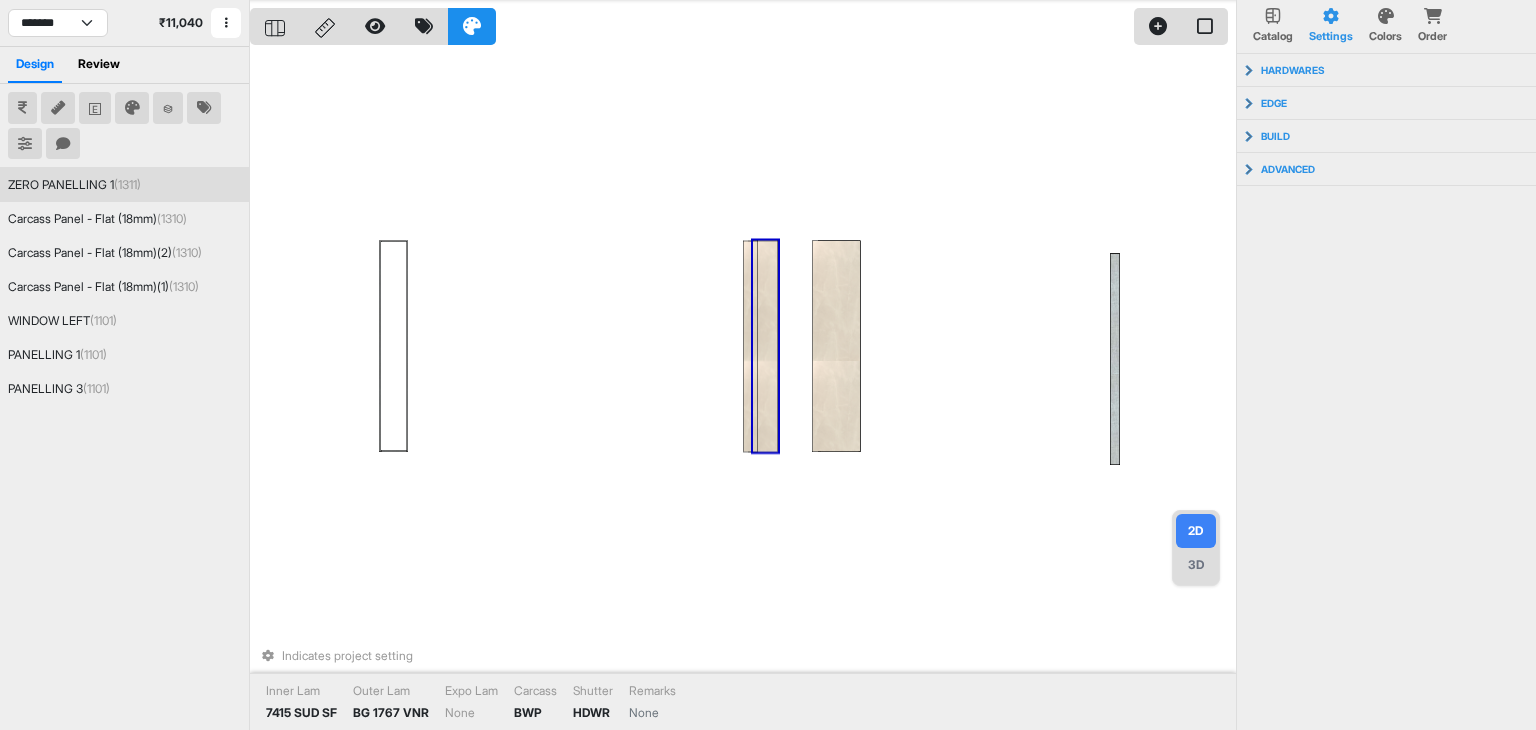 click on "(1311)" at bounding box center (127, 184) 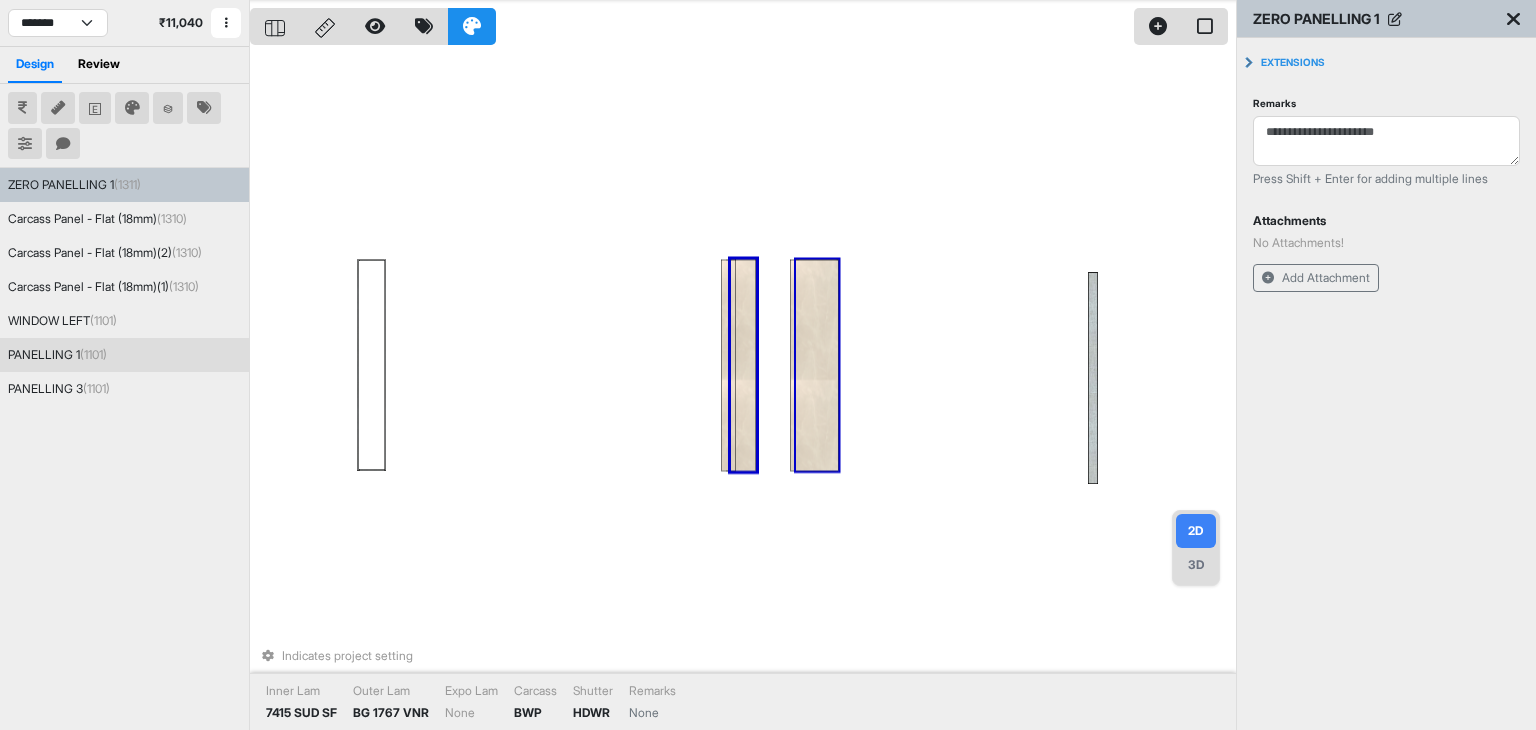 click on "Indicates project setting Inner Lam 7415 SUD SF Outer Lam BG 1767 VNR Expo Lam None Carcass BWP Shutter HDWR Remarks None" at bounding box center (743, 365) 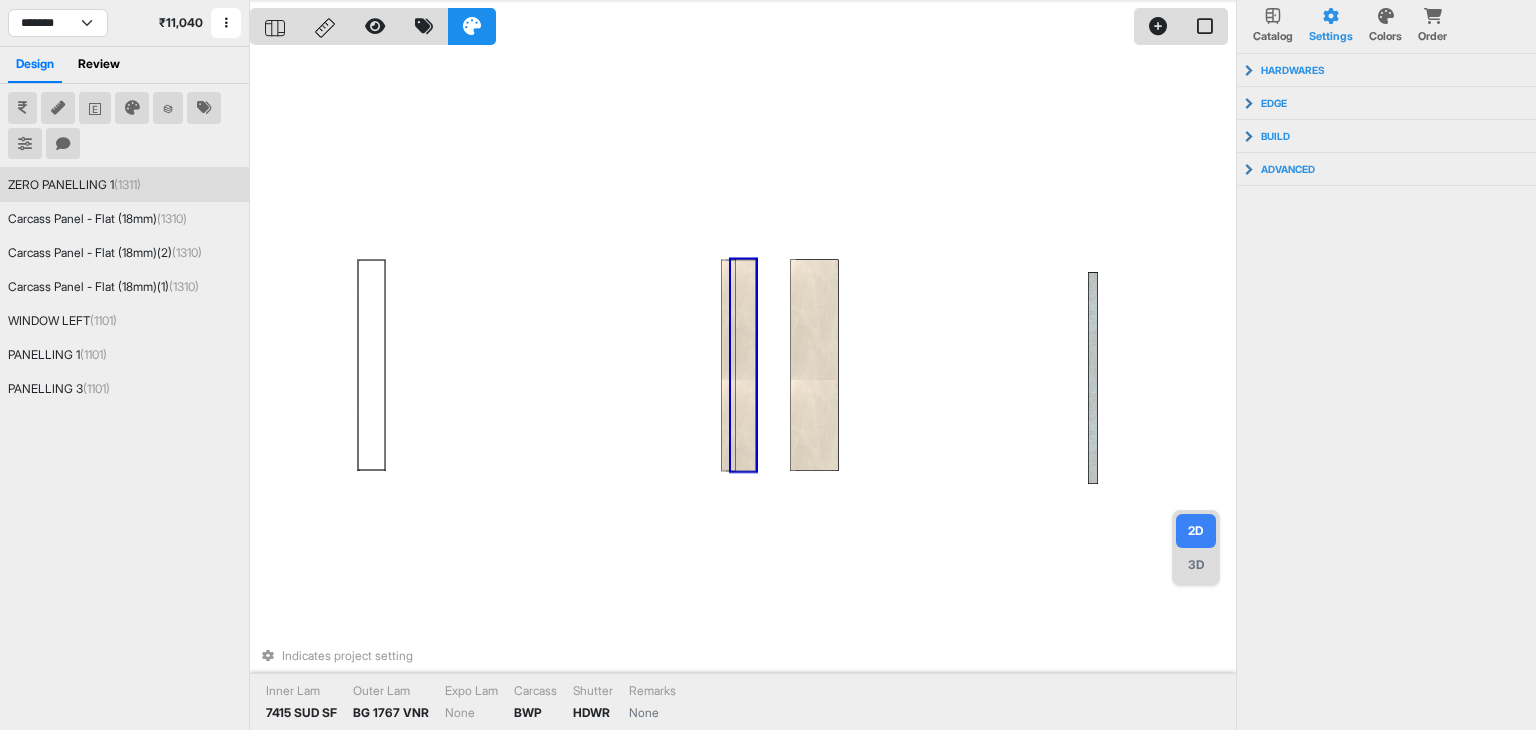 click on "ZERO PANELLING 1  (1311)" at bounding box center (74, 185) 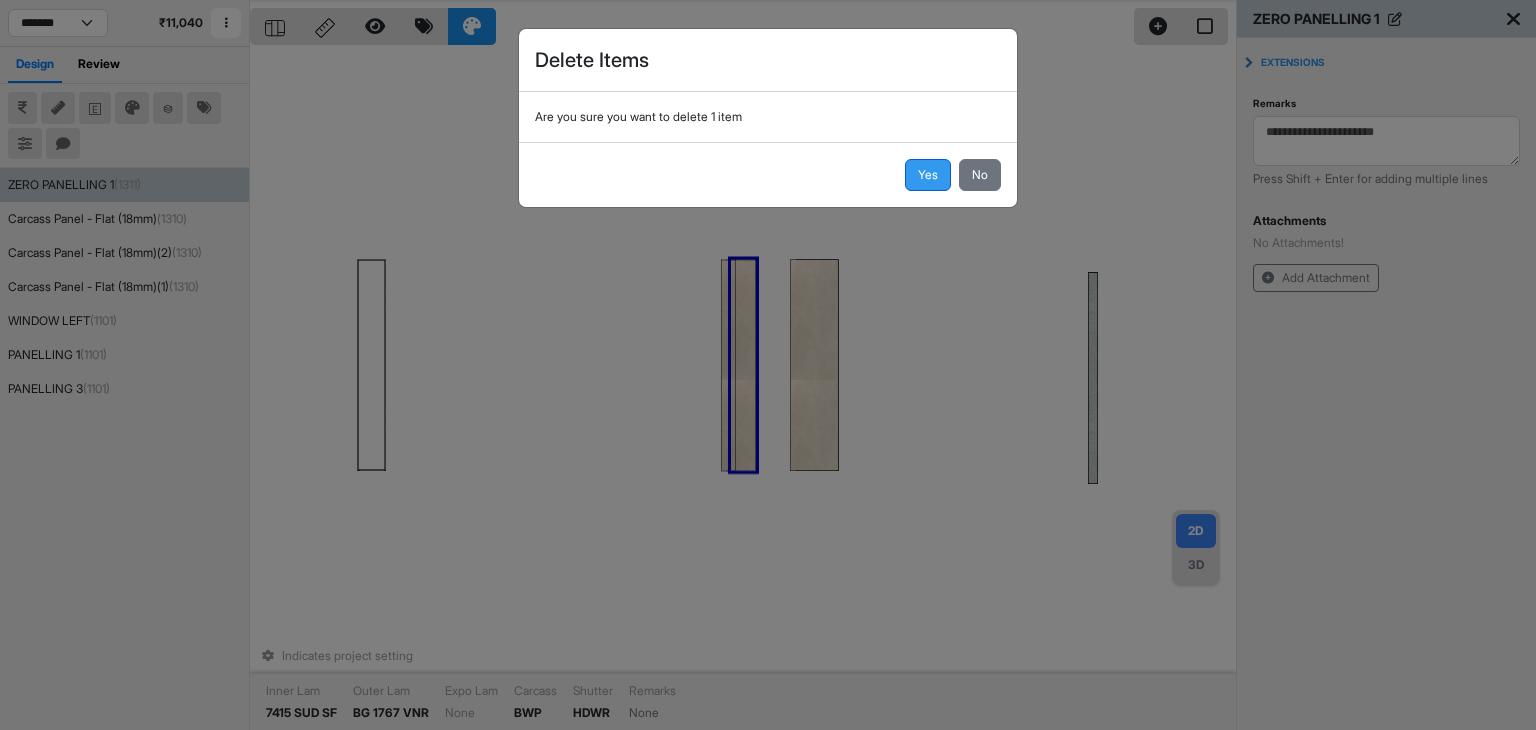 click on "Yes" at bounding box center [928, 175] 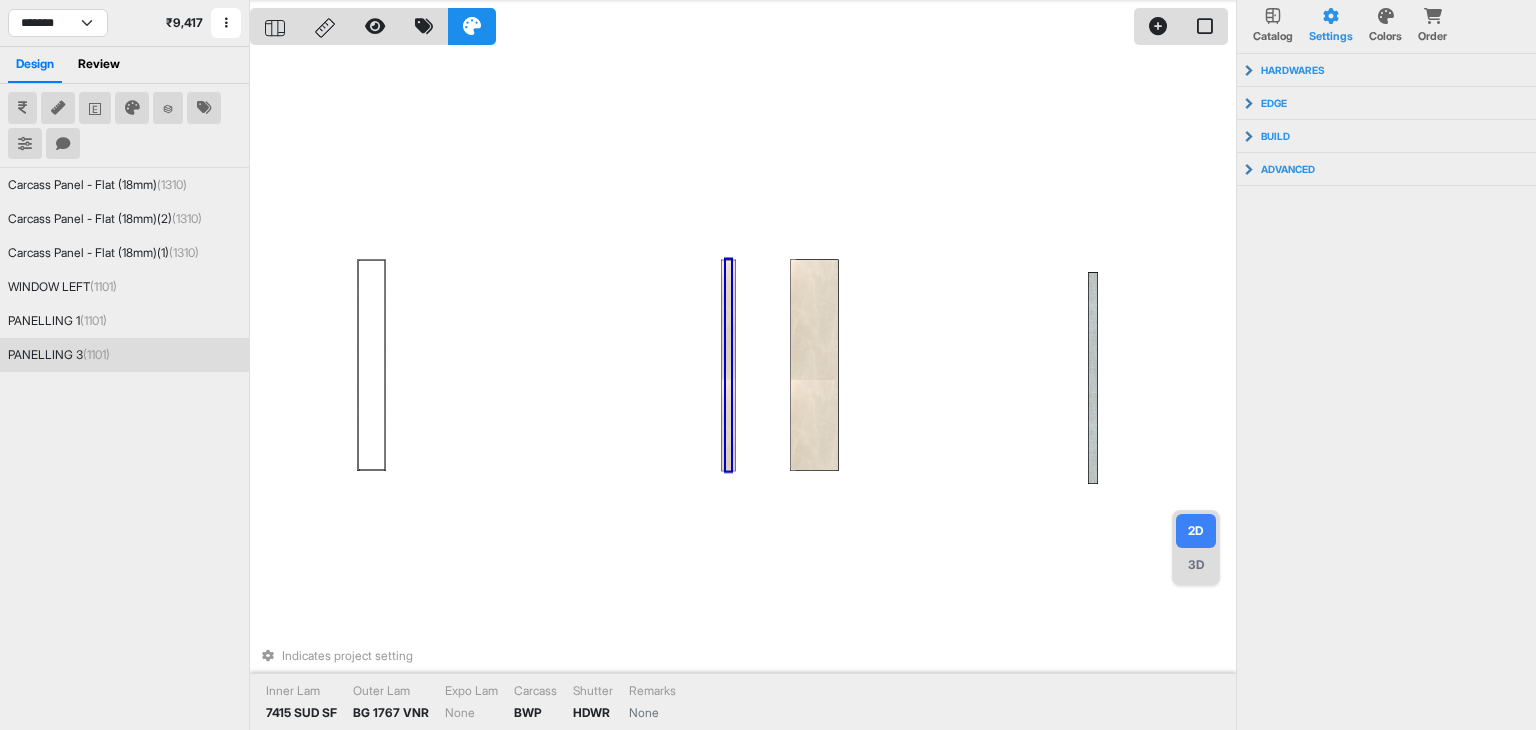 click at bounding box center (728, 365) 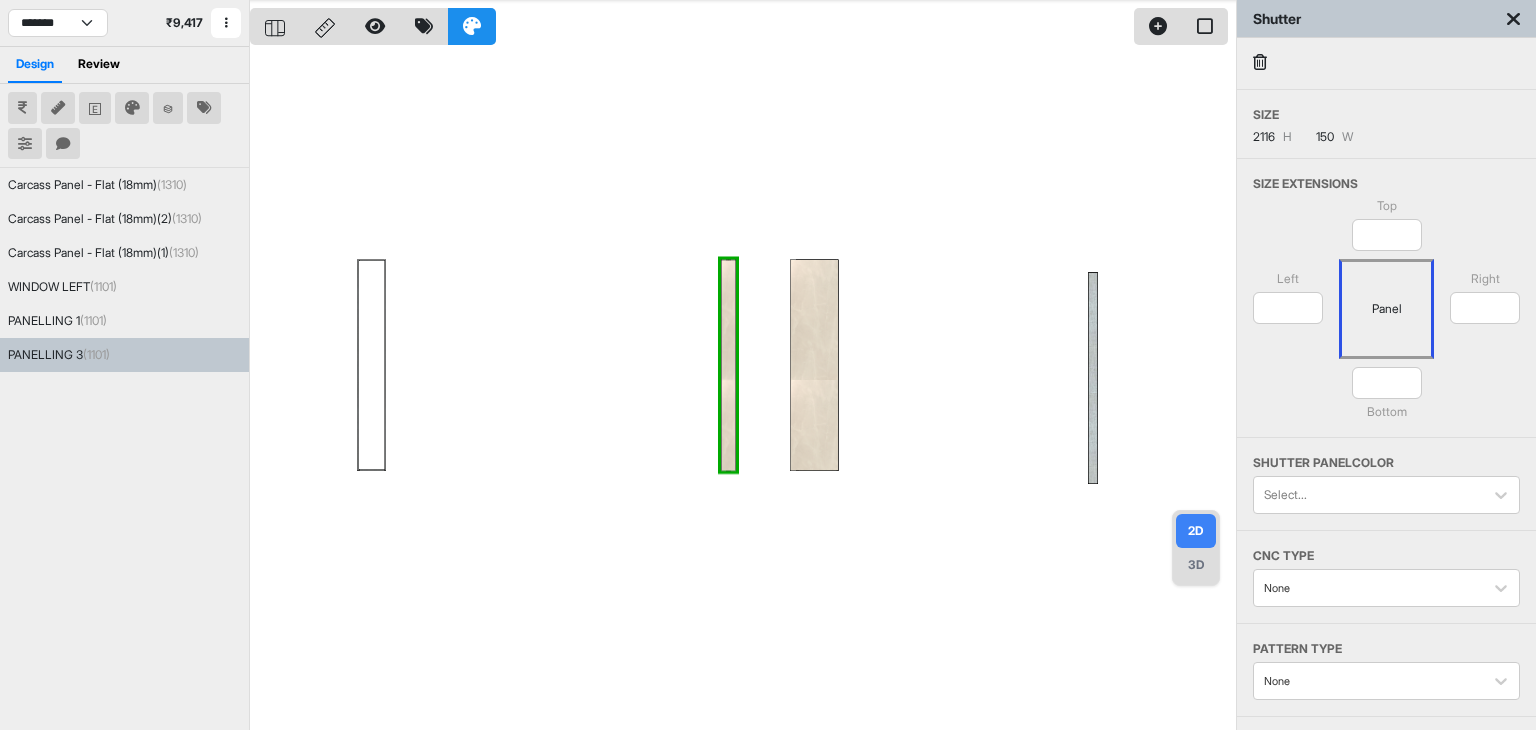 click at bounding box center [1260, 62] 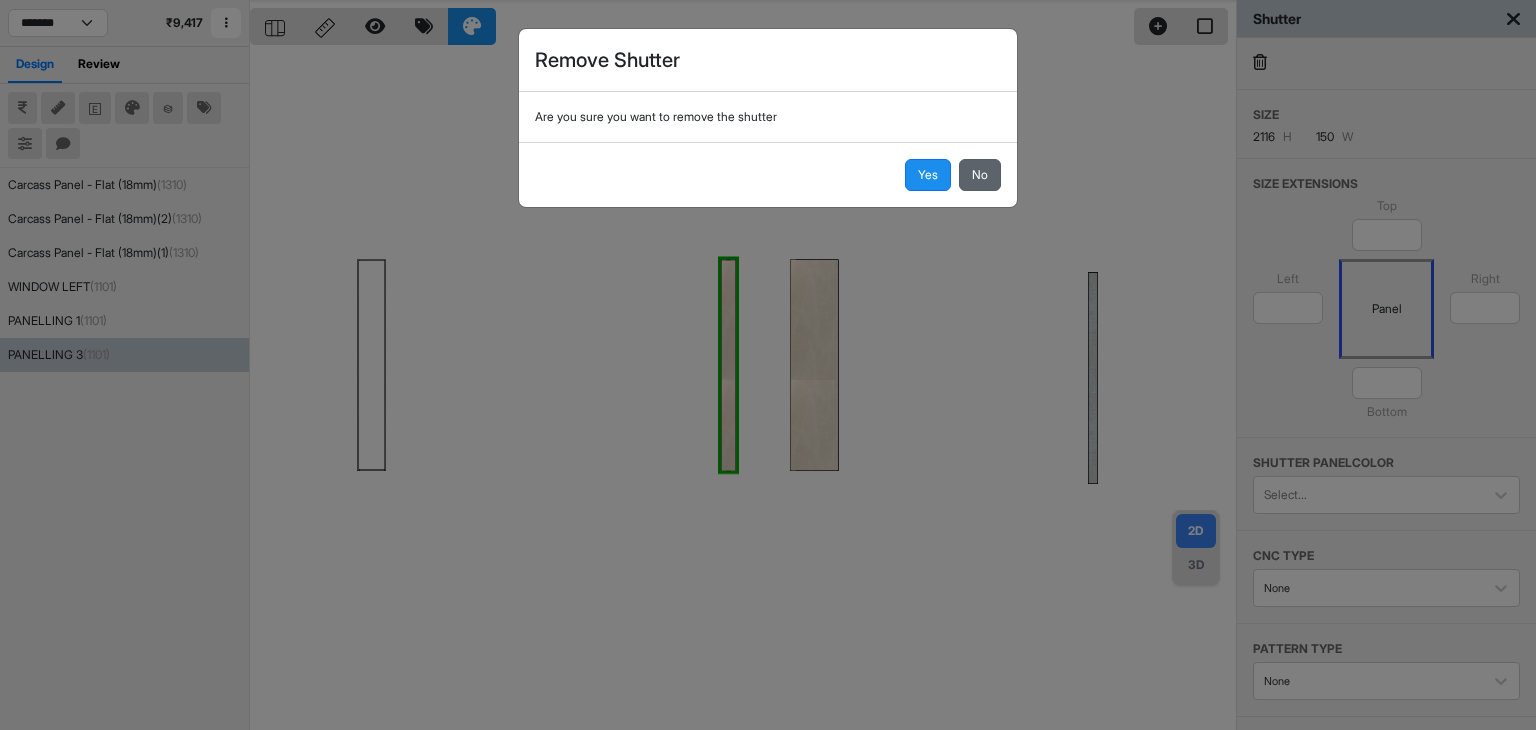 click on "No" at bounding box center (980, 175) 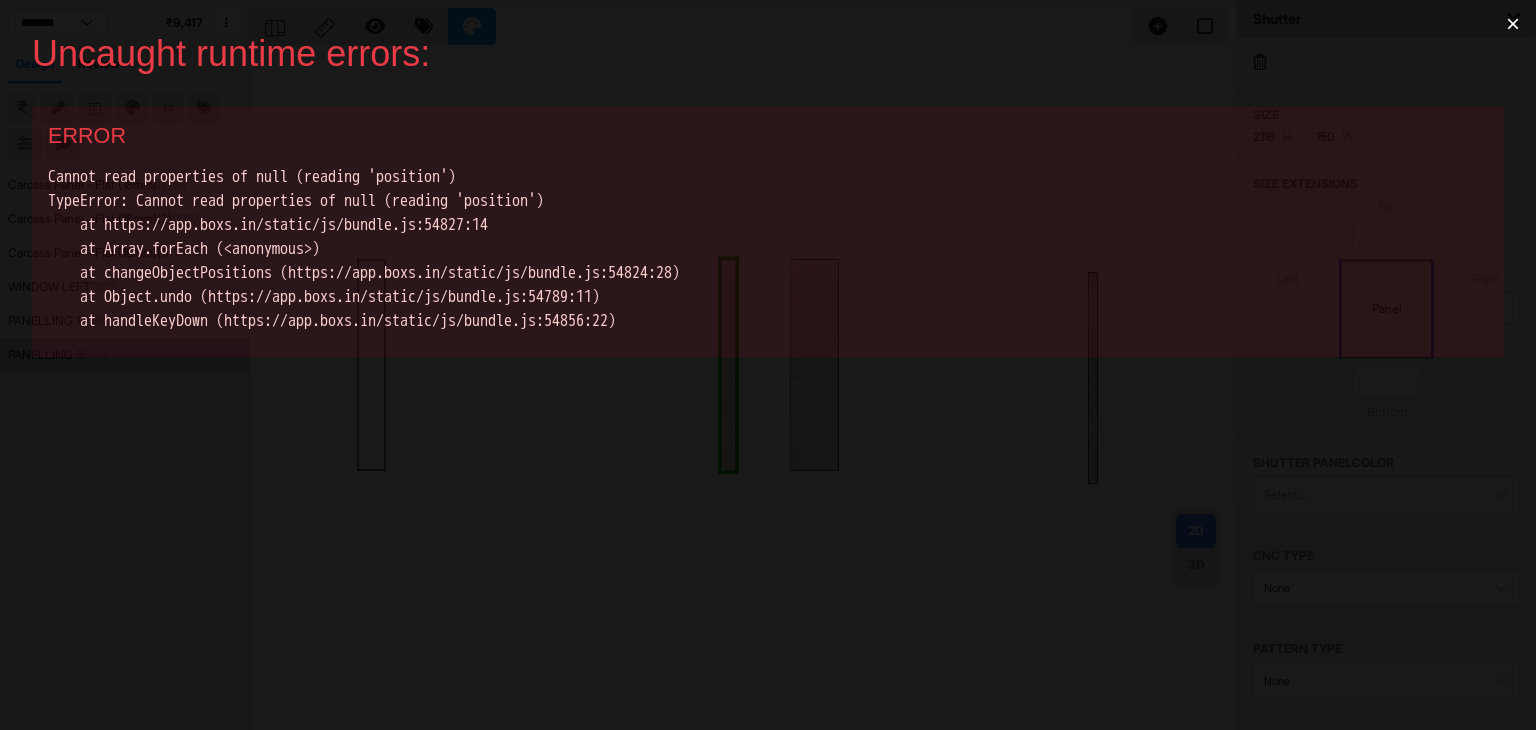 scroll, scrollTop: 0, scrollLeft: 0, axis: both 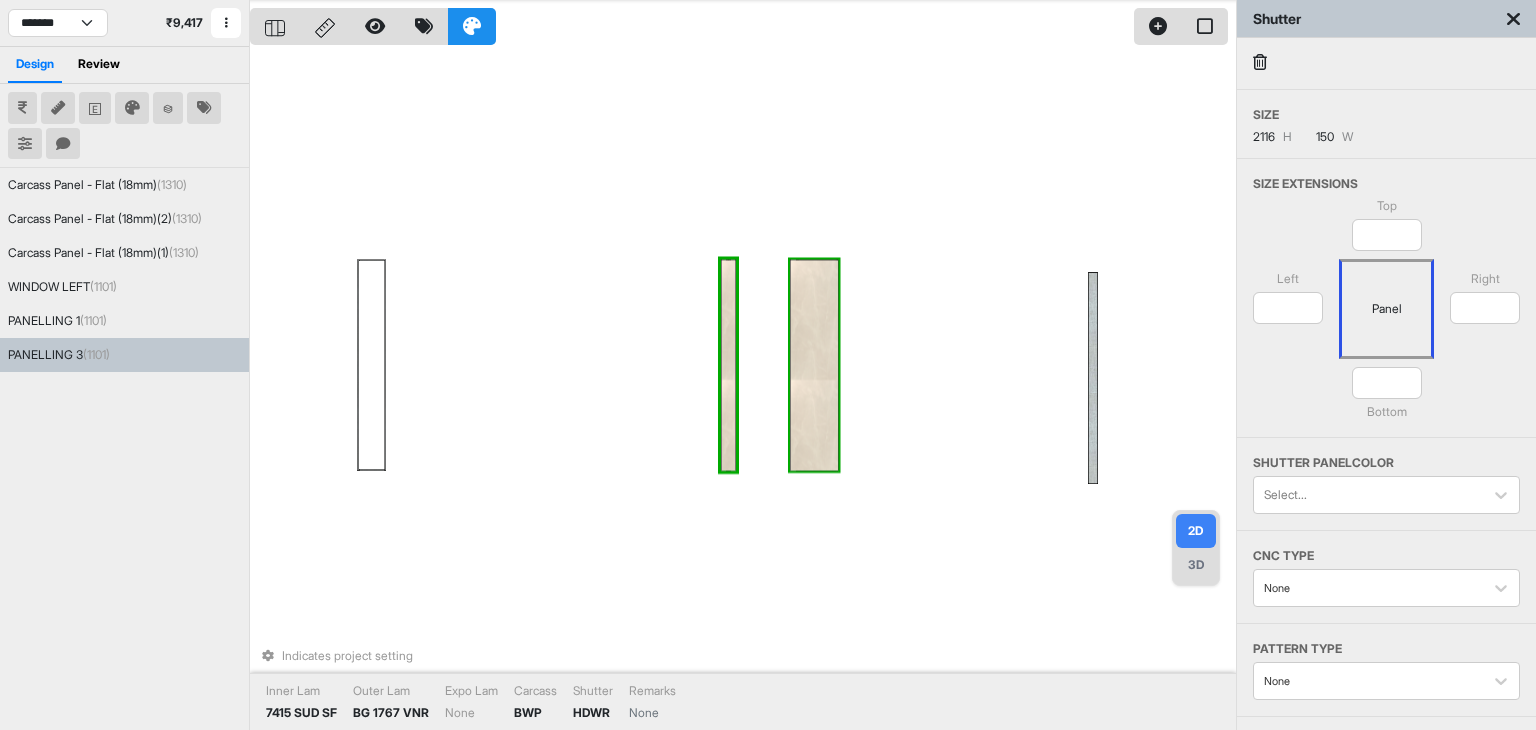 click at bounding box center [814, 365] 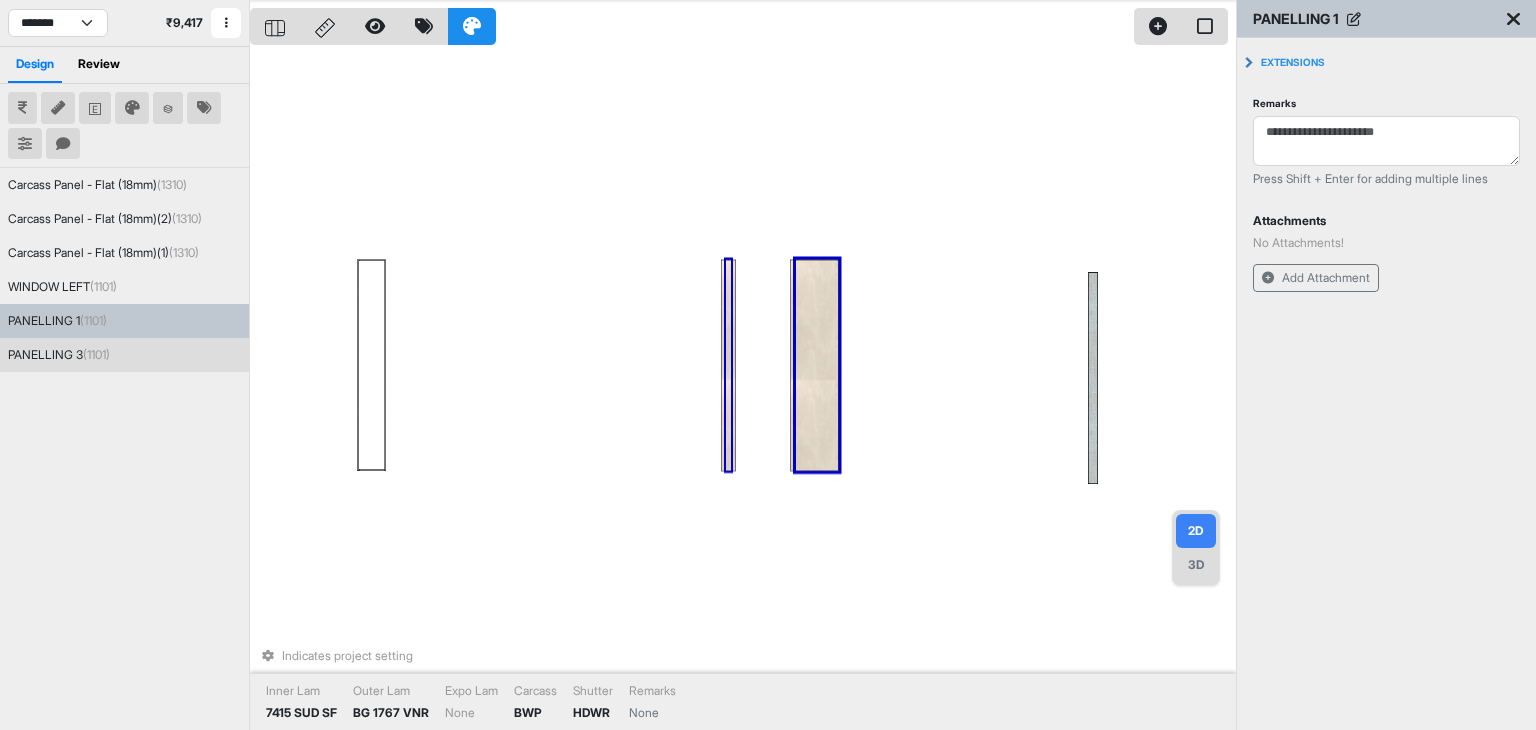 click at bounding box center (728, 365) 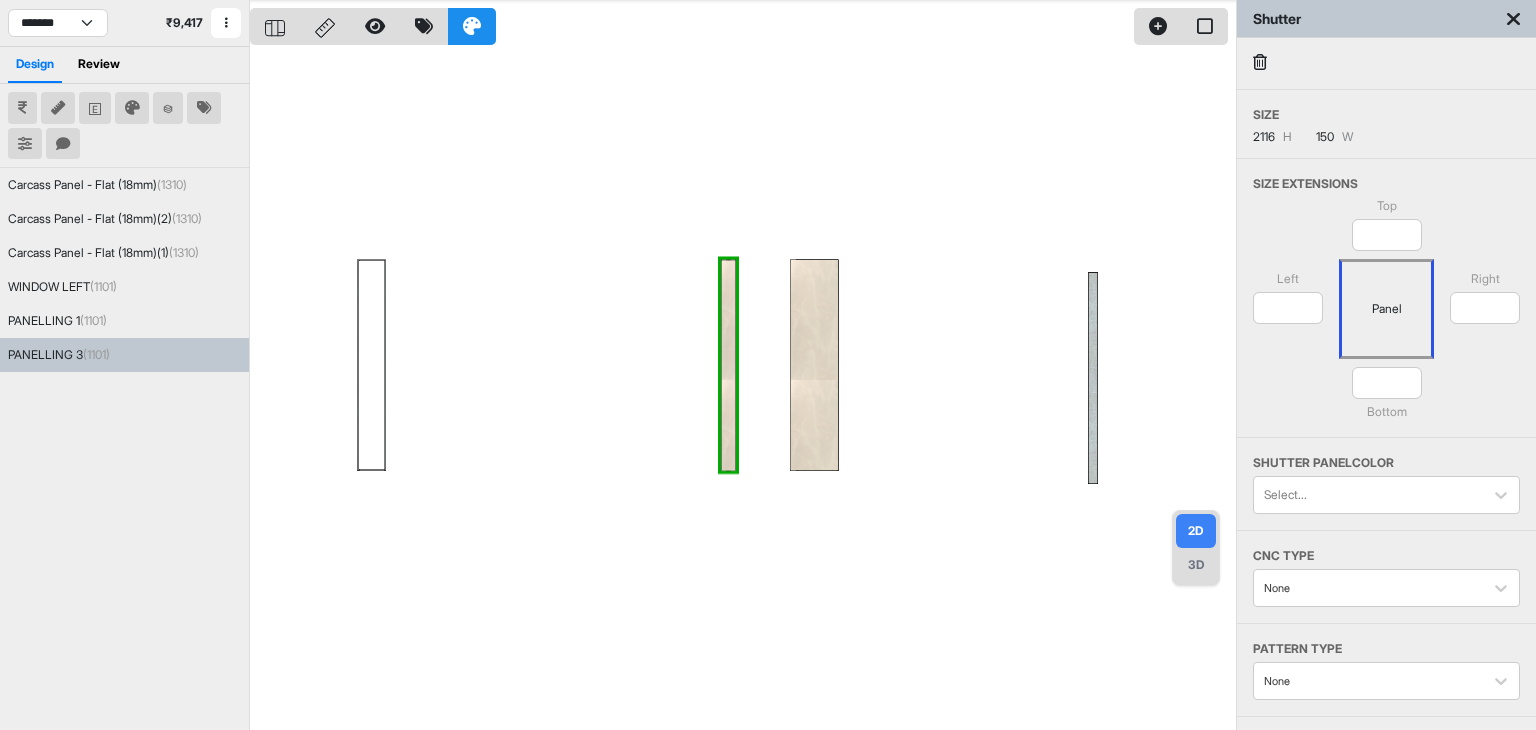 click at bounding box center [1260, 62] 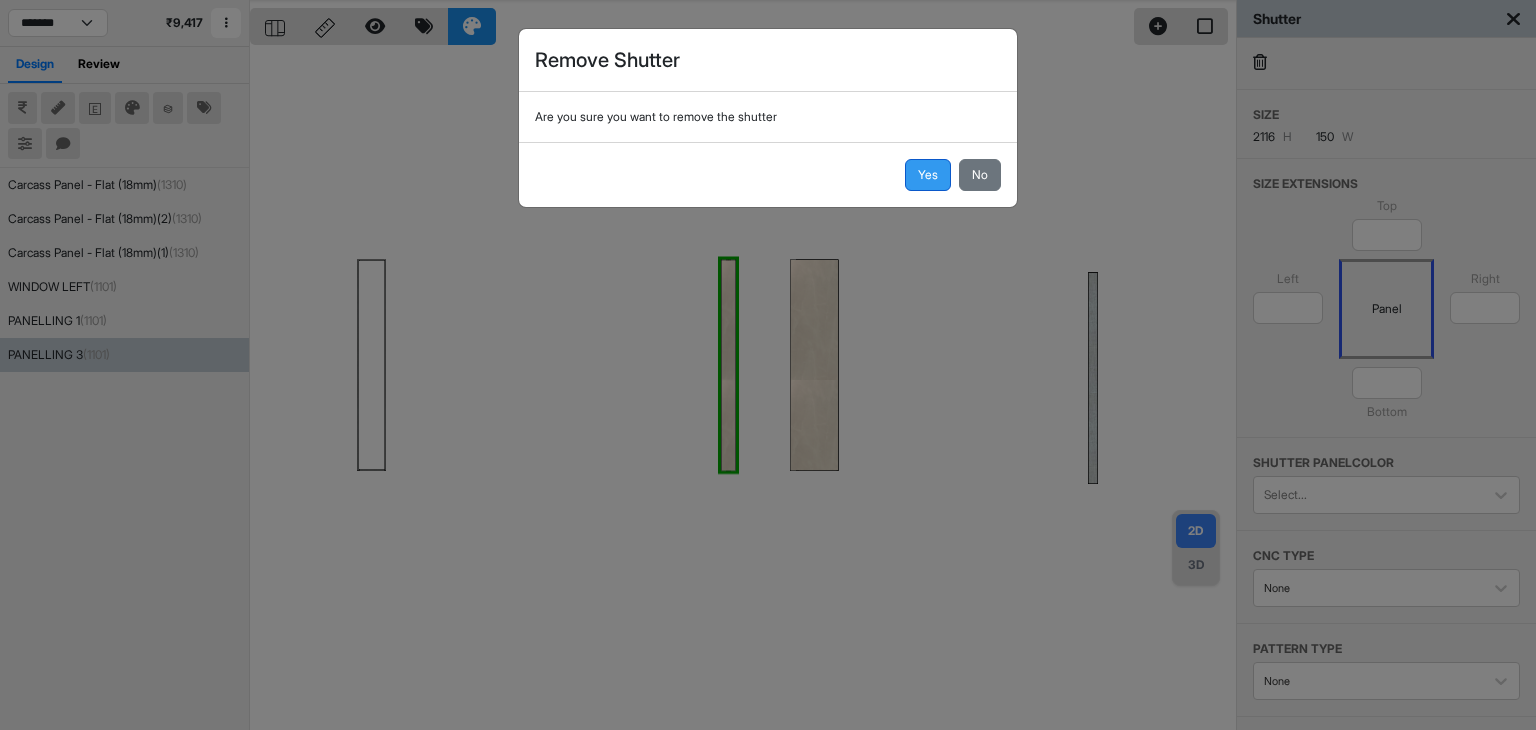 click on "Yes" at bounding box center [928, 175] 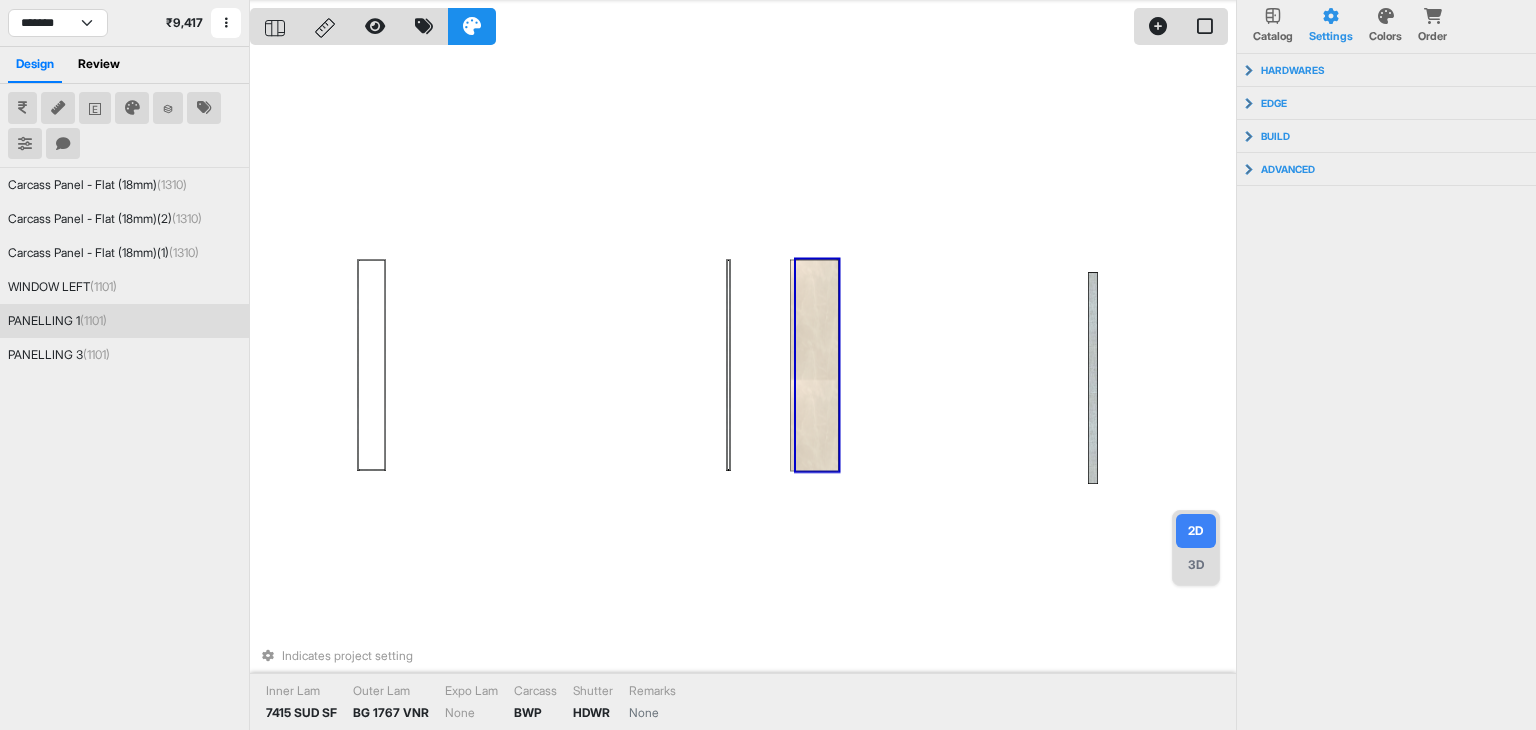 click at bounding box center [814, 365] 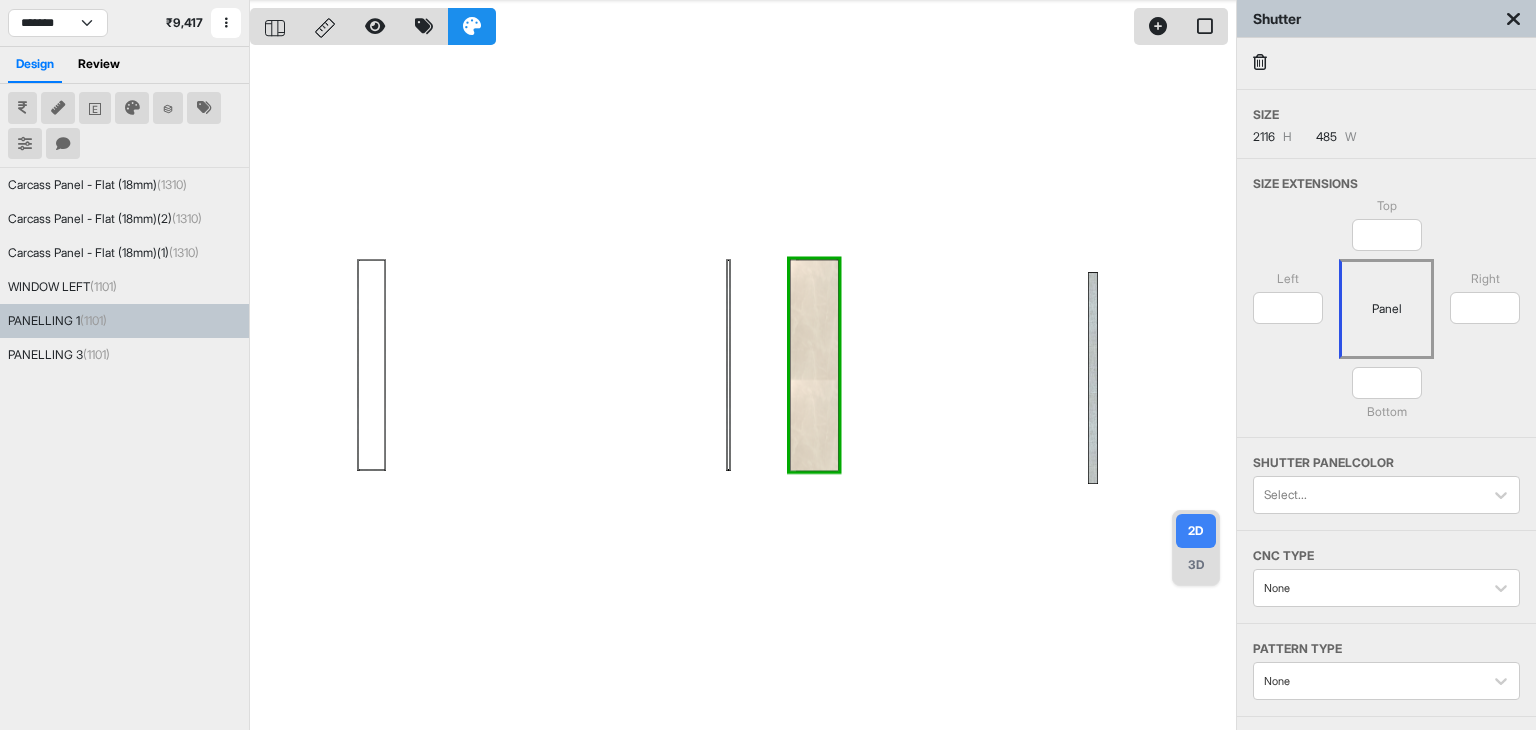click at bounding box center (1260, 62) 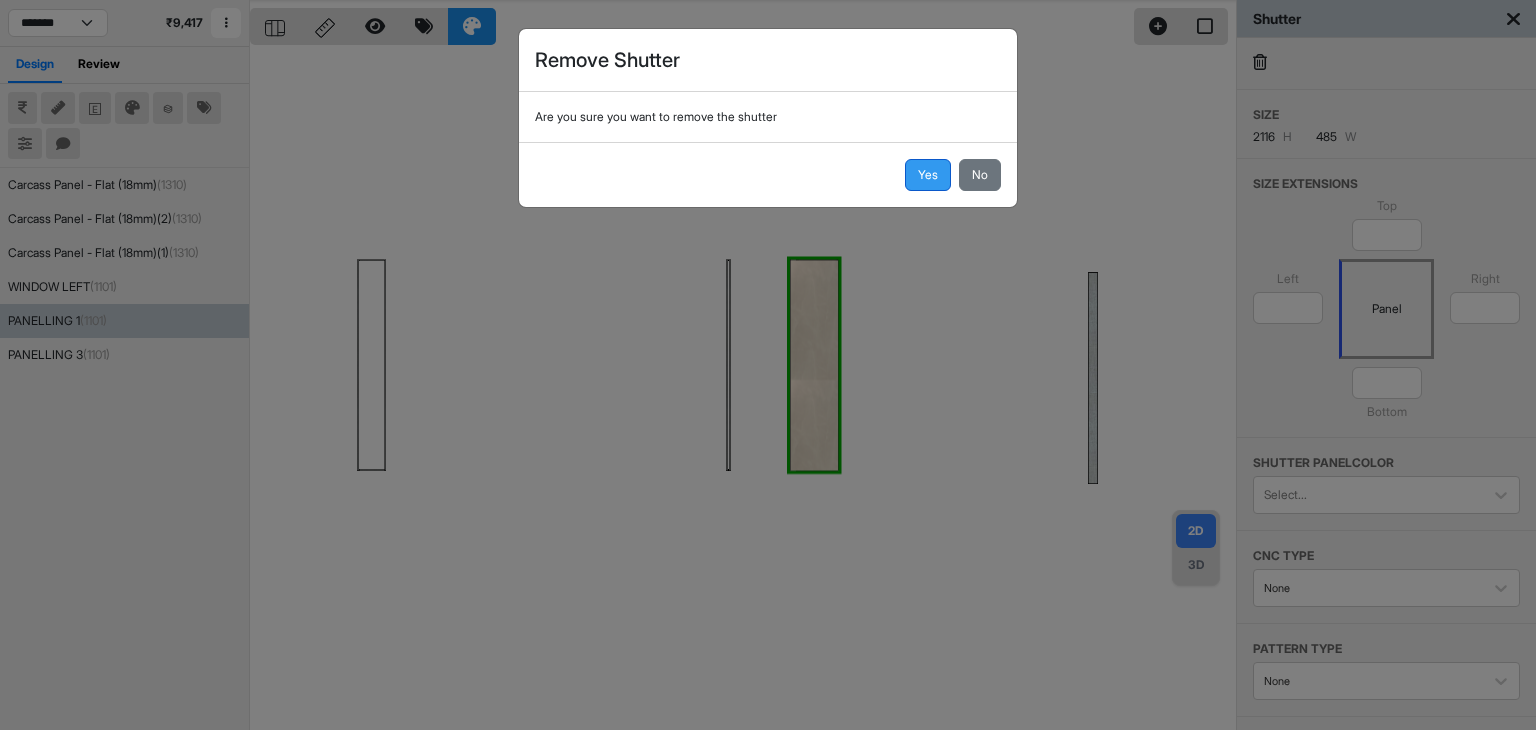 click on "Yes" at bounding box center [928, 175] 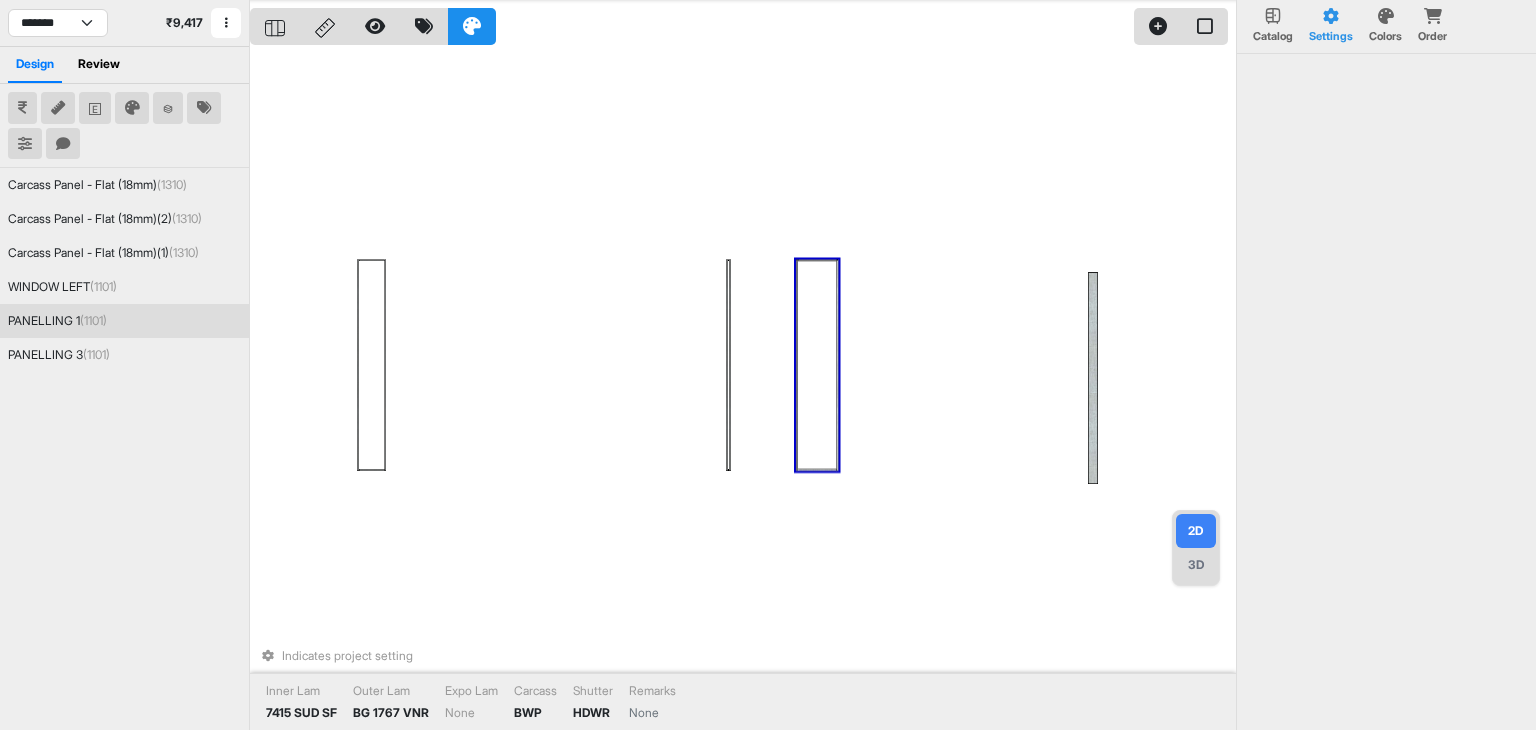 click at bounding box center (837, 365) 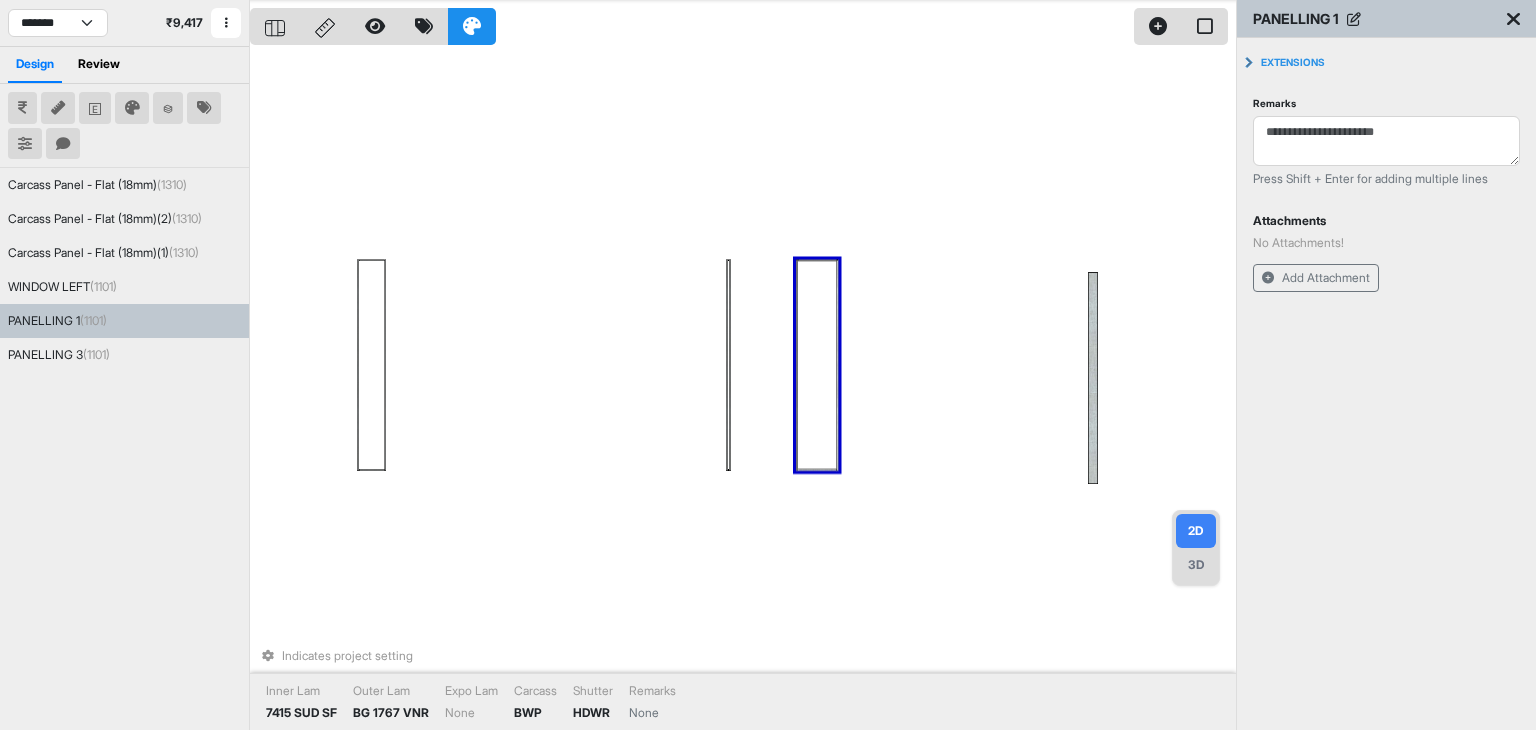 scroll, scrollTop: 0, scrollLeft: 0, axis: both 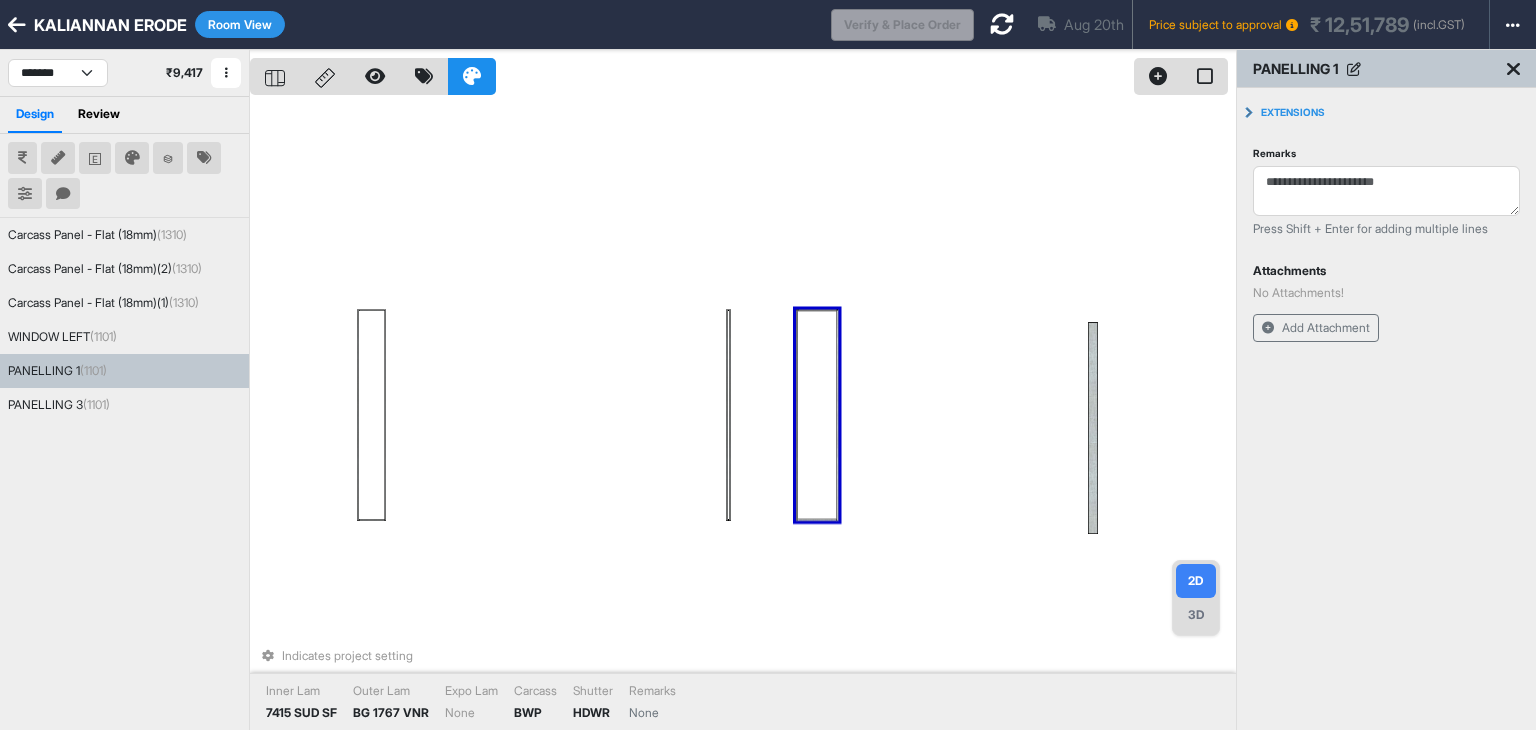 click on "Room View" at bounding box center [240, 24] 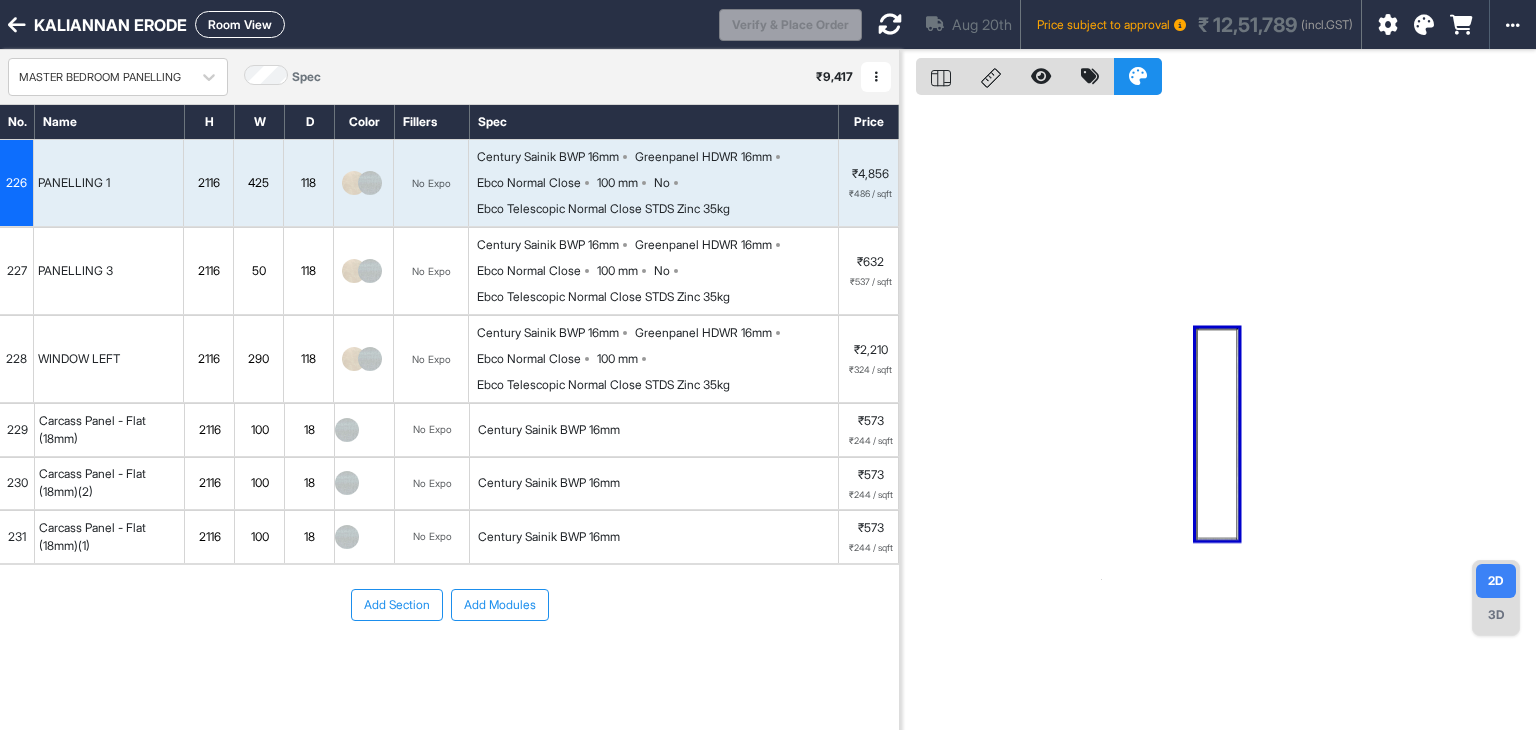 click on "226" at bounding box center [17, 183] 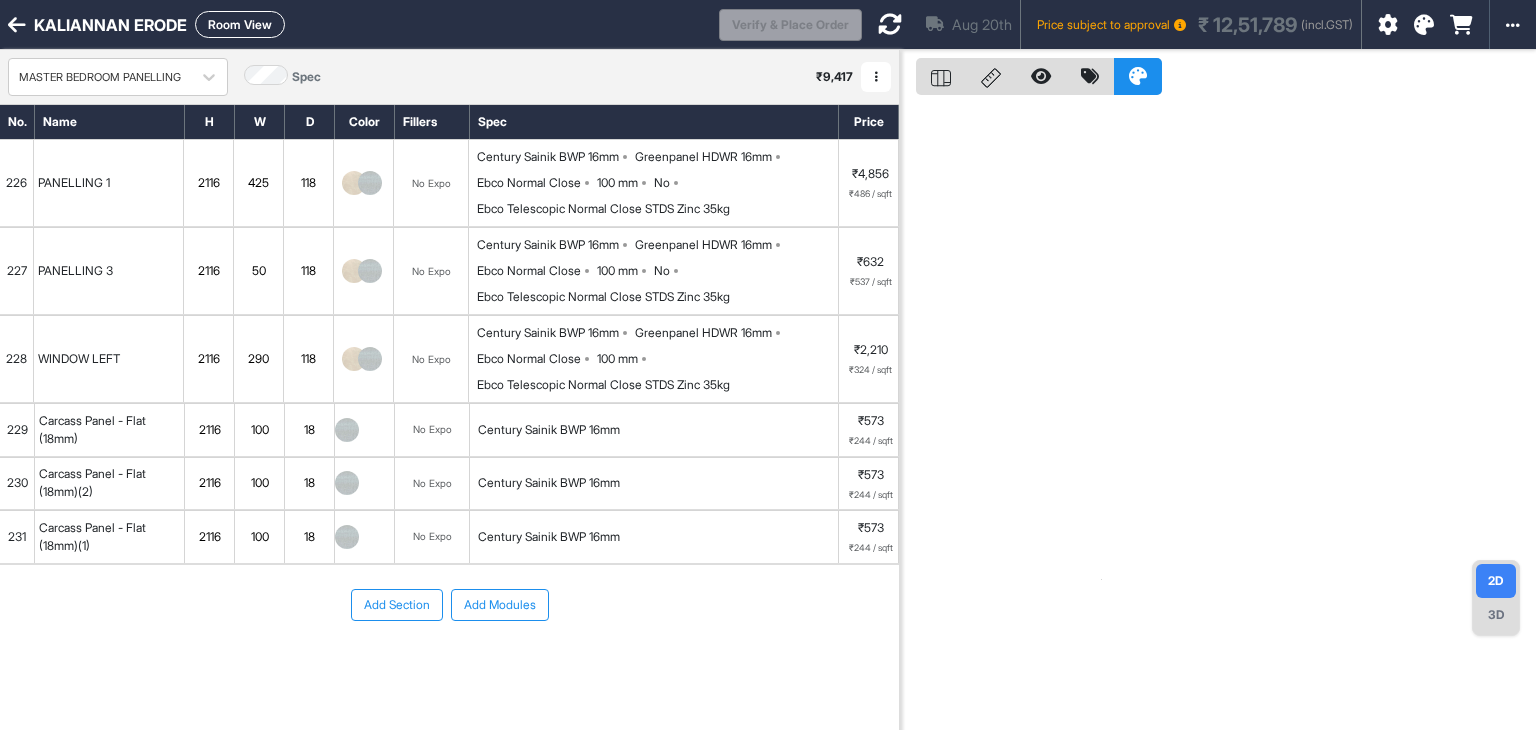 click on "226" at bounding box center (17, 183) 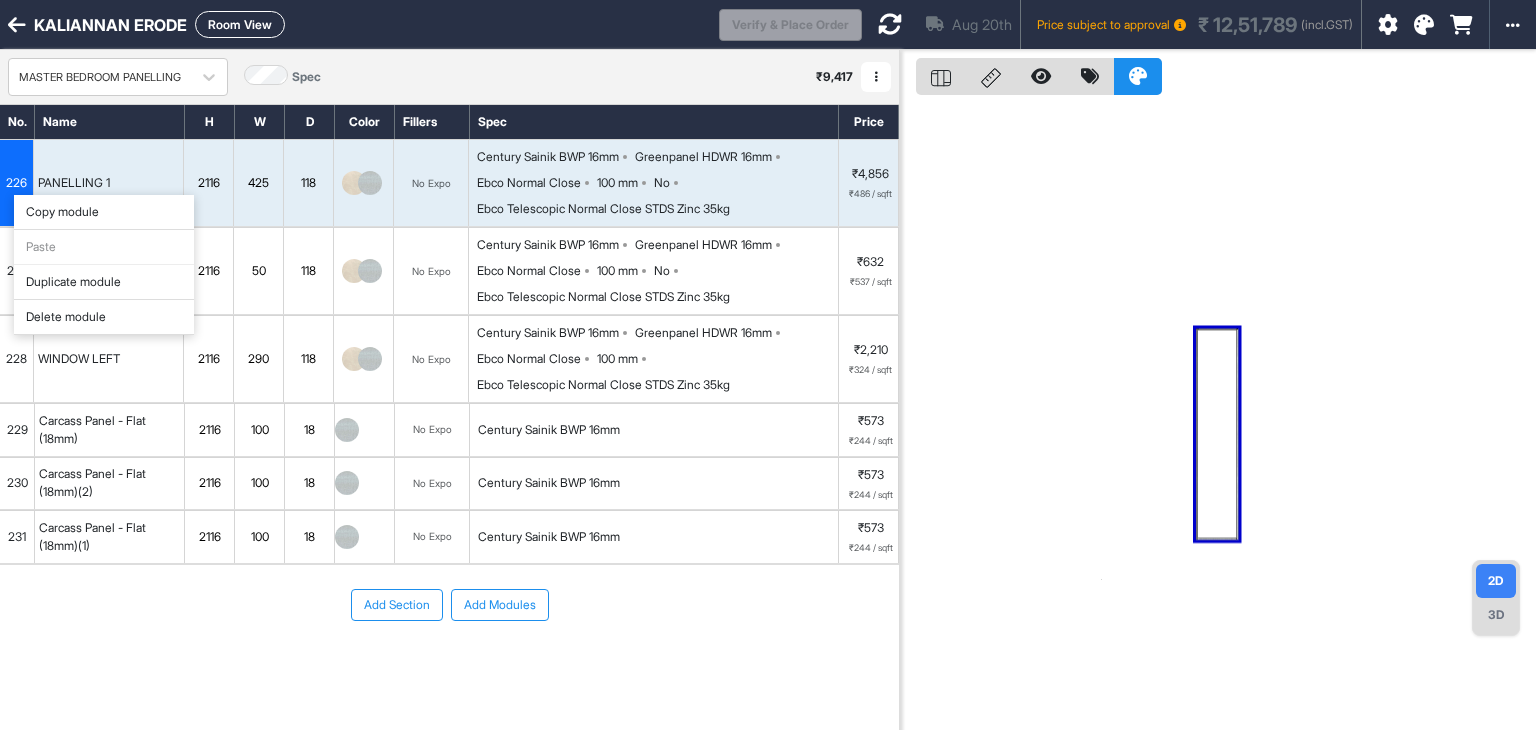 click on "Duplicate module" at bounding box center [104, 282] 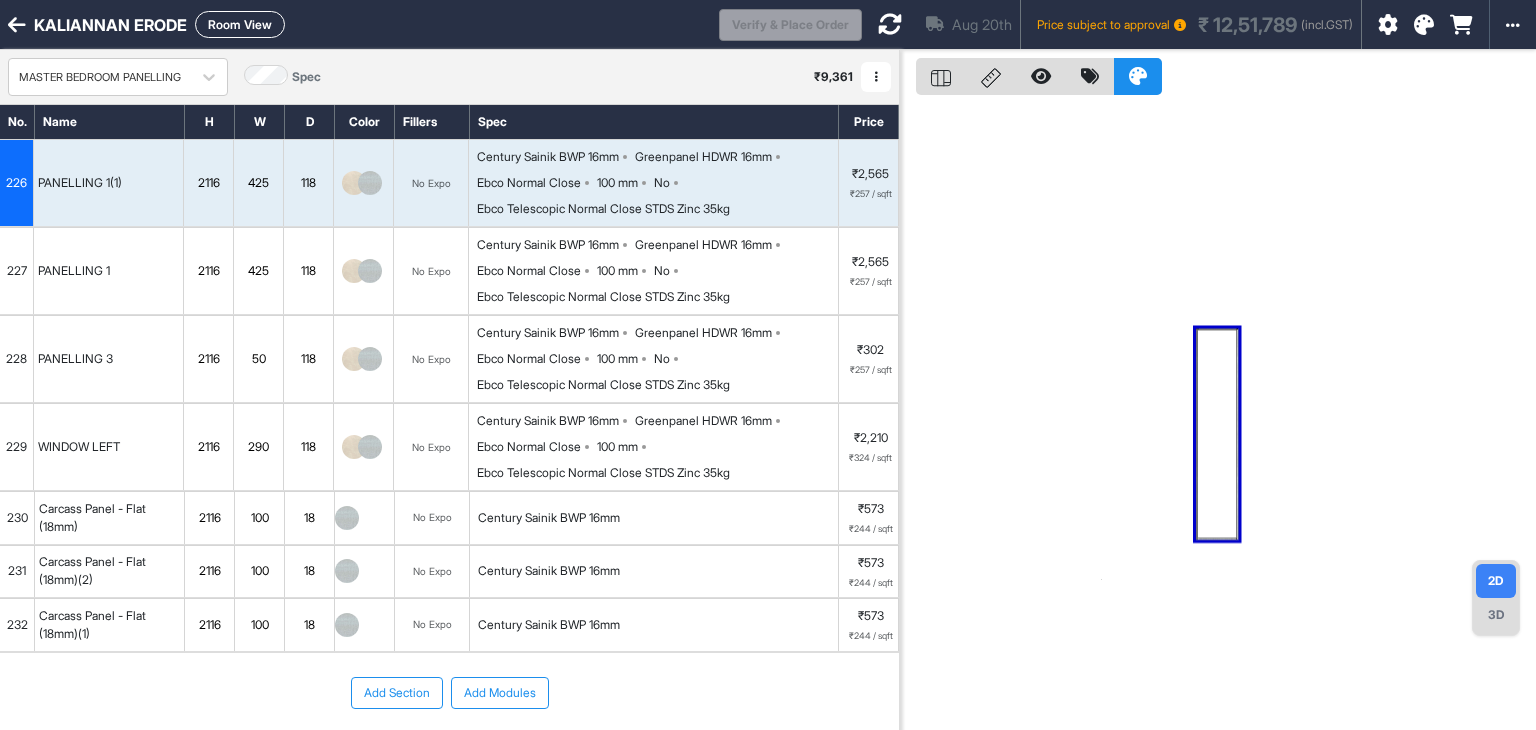 click on "425" at bounding box center [258, 271] 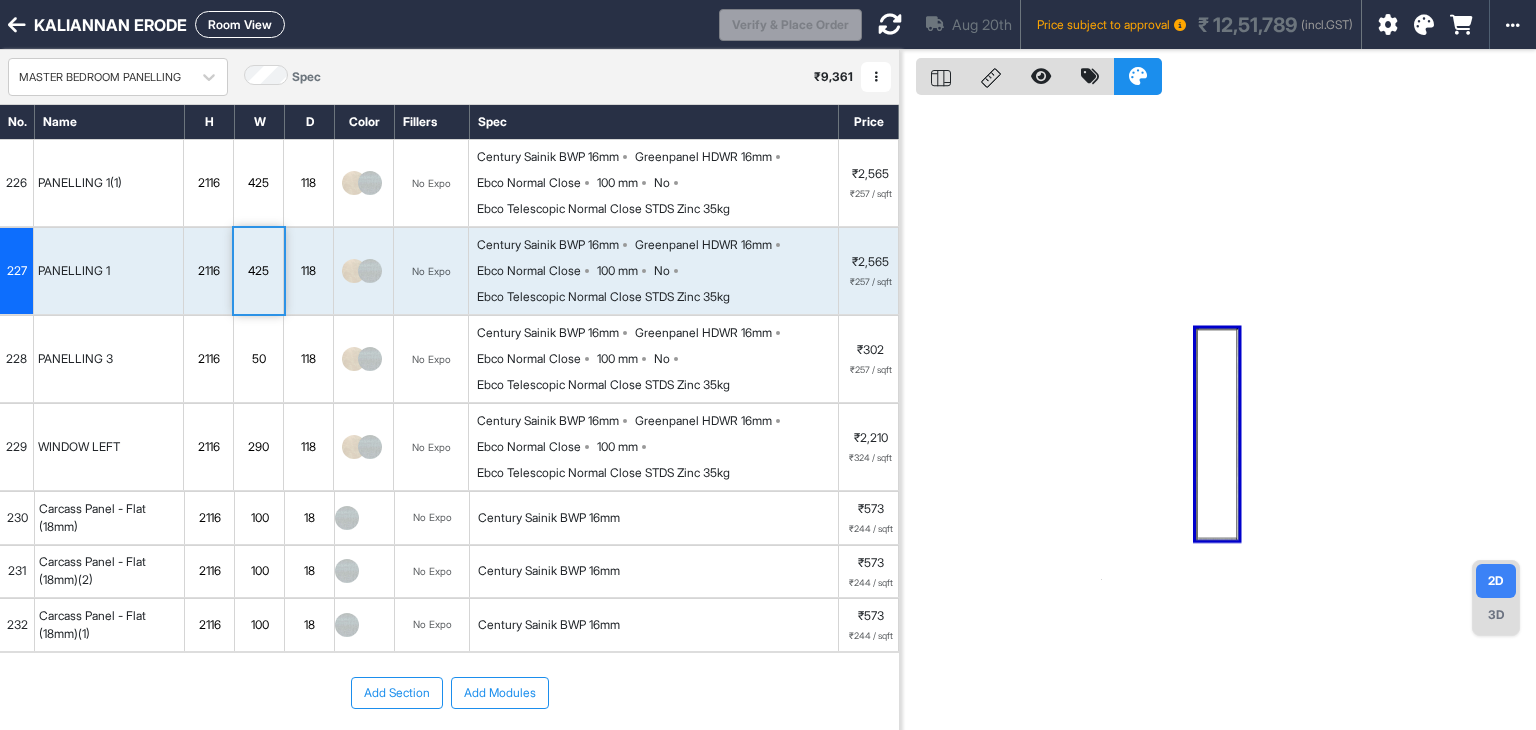 click on "425" at bounding box center (258, 271) 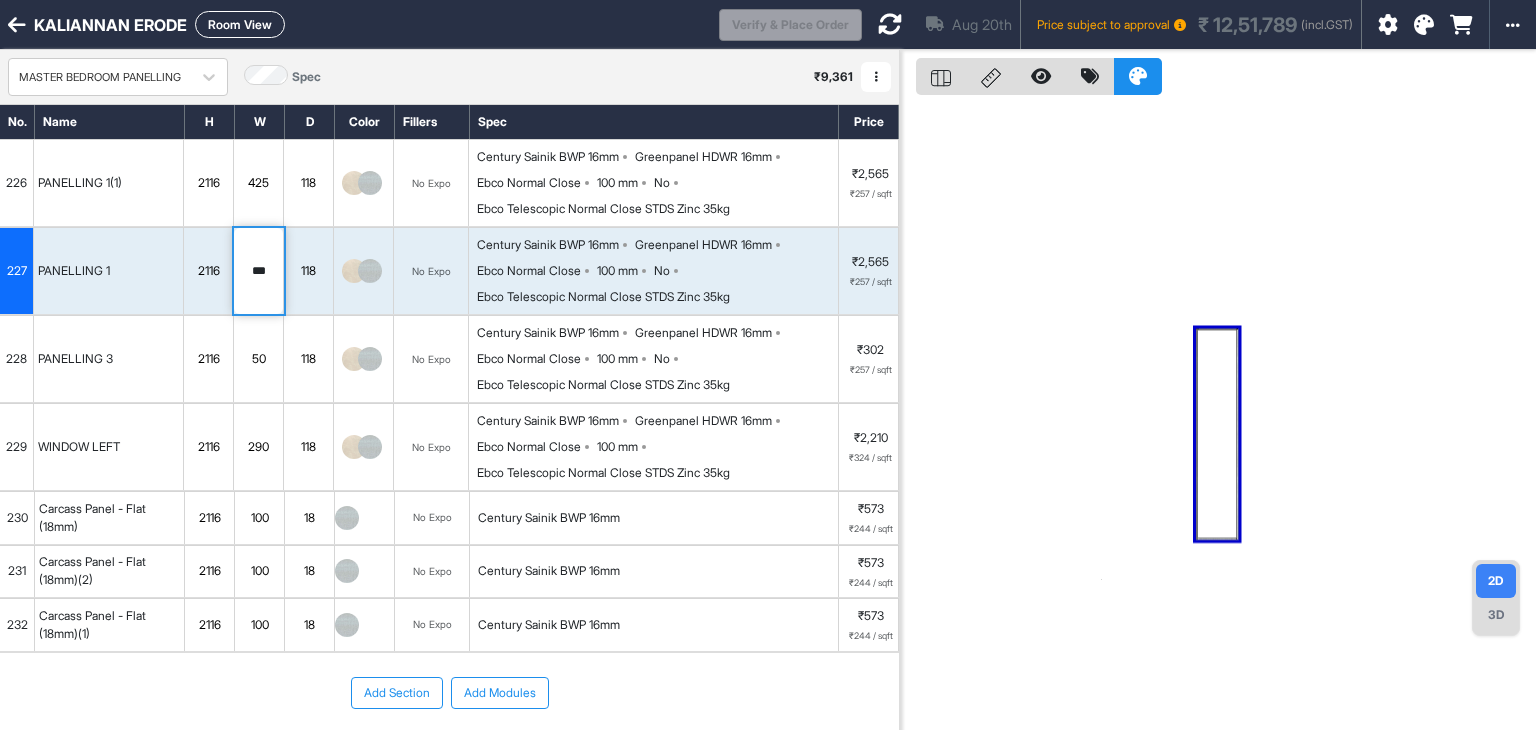 click on "425" at bounding box center (258, 183) 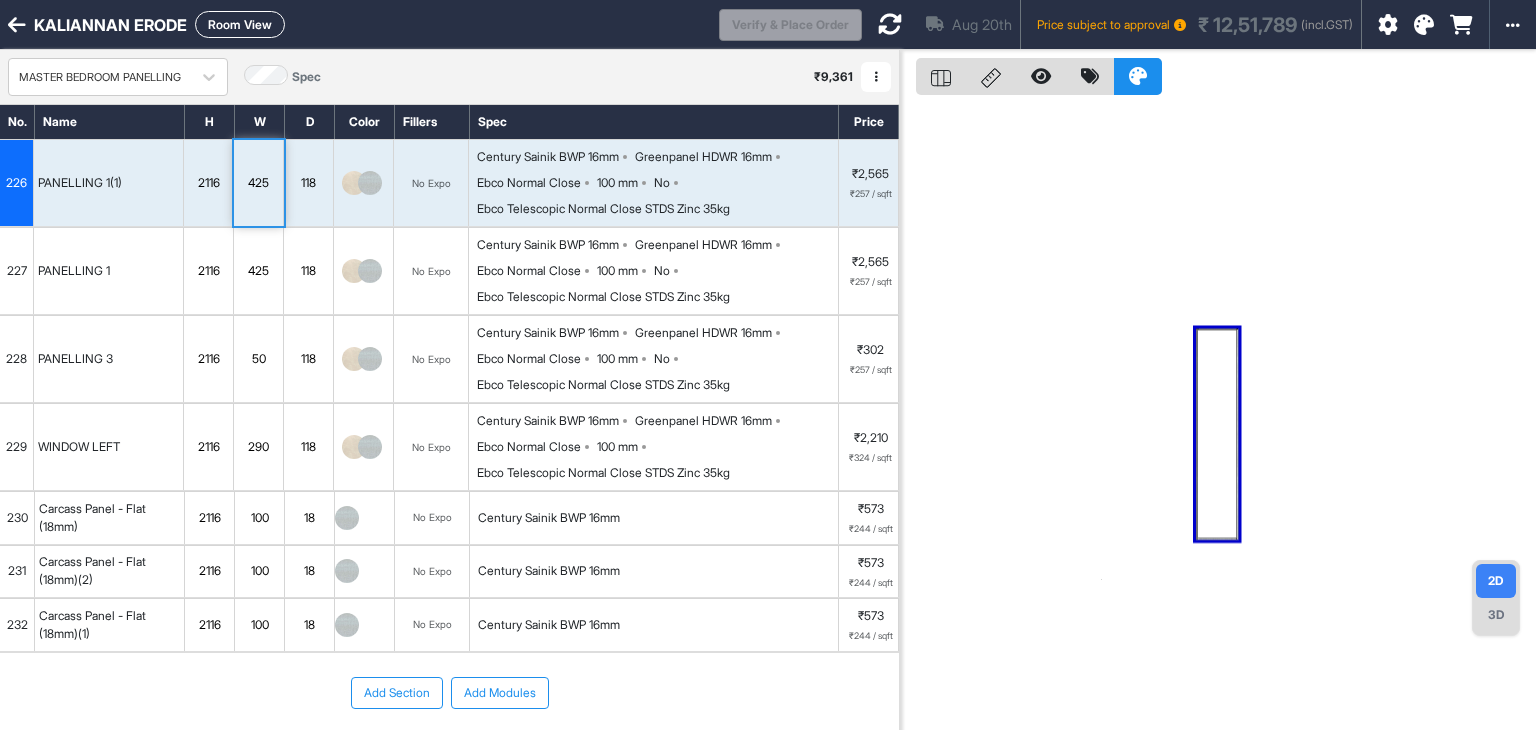 click on "425" at bounding box center (258, 183) 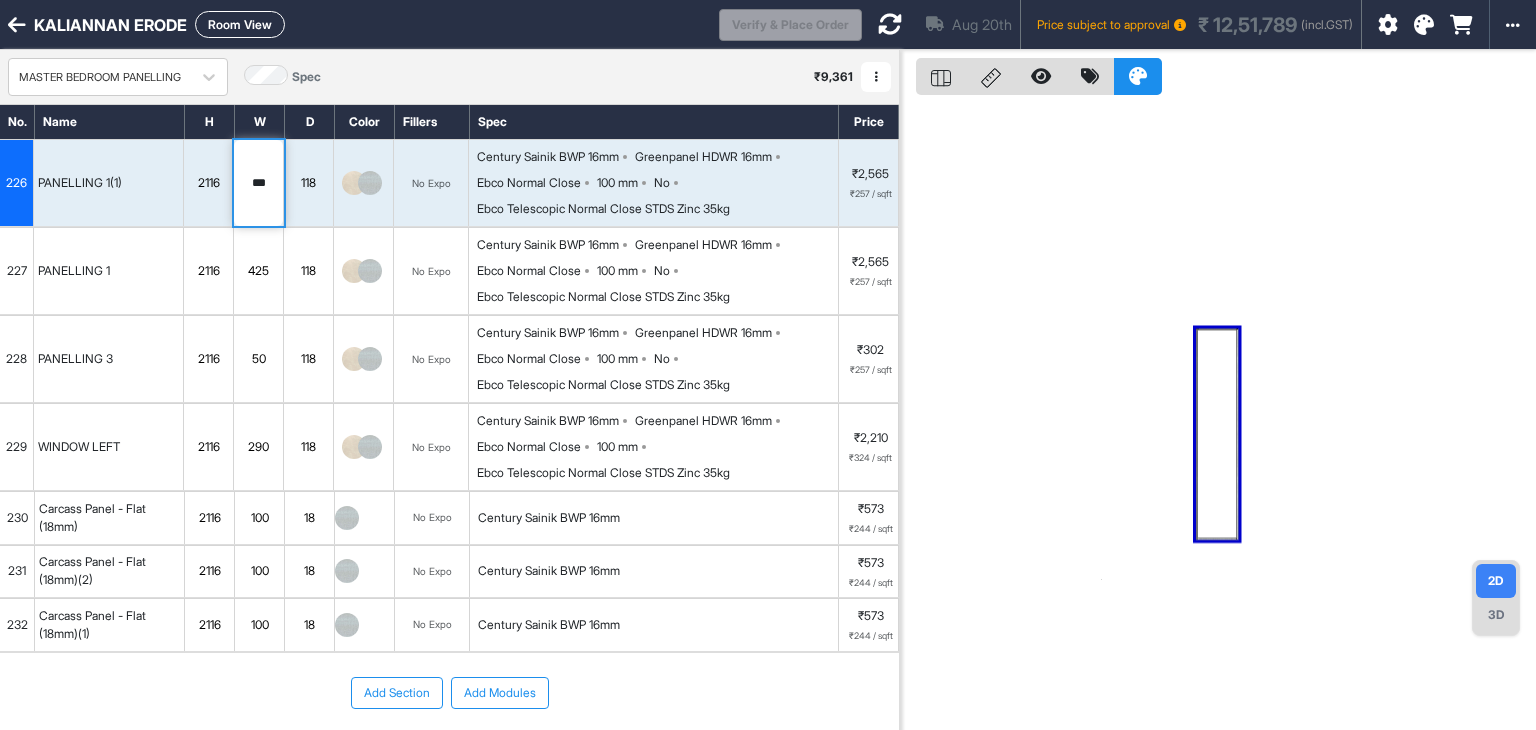 drag, startPoint x: 274, startPoint y: 177, endPoint x: 228, endPoint y: 185, distance: 46.69047 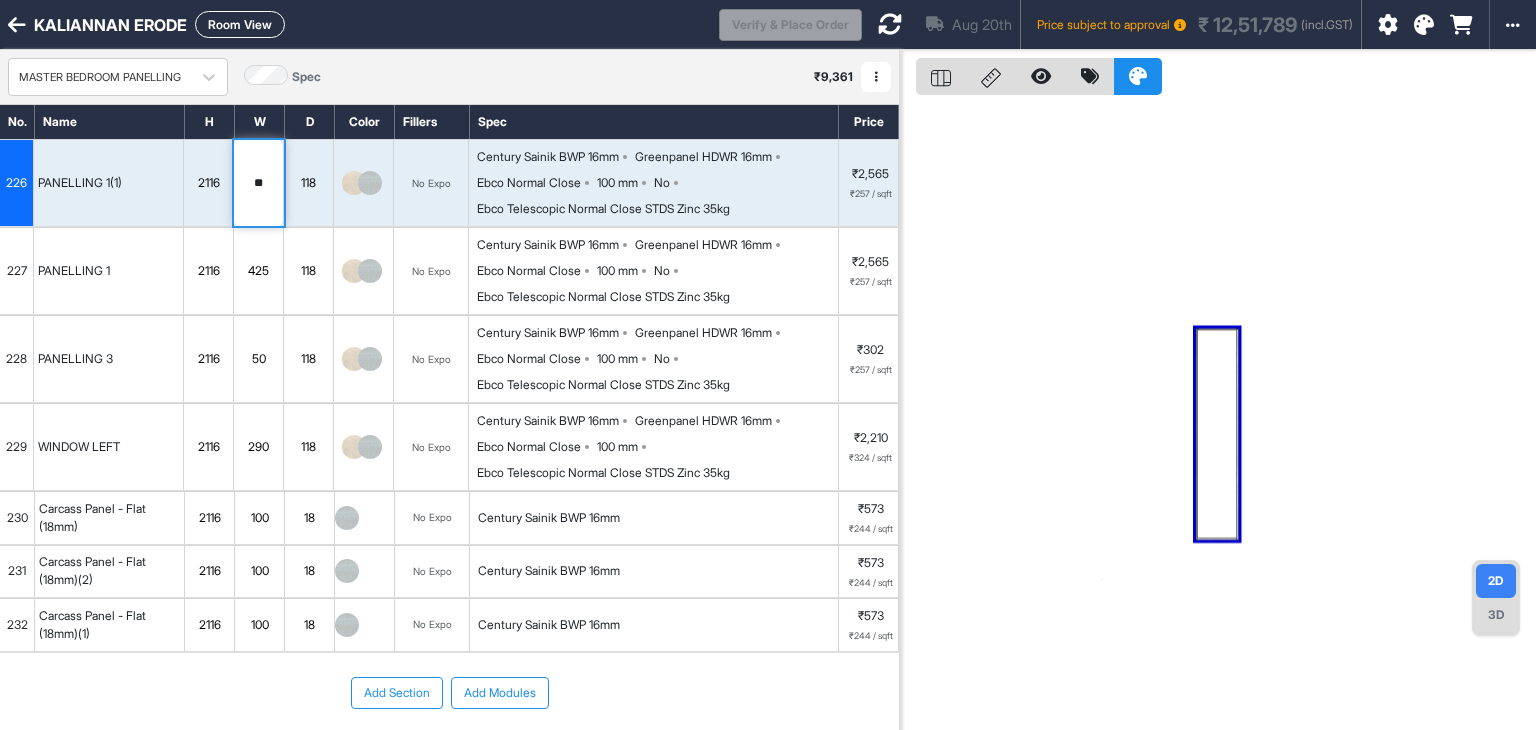 type on "*" 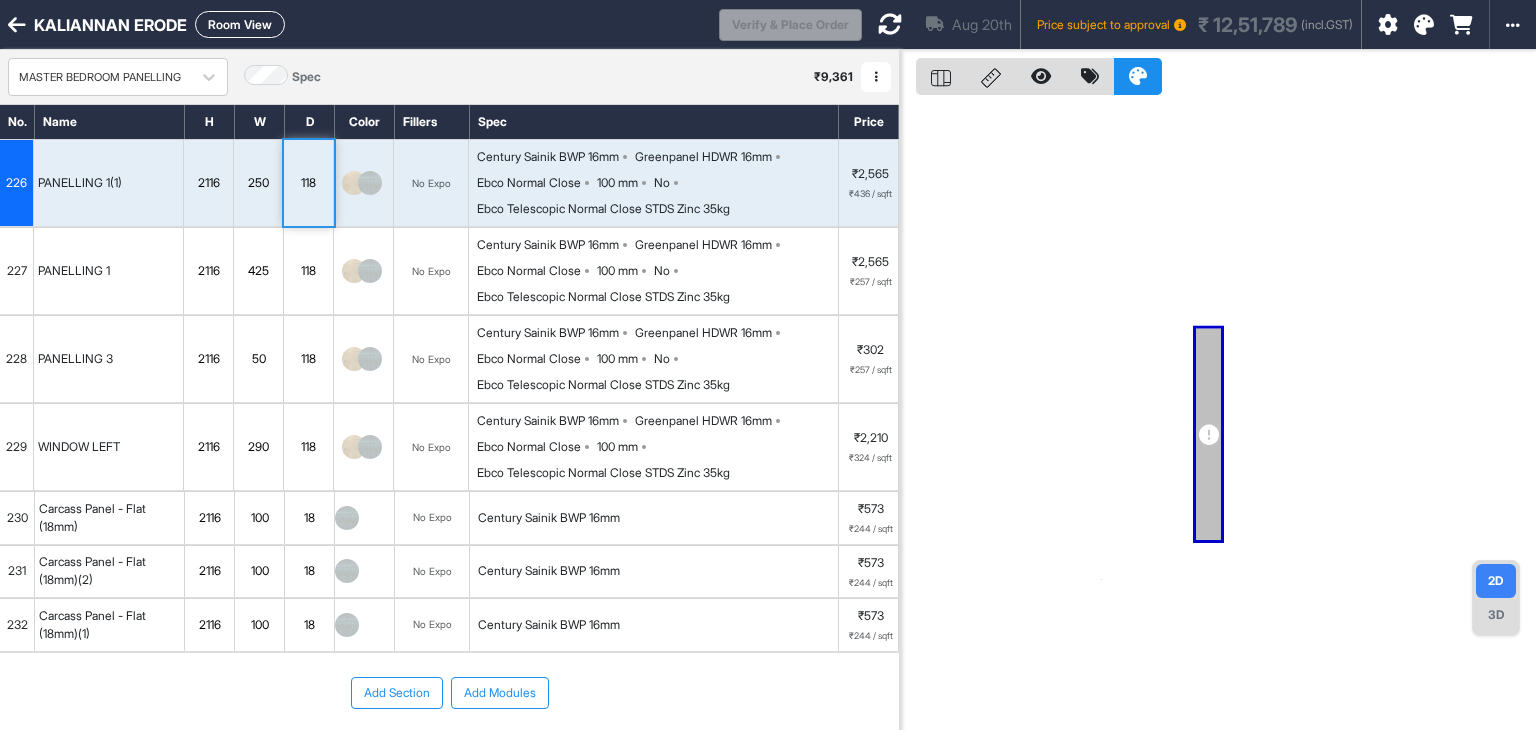 click at bounding box center [1218, 415] 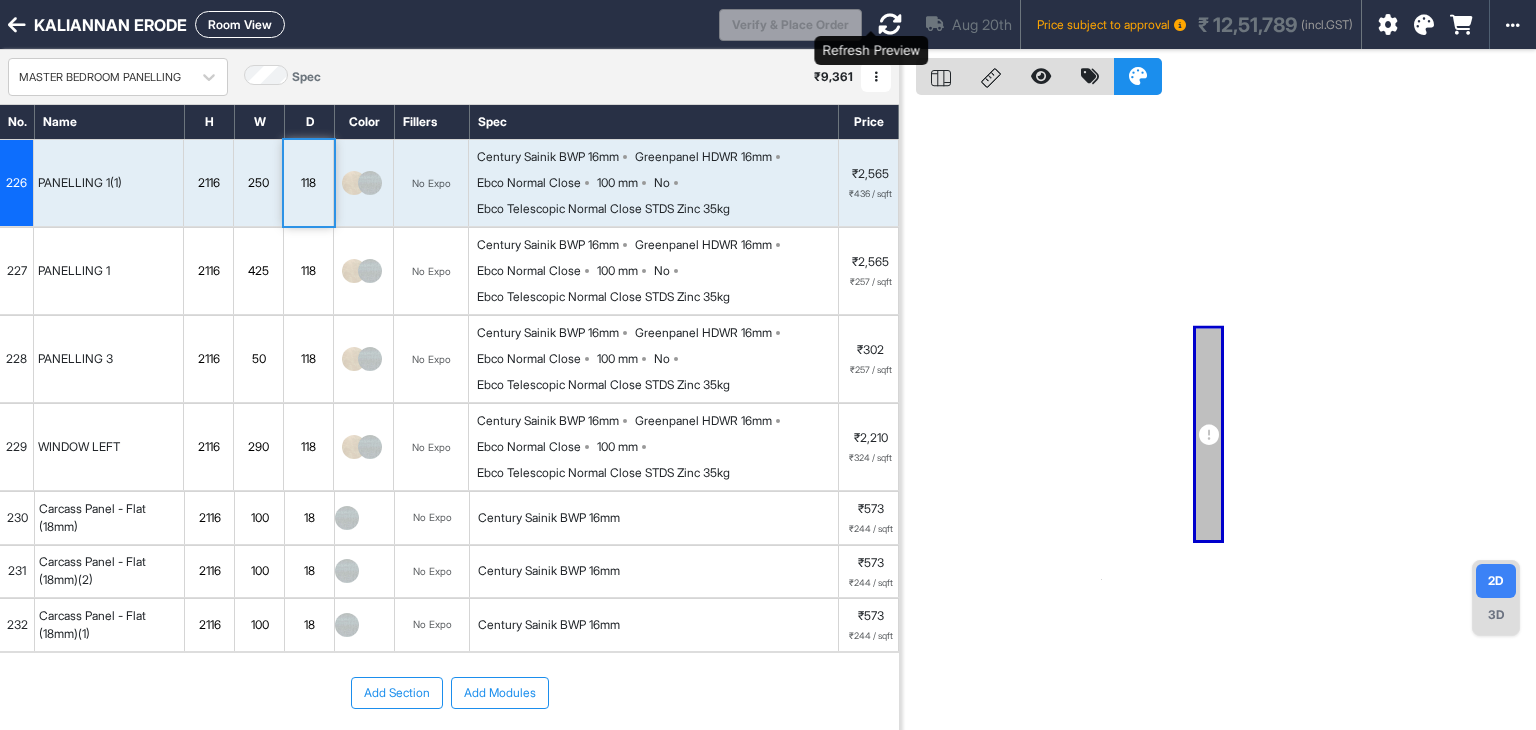 click at bounding box center (890, 24) 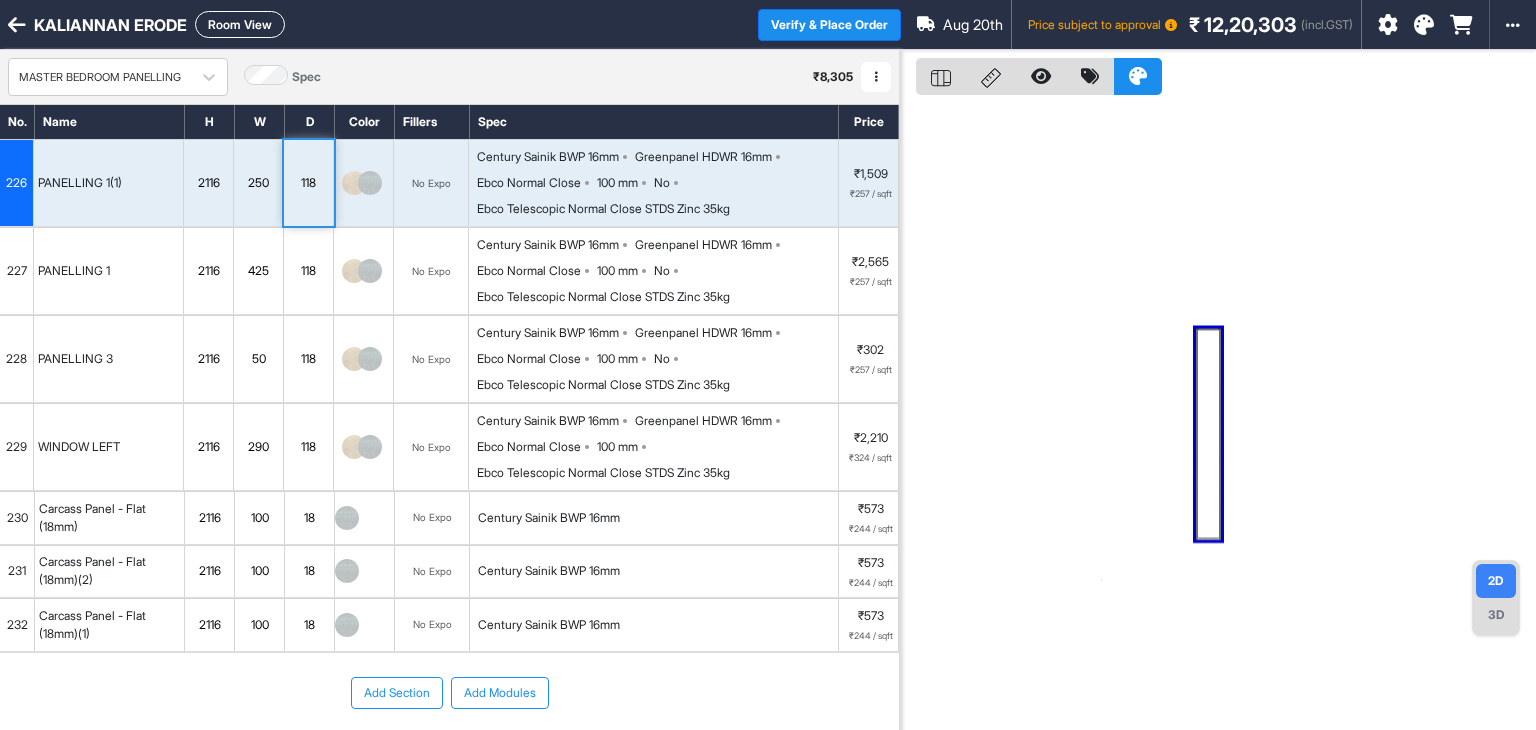 click on "226" at bounding box center (16, 183) 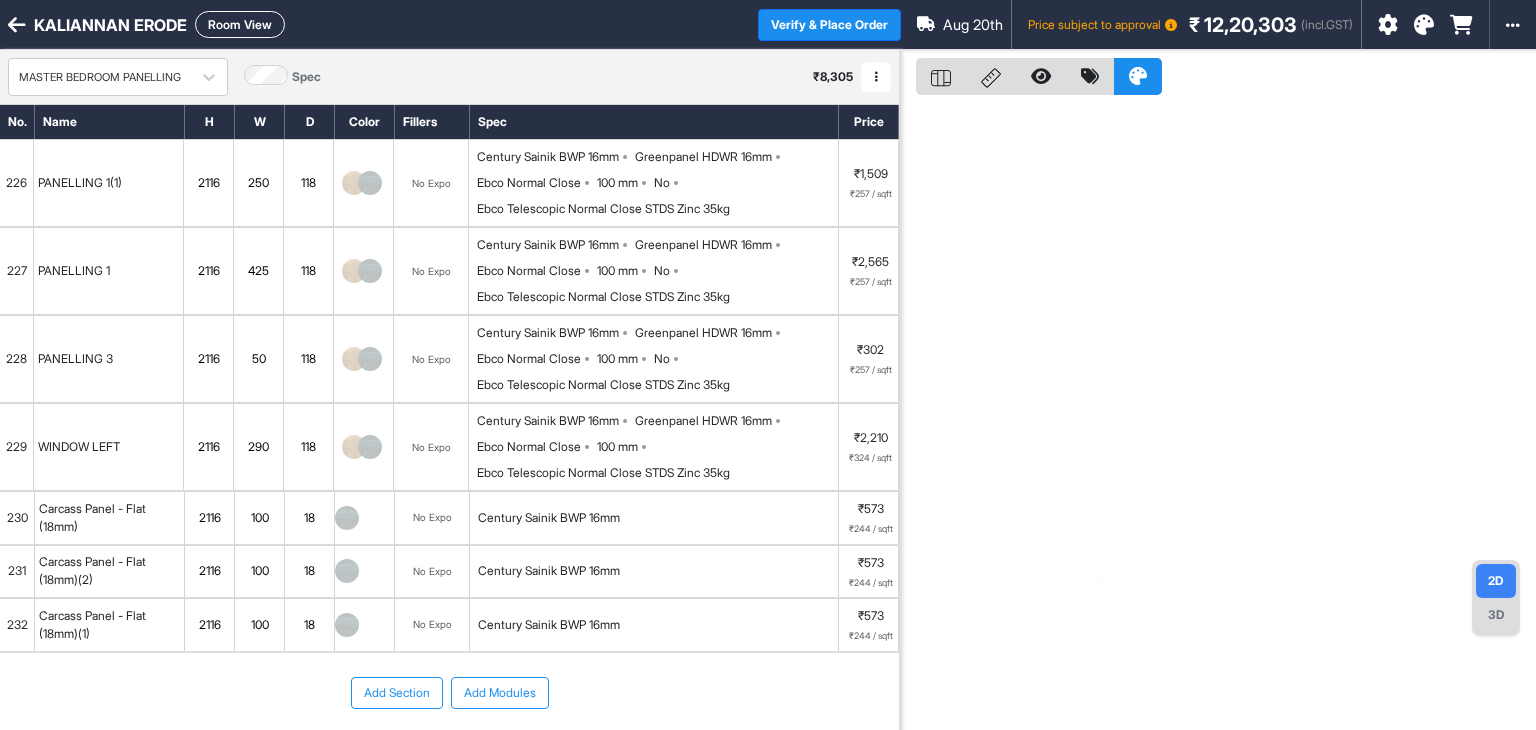 click on "226" at bounding box center [17, 183] 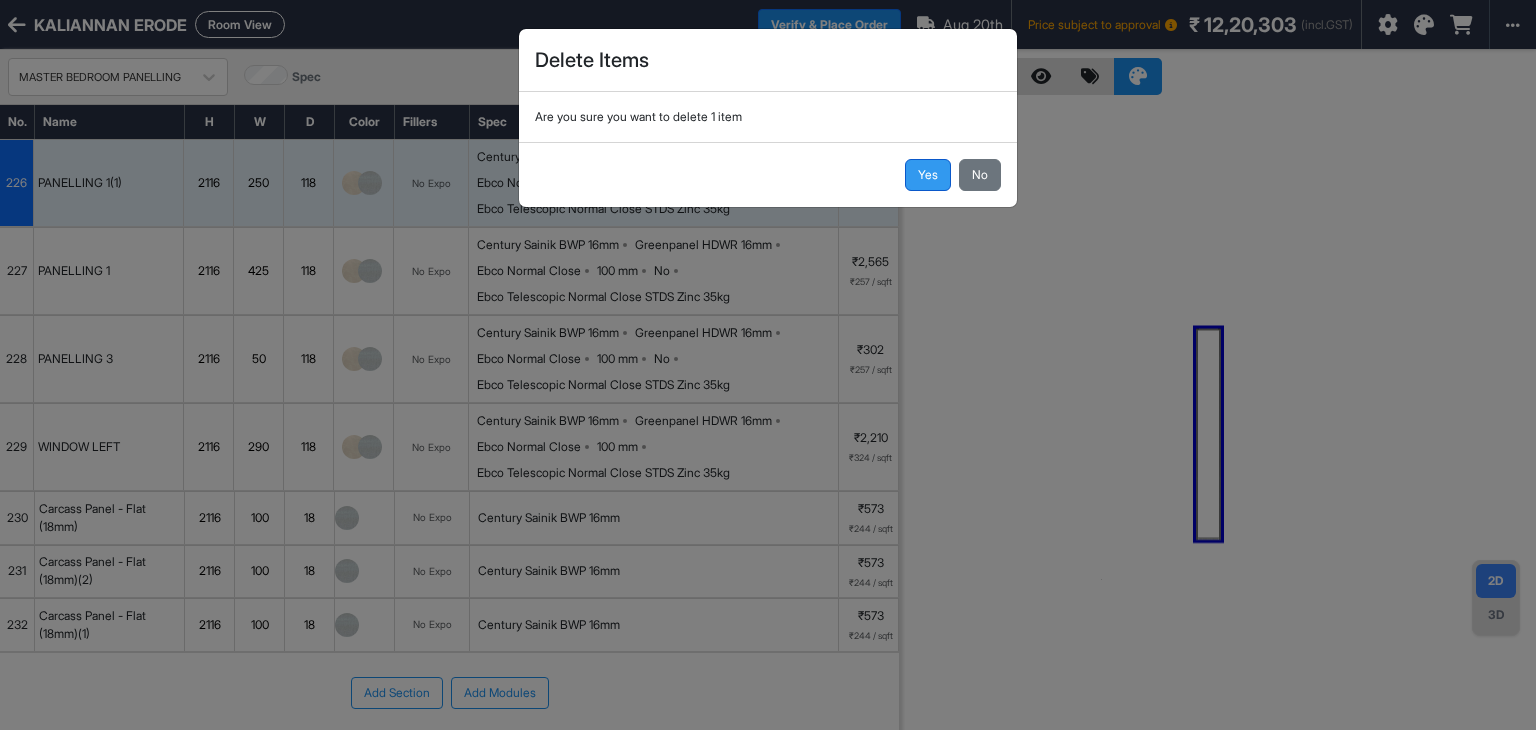 click on "Yes" at bounding box center [928, 175] 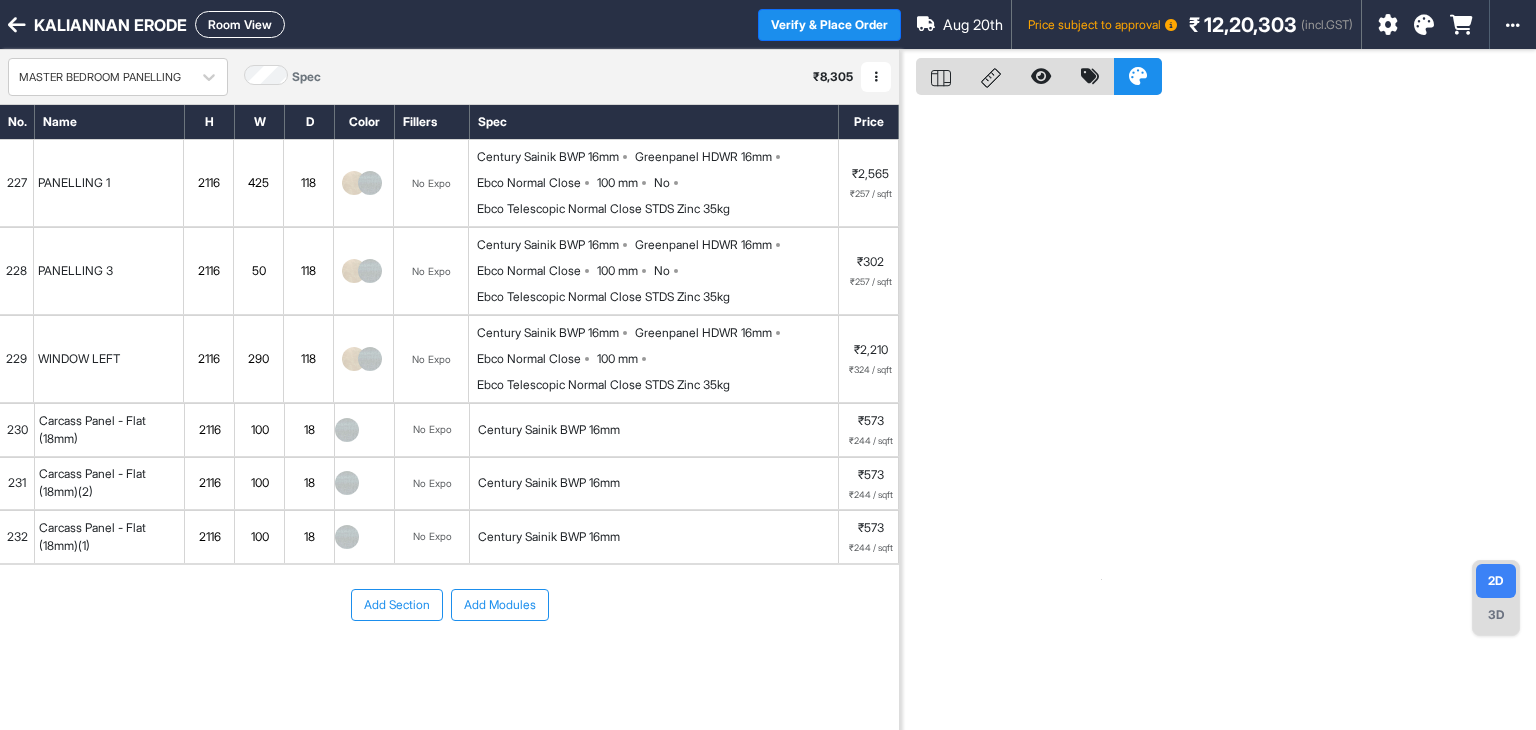 click on "227" at bounding box center [17, 183] 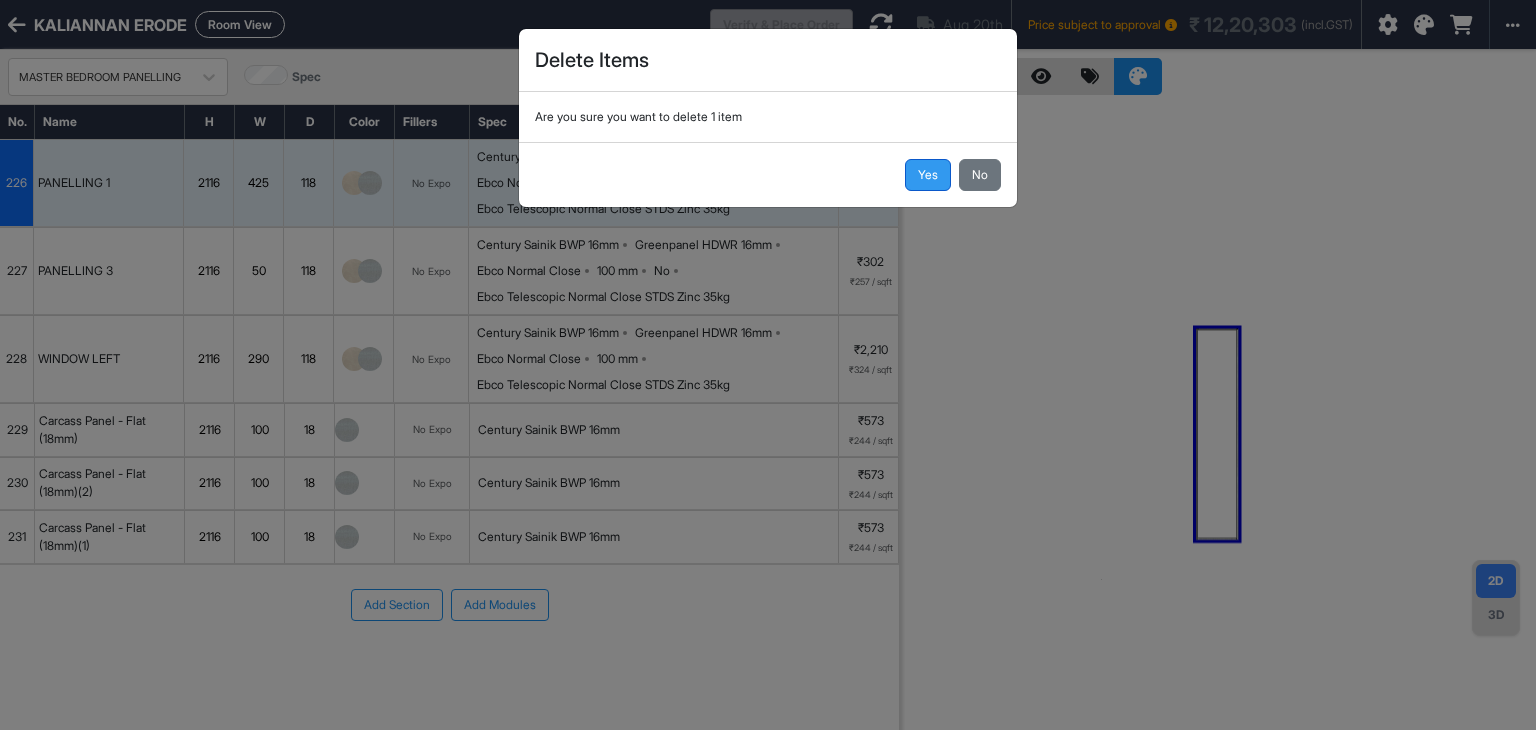 click on "Yes" at bounding box center [928, 175] 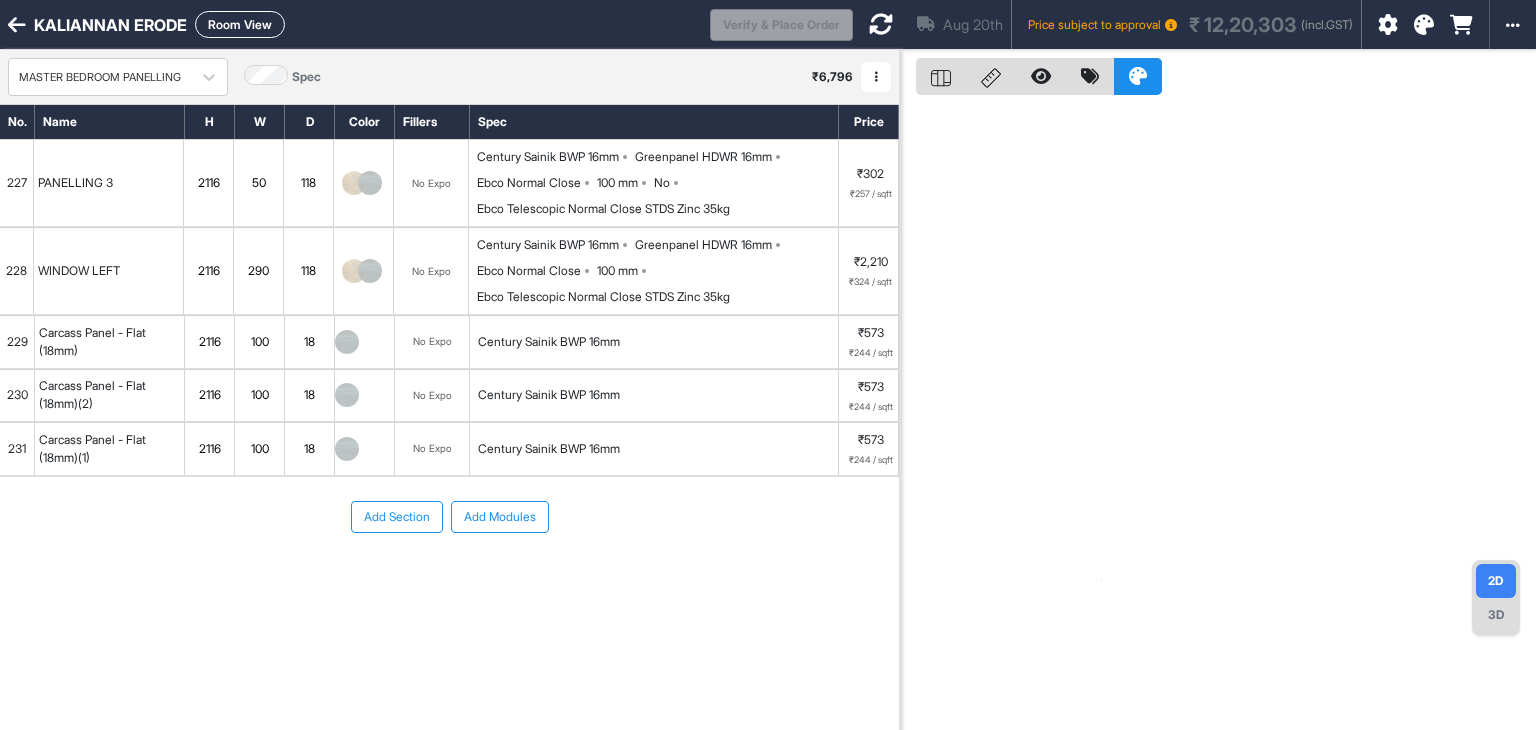click on "227" at bounding box center [17, 183] 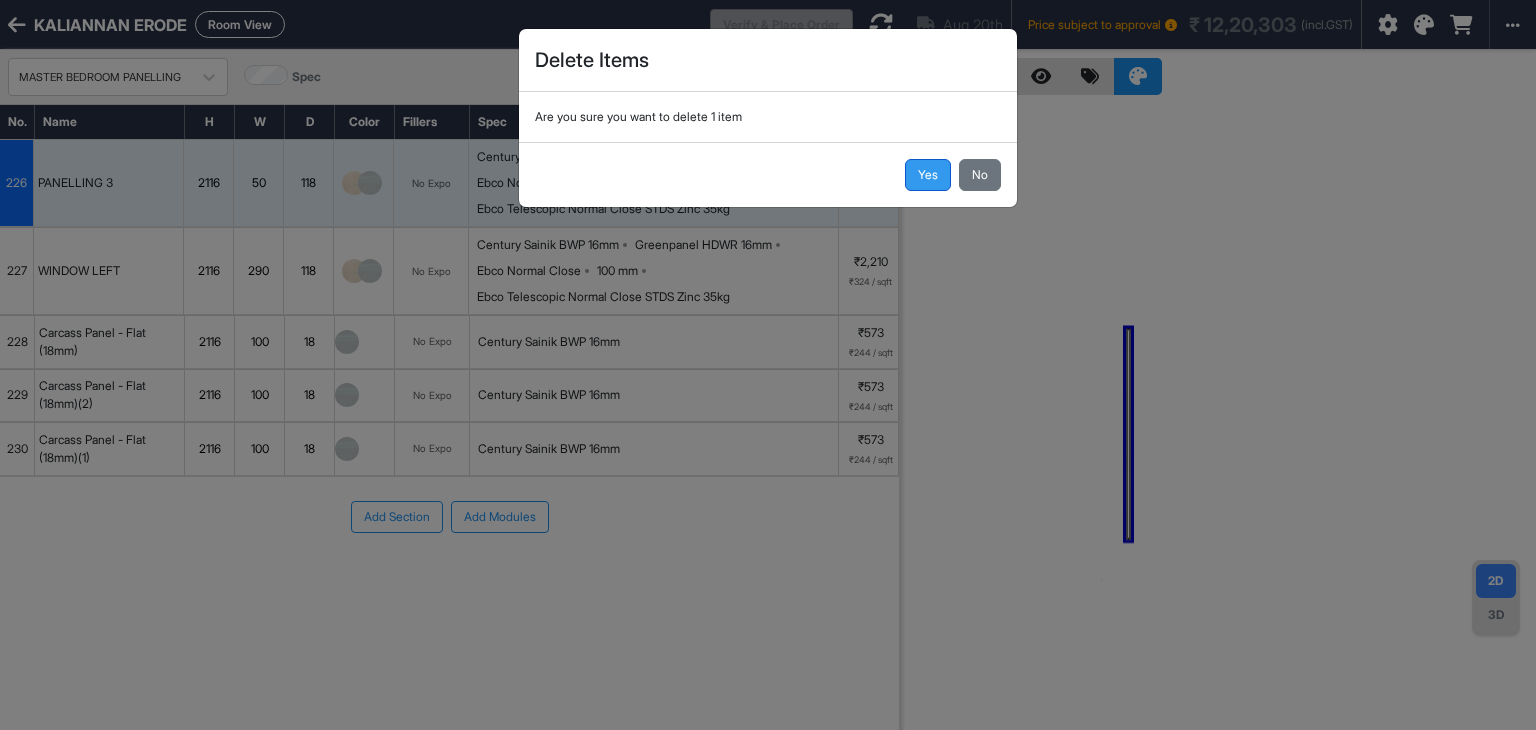click on "Yes" at bounding box center (928, 175) 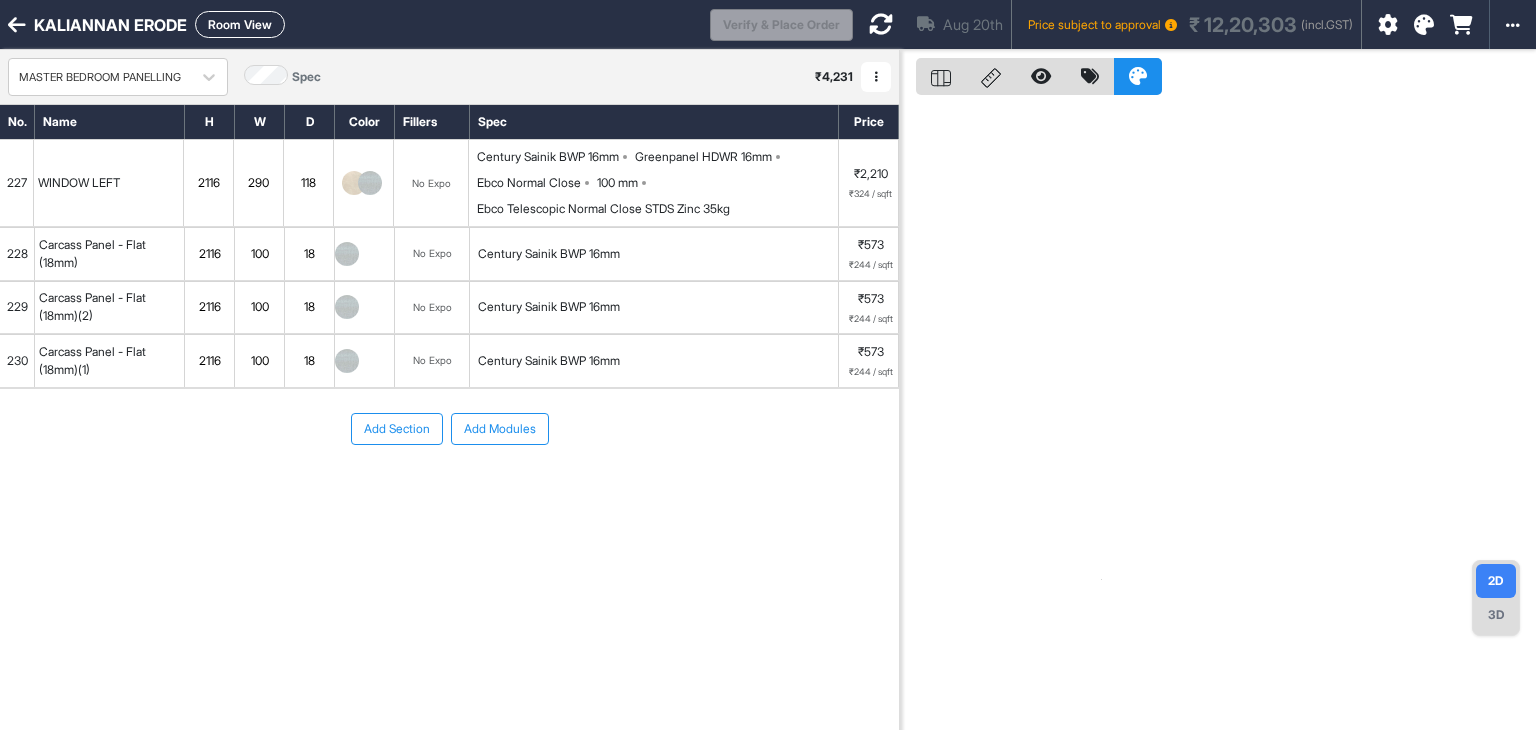 click on "227" at bounding box center (17, 183) 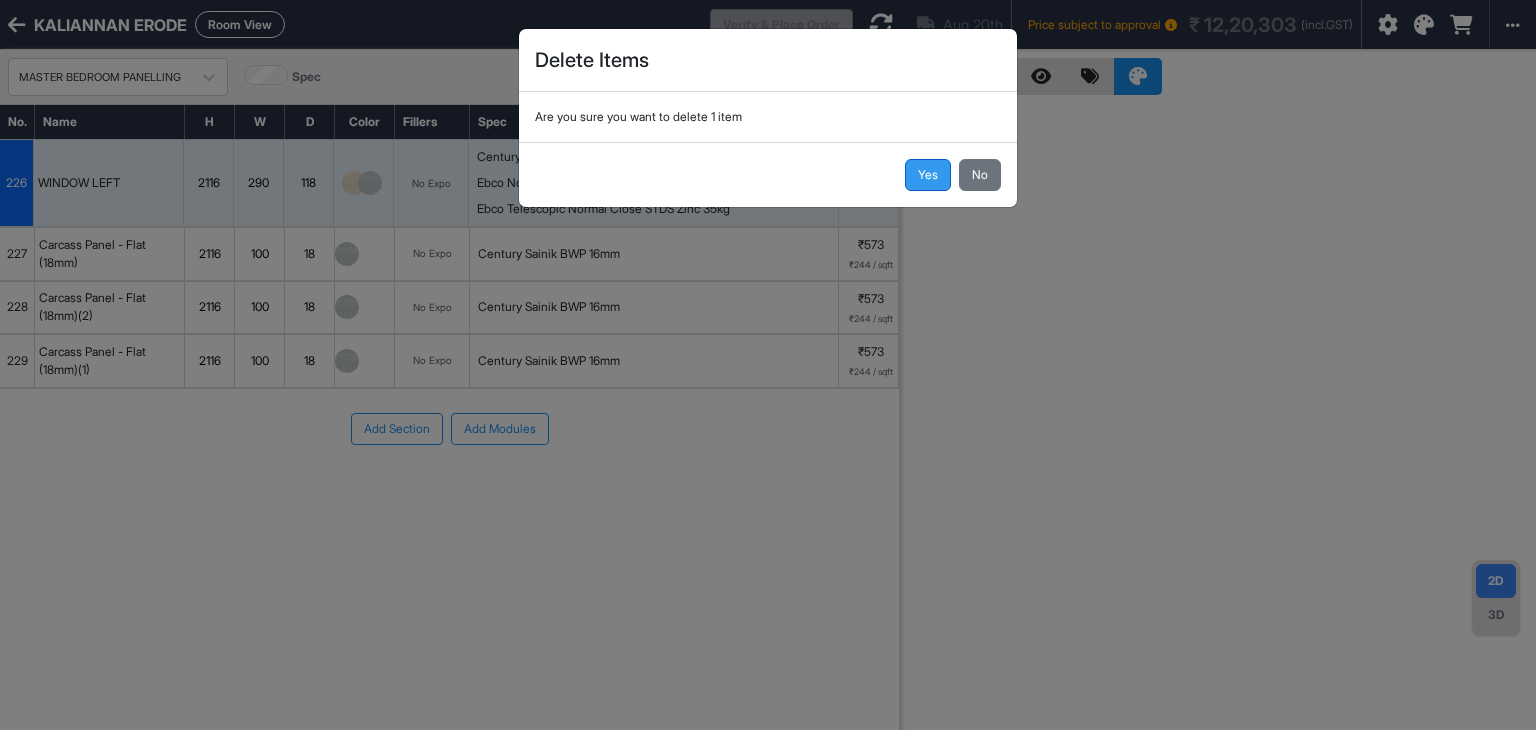 click on "Yes" at bounding box center (928, 175) 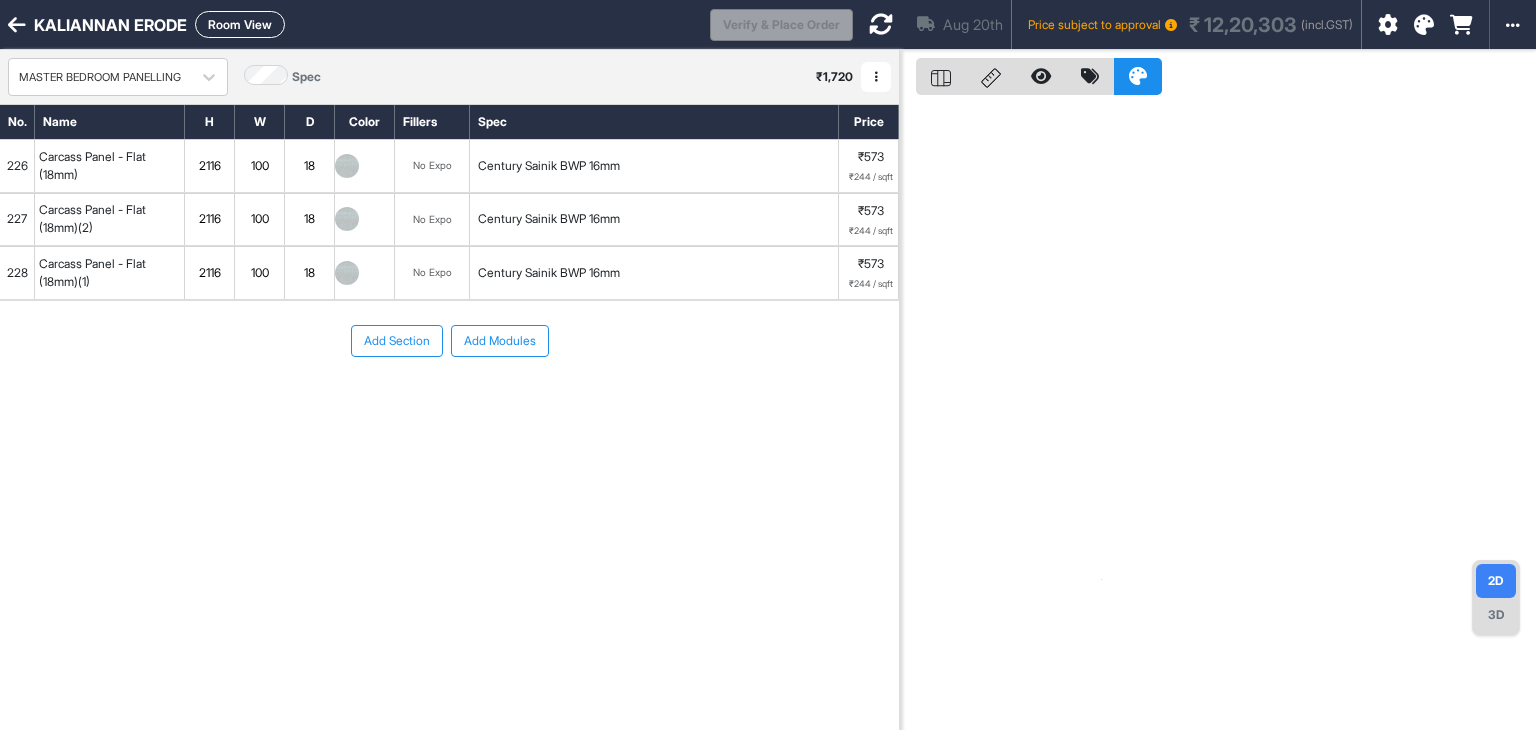 click on "228" at bounding box center [17, 273] 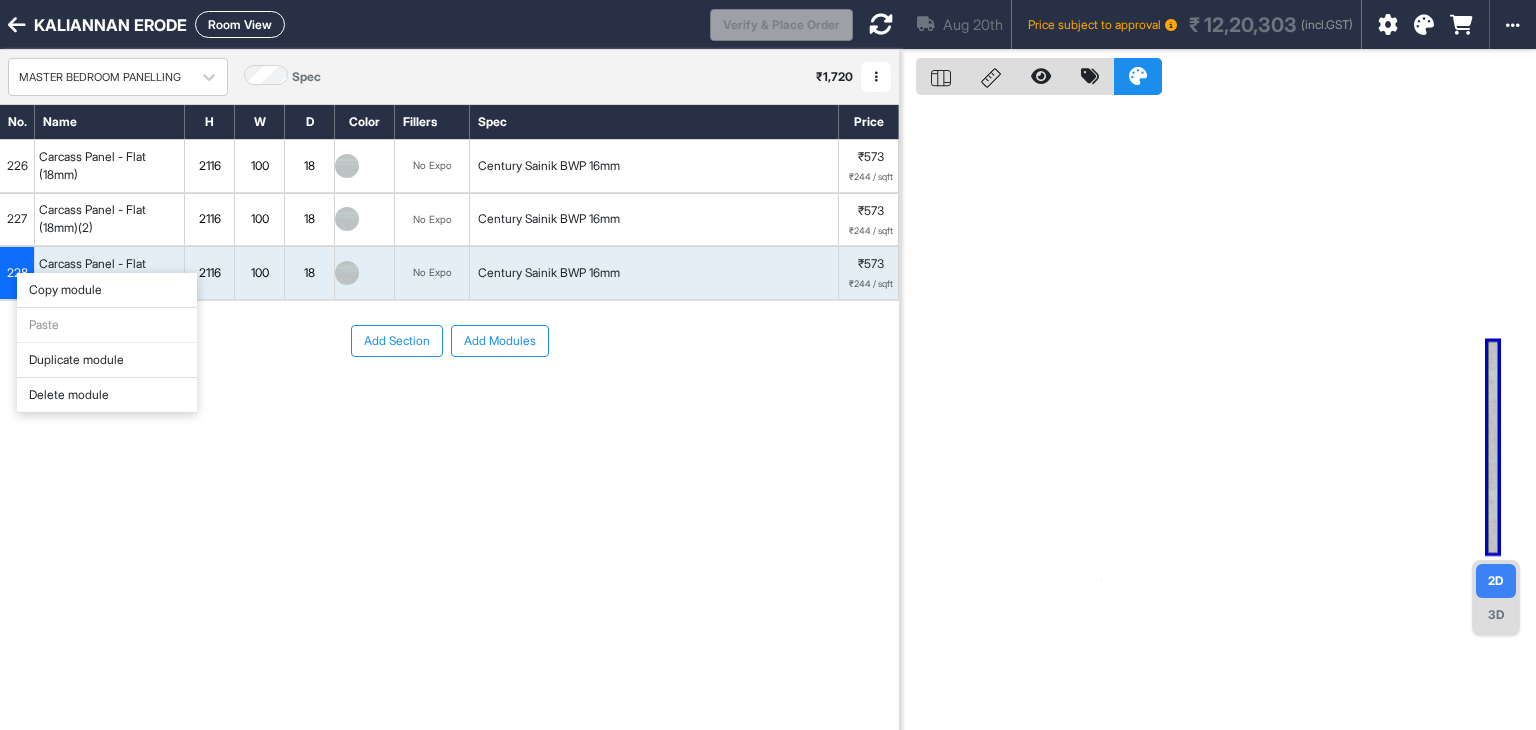 click on "Duplicate module" at bounding box center [107, 360] 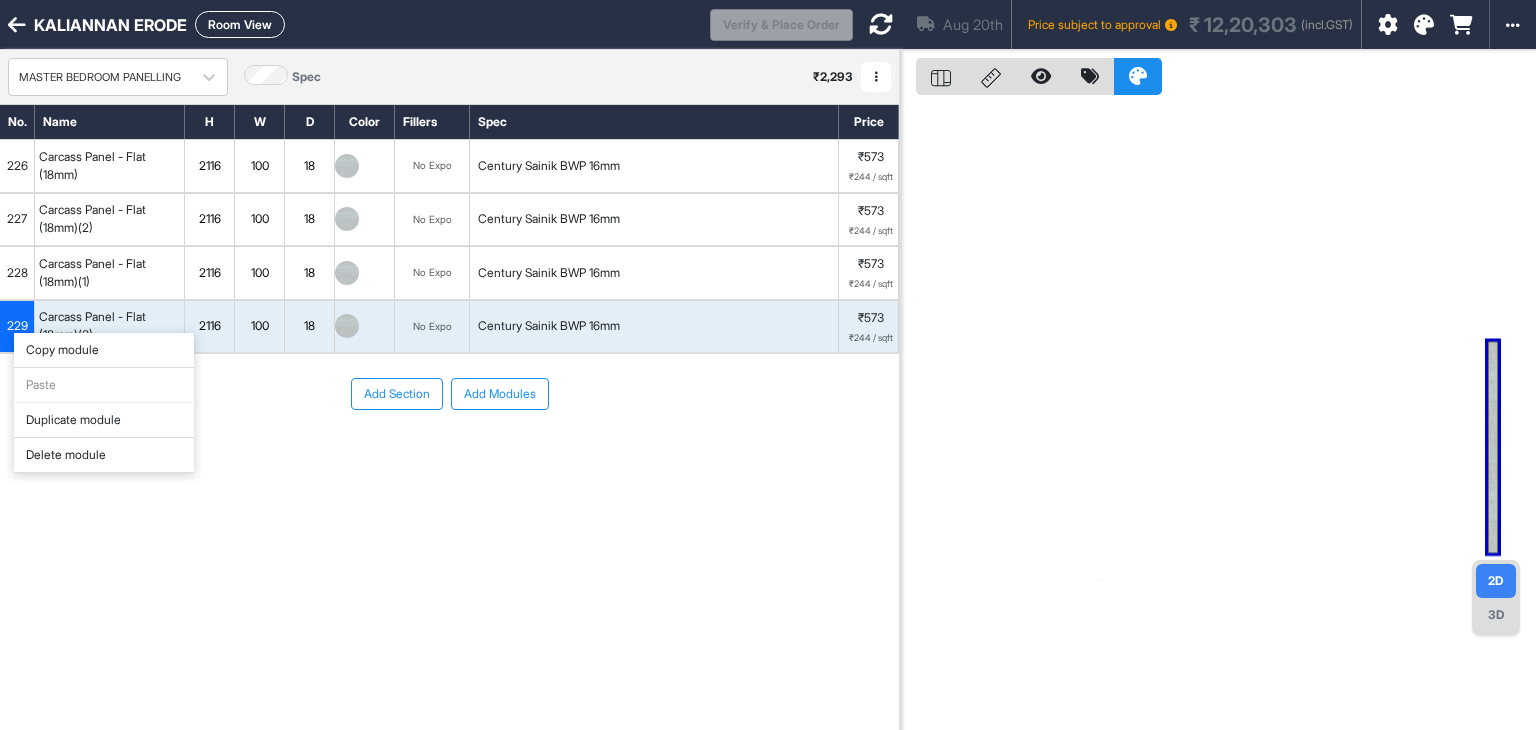 click on "Duplicate module" at bounding box center (104, 420) 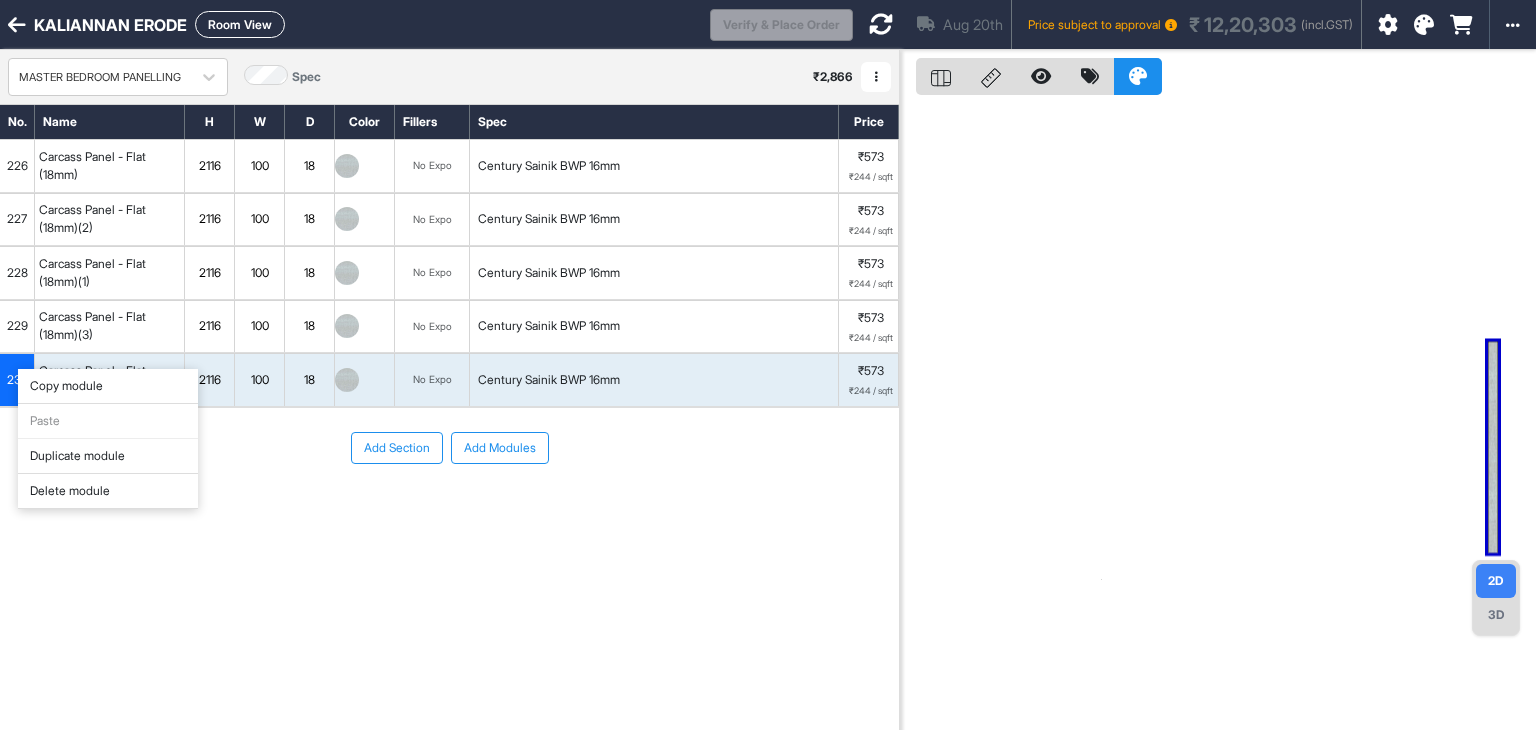 click on "Duplicate module" at bounding box center (108, 456) 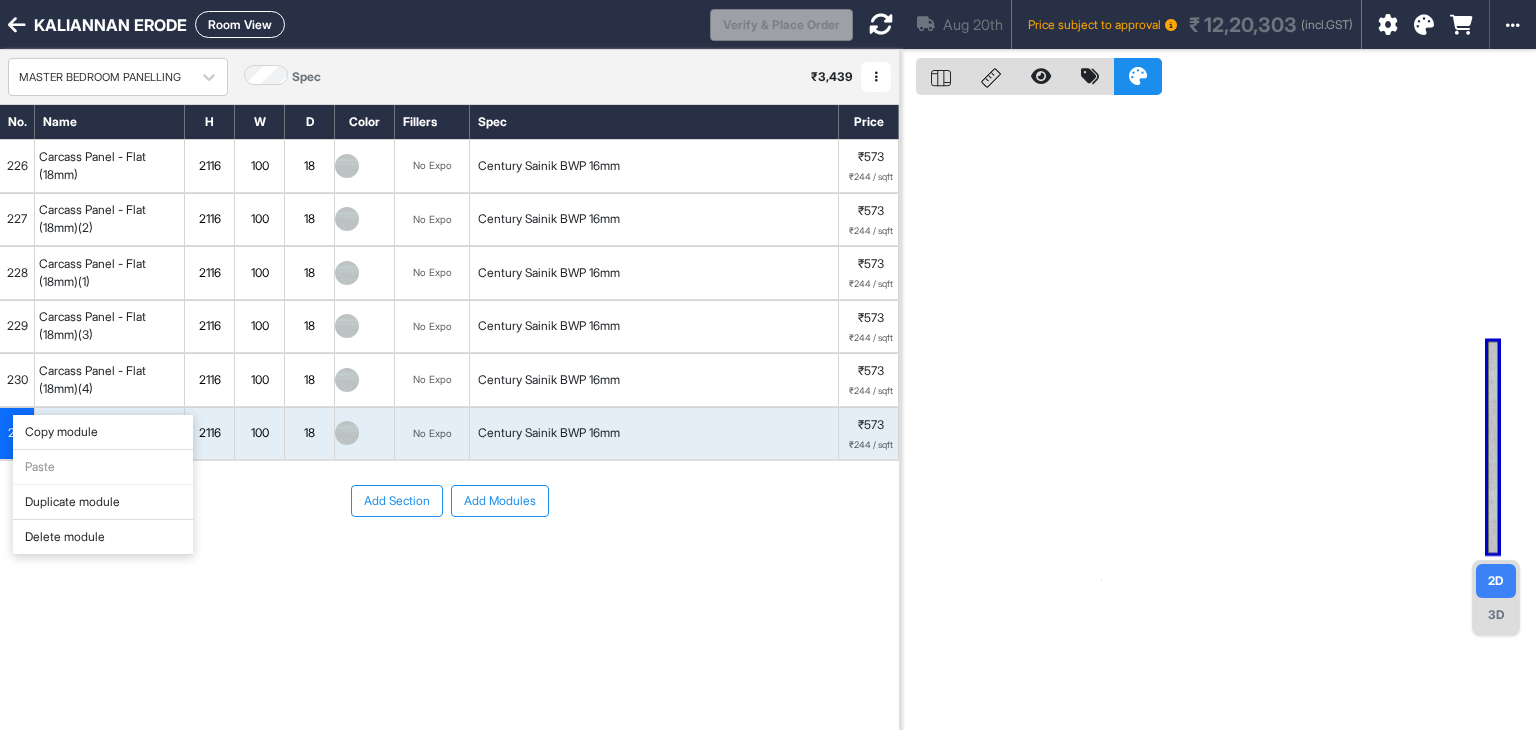 click on "Duplicate module" at bounding box center [103, 502] 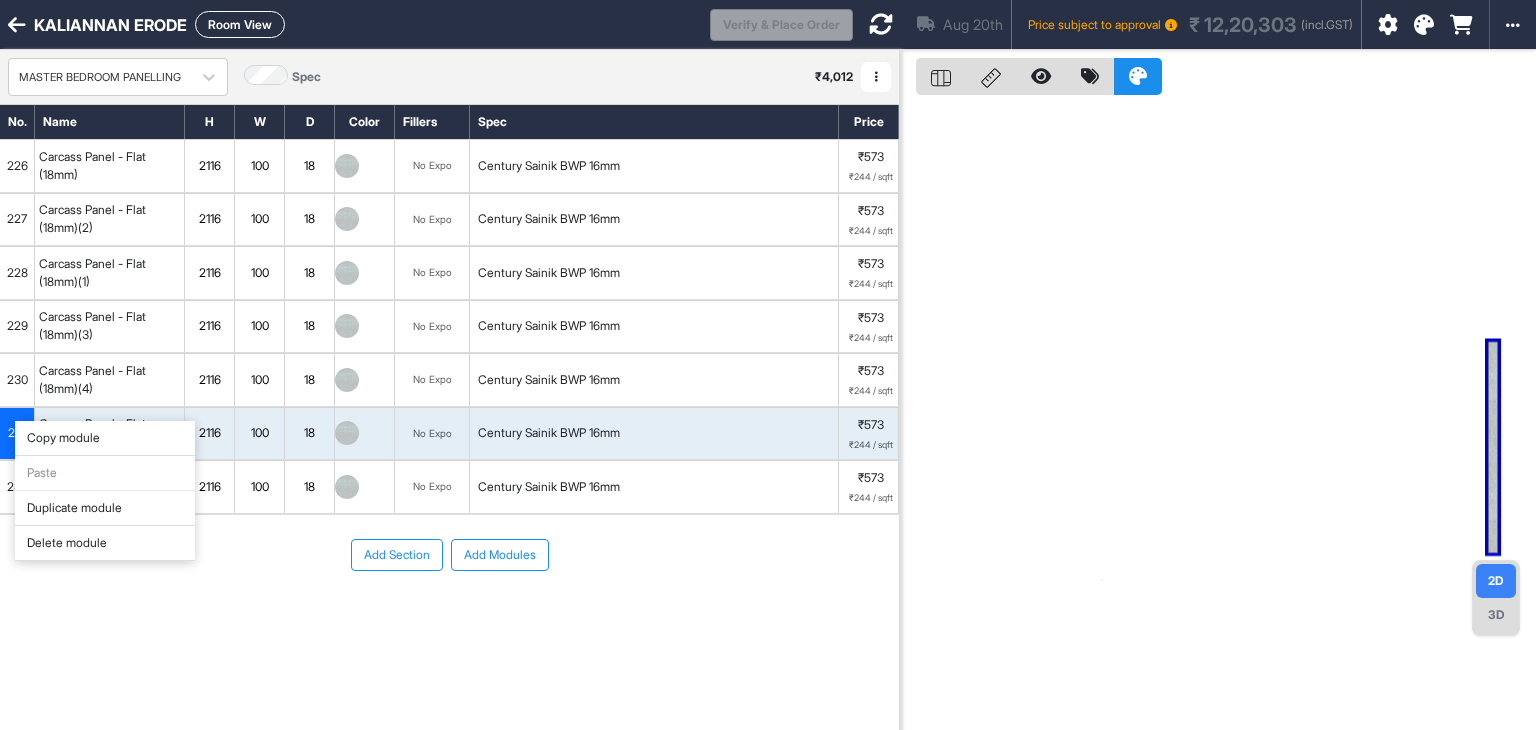 click on "Duplicate module" at bounding box center (105, 508) 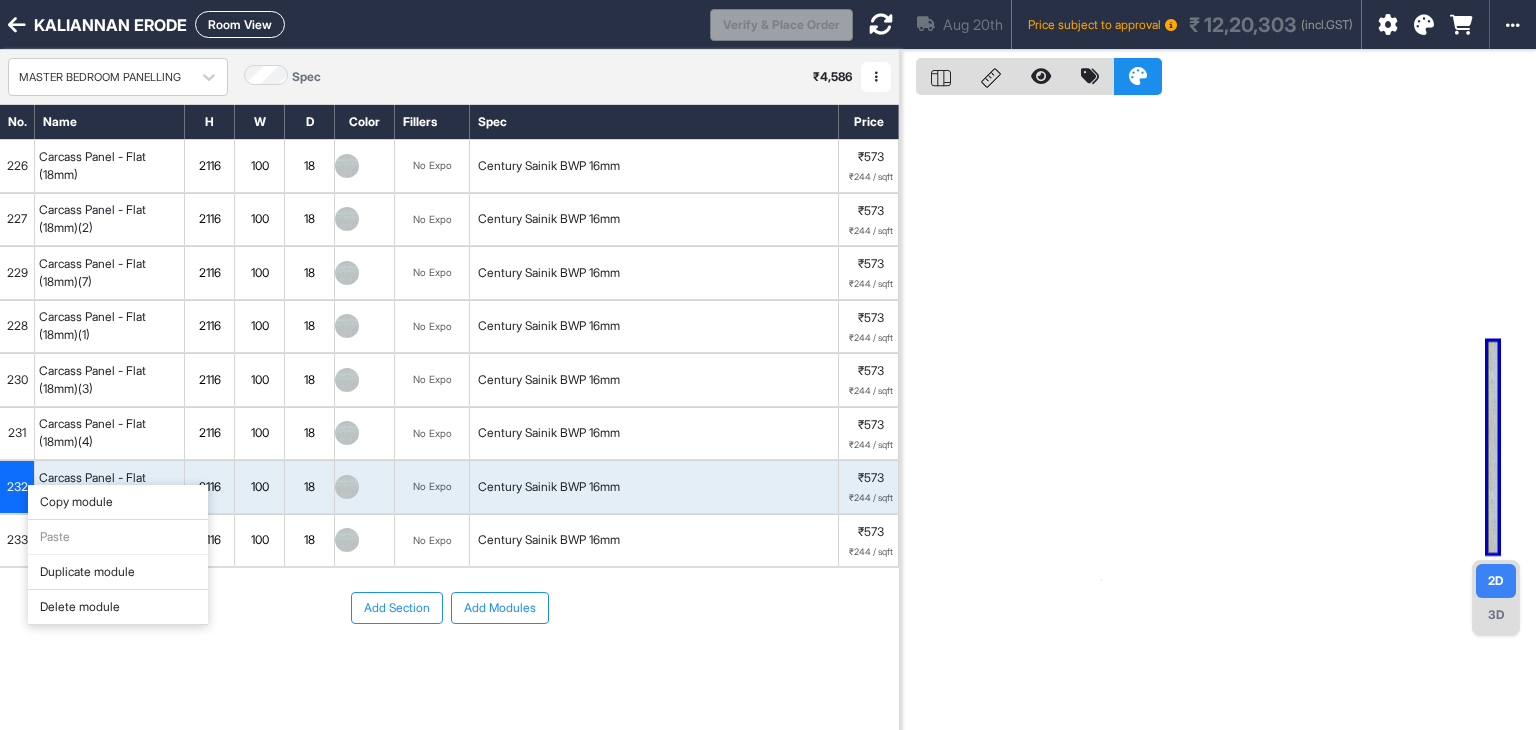 click on "Duplicate module" at bounding box center (118, 572) 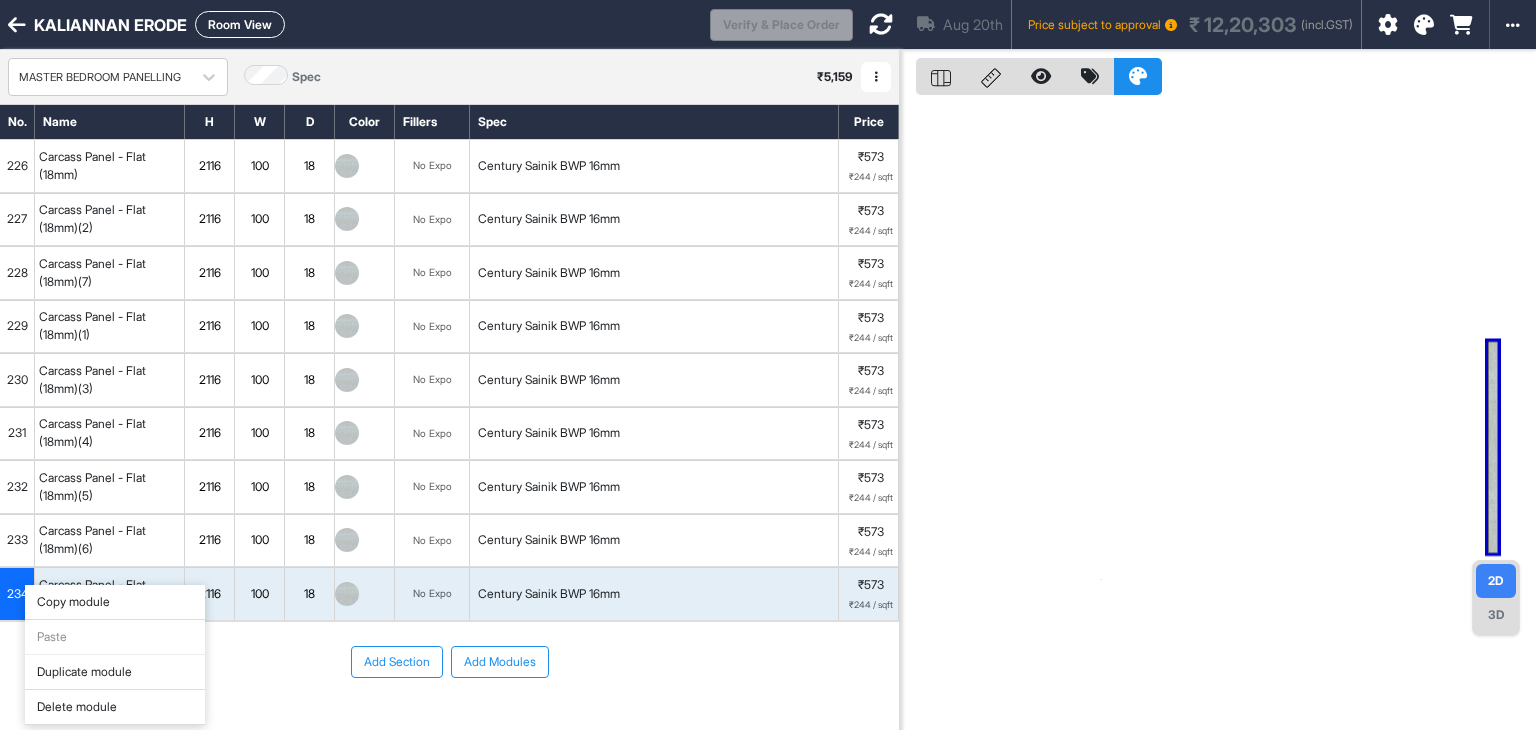 click on "Duplicate module" at bounding box center (115, 672) 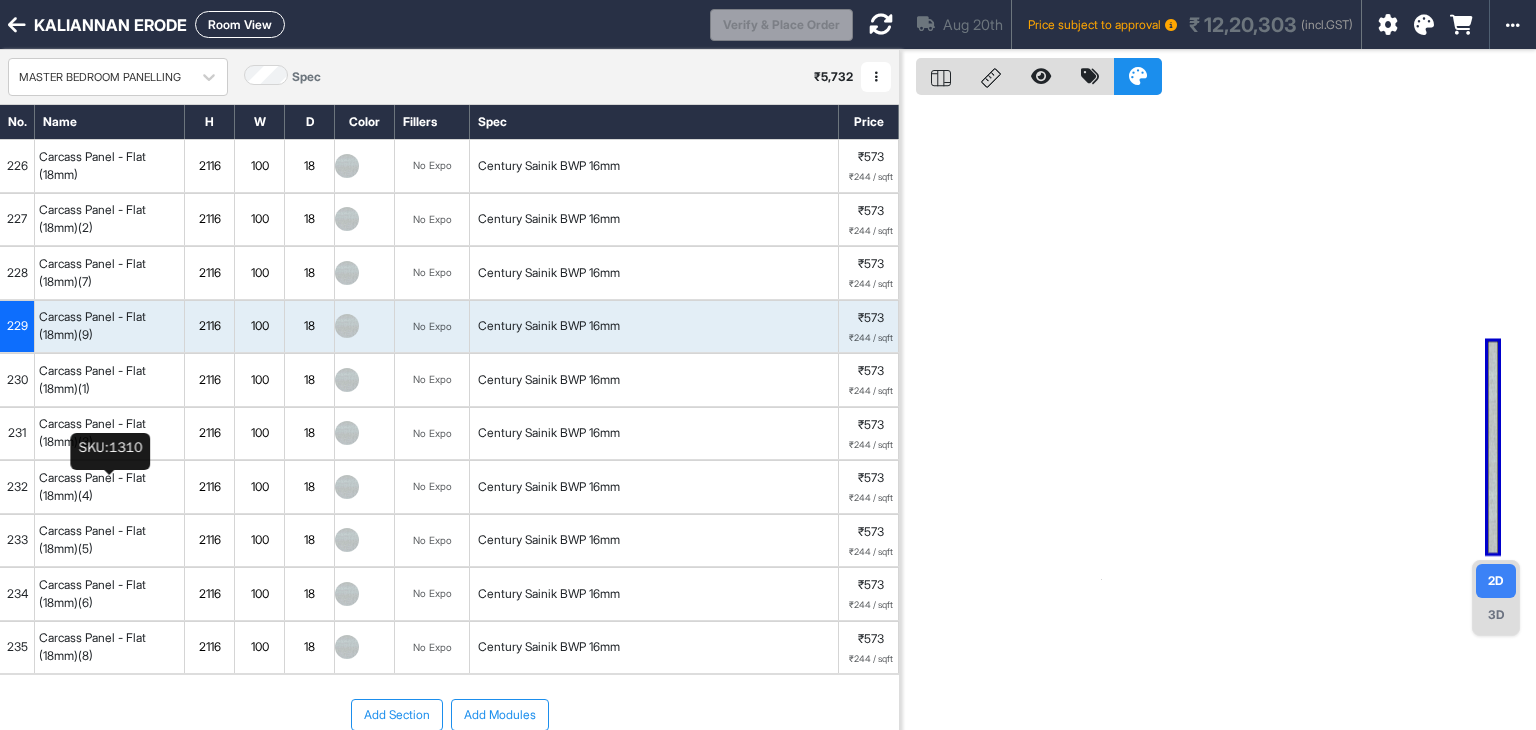 scroll, scrollTop: 140, scrollLeft: 0, axis: vertical 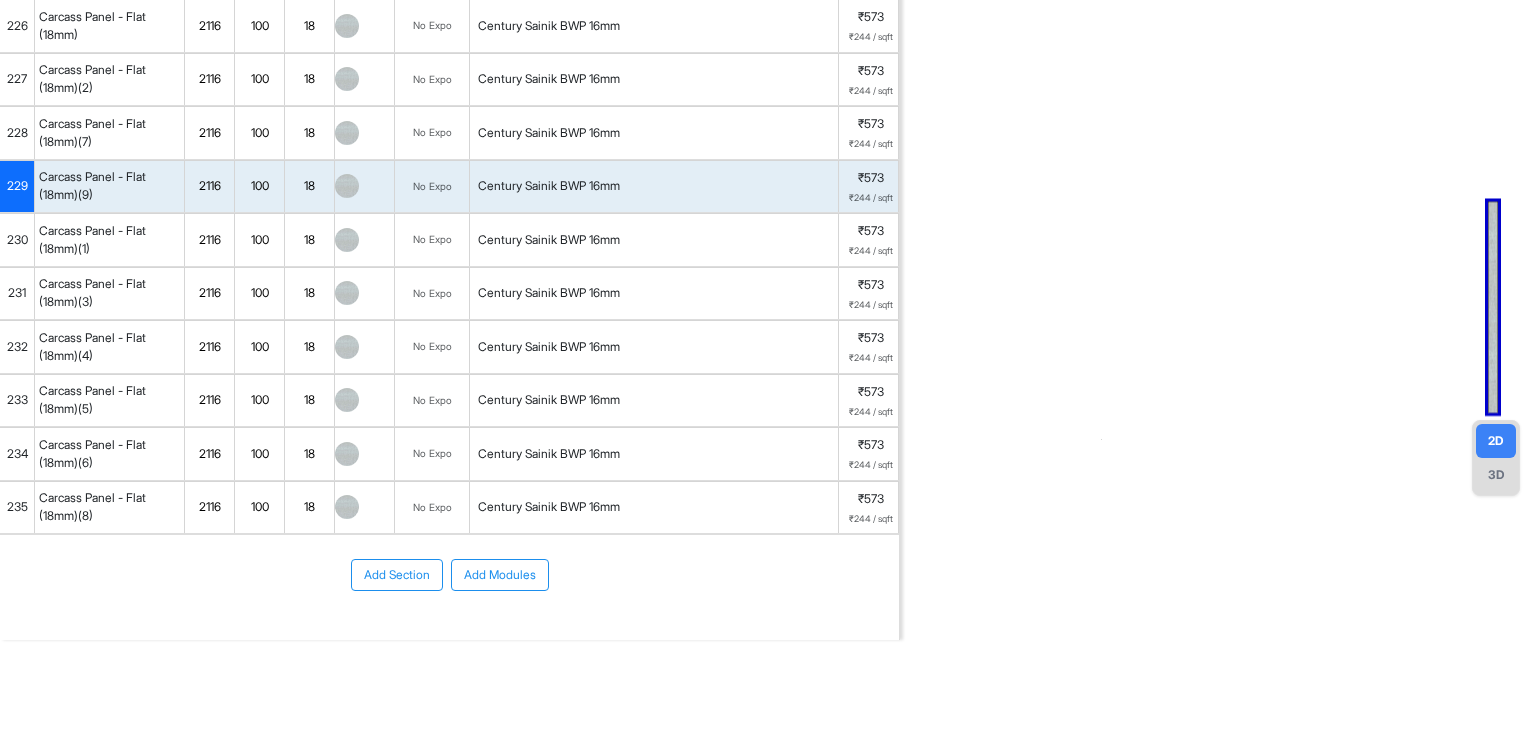 click on "235" at bounding box center [17, 507] 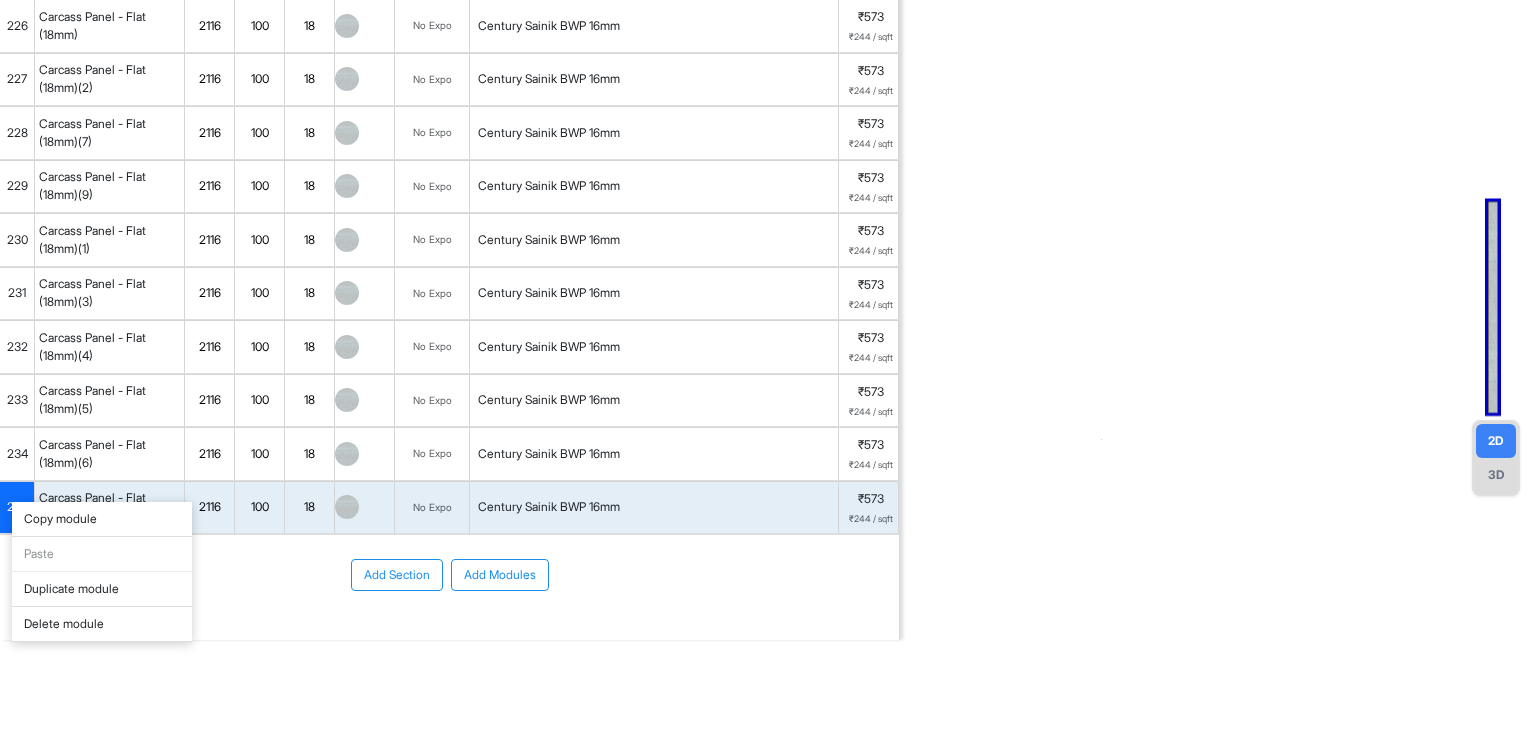 click on "Duplicate module" at bounding box center (102, 589) 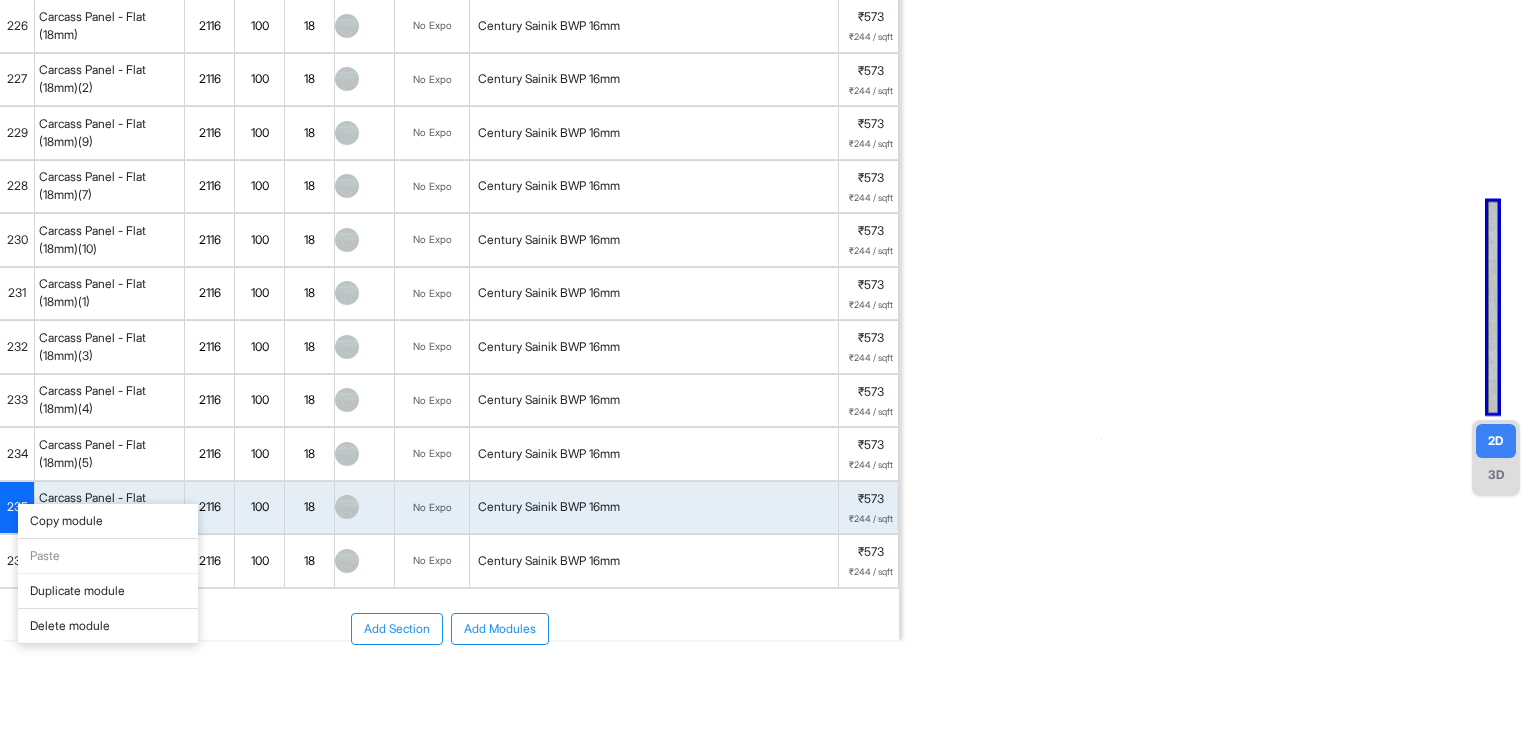 click on "Duplicate module" at bounding box center (108, 591) 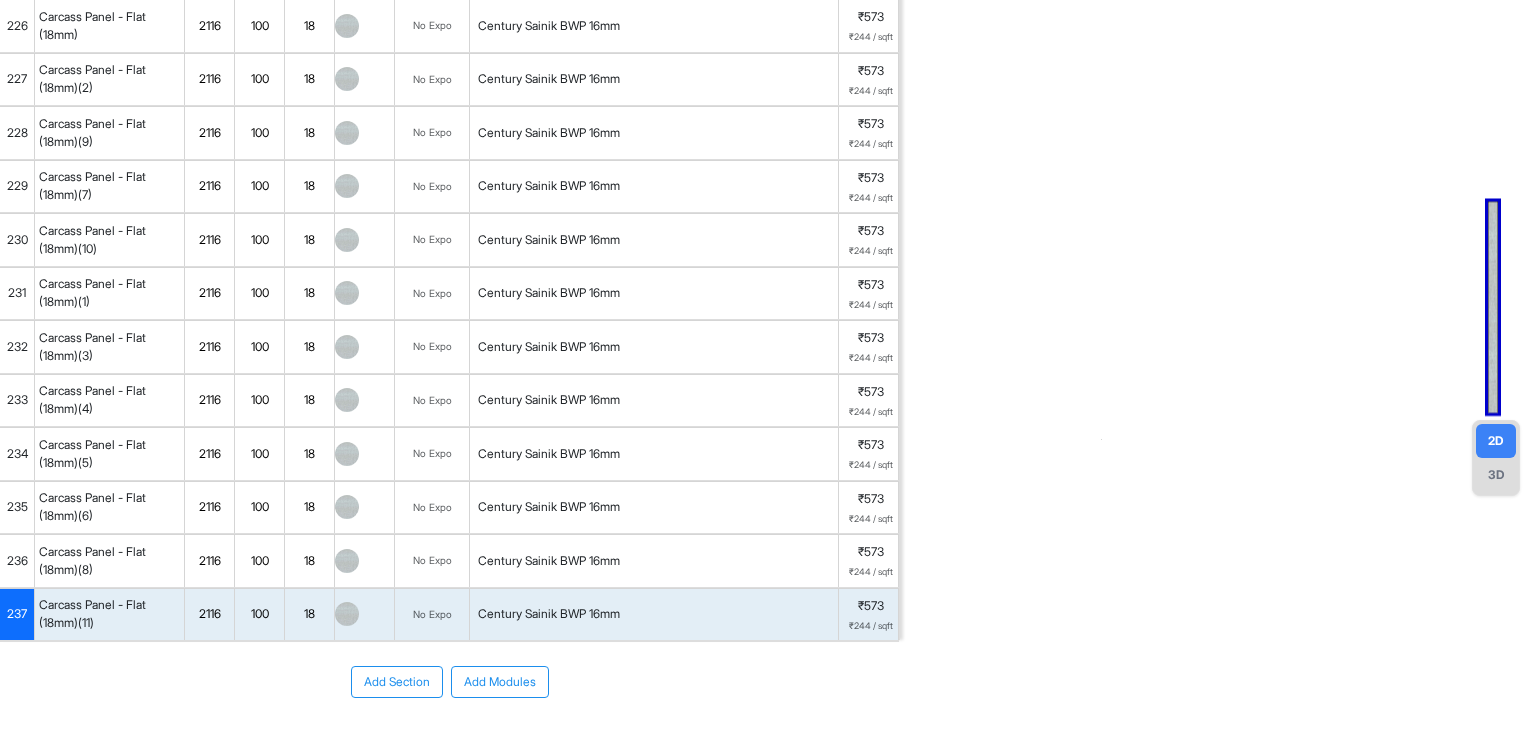 scroll, scrollTop: 0, scrollLeft: 0, axis: both 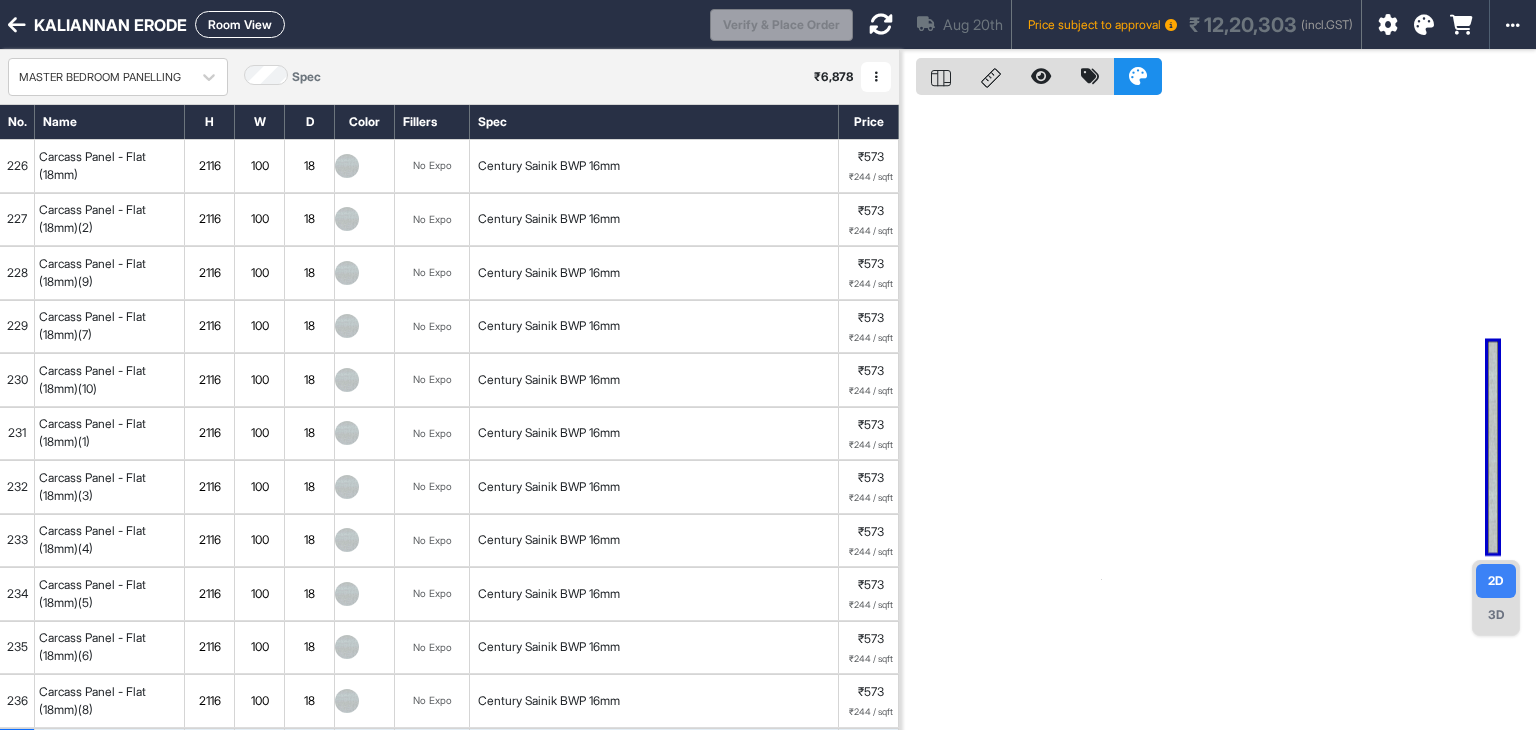 click on "2116" at bounding box center [209, 166] 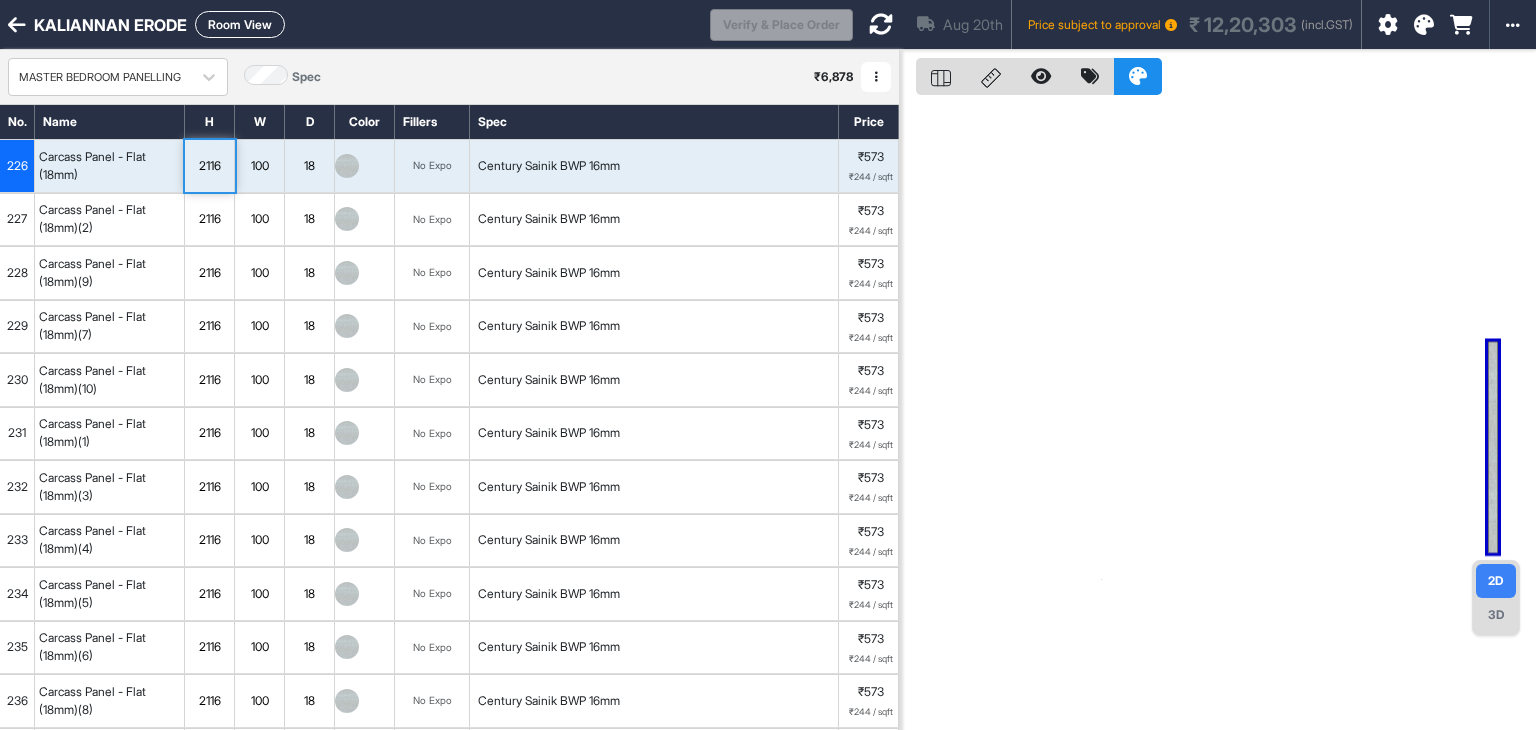 click on "2116" at bounding box center (209, 166) 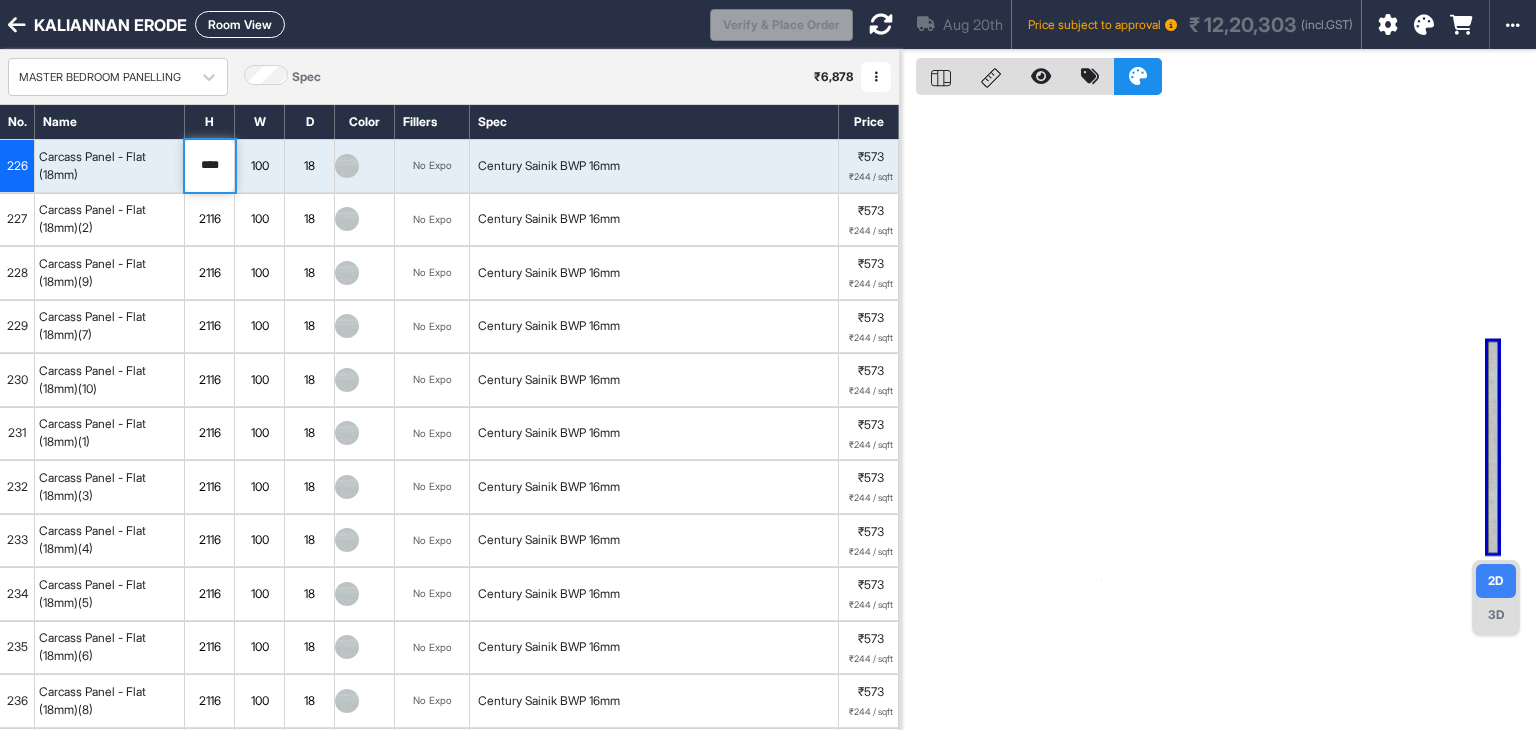 drag, startPoint x: 235, startPoint y: 163, endPoint x: 208, endPoint y: 159, distance: 27.294687 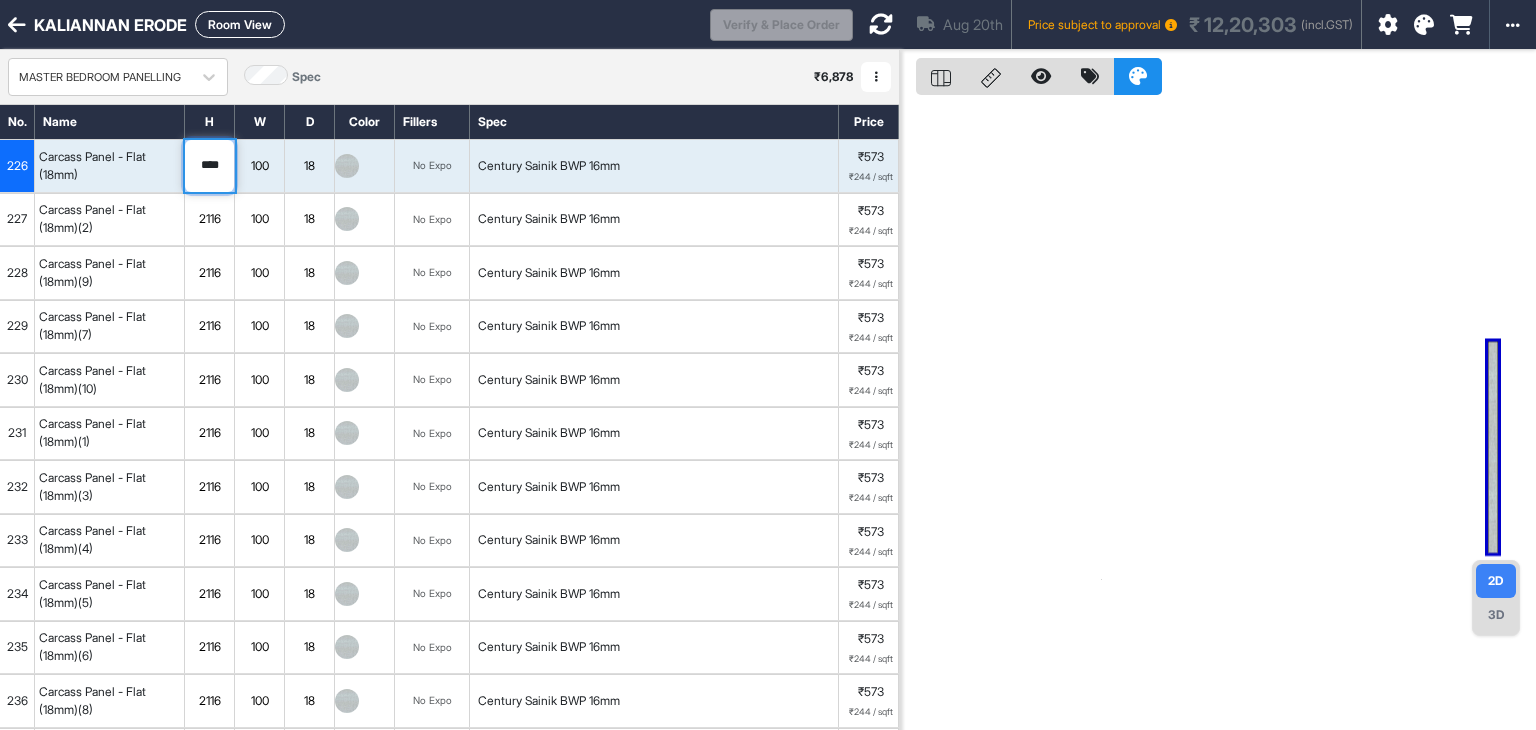 drag, startPoint x: 222, startPoint y: 157, endPoint x: 161, endPoint y: 175, distance: 63.600315 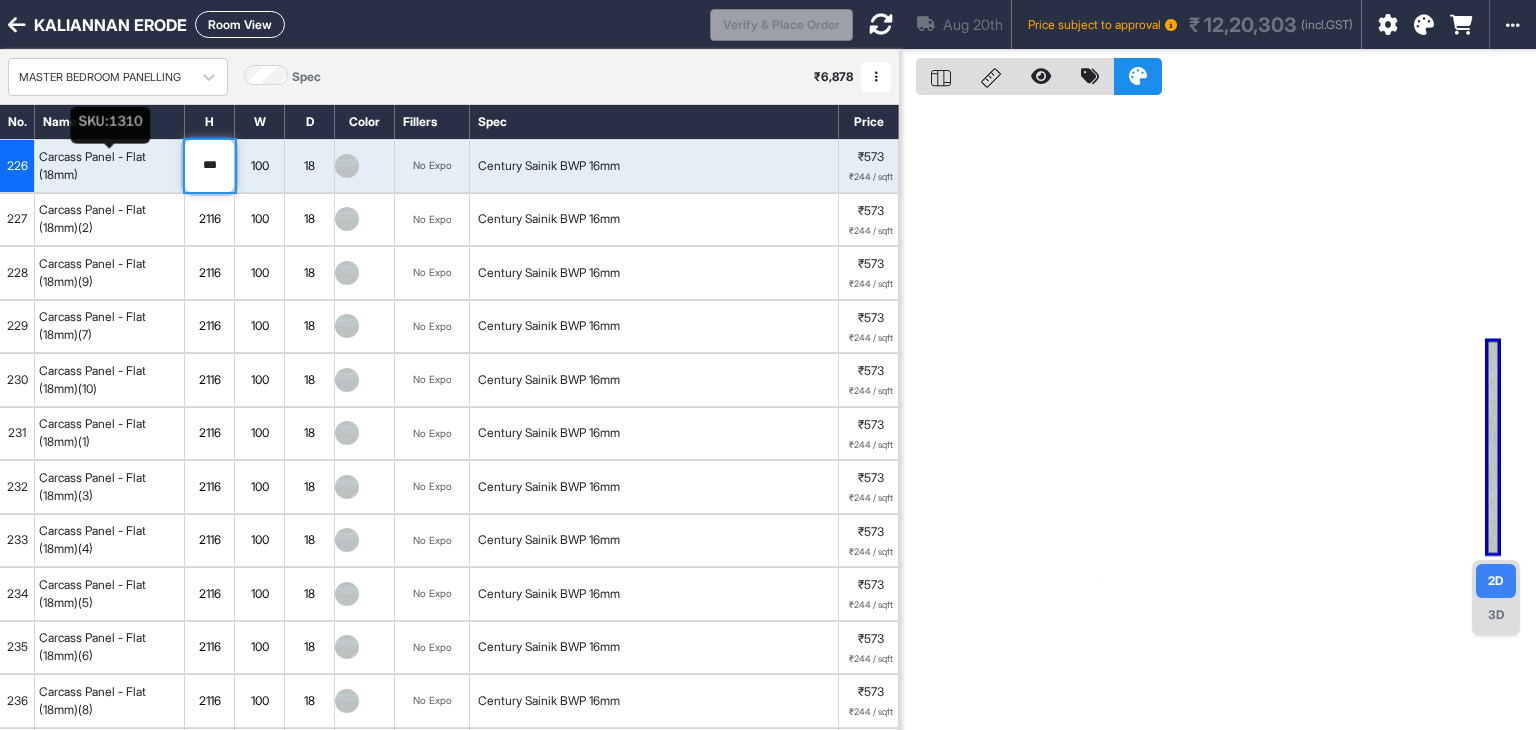 type on "****" 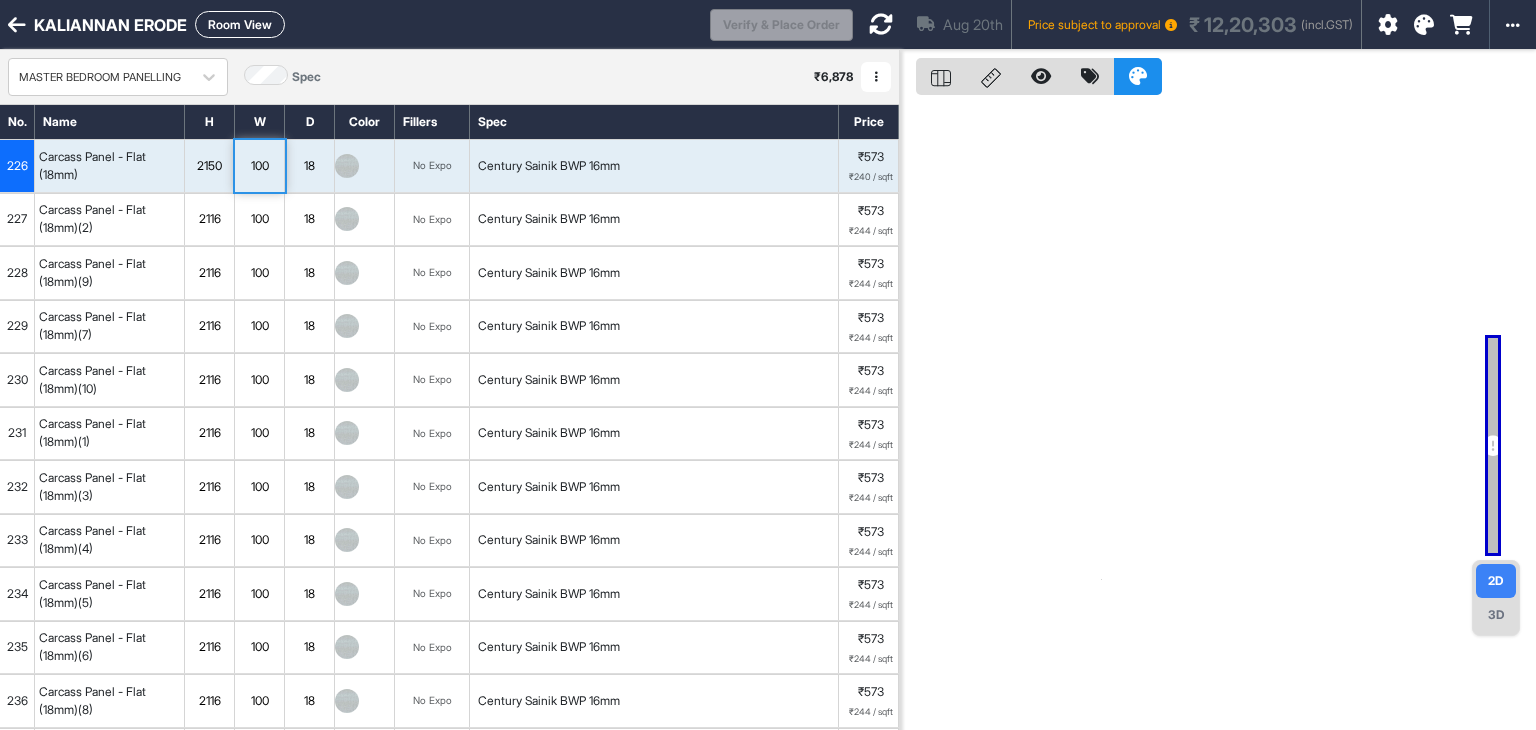 click on "2116" at bounding box center (209, 219) 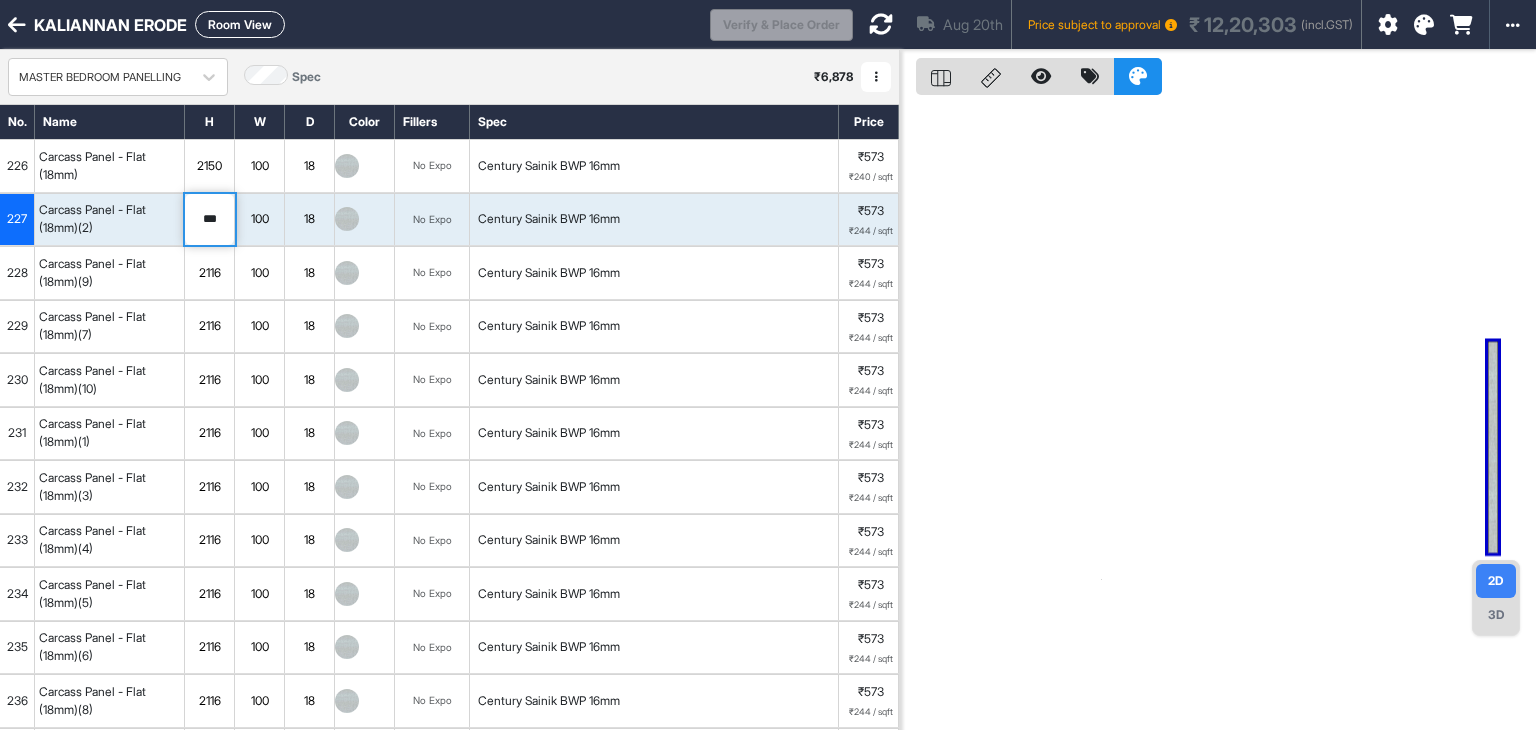 type on "****" 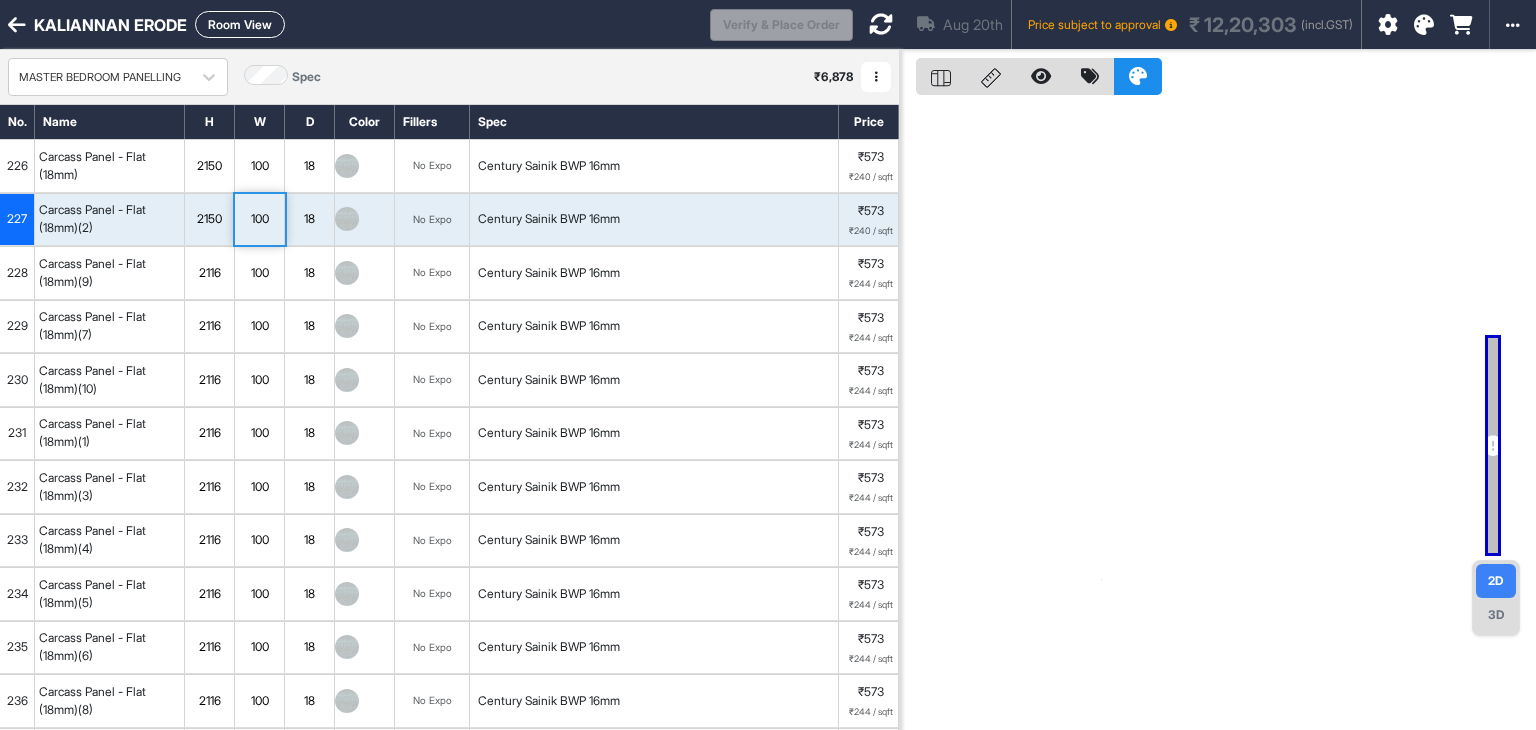 click on "2116" at bounding box center (209, 273) 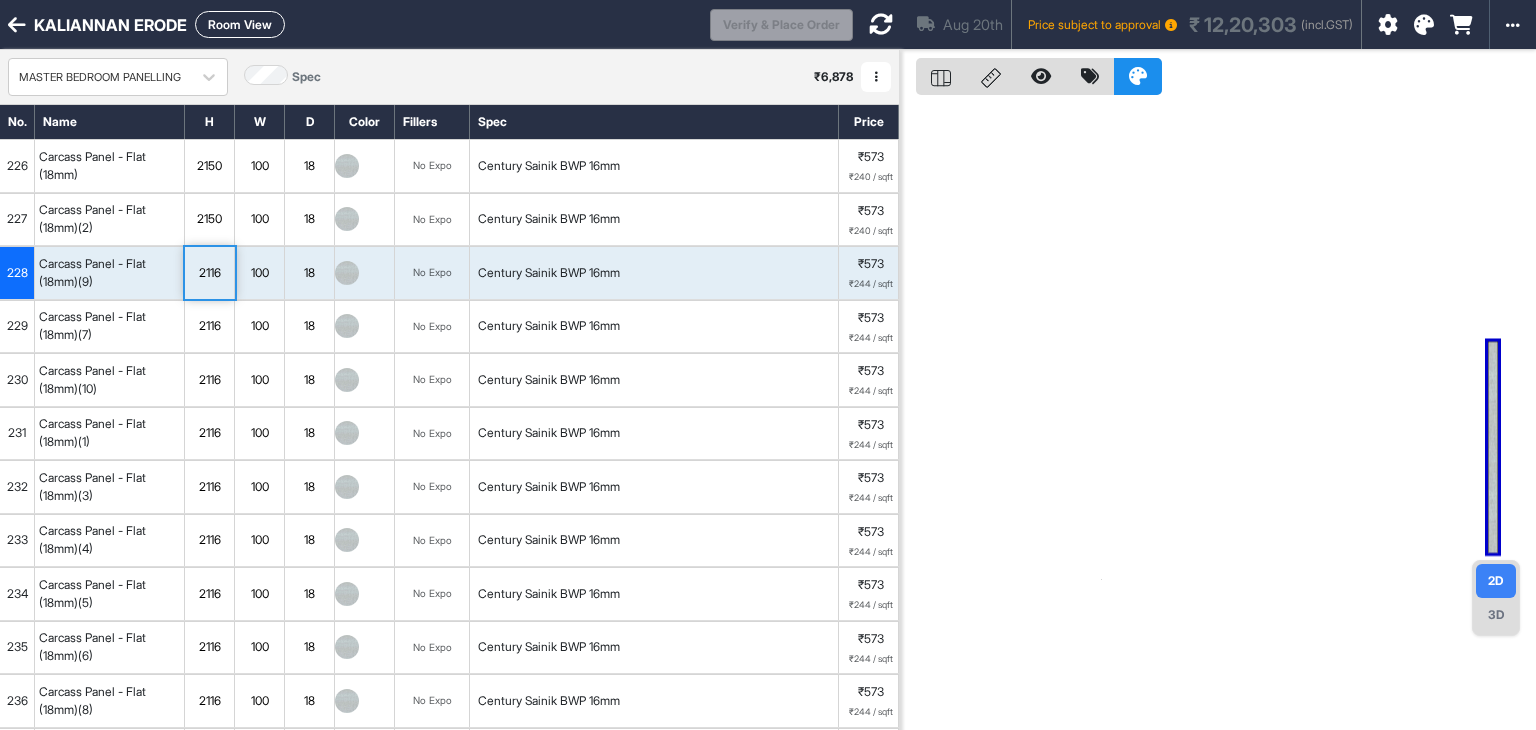click on "2116" at bounding box center (209, 273) 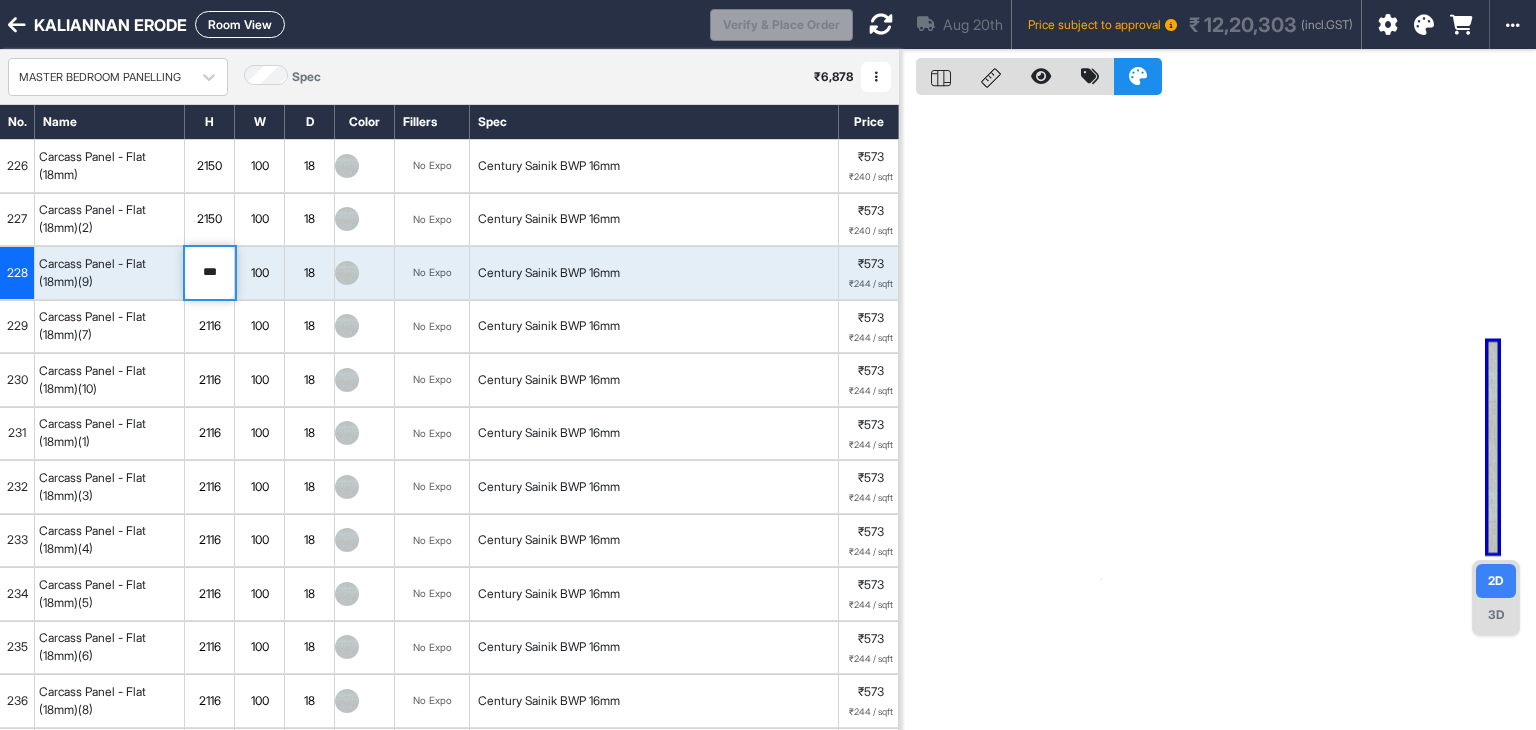 type on "****" 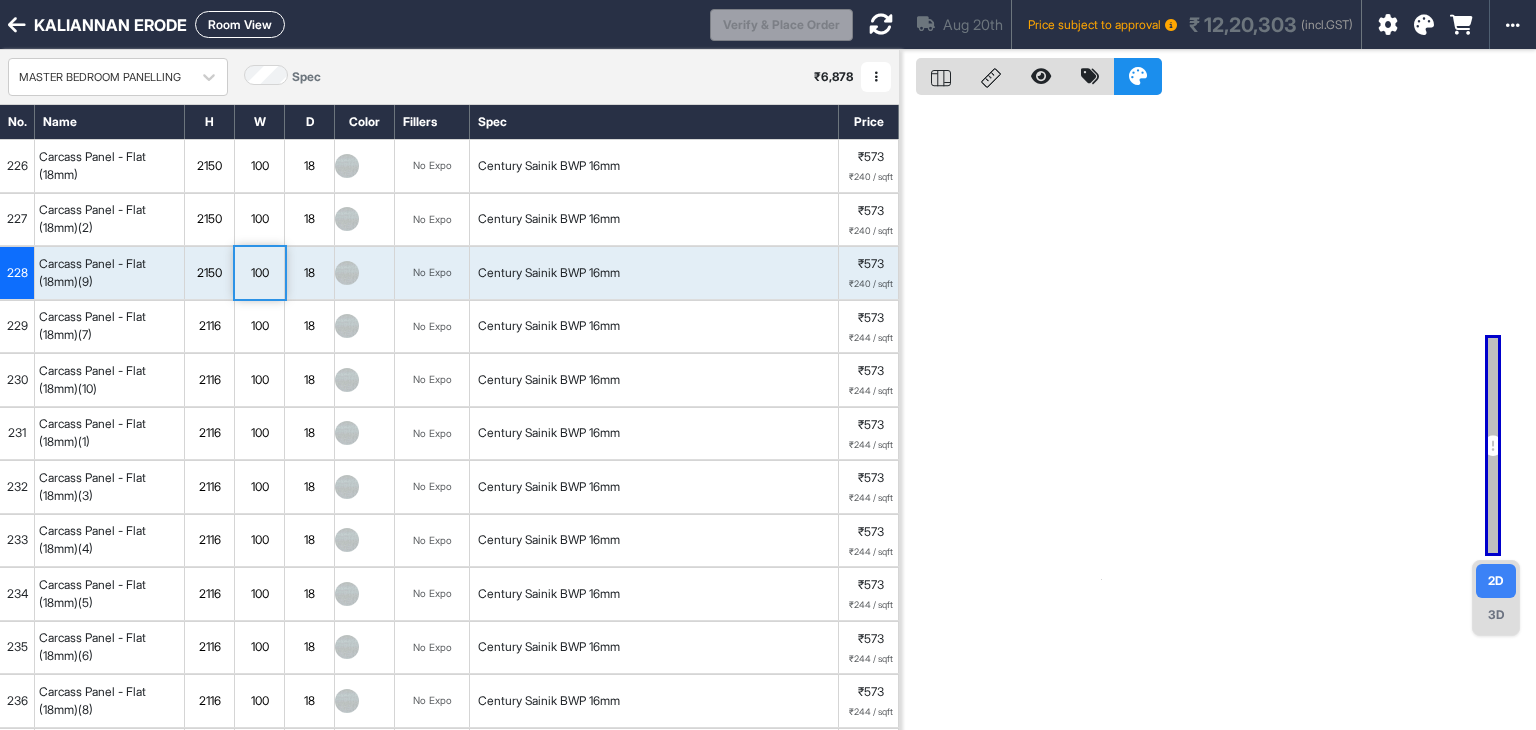 click on "2116" at bounding box center (209, 326) 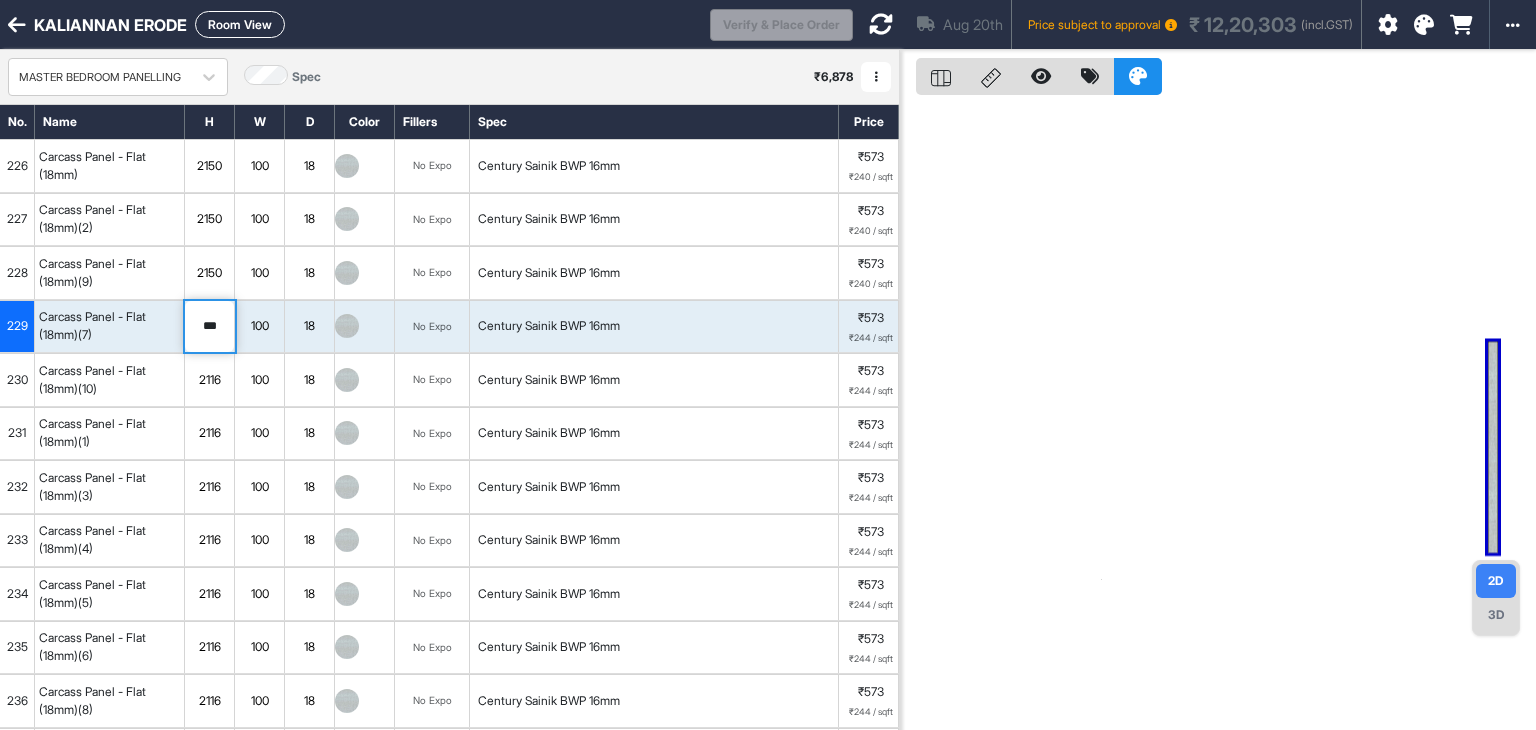 type on "****" 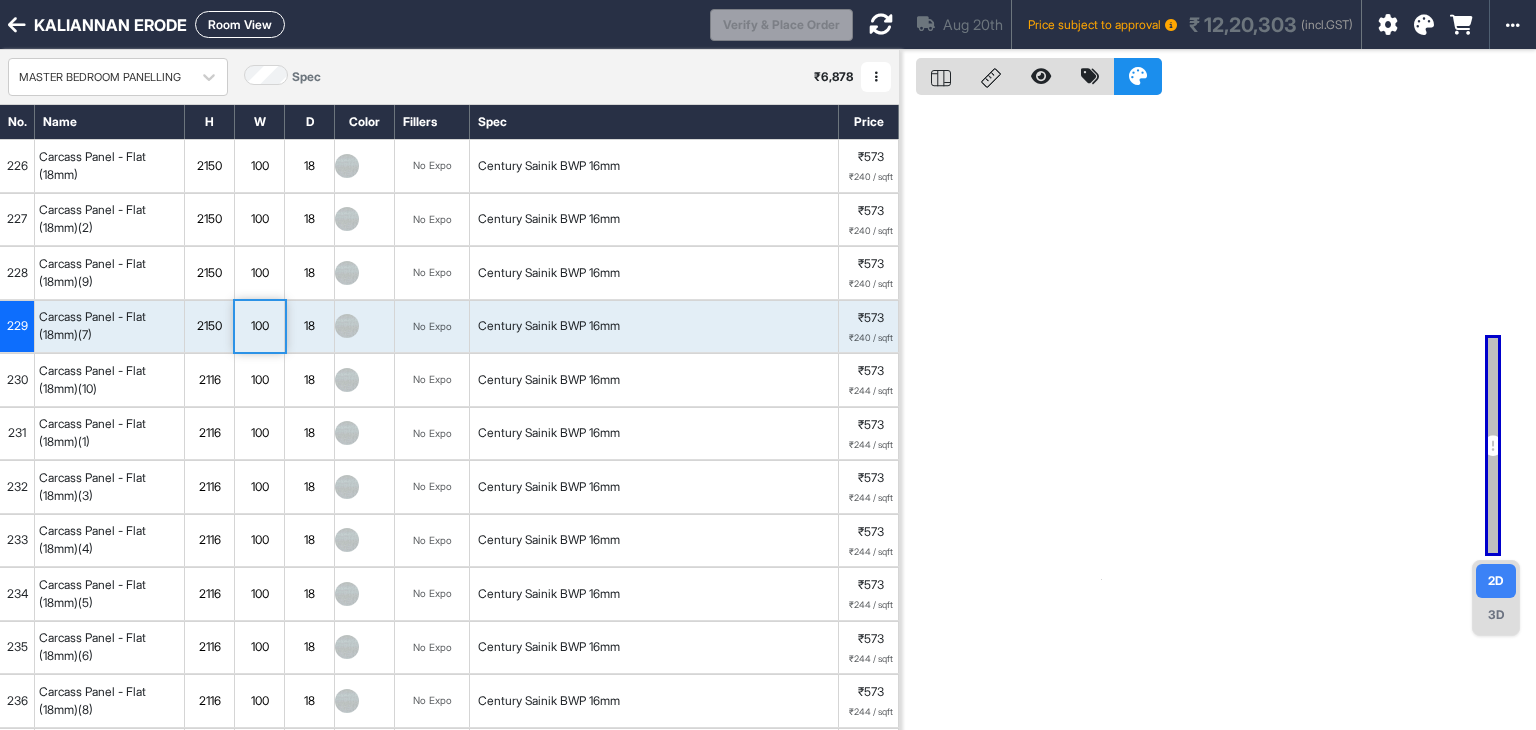 click on "2116" at bounding box center [209, 380] 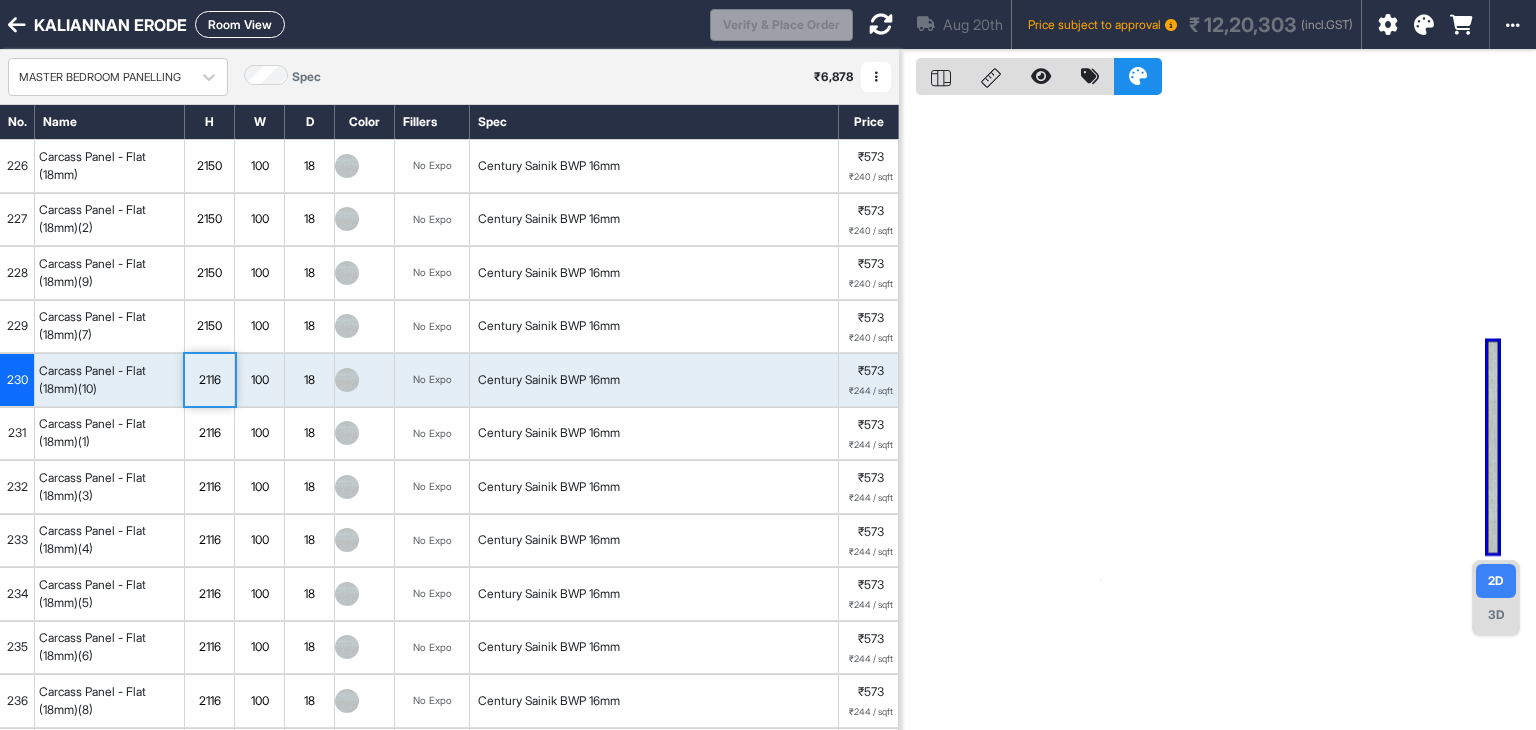 click on "2116" at bounding box center [209, 380] 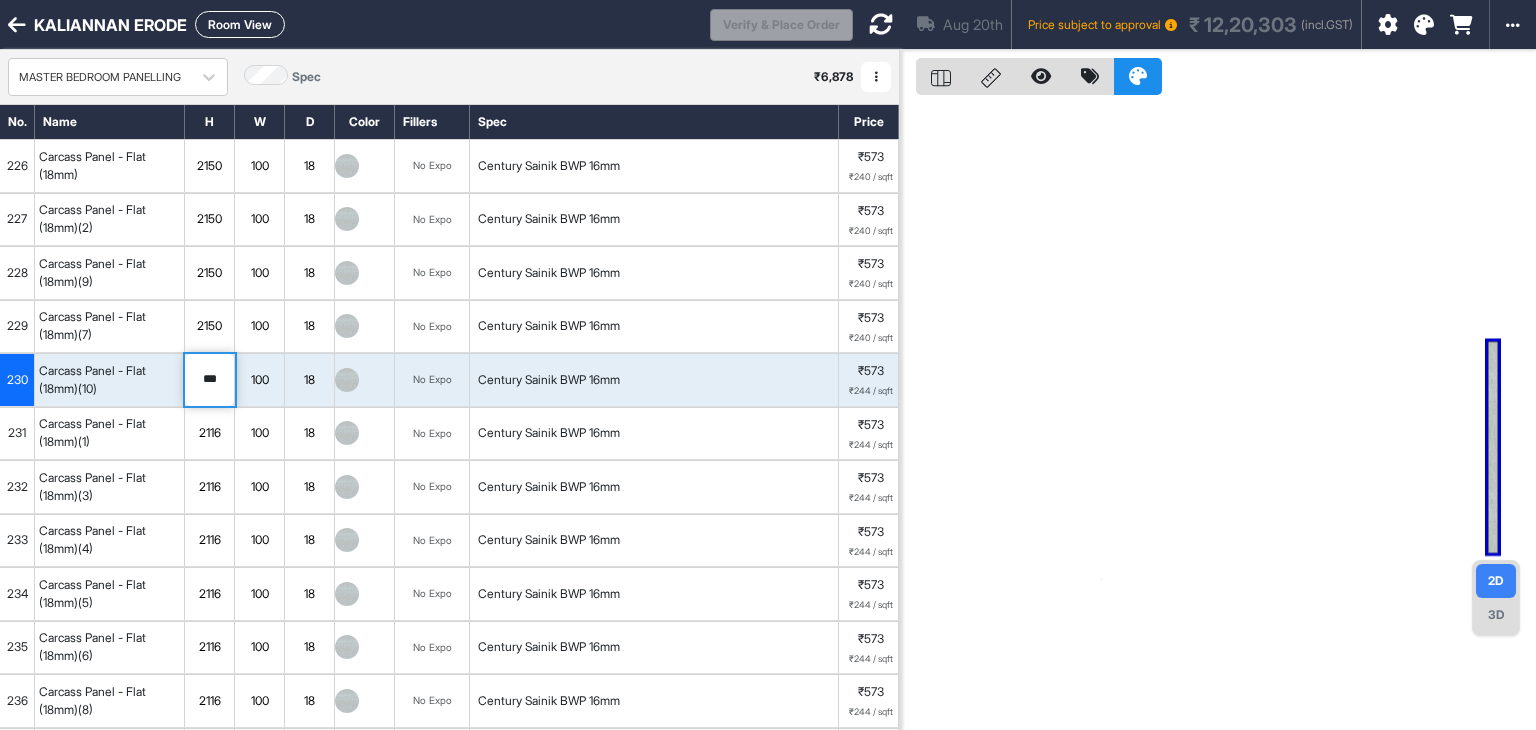 type on "****" 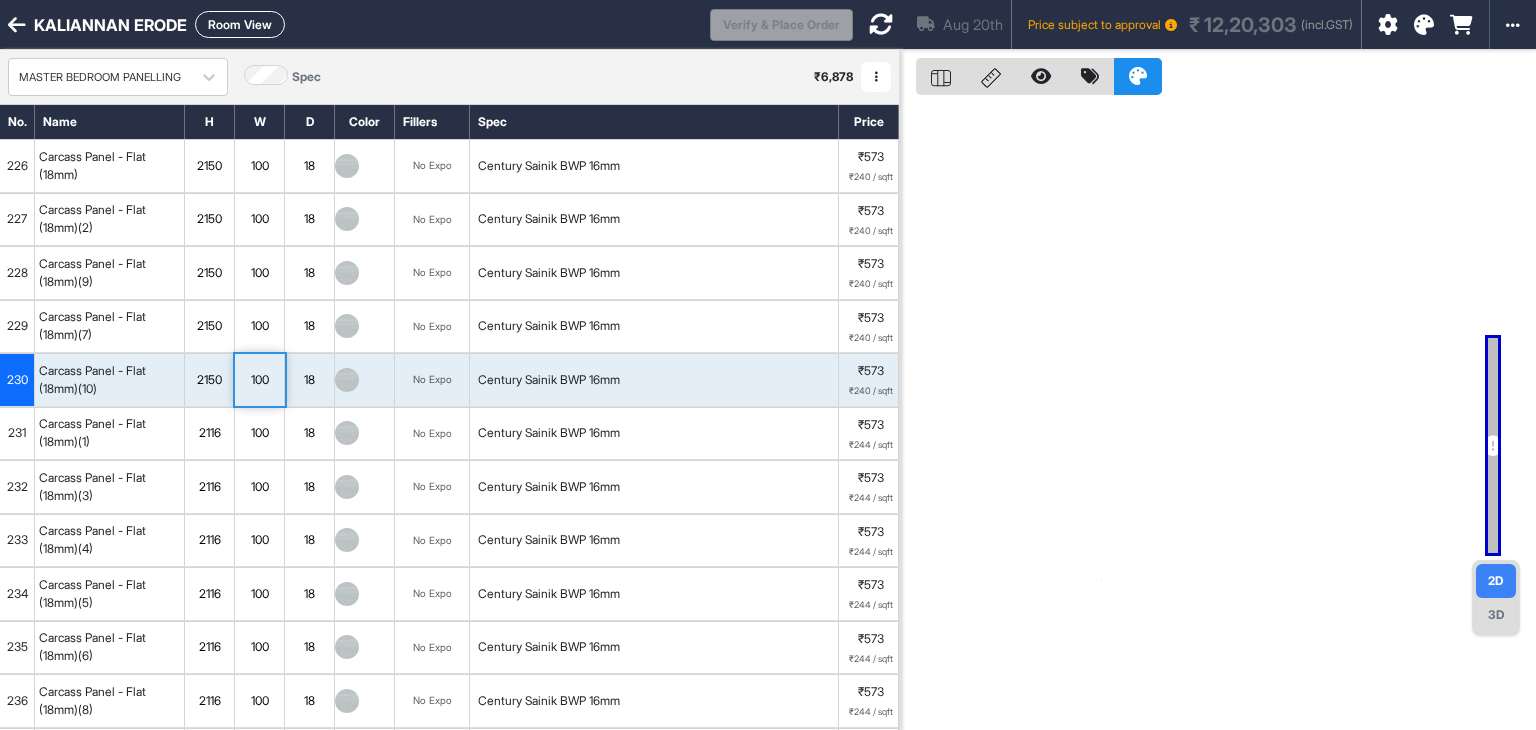 click on "2116" at bounding box center [210, 434] 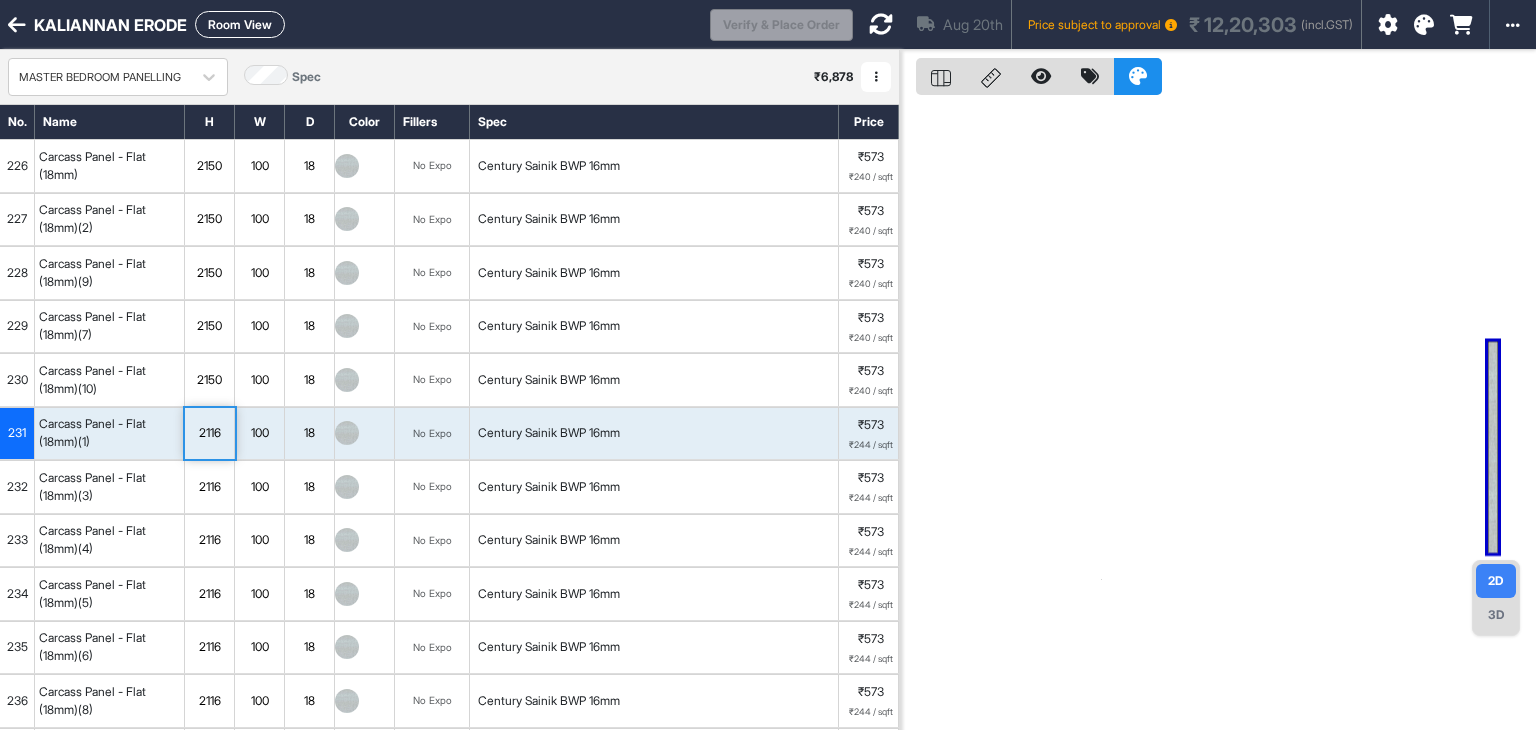 click on "2116" at bounding box center [210, 434] 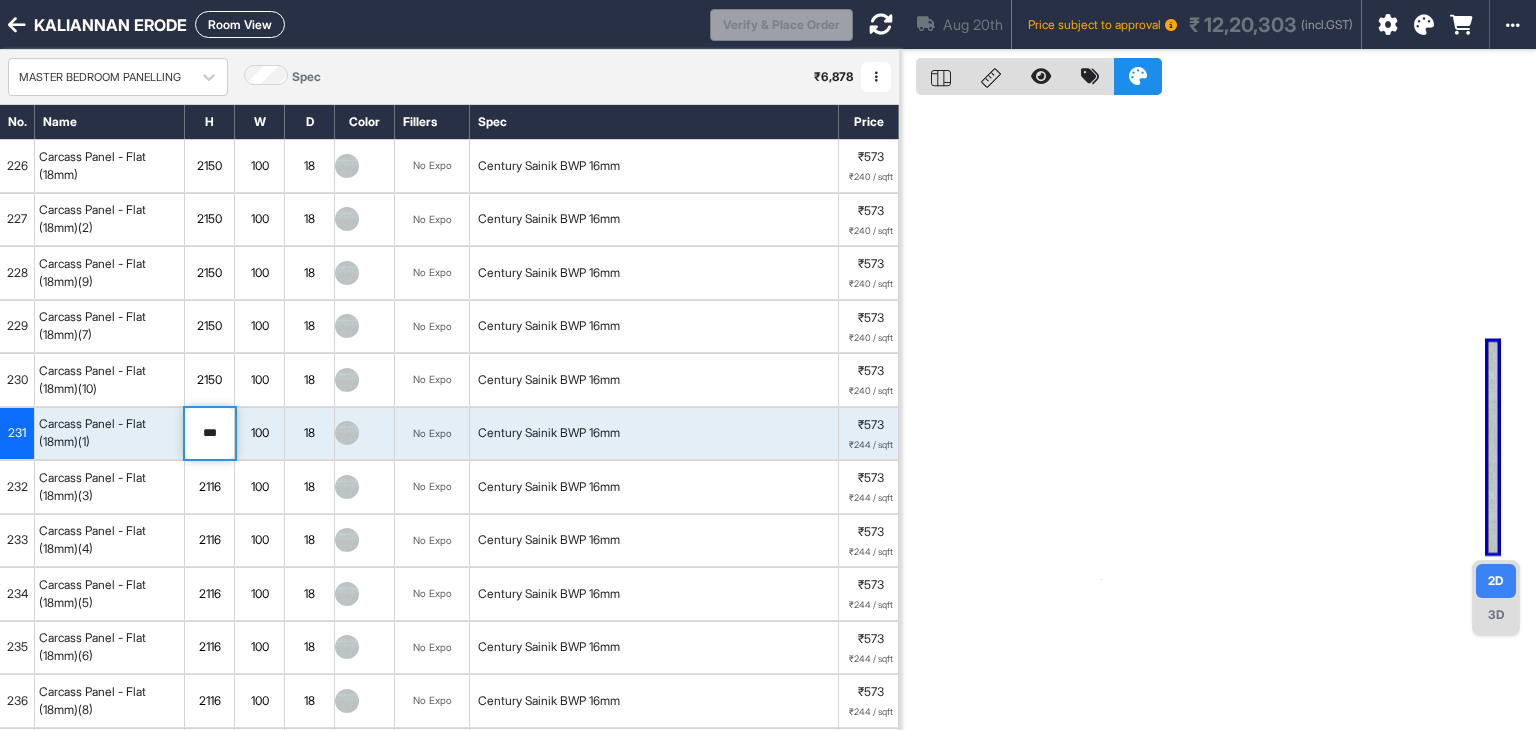 type on "****" 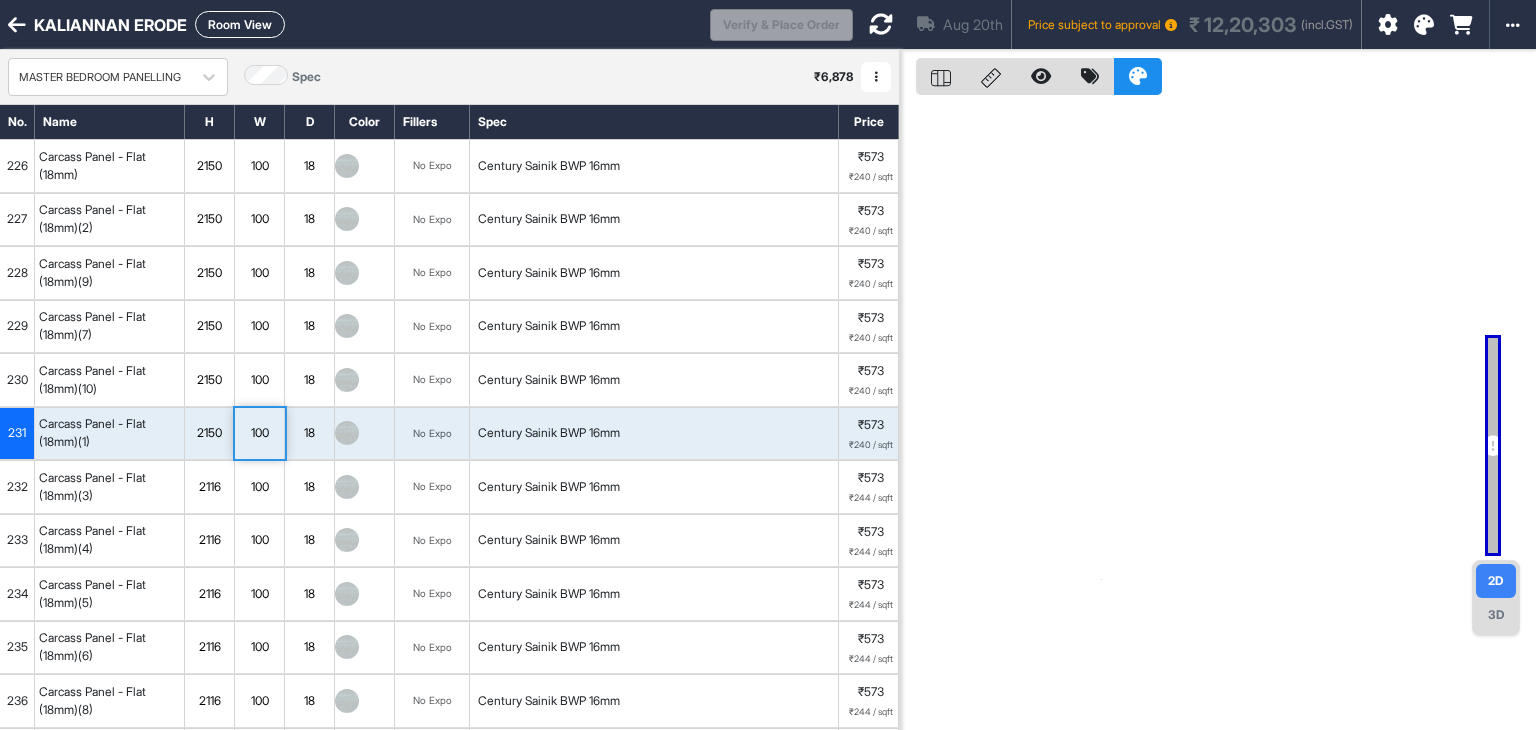 click on "2116" at bounding box center [209, 487] 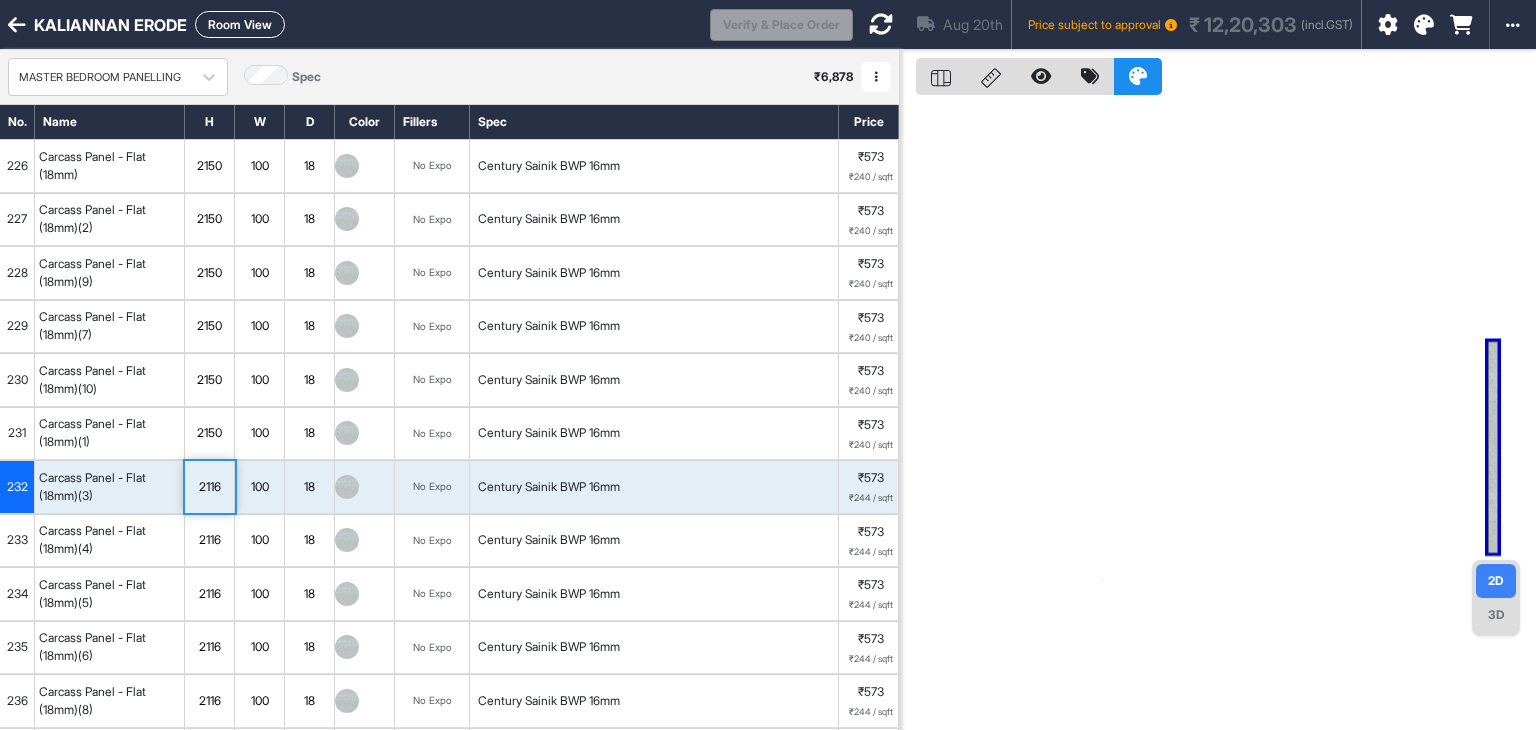 click on "2116" at bounding box center (209, 487) 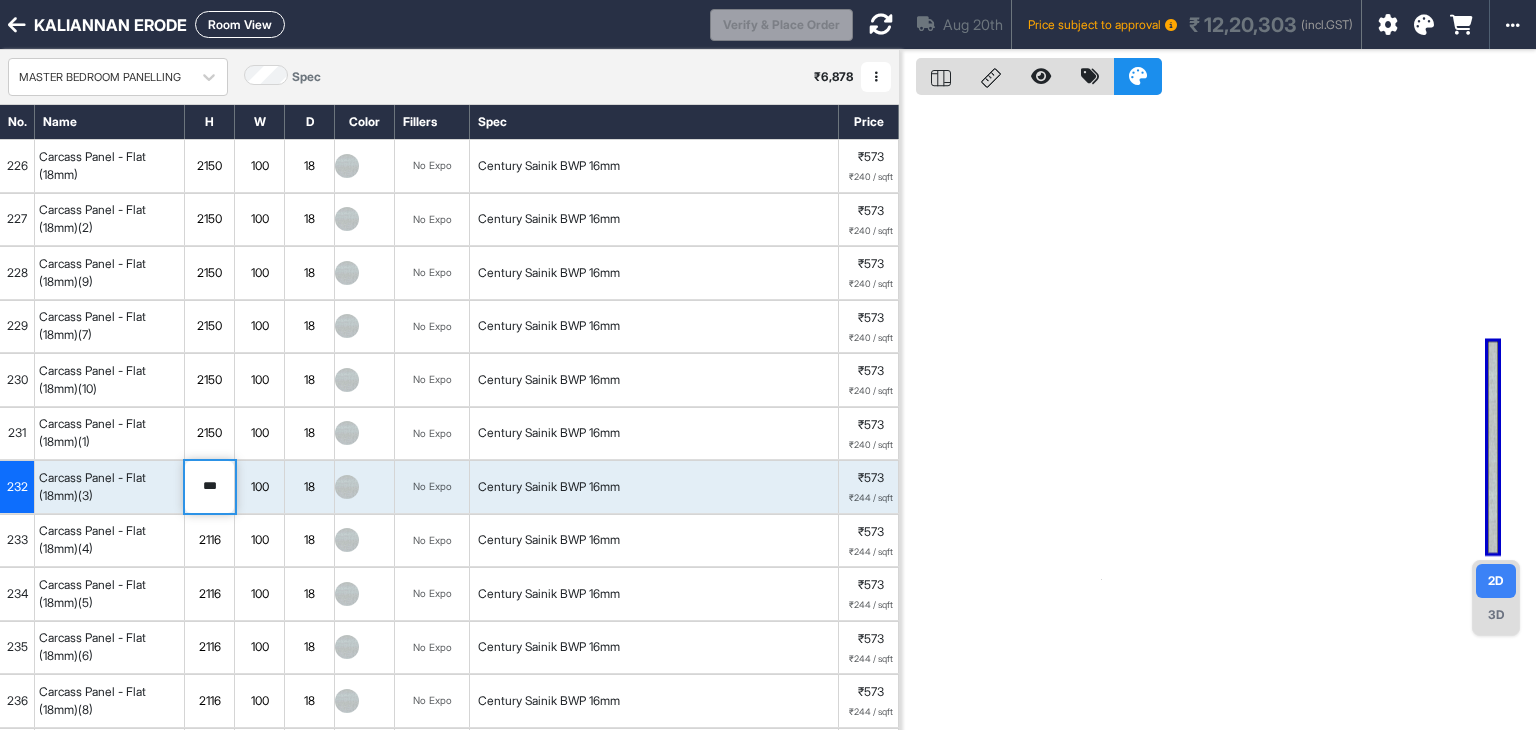 type on "****" 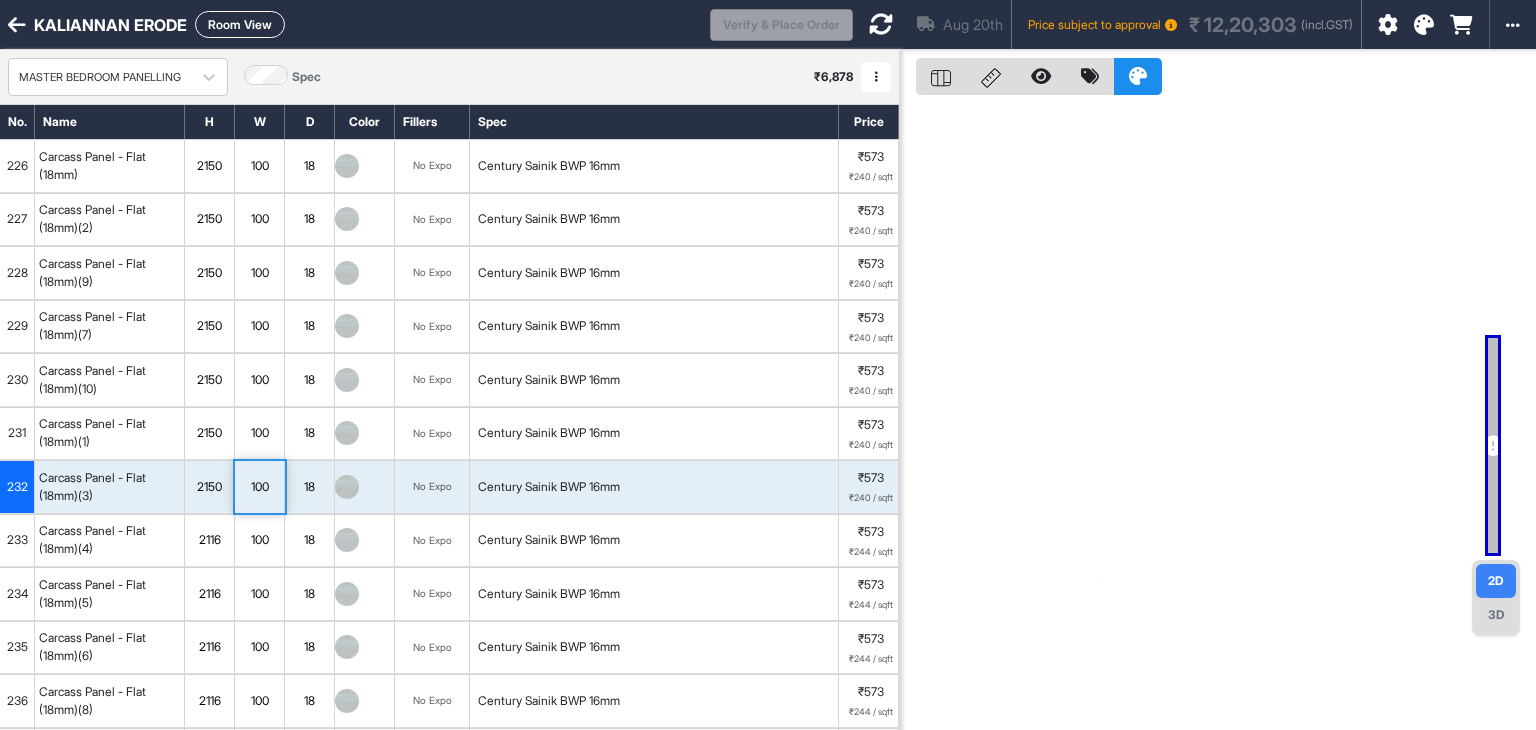 scroll, scrollTop: 174, scrollLeft: 0, axis: vertical 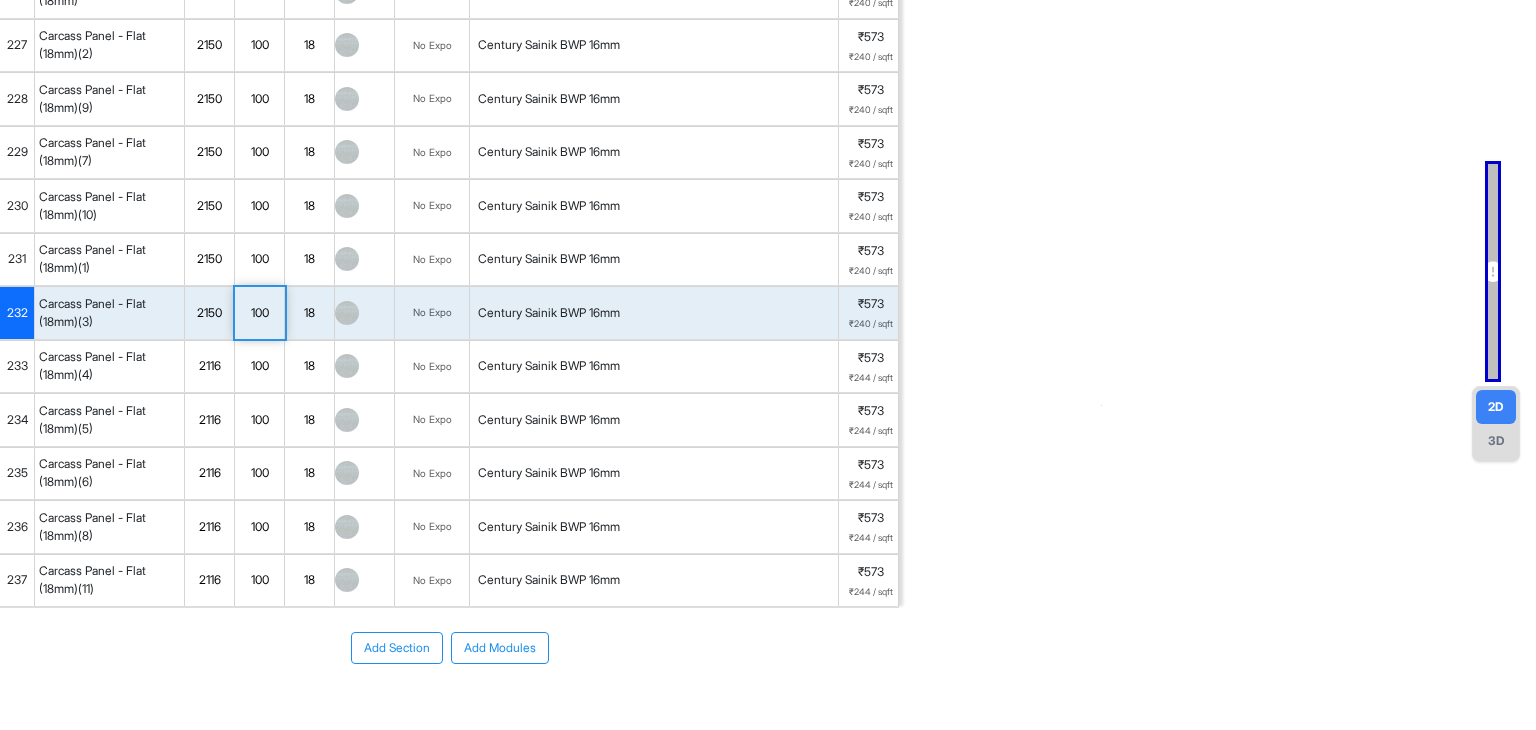 click on "2116" at bounding box center [209, 366] 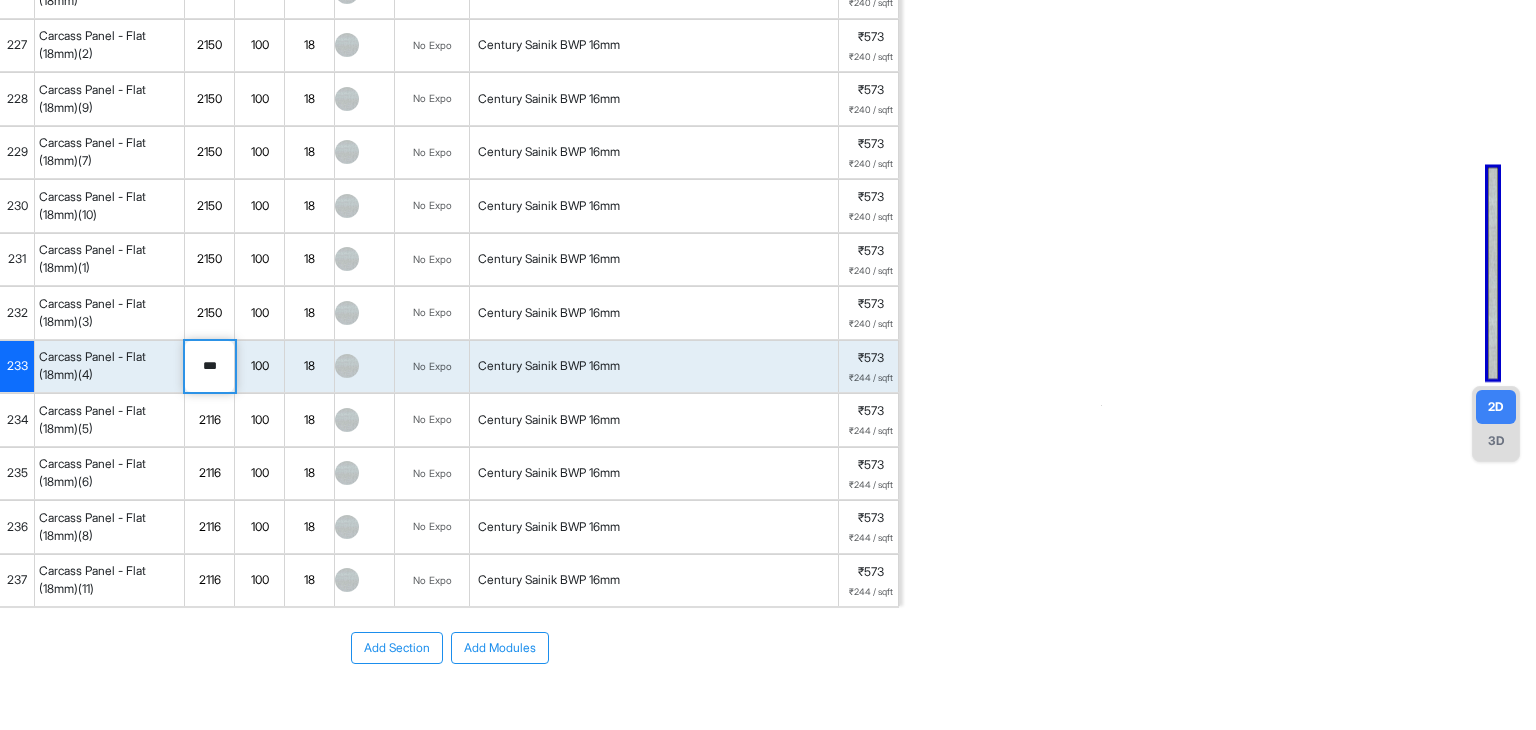 type on "****" 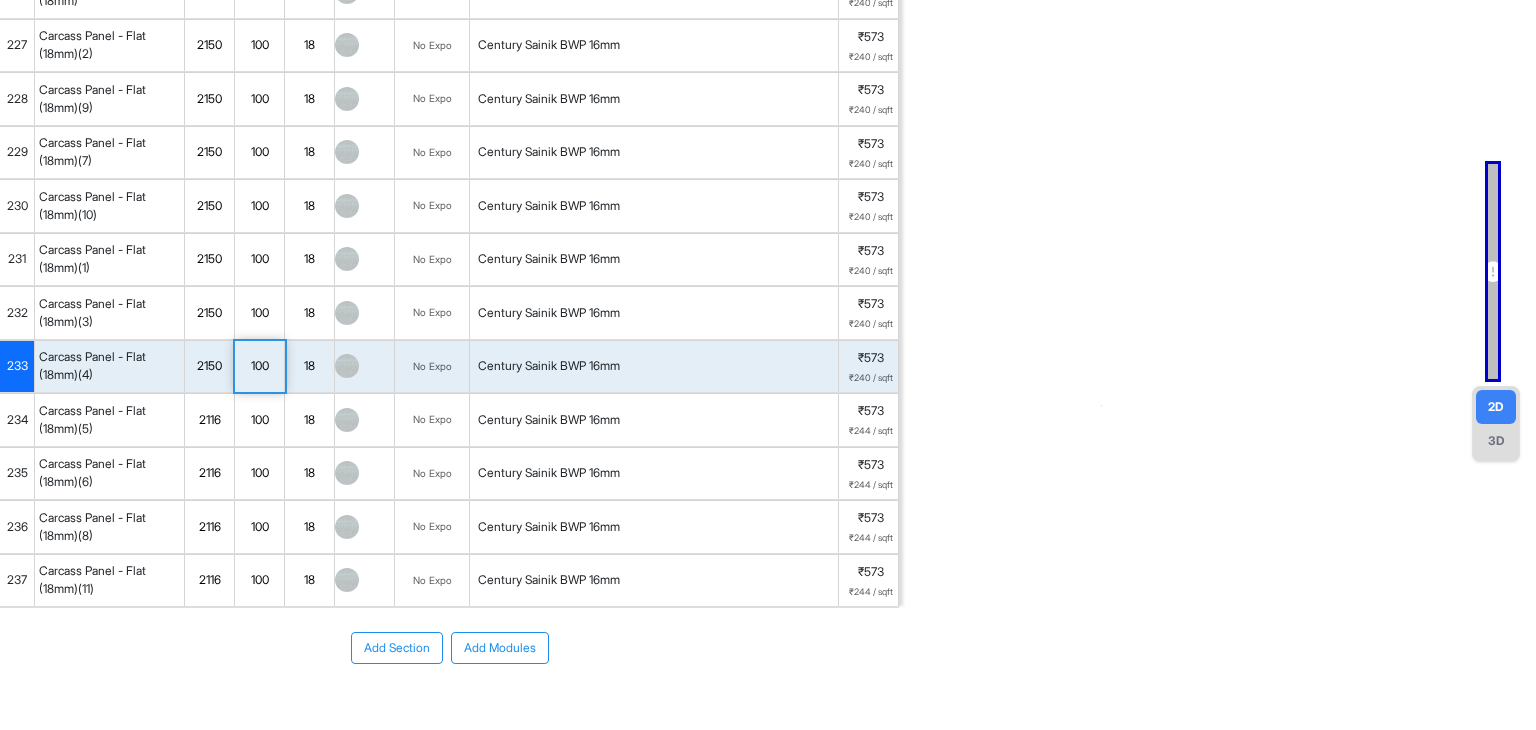 click on "2116" at bounding box center [210, 420] 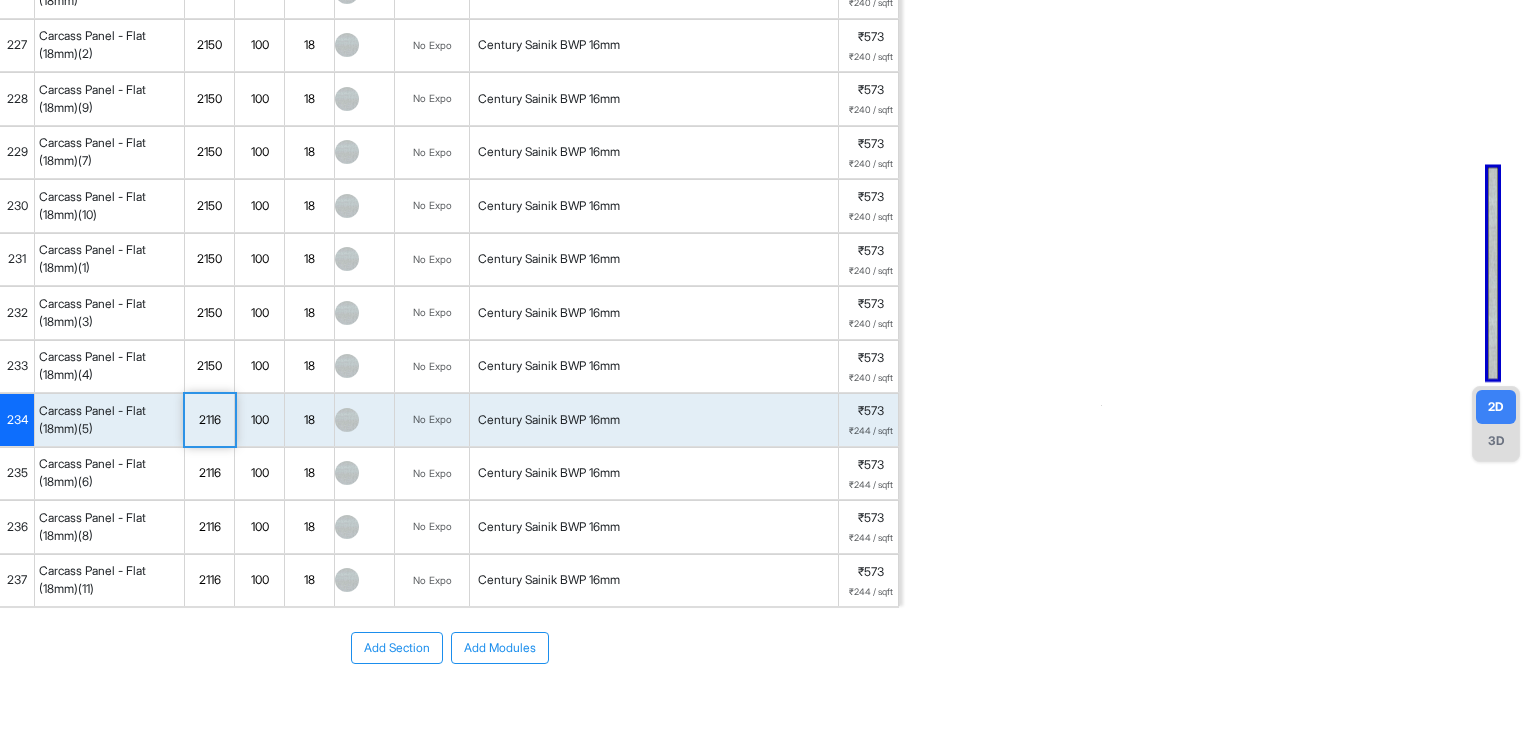 click on "2116" at bounding box center [210, 420] 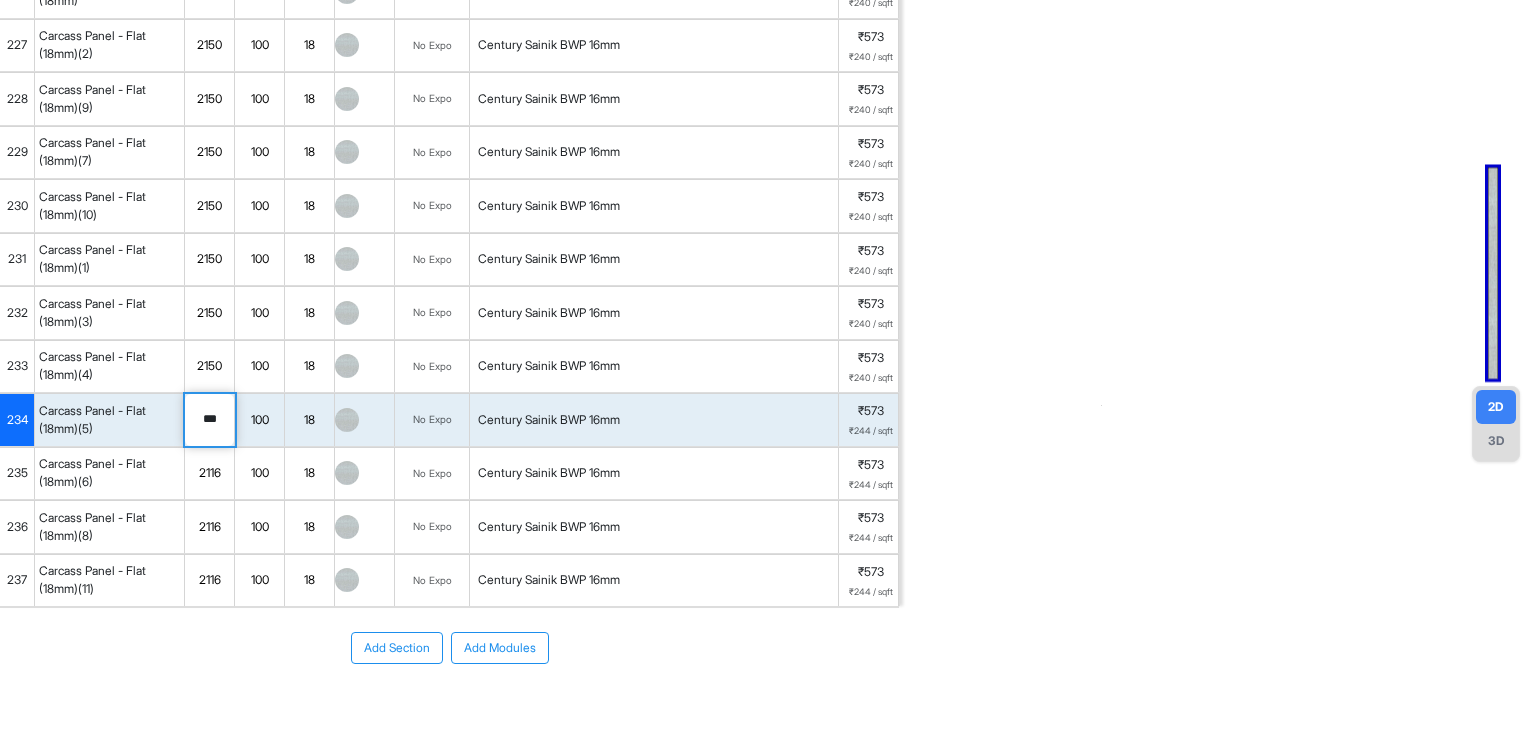 type on "****" 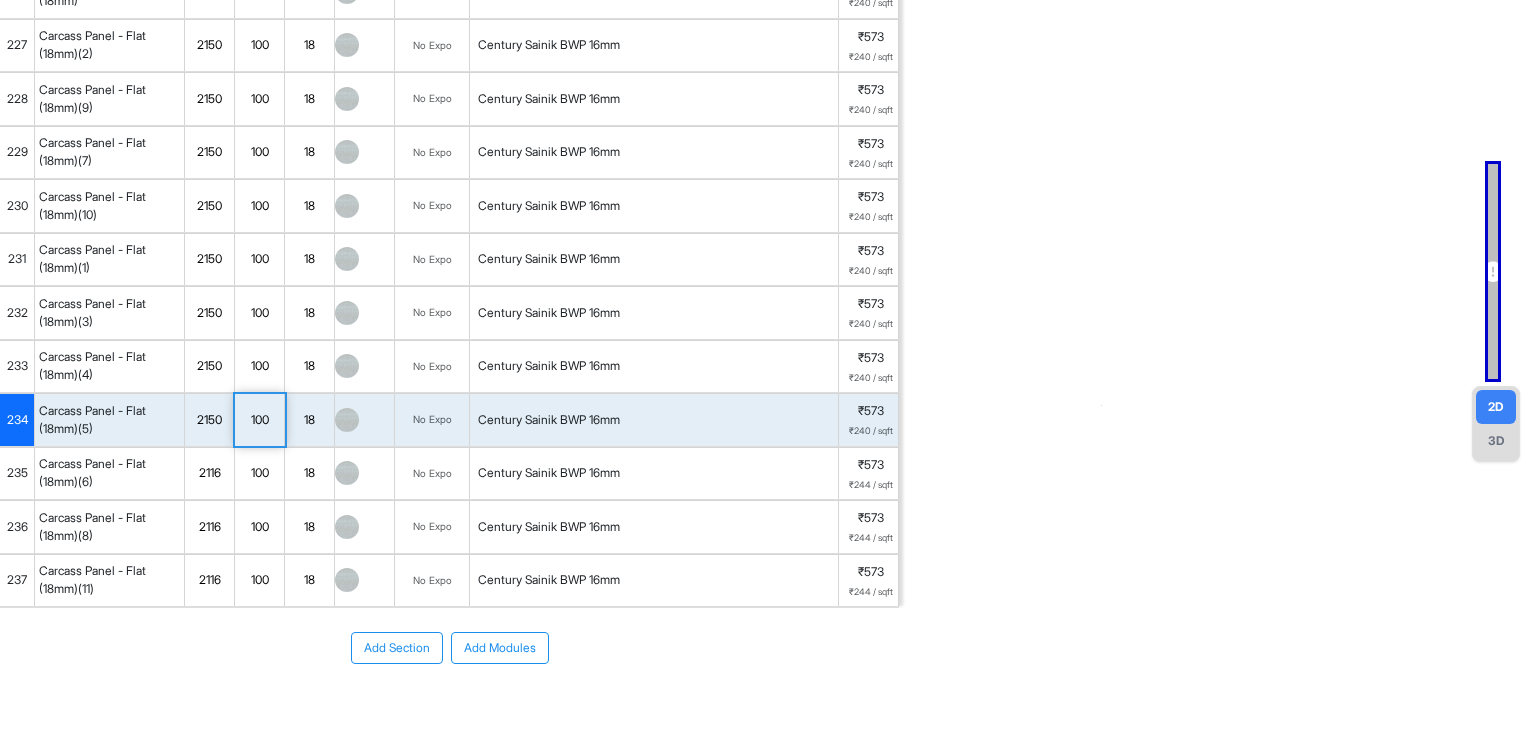 click on "2116" at bounding box center [209, 473] 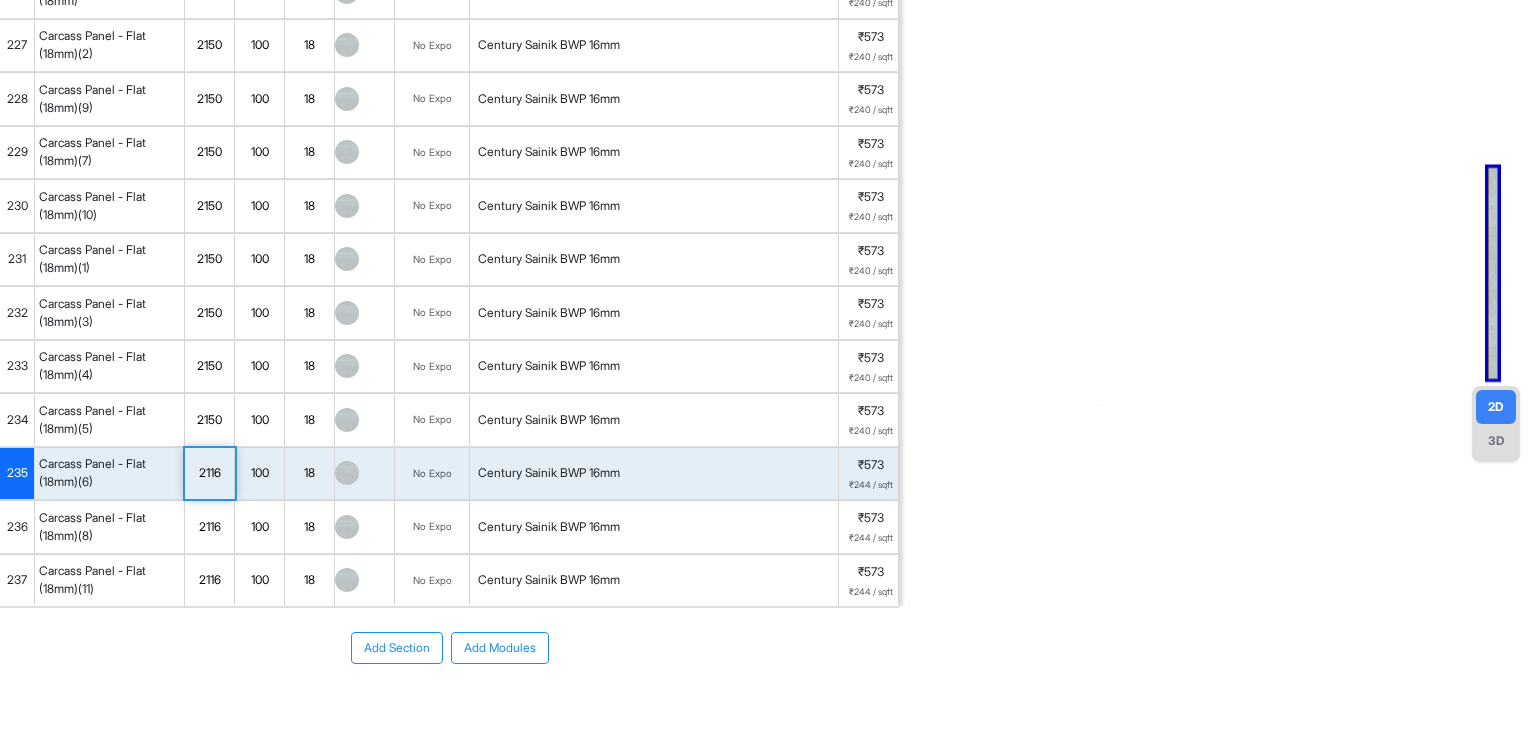 click on "2116" at bounding box center (209, 473) 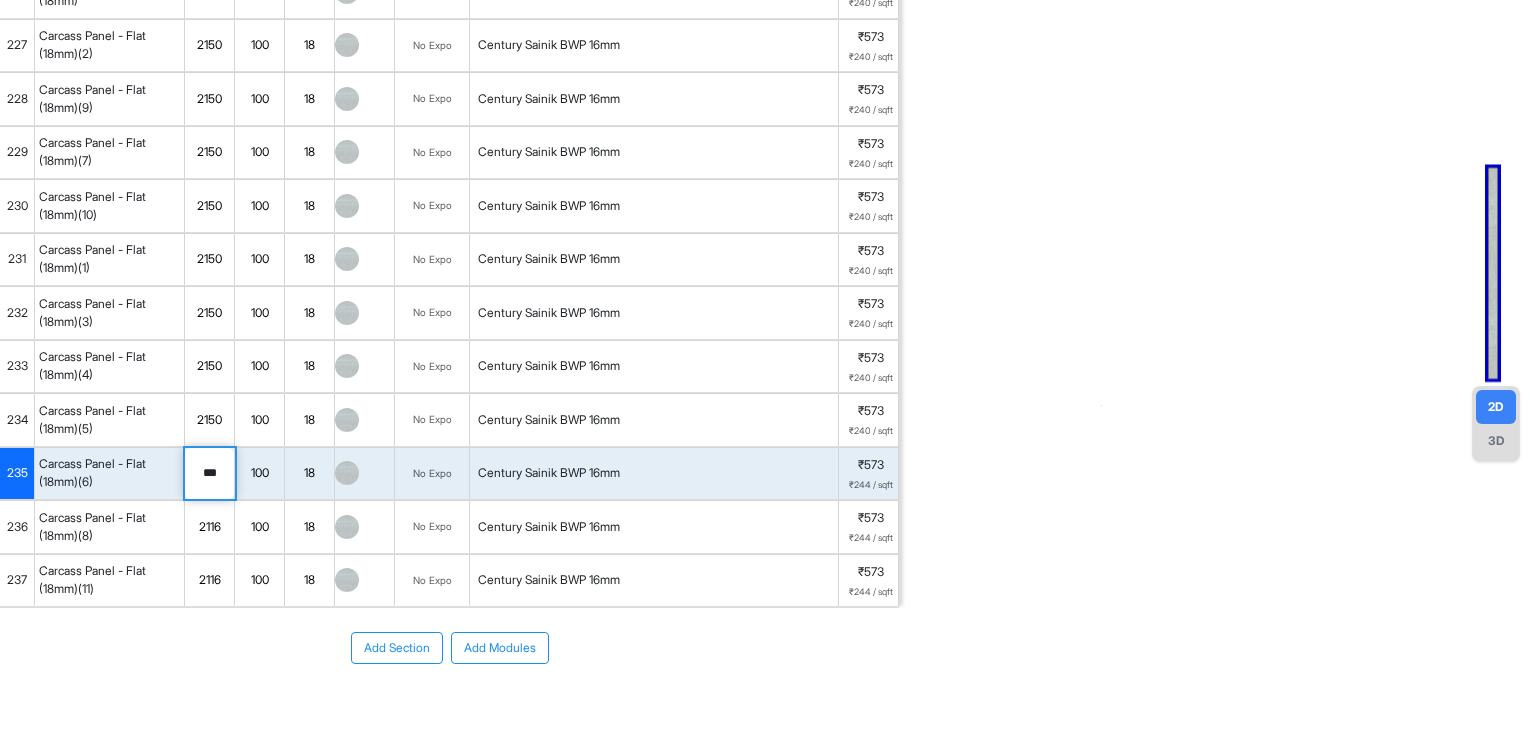 type on "****" 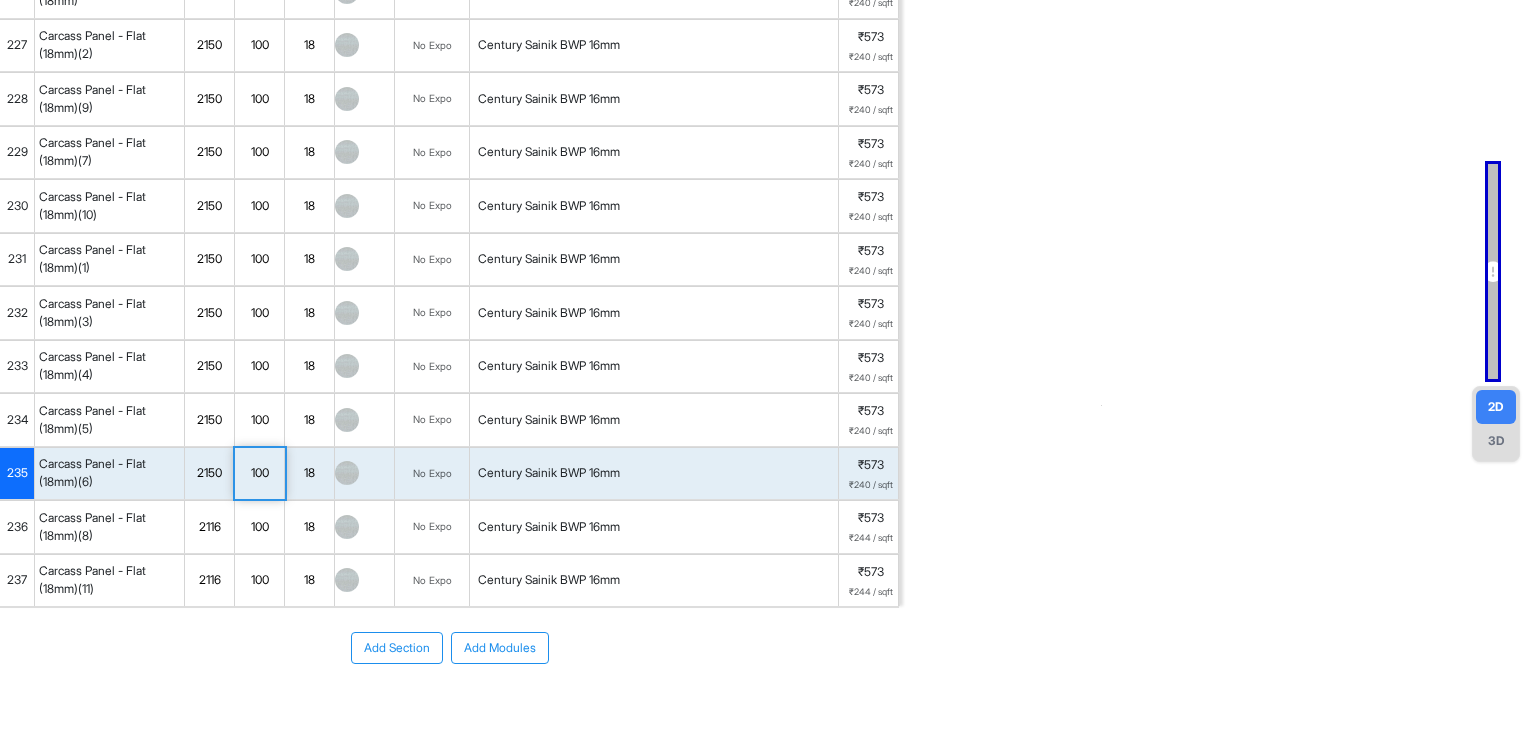 click on "2116" at bounding box center (209, 527) 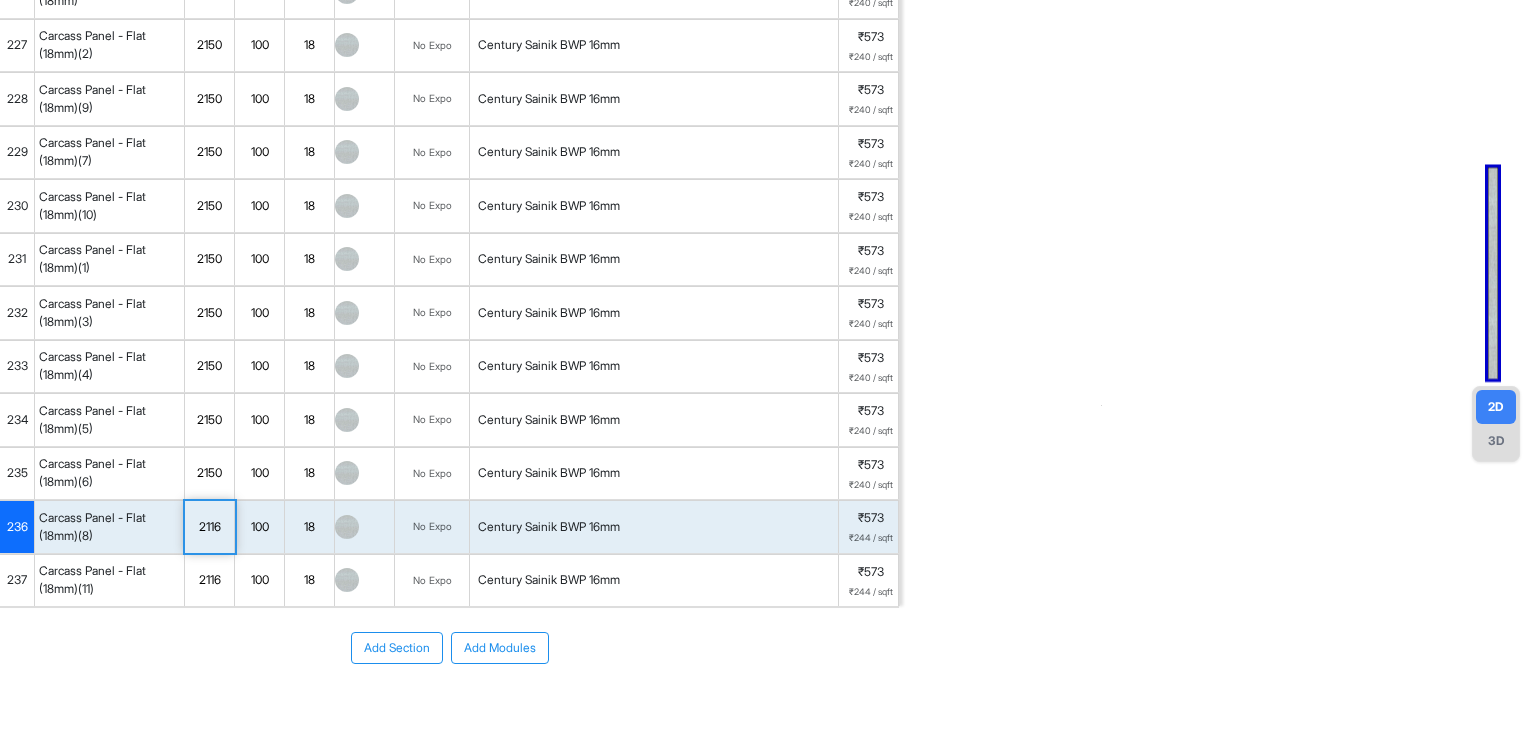 click on "2116" at bounding box center (209, 527) 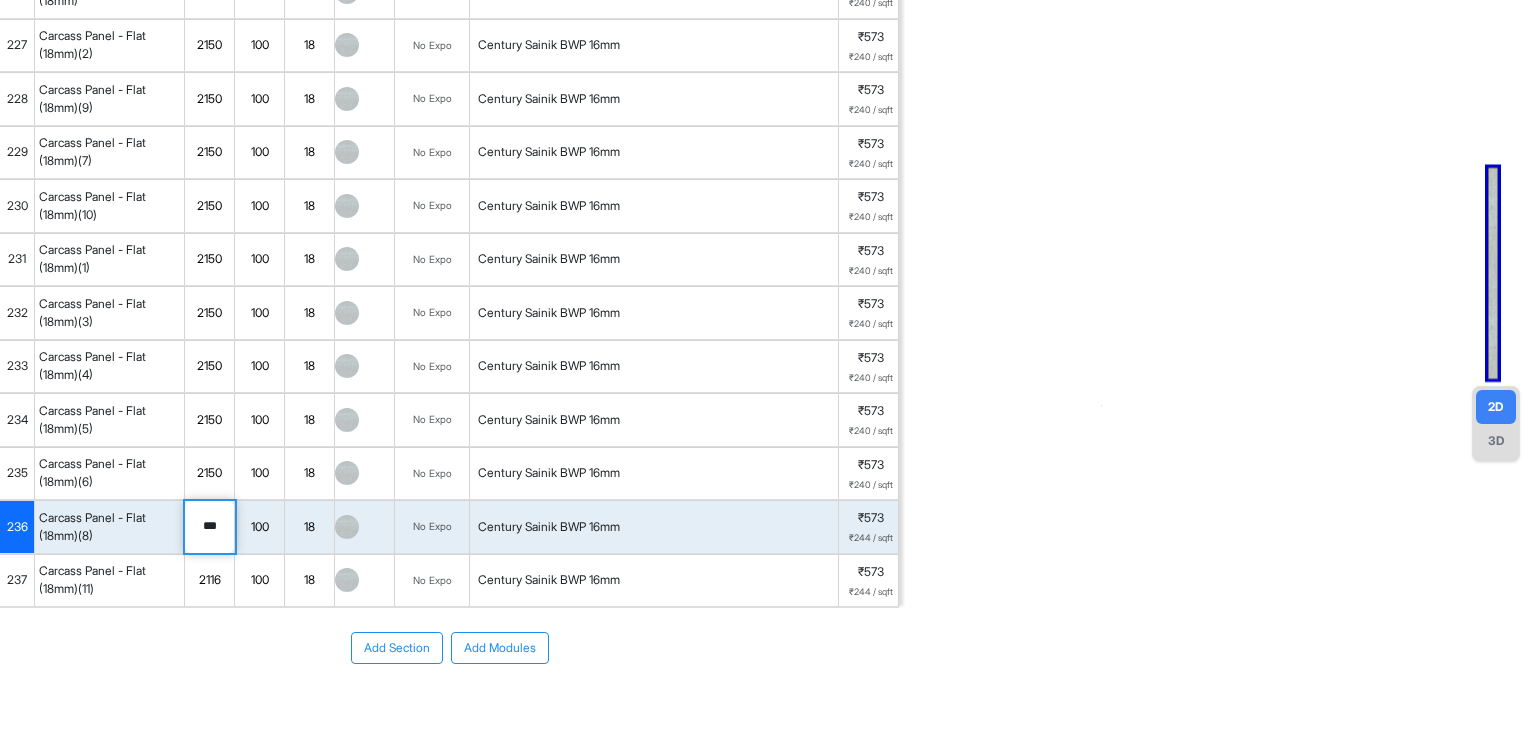 type on "****" 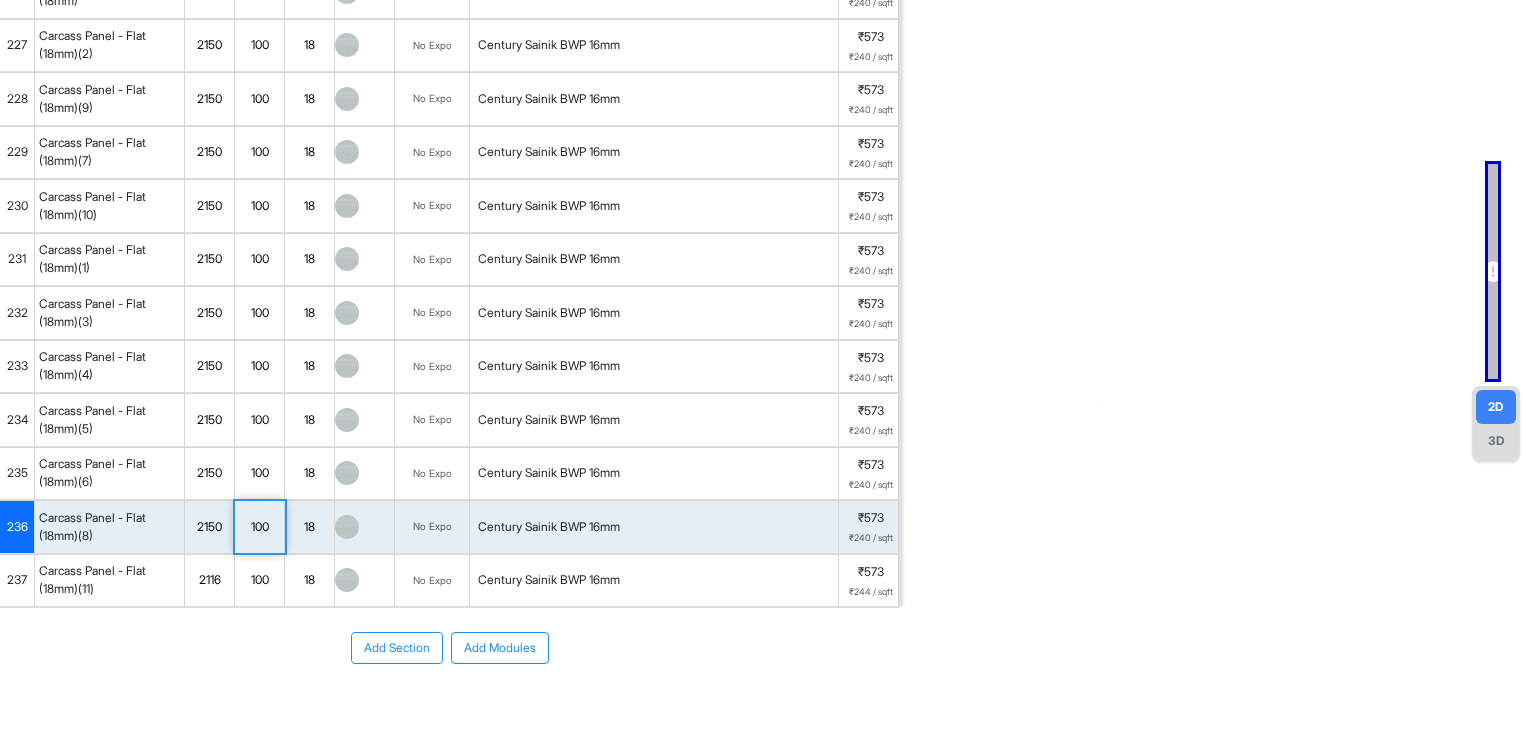 click on "2116" at bounding box center (209, 580) 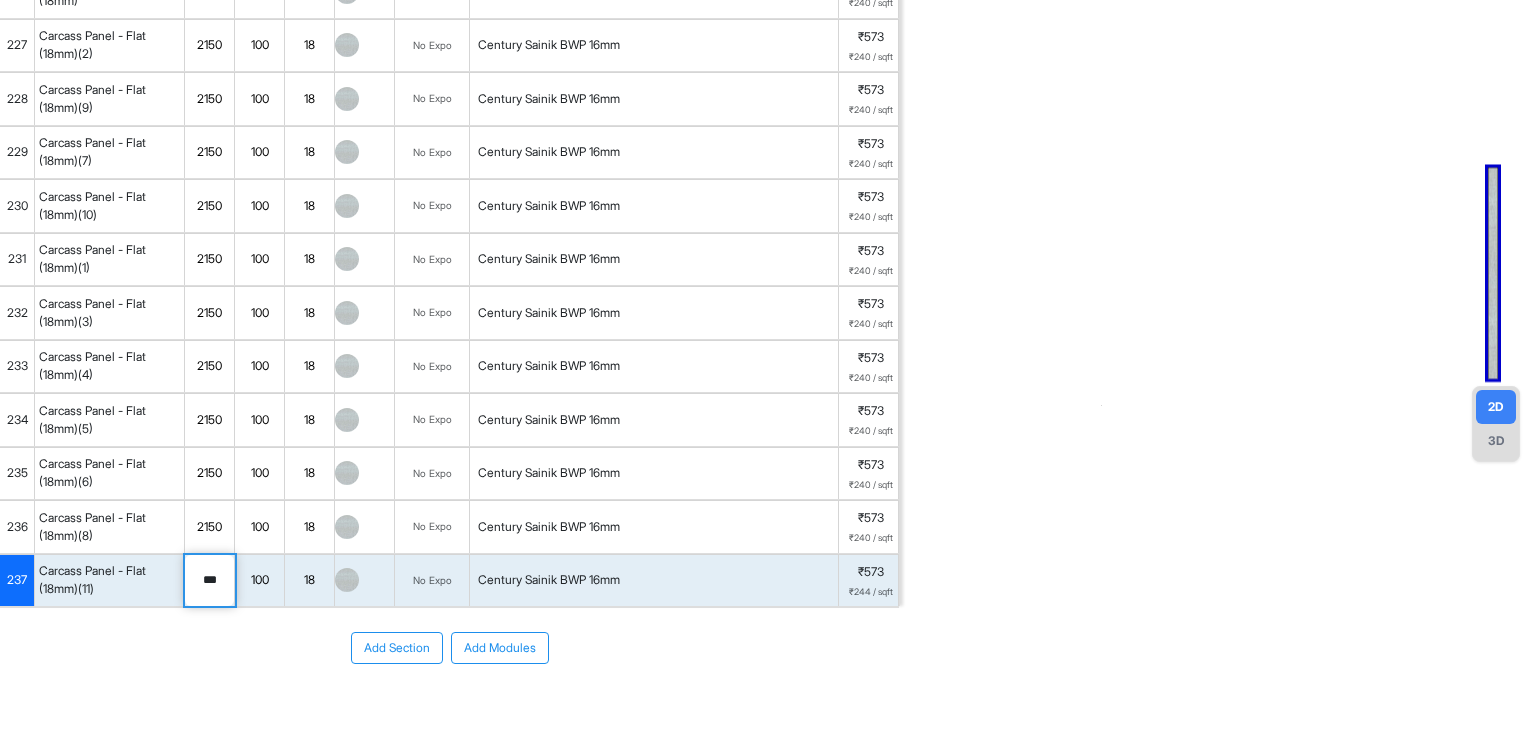 type on "****" 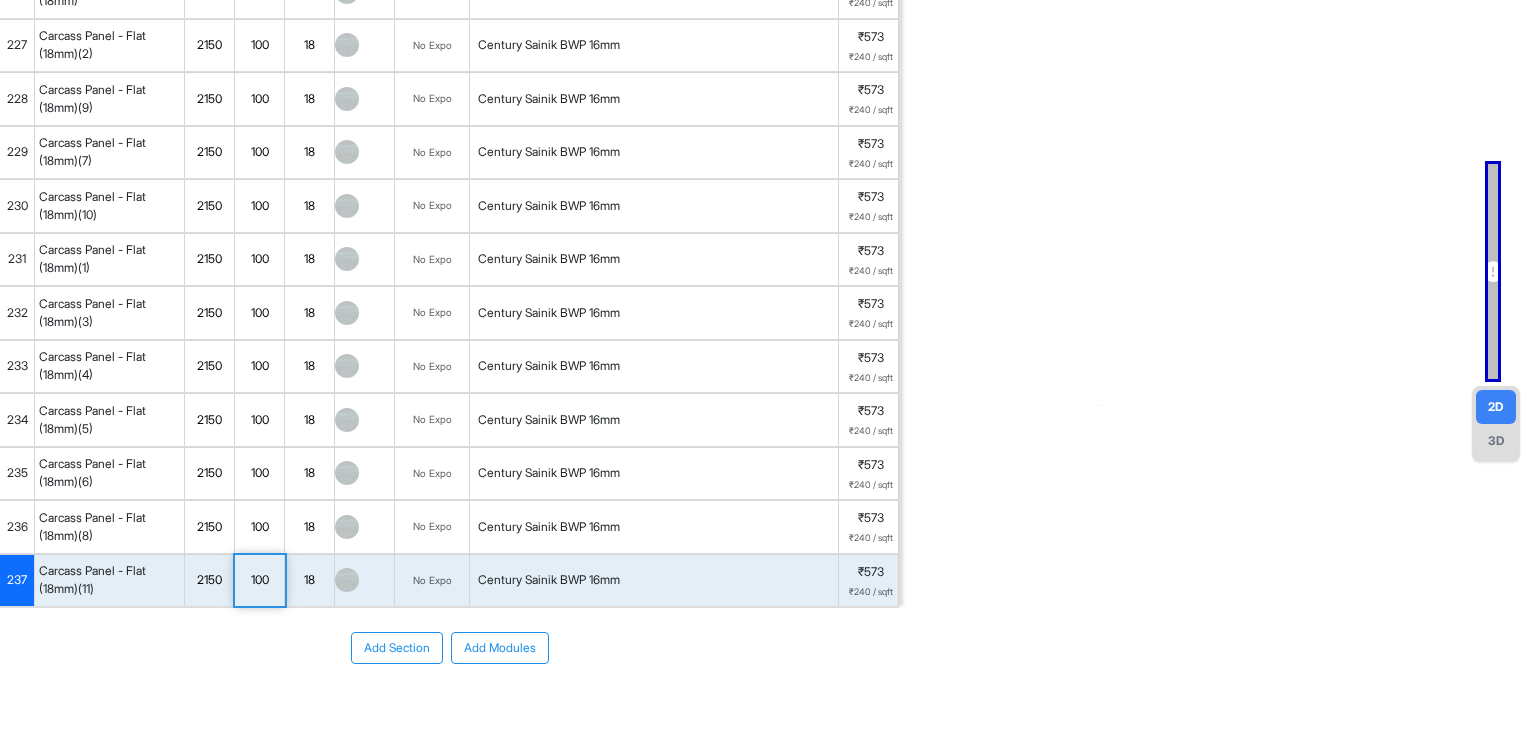 scroll, scrollTop: 0, scrollLeft: 0, axis: both 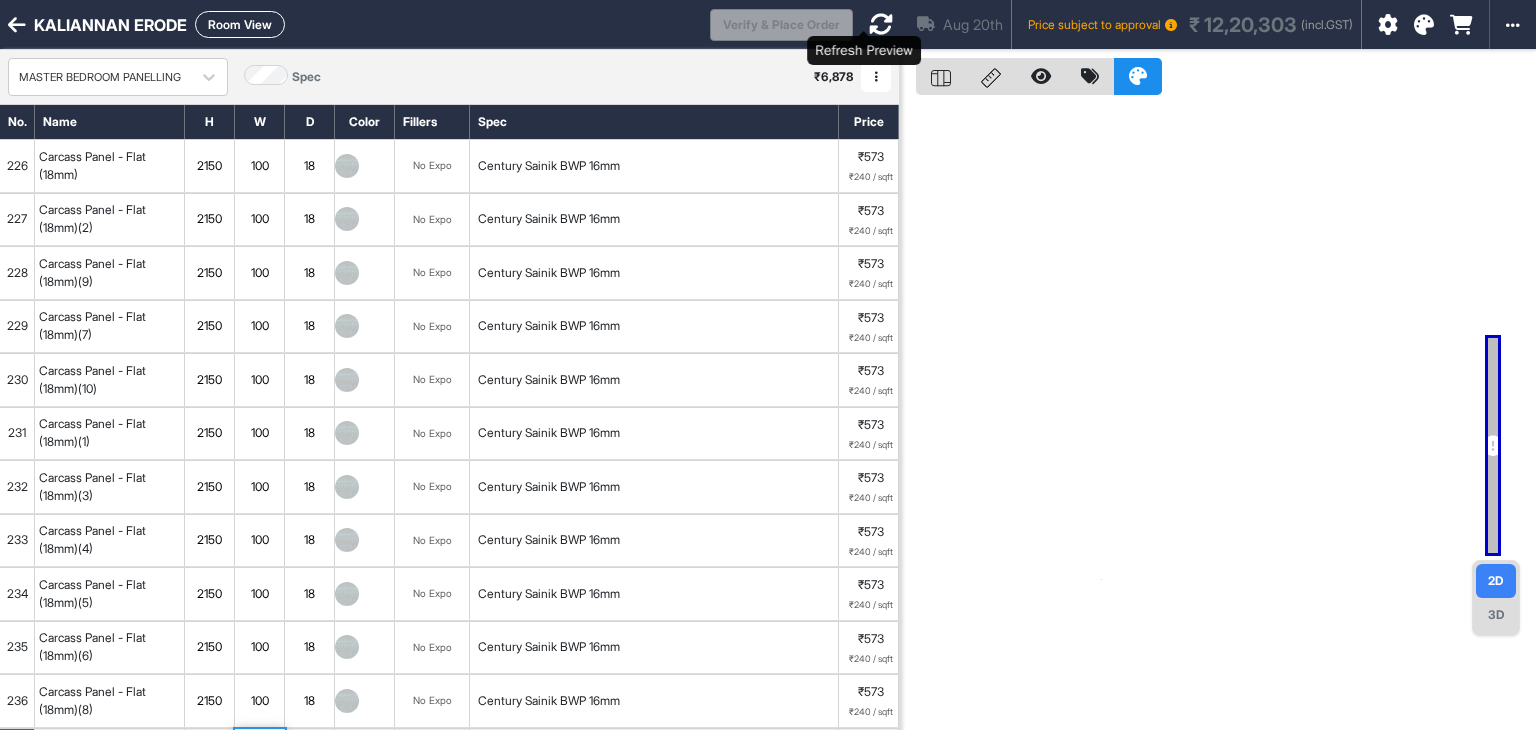 click at bounding box center (881, 24) 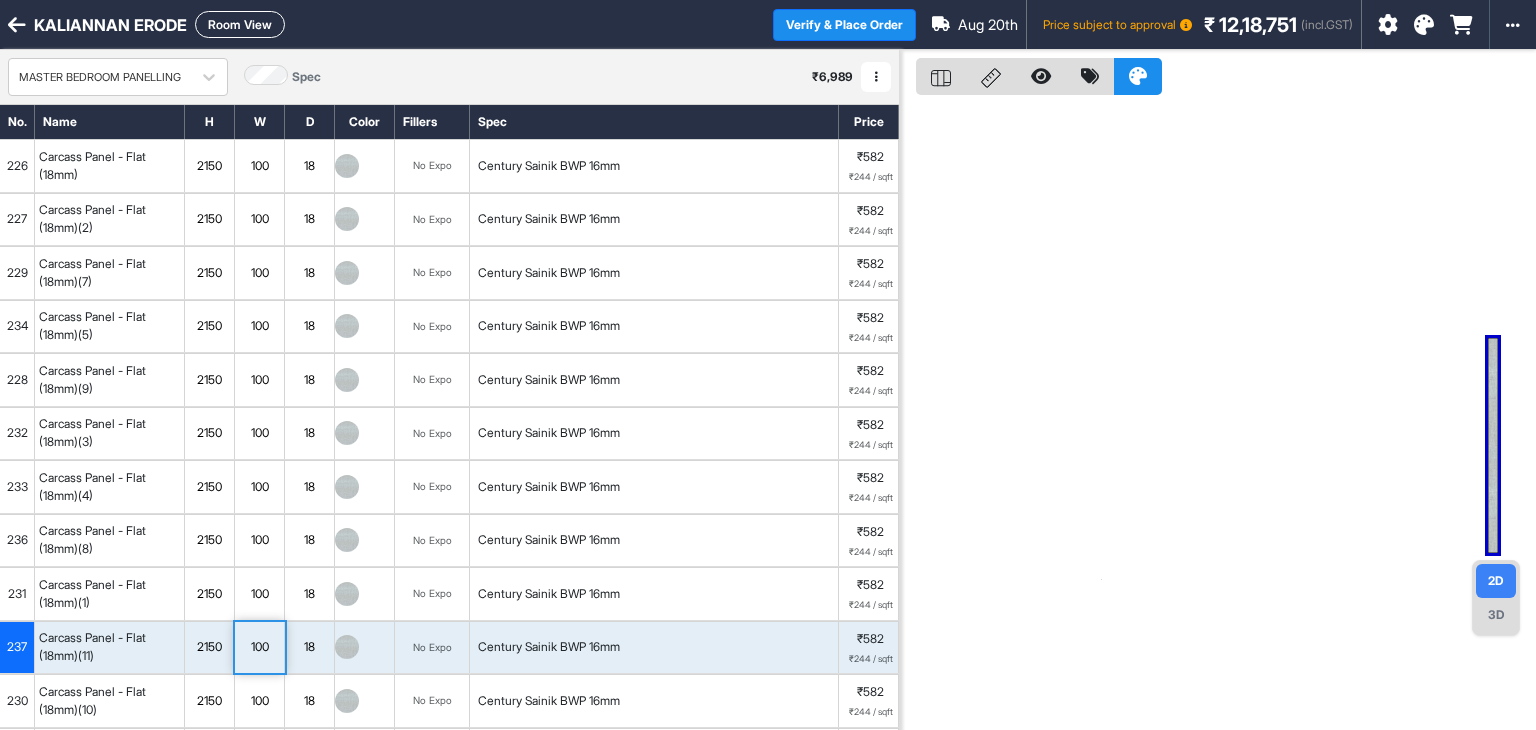 click at bounding box center [876, 77] 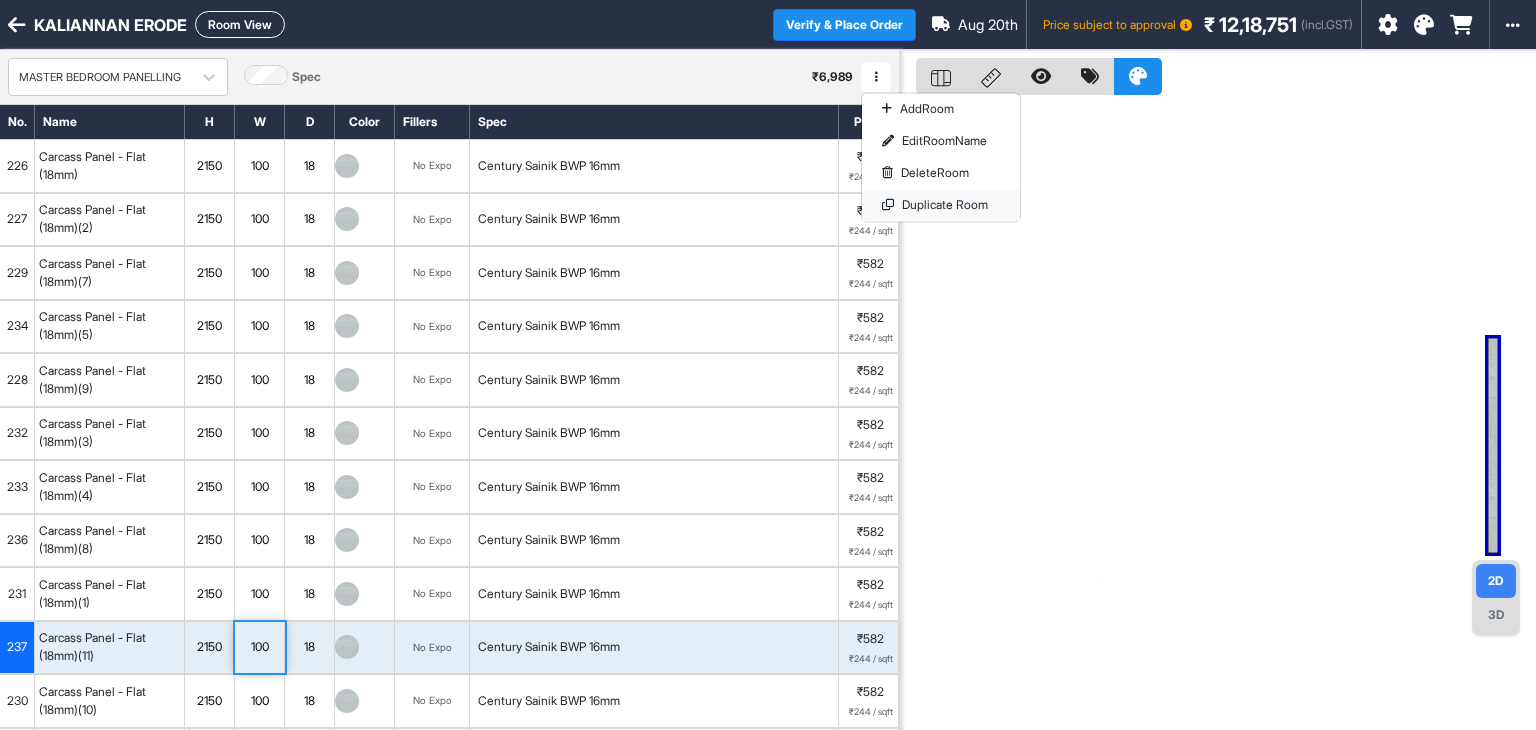 click on "Duplicate Room" at bounding box center (941, 205) 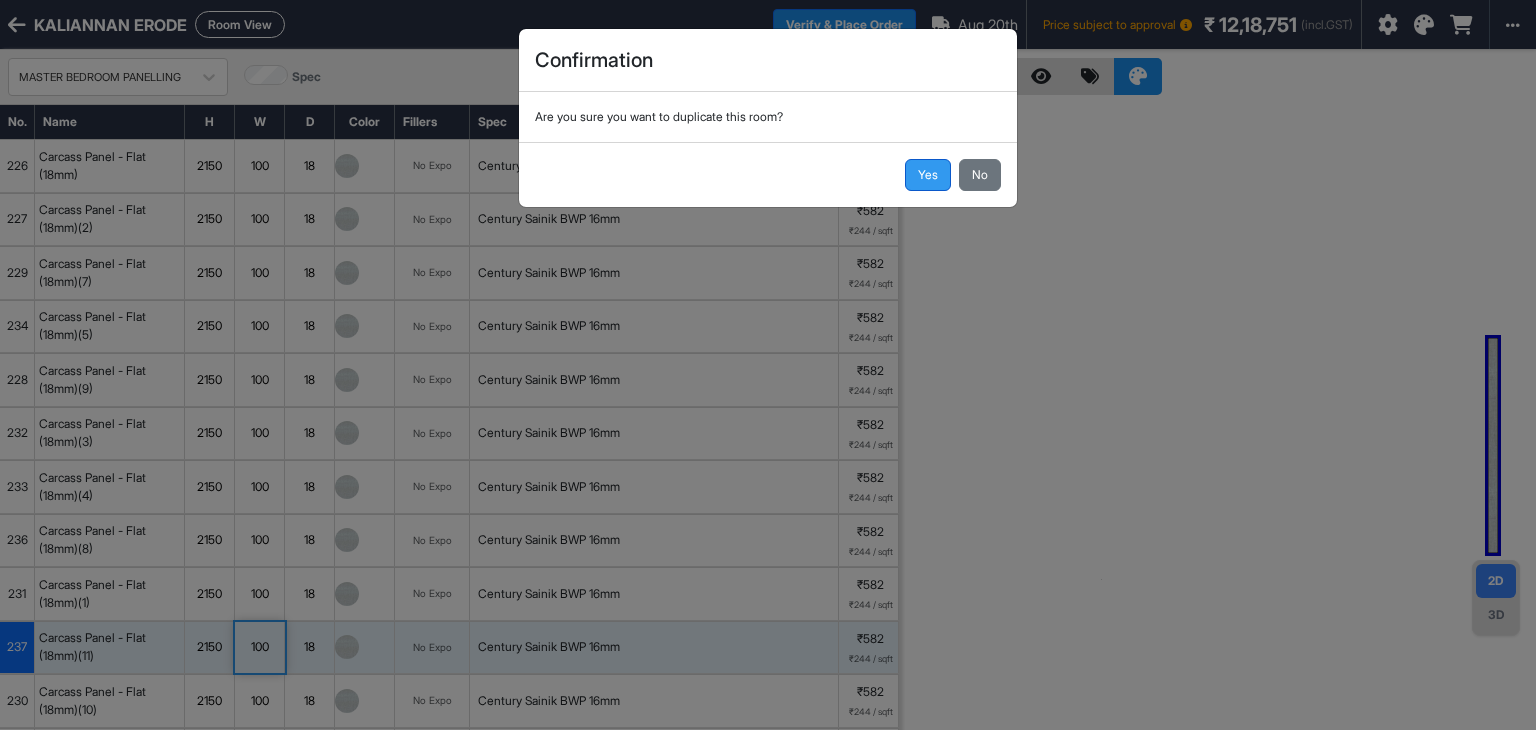 click on "Yes" at bounding box center [928, 175] 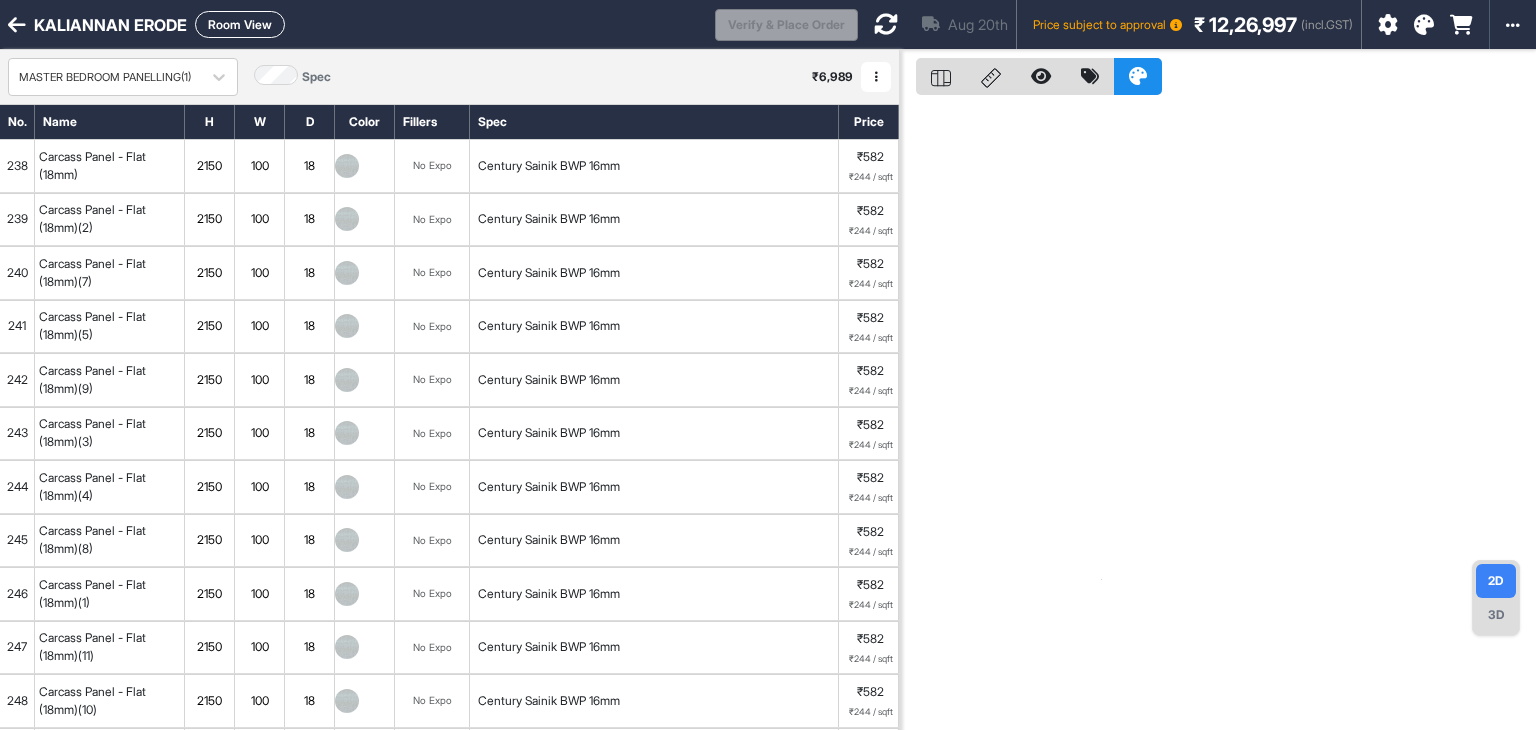 click at bounding box center [876, 77] 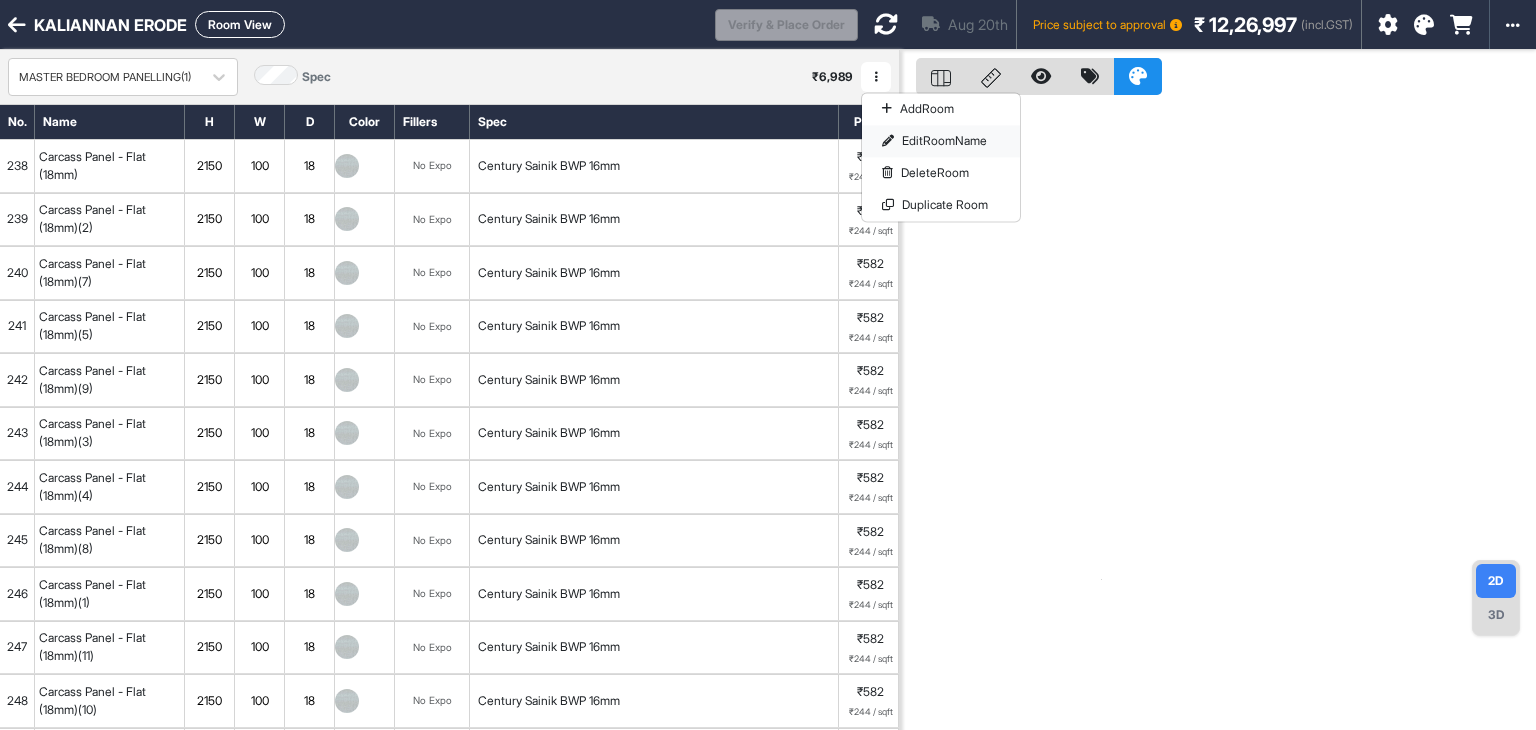 click on "Edit  Room  Name" at bounding box center [941, 141] 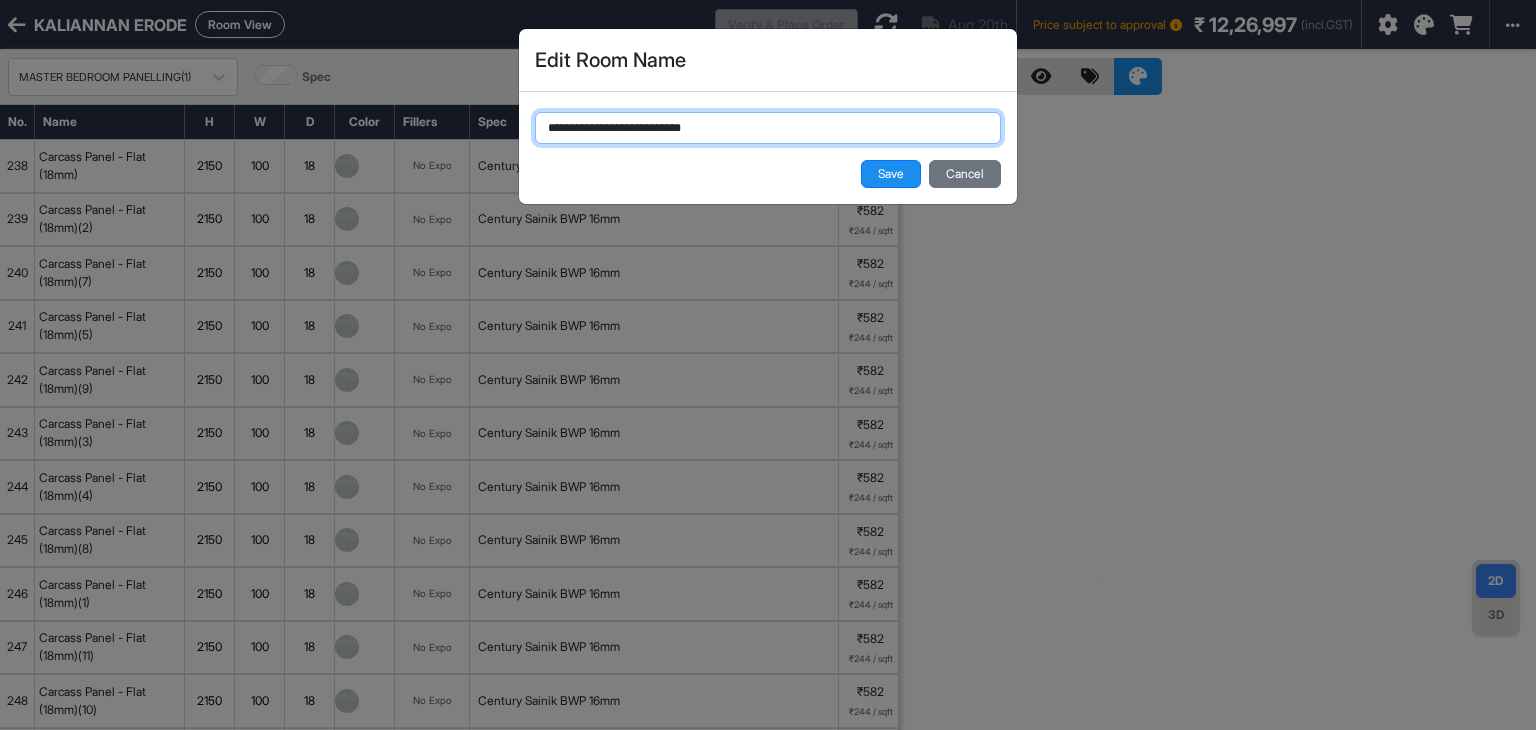 drag, startPoint x: 780, startPoint y: 134, endPoint x: 333, endPoint y: 176, distance: 448.9688 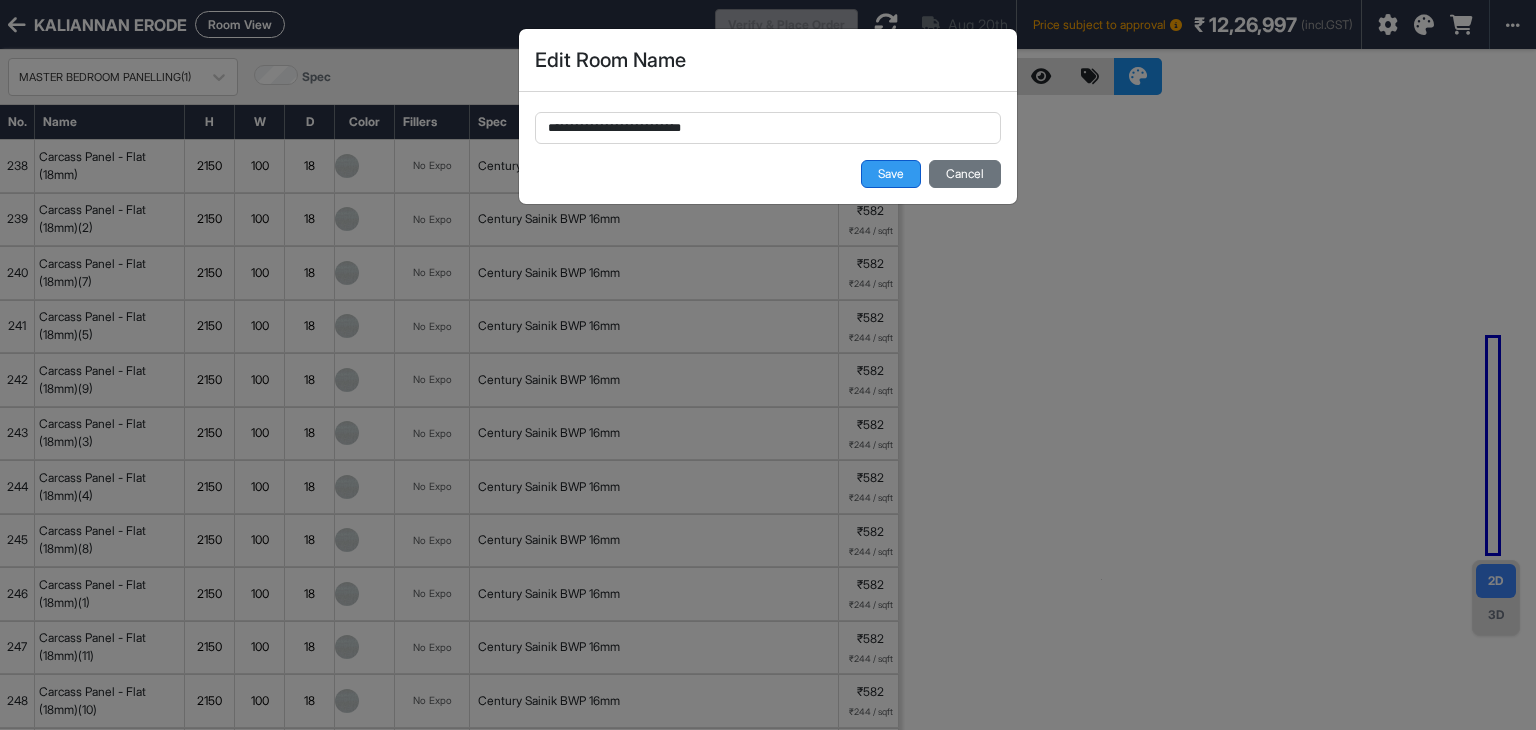 click on "Save" at bounding box center [891, 174] 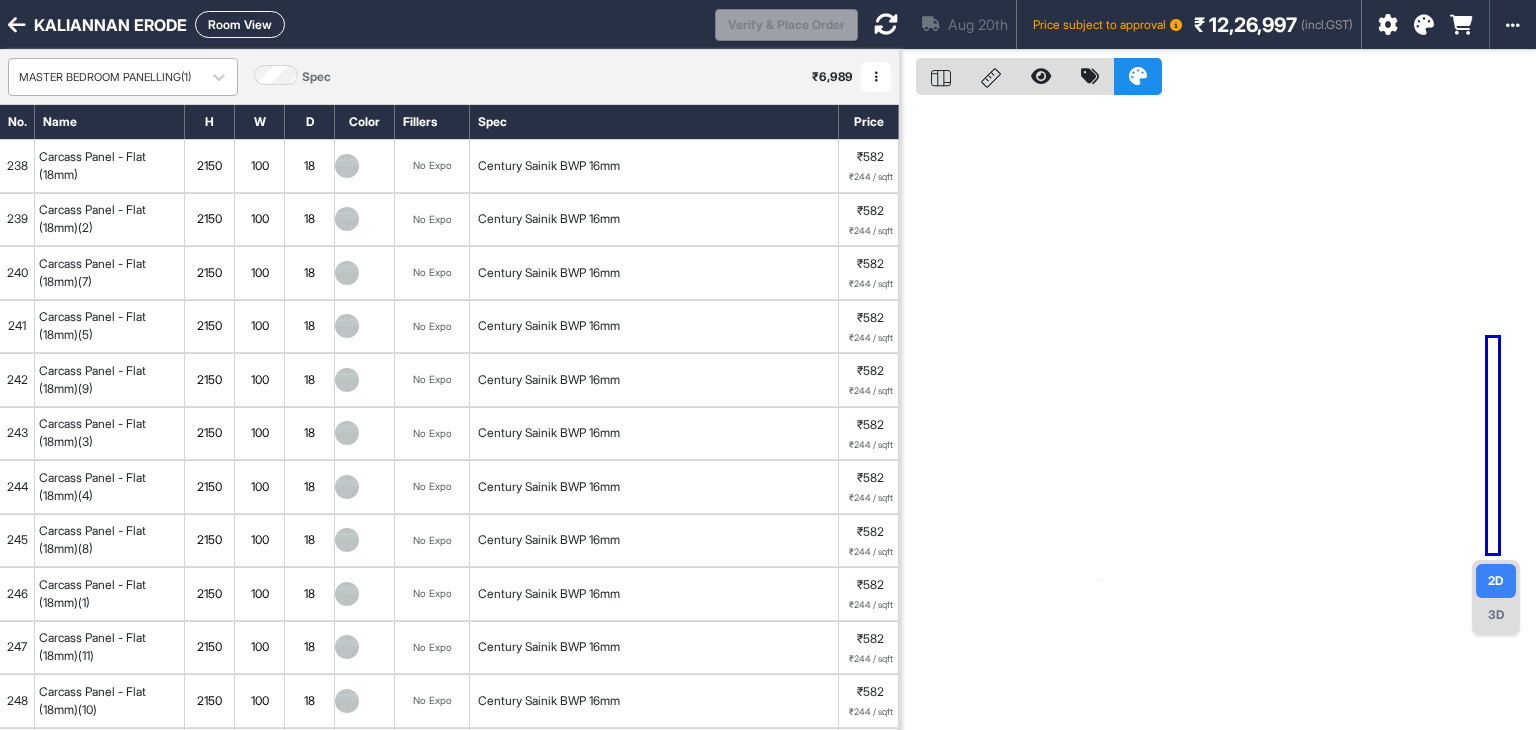 click on "MASTER BEDROOM PANELLING(1)" at bounding box center (105, 77) 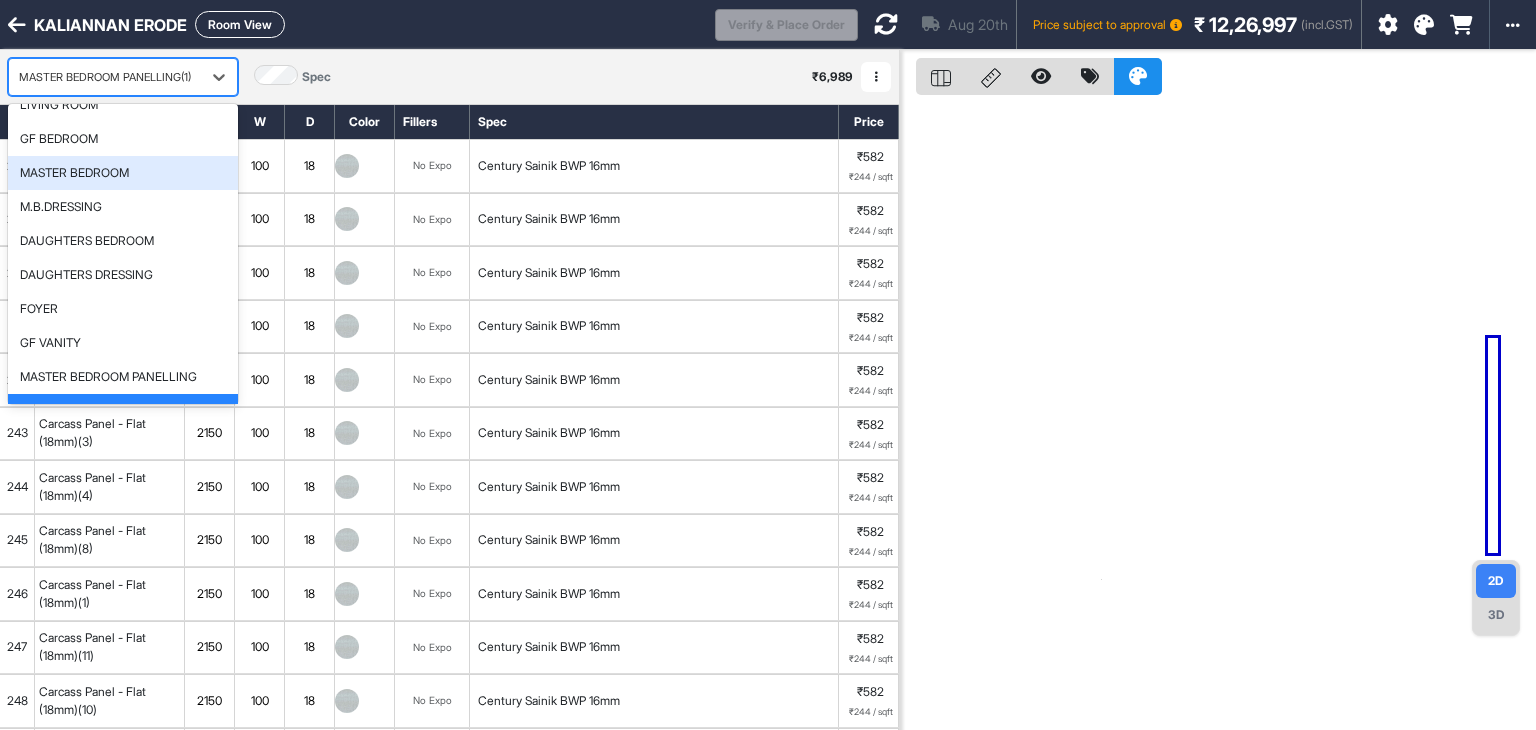 scroll, scrollTop: 150, scrollLeft: 0, axis: vertical 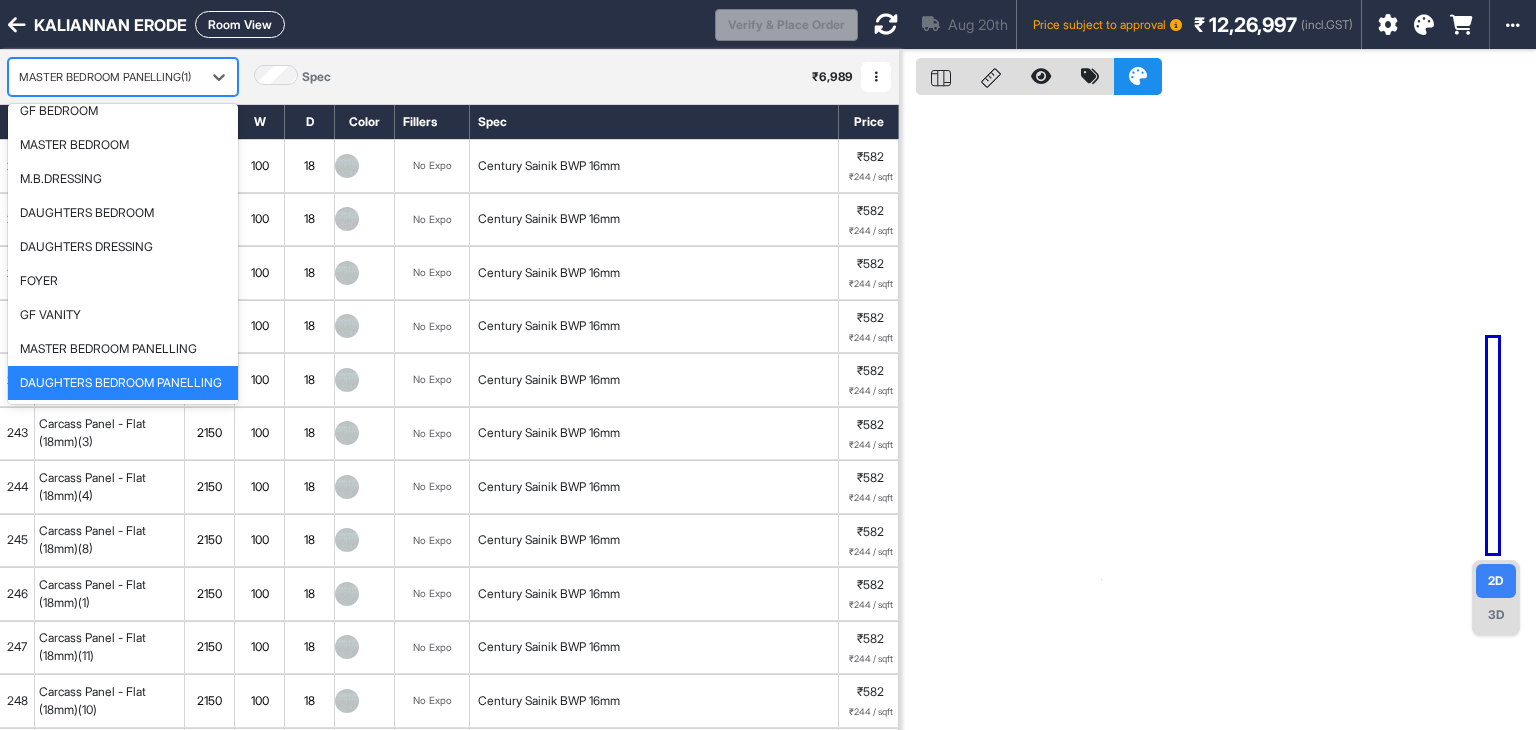 click on "DAUGHTERS BEDROOM PANELLING" at bounding box center (121, 383) 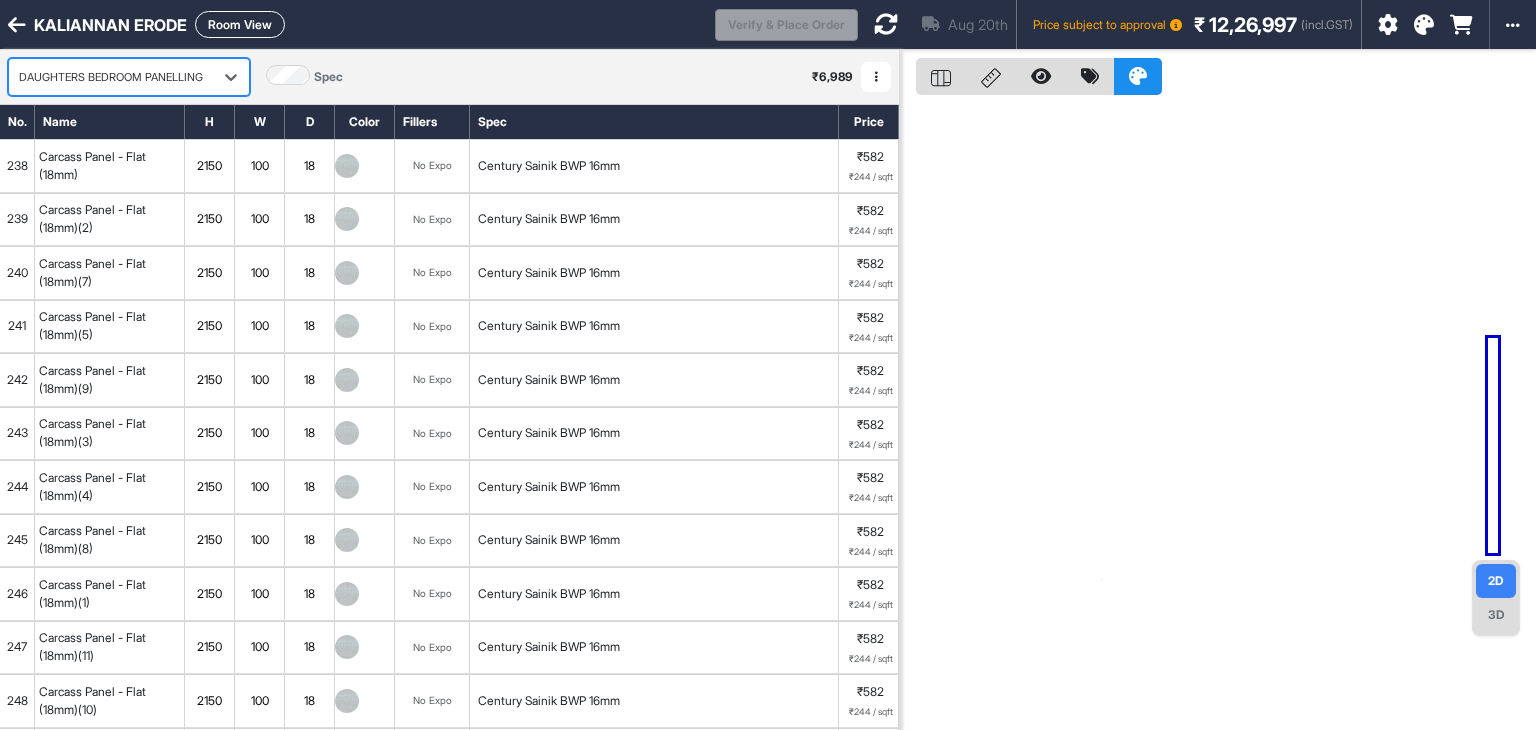 click at bounding box center [886, 24] 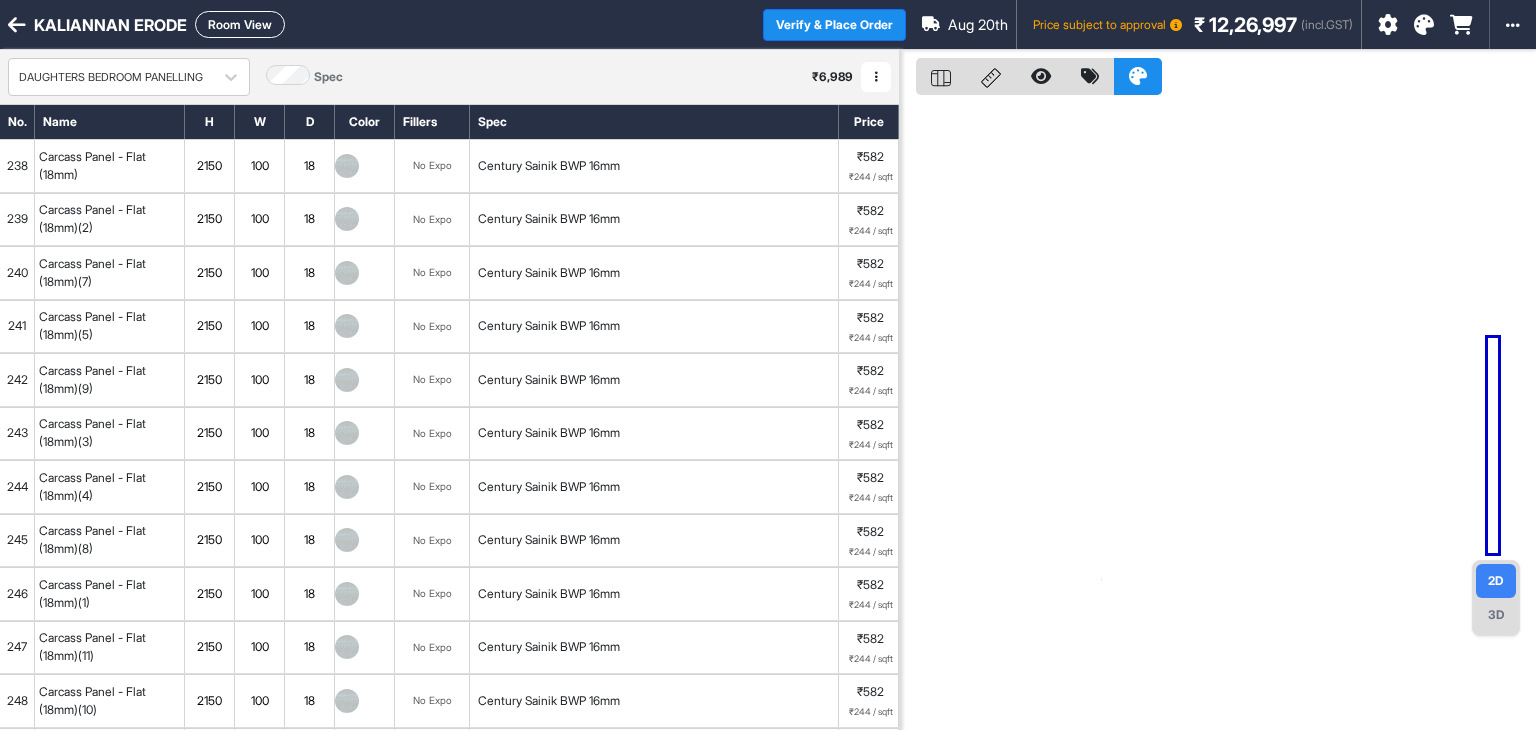click on "2150" at bounding box center (209, 166) 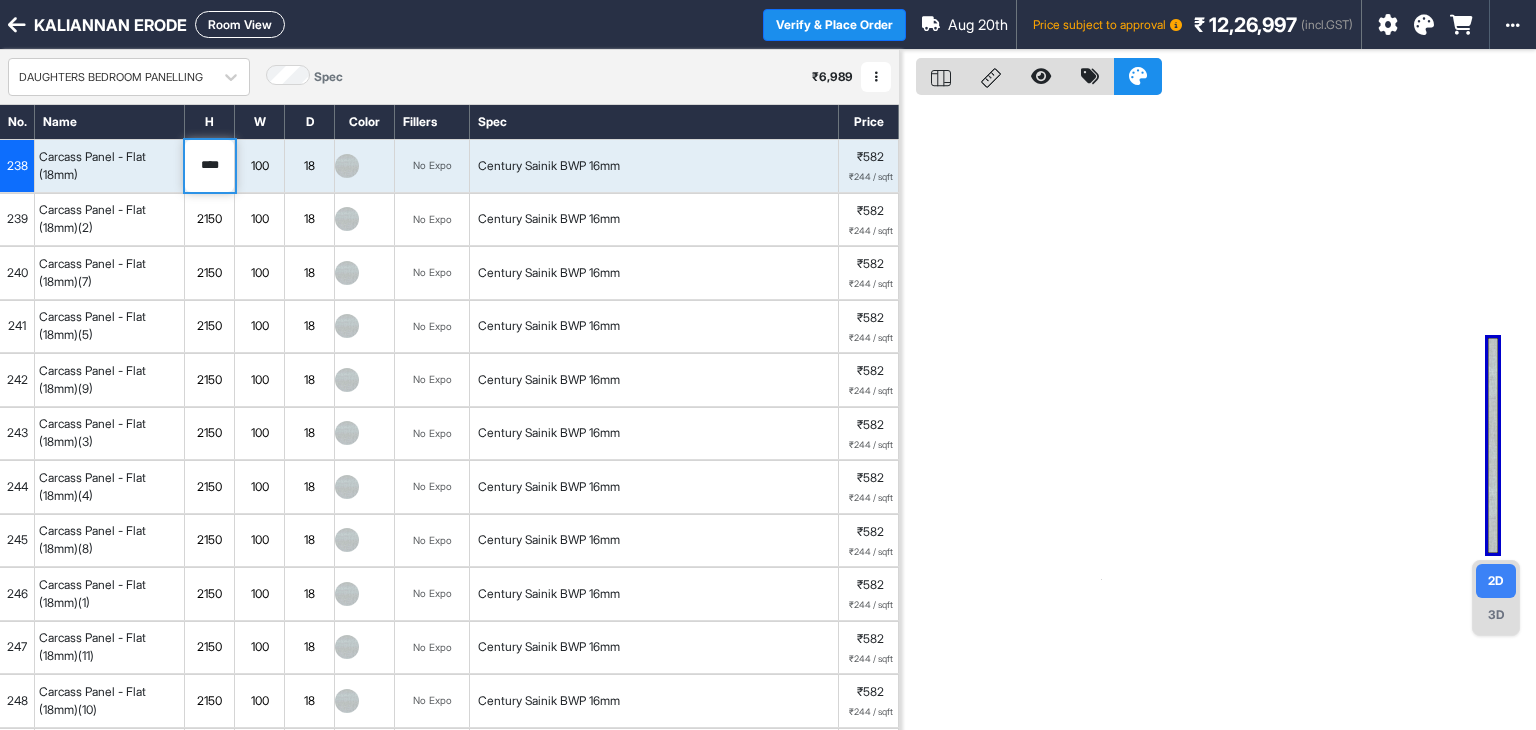 drag, startPoint x: 225, startPoint y: 165, endPoint x: 168, endPoint y: 179, distance: 58.694122 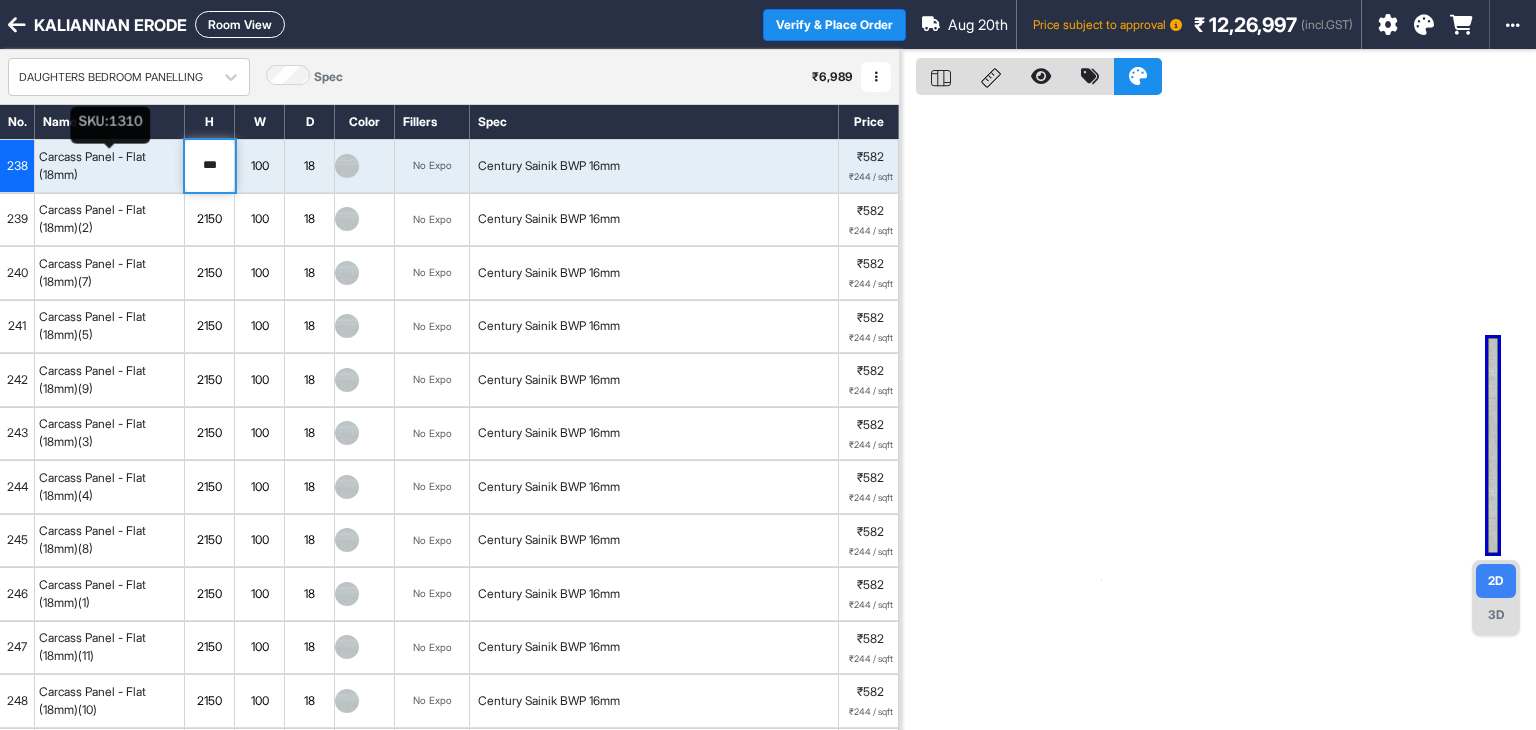 type on "****" 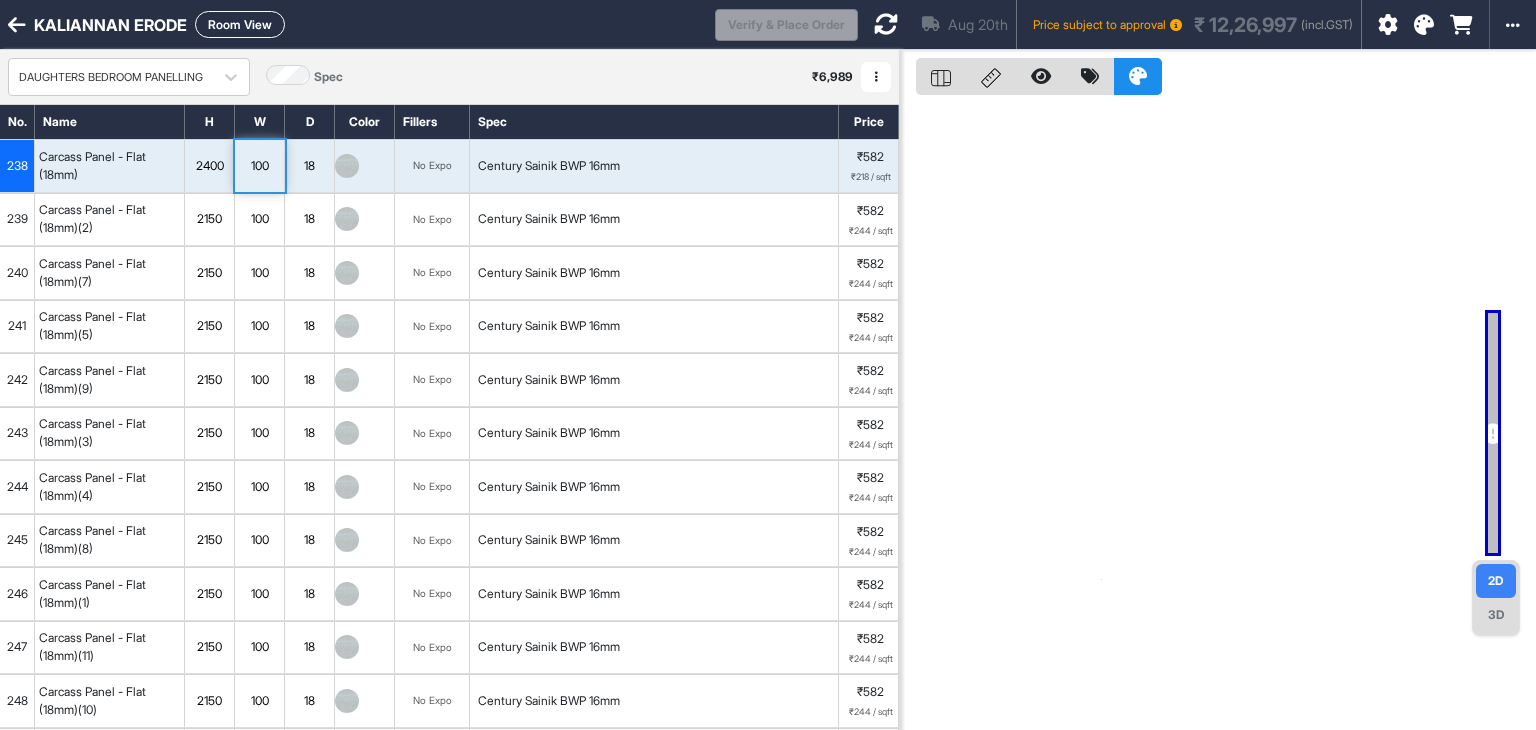 click on "100" at bounding box center (259, 166) 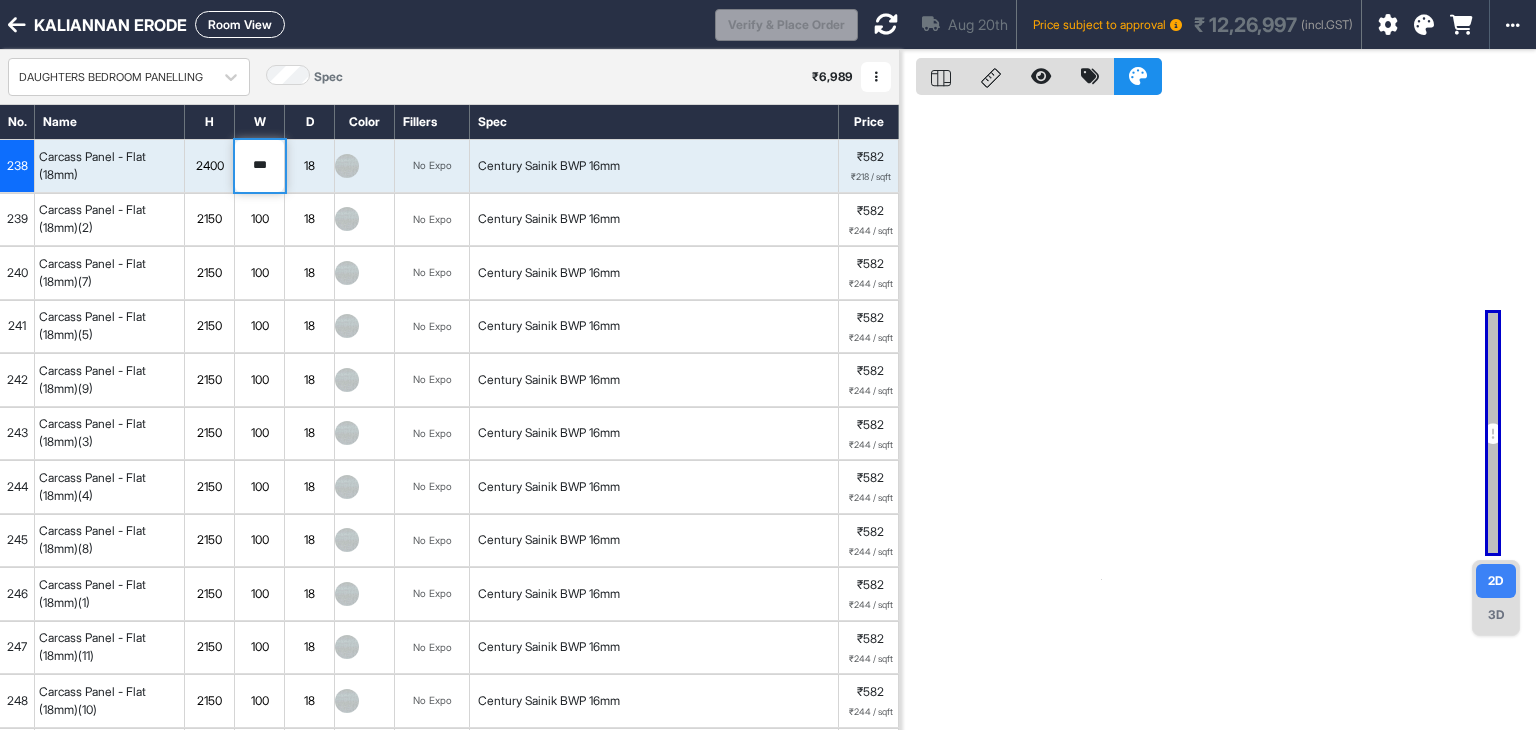 click on "238 Carcass Panel - Flat (18mm) 2400 *** 18 No Expo Century Sainik BWP 16mm ₹582 ₹218 / sqft" at bounding box center [449, 166] 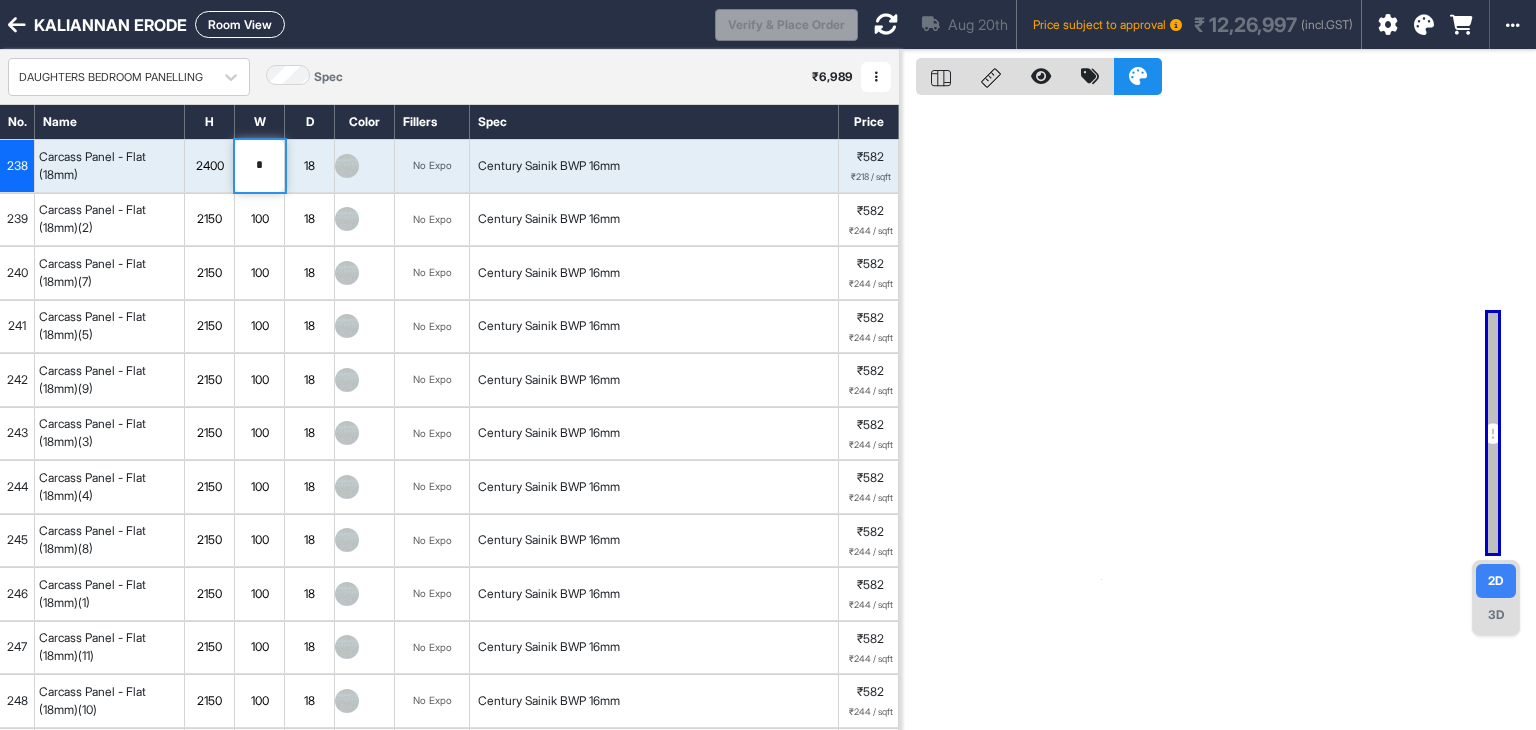 type on "**" 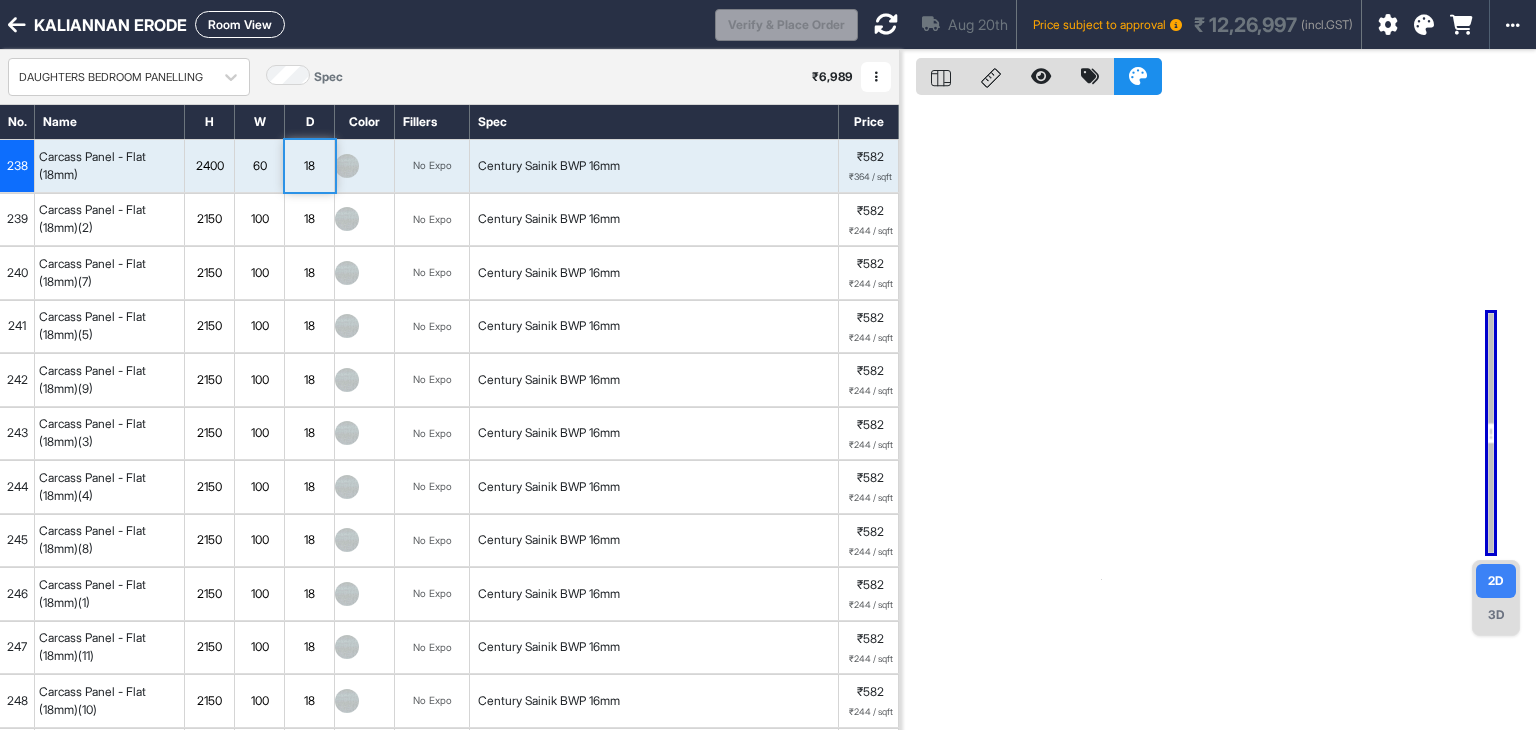 click on "2150" at bounding box center [209, 219] 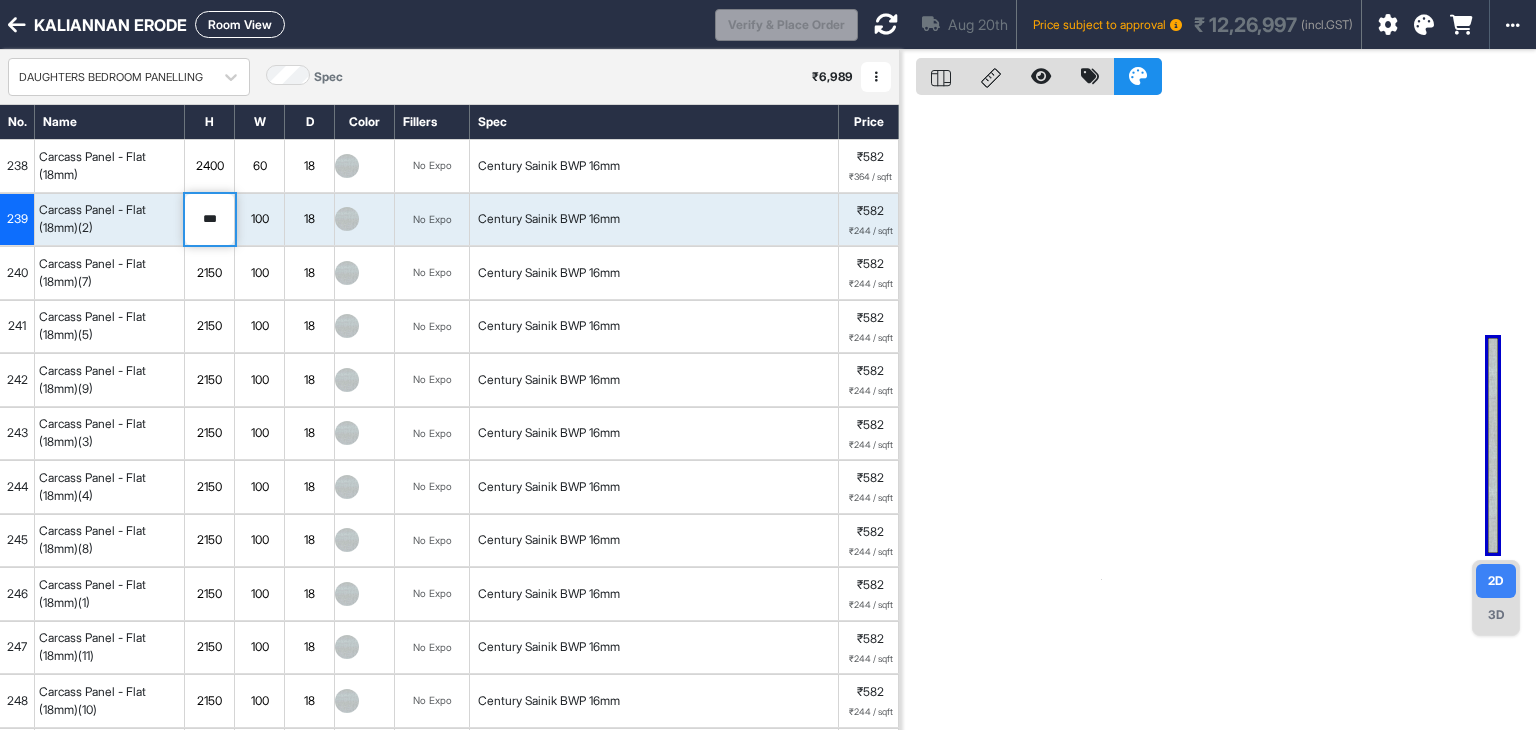 type on "****" 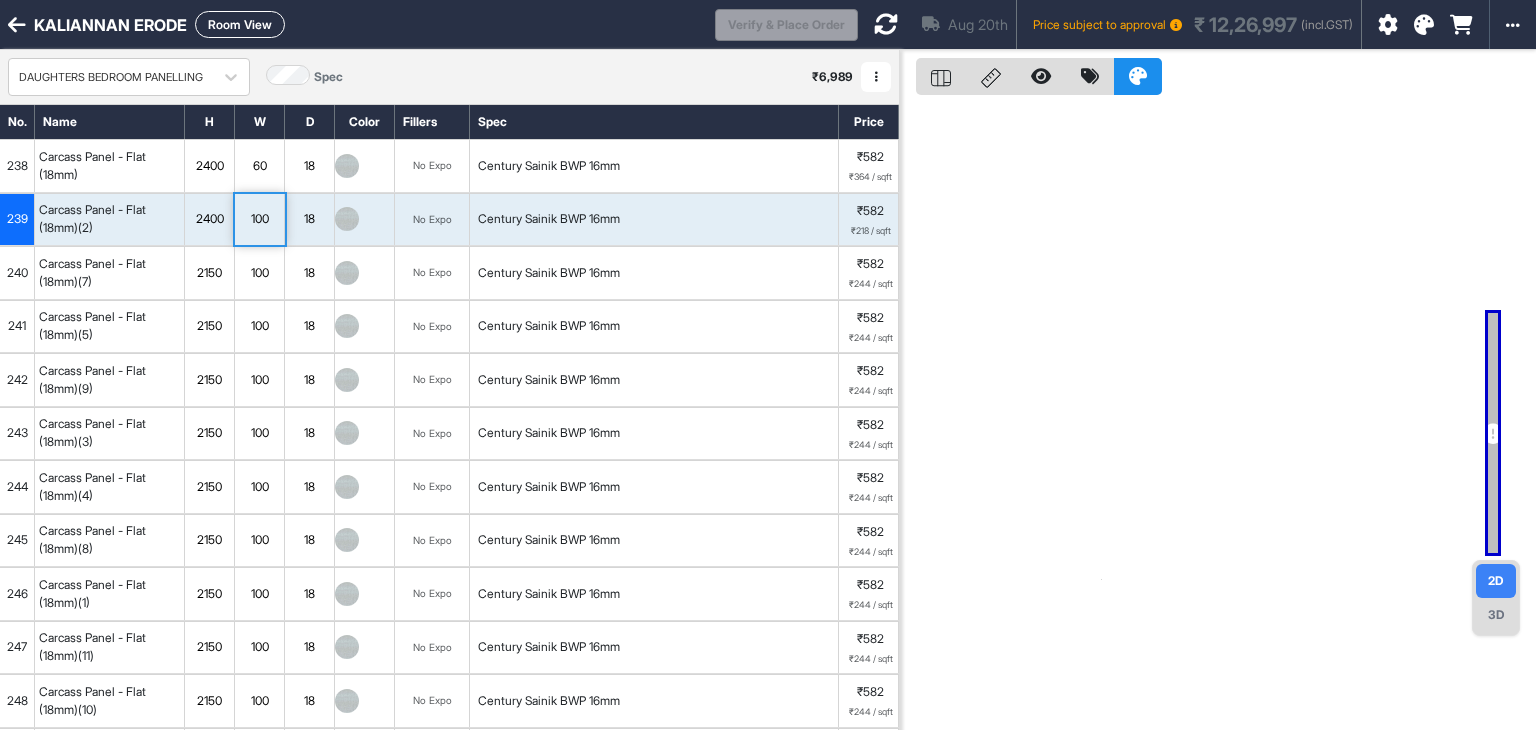 click on "100" at bounding box center (259, 219) 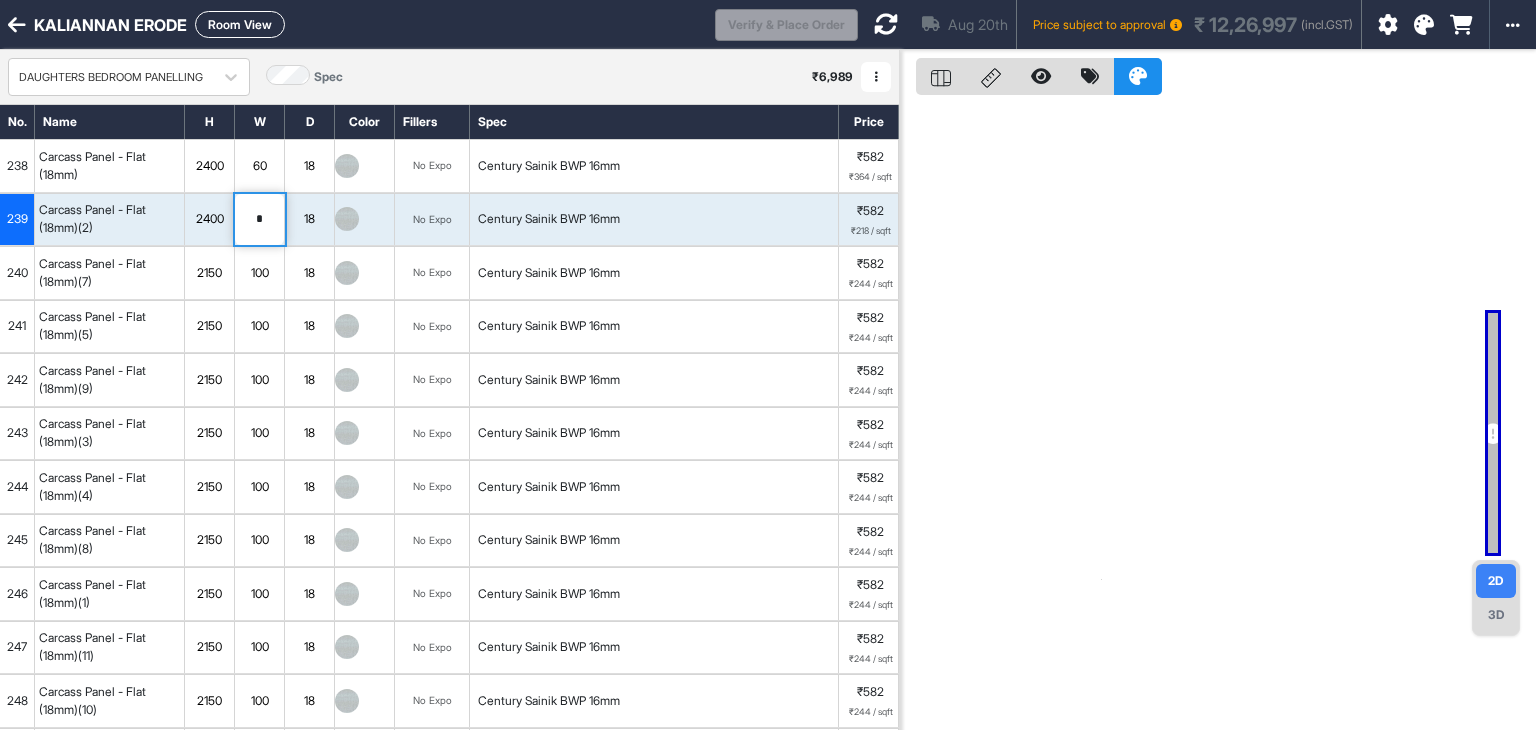 type on "**" 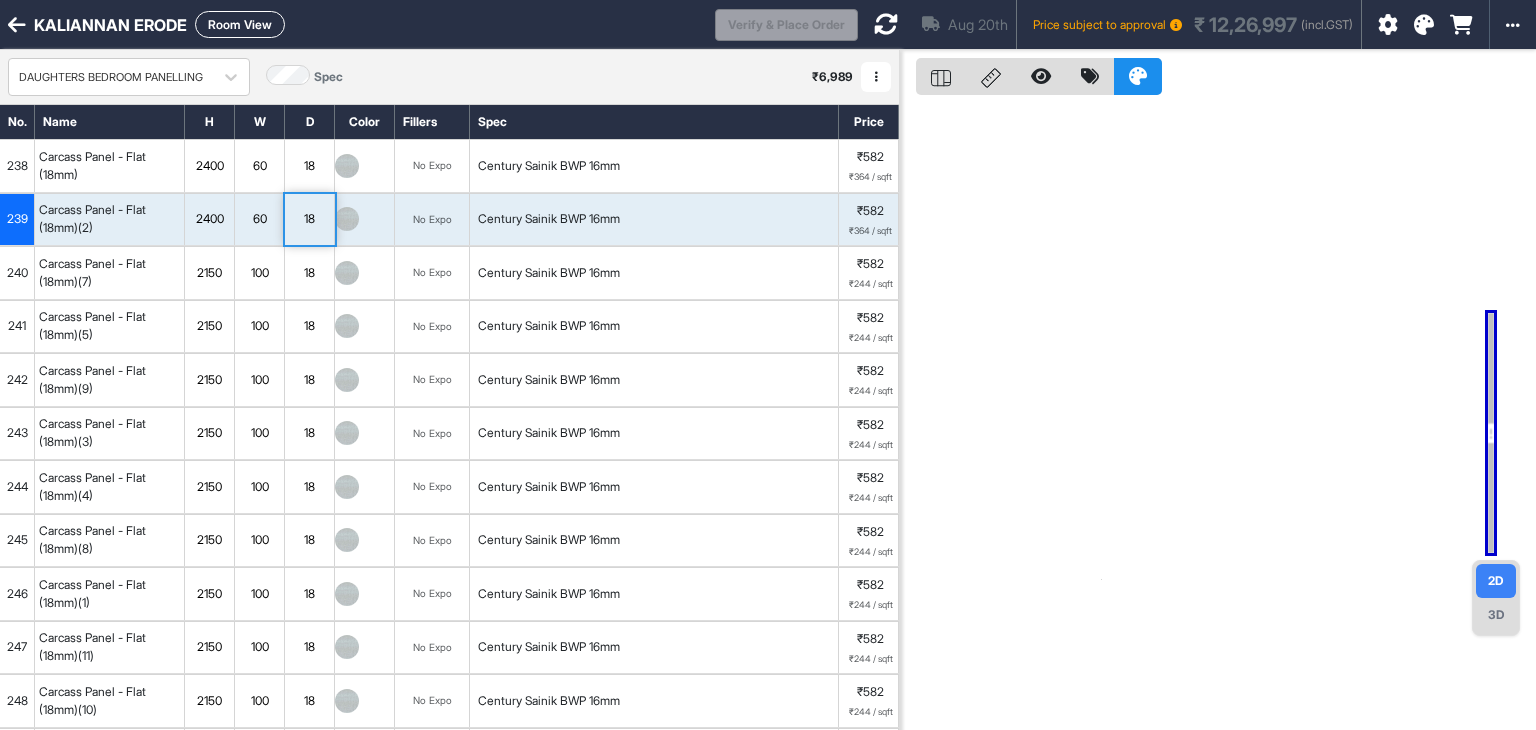 click on "2150" at bounding box center [209, 273] 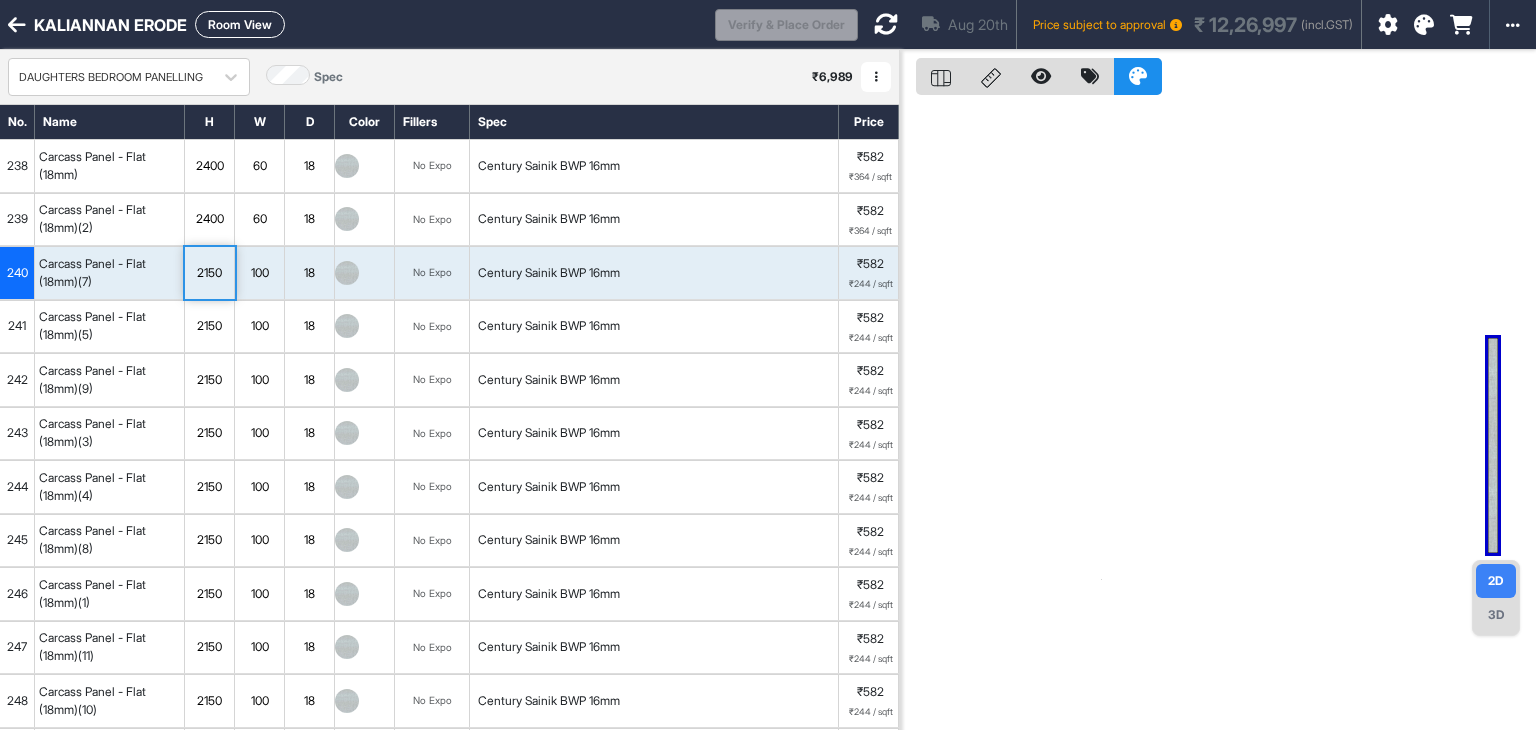 click on "2150" at bounding box center (209, 273) 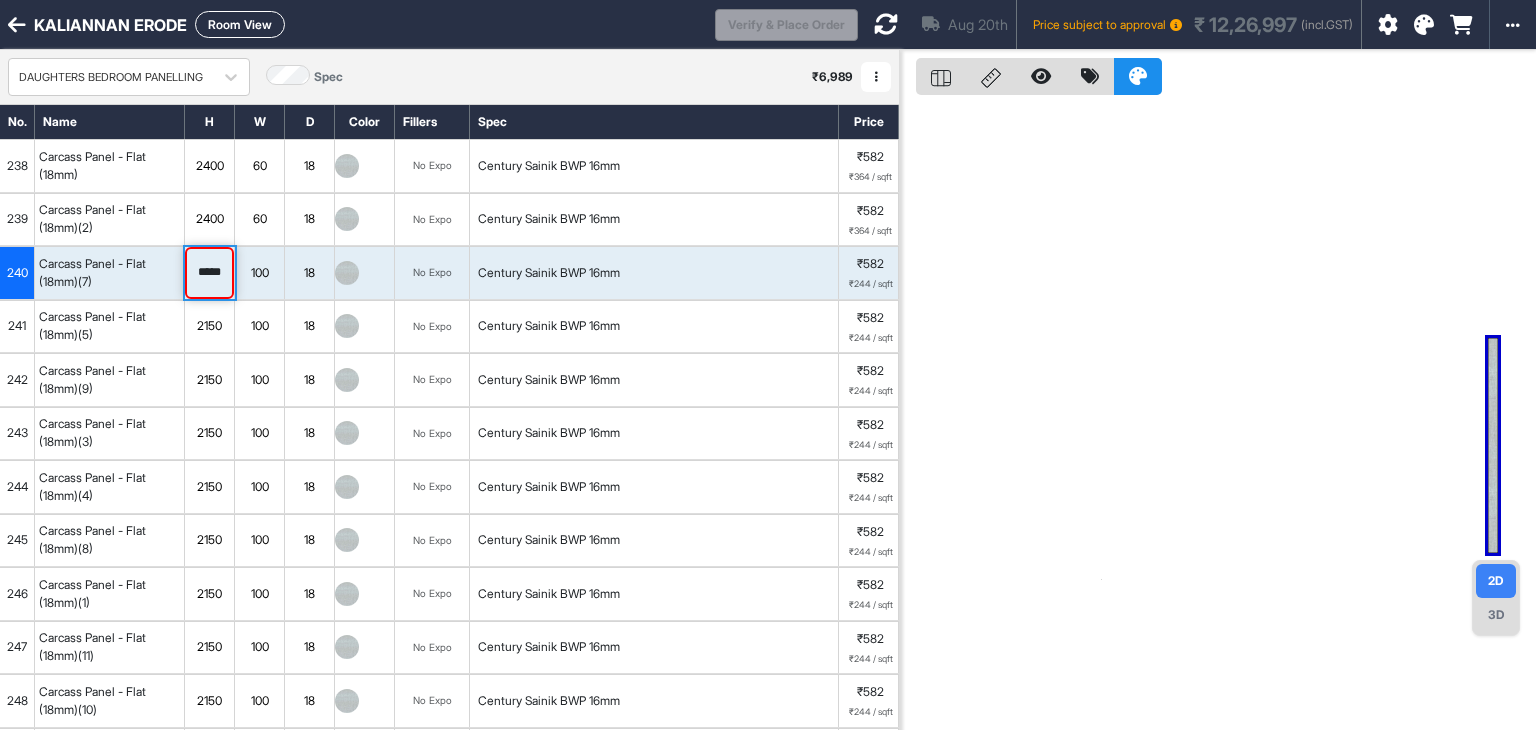 type on "****" 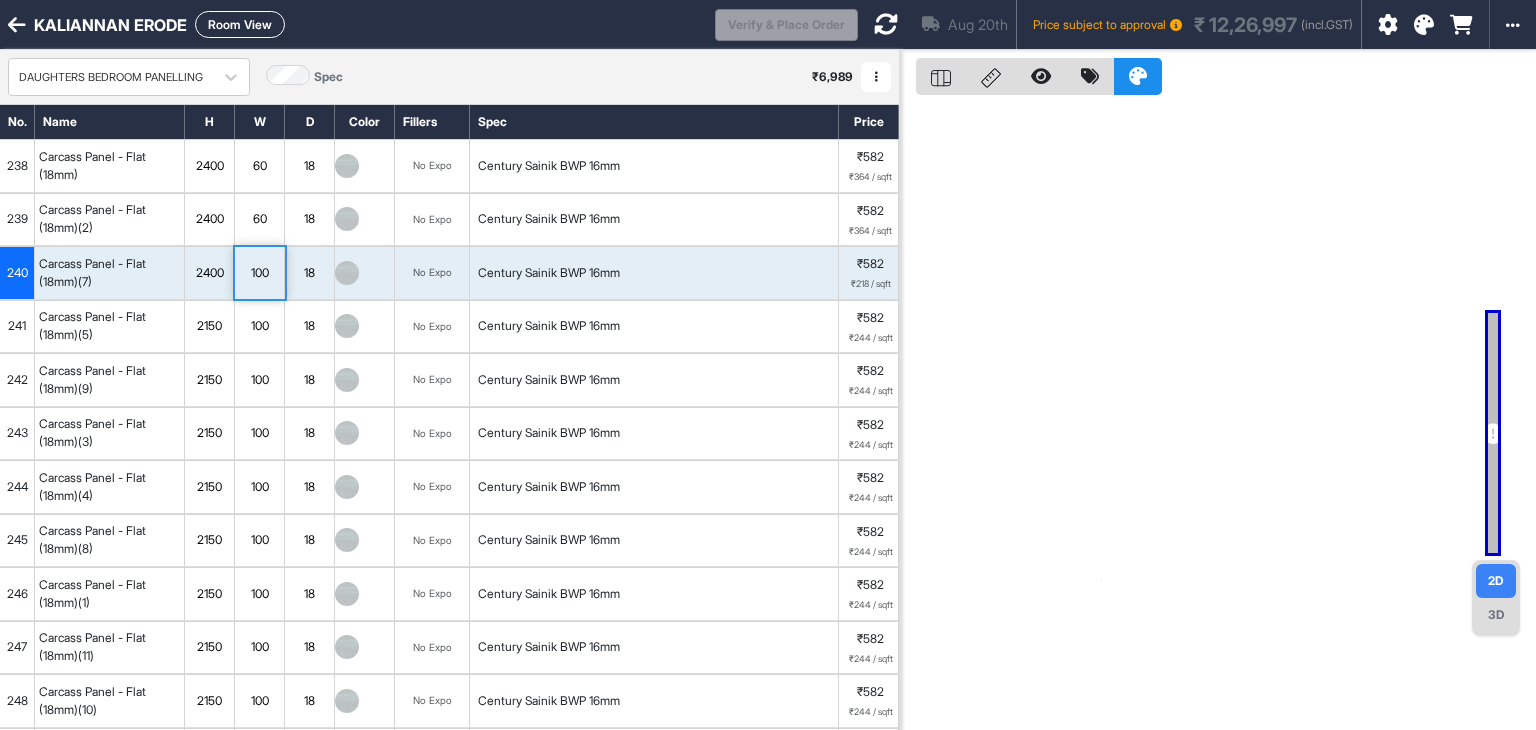 click on "100" at bounding box center [259, 273] 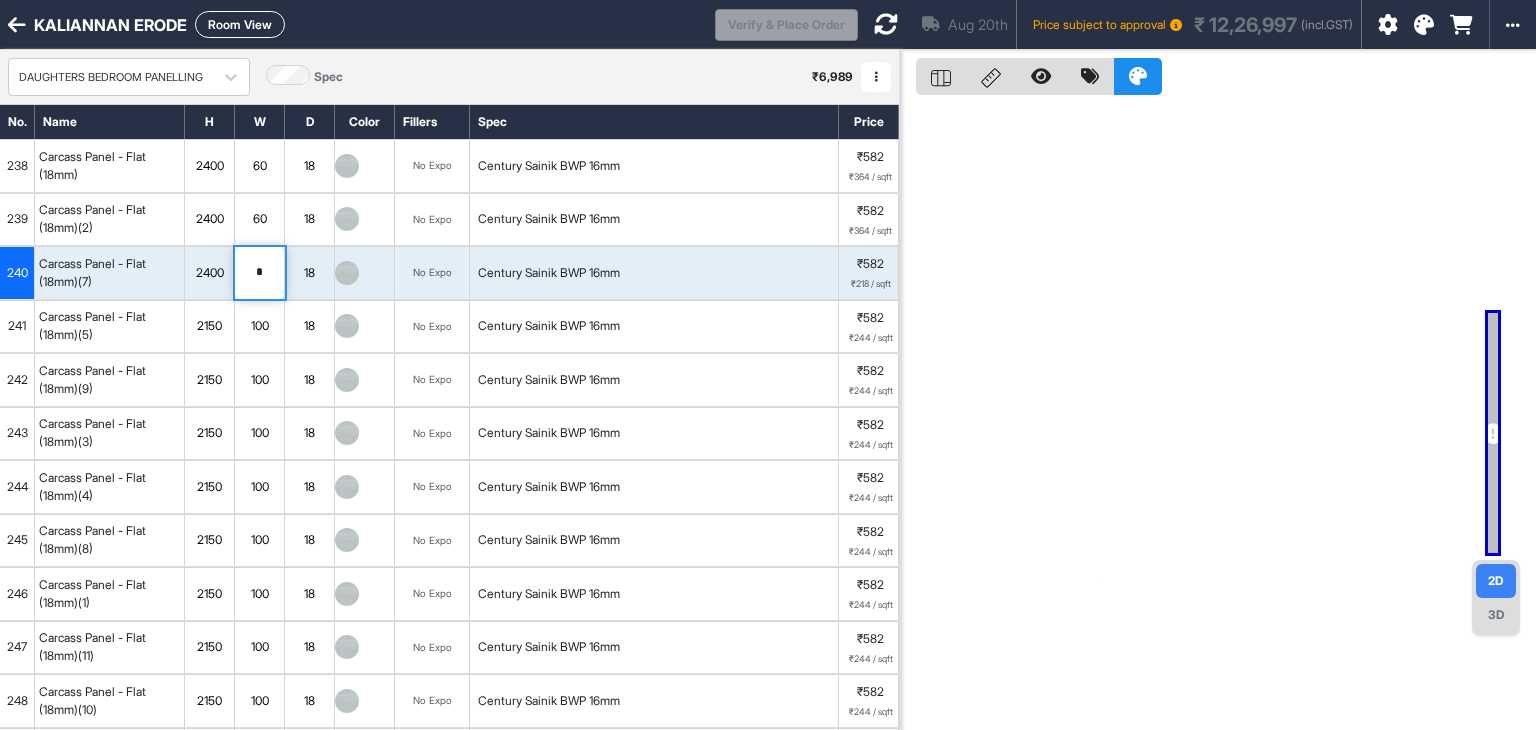 type on "**" 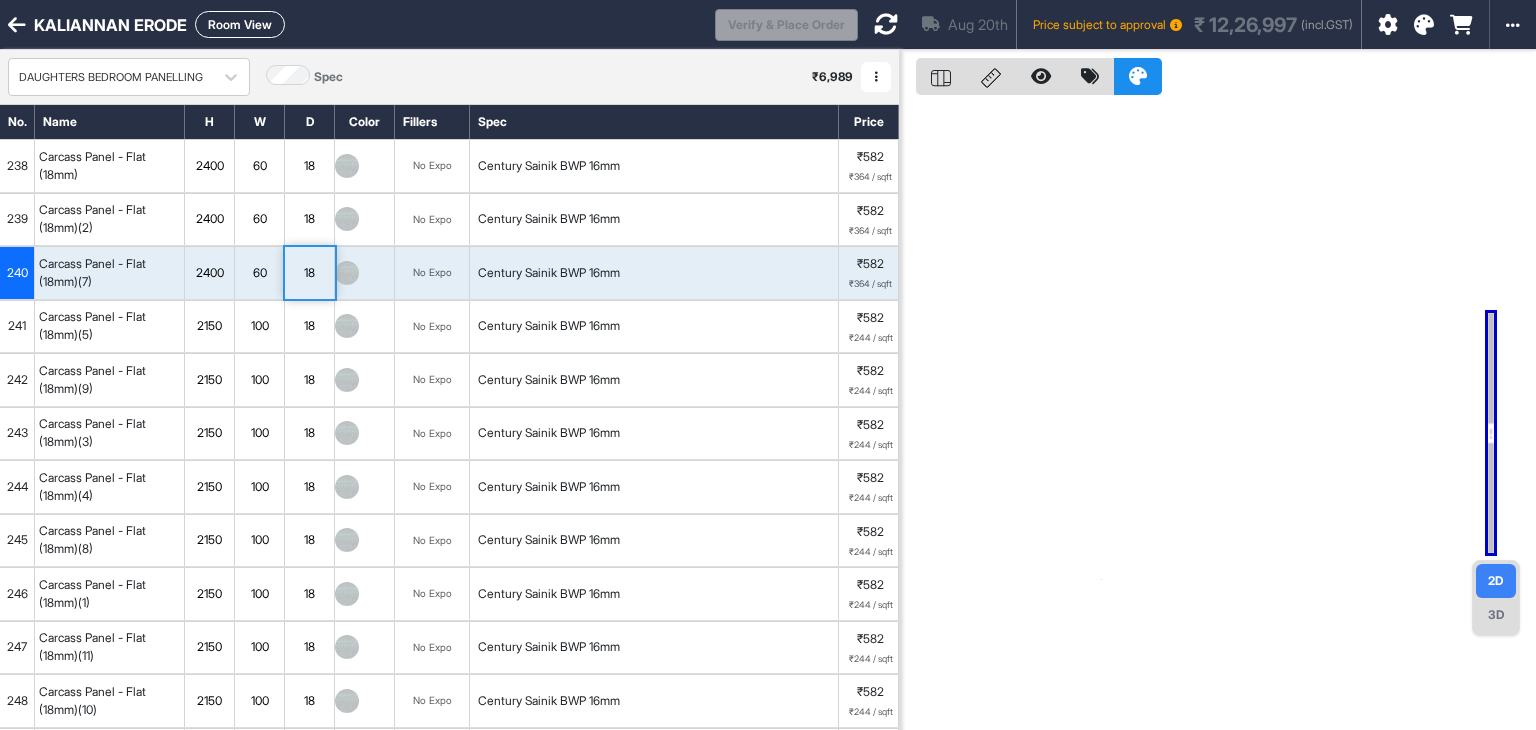 click on "2150" at bounding box center (209, 326) 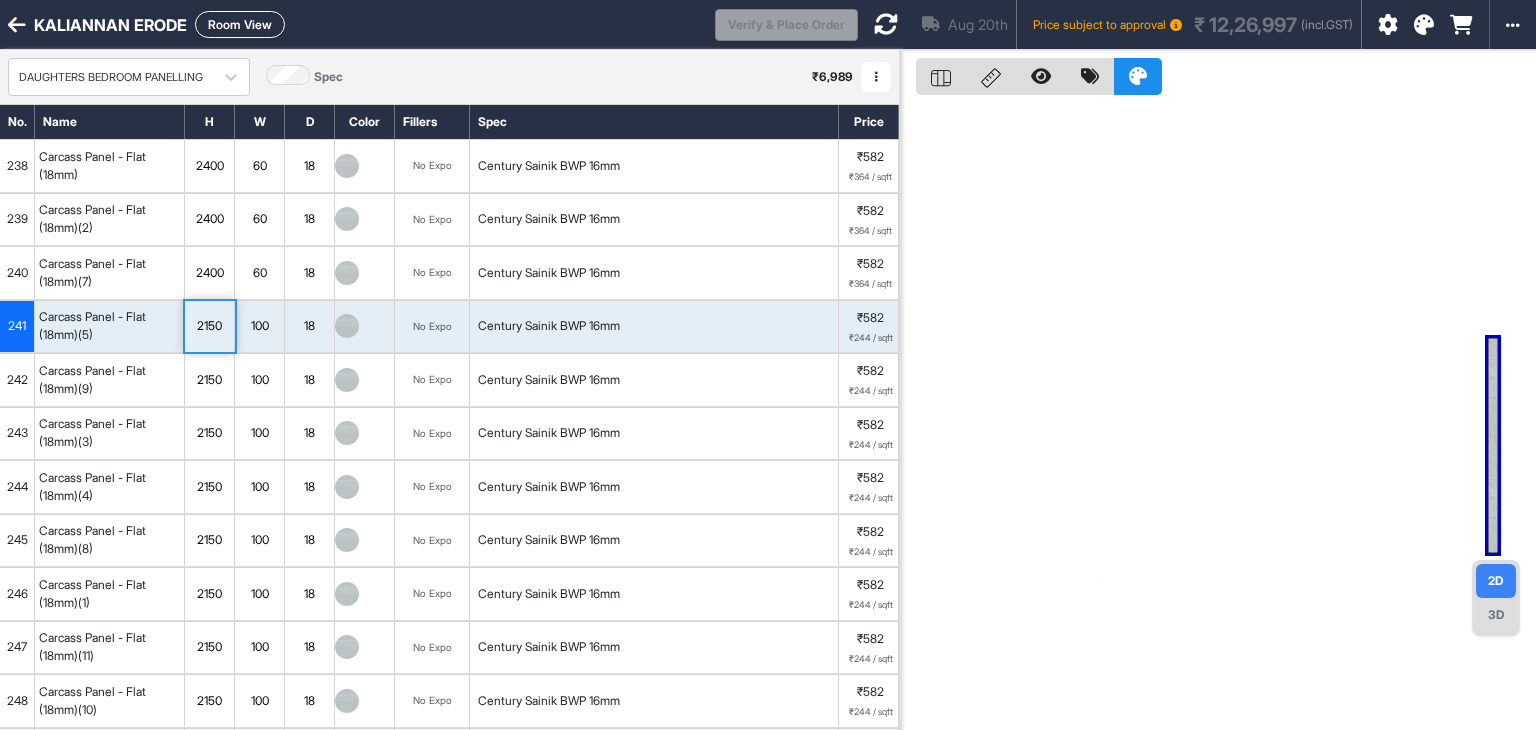 click on "2150" at bounding box center (209, 326) 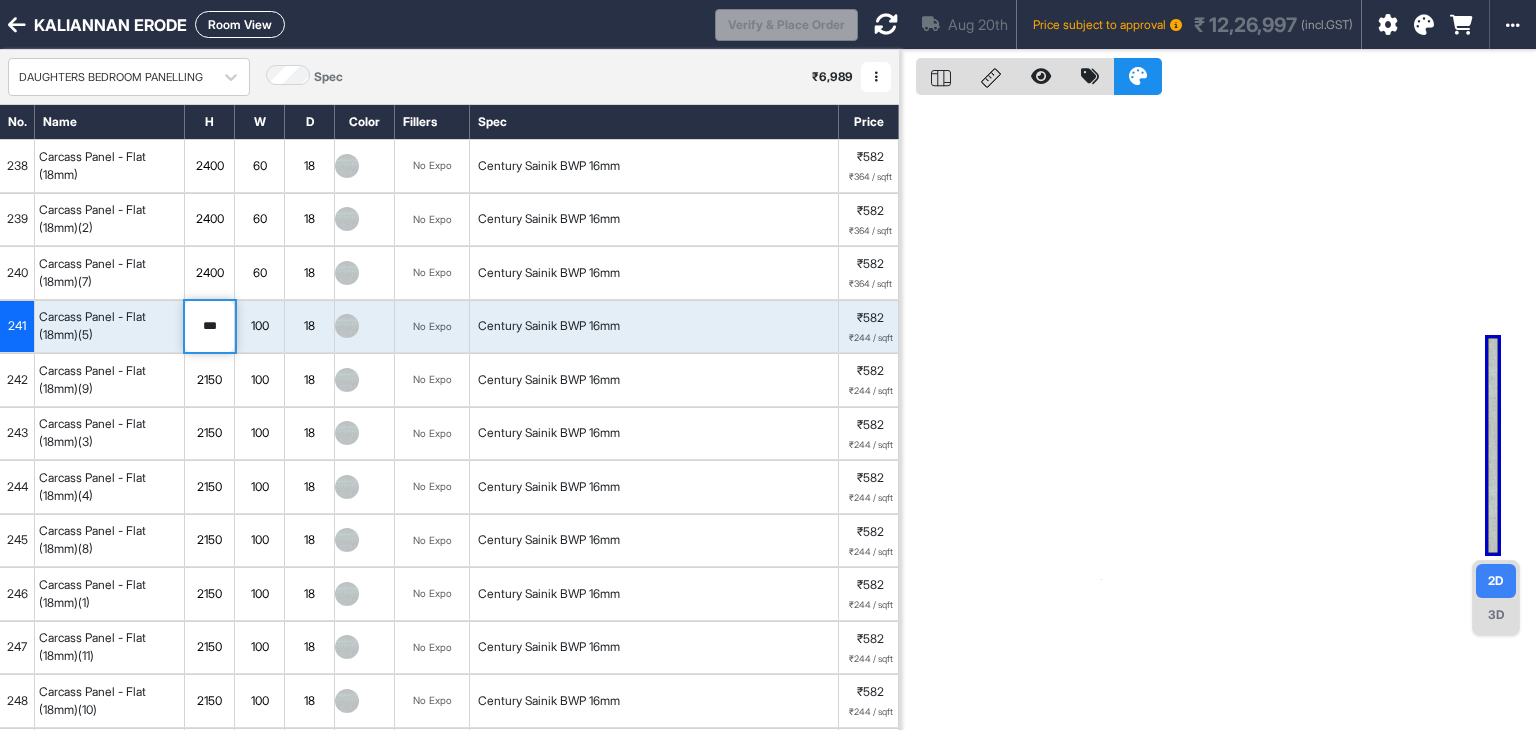 type on "****" 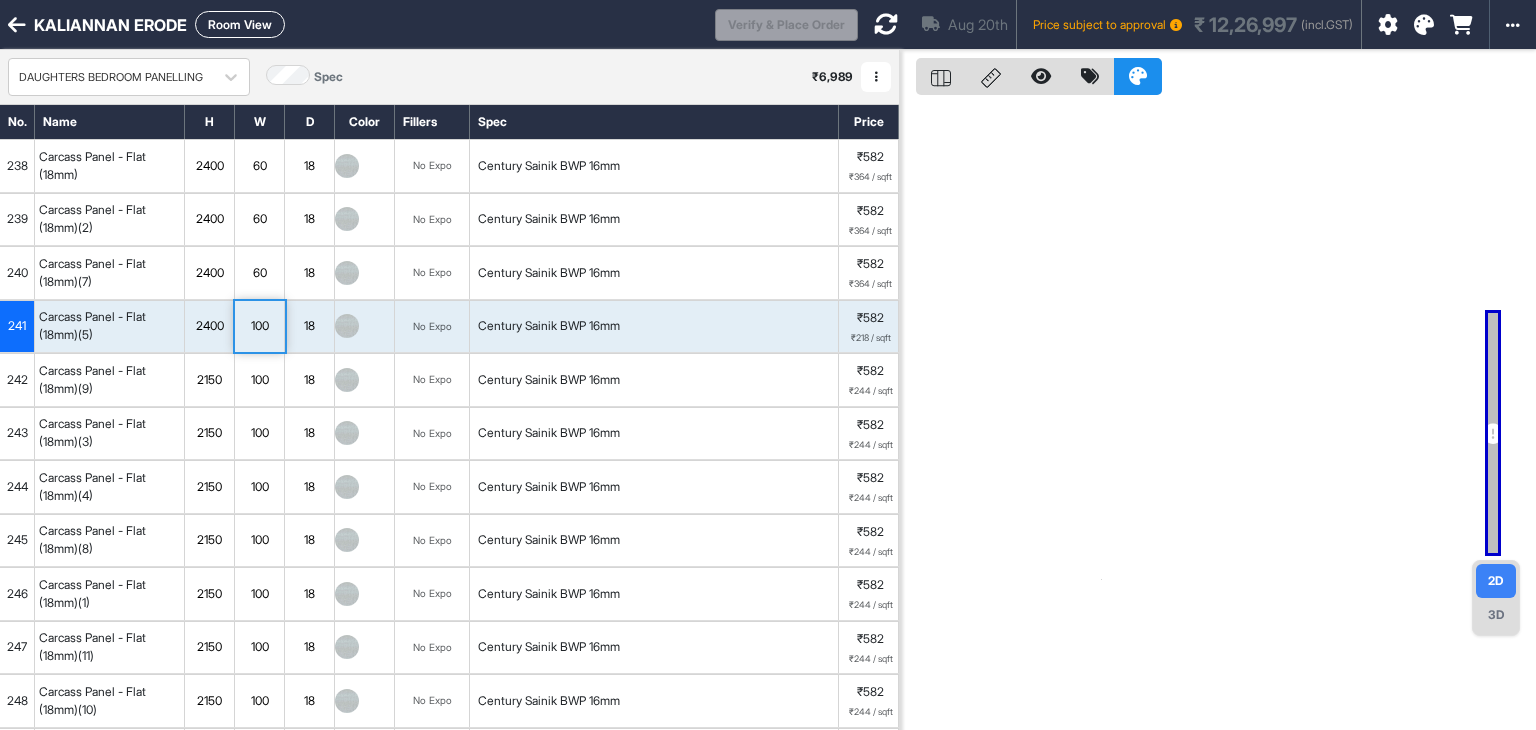 click on "100" at bounding box center [259, 326] 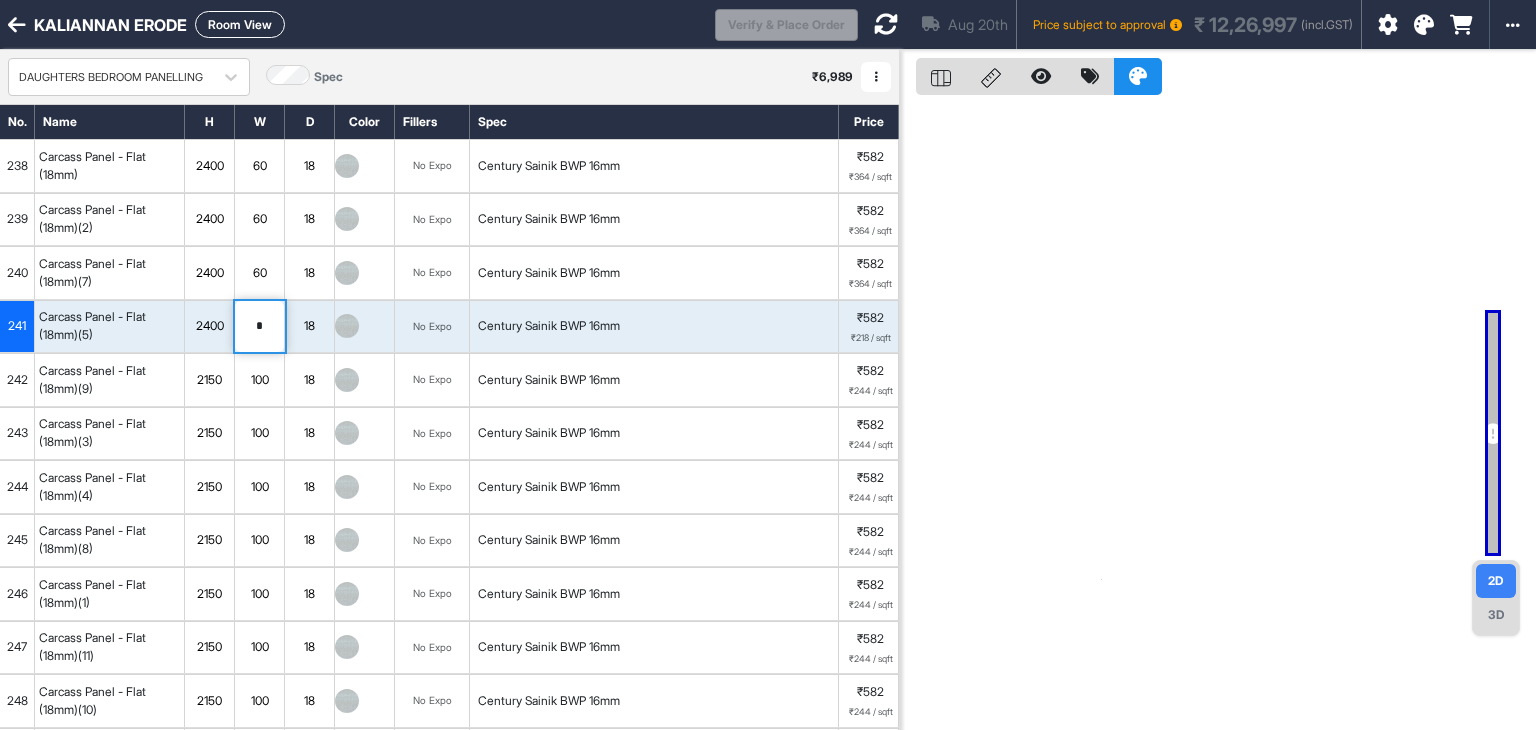 type on "**" 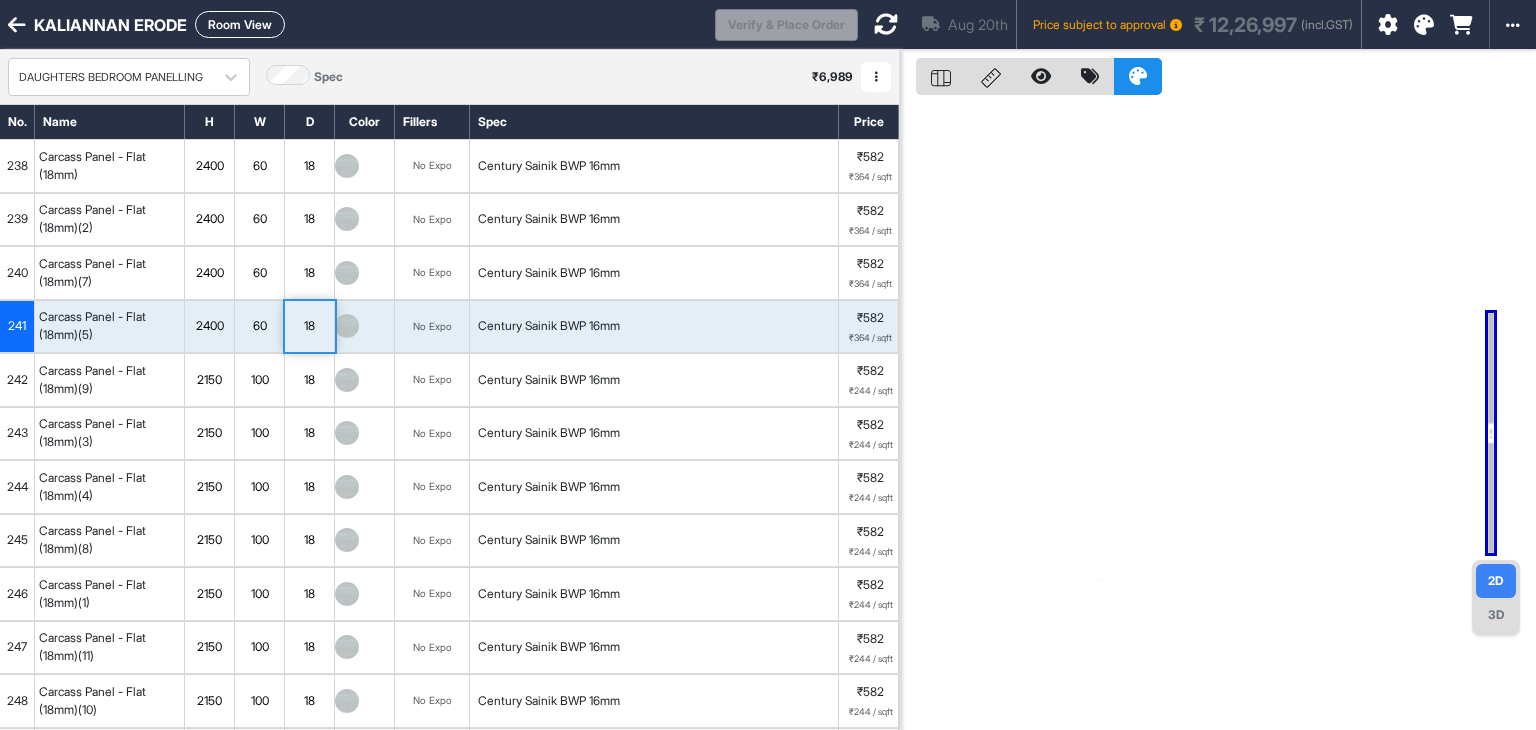 click on "2150" at bounding box center [209, 380] 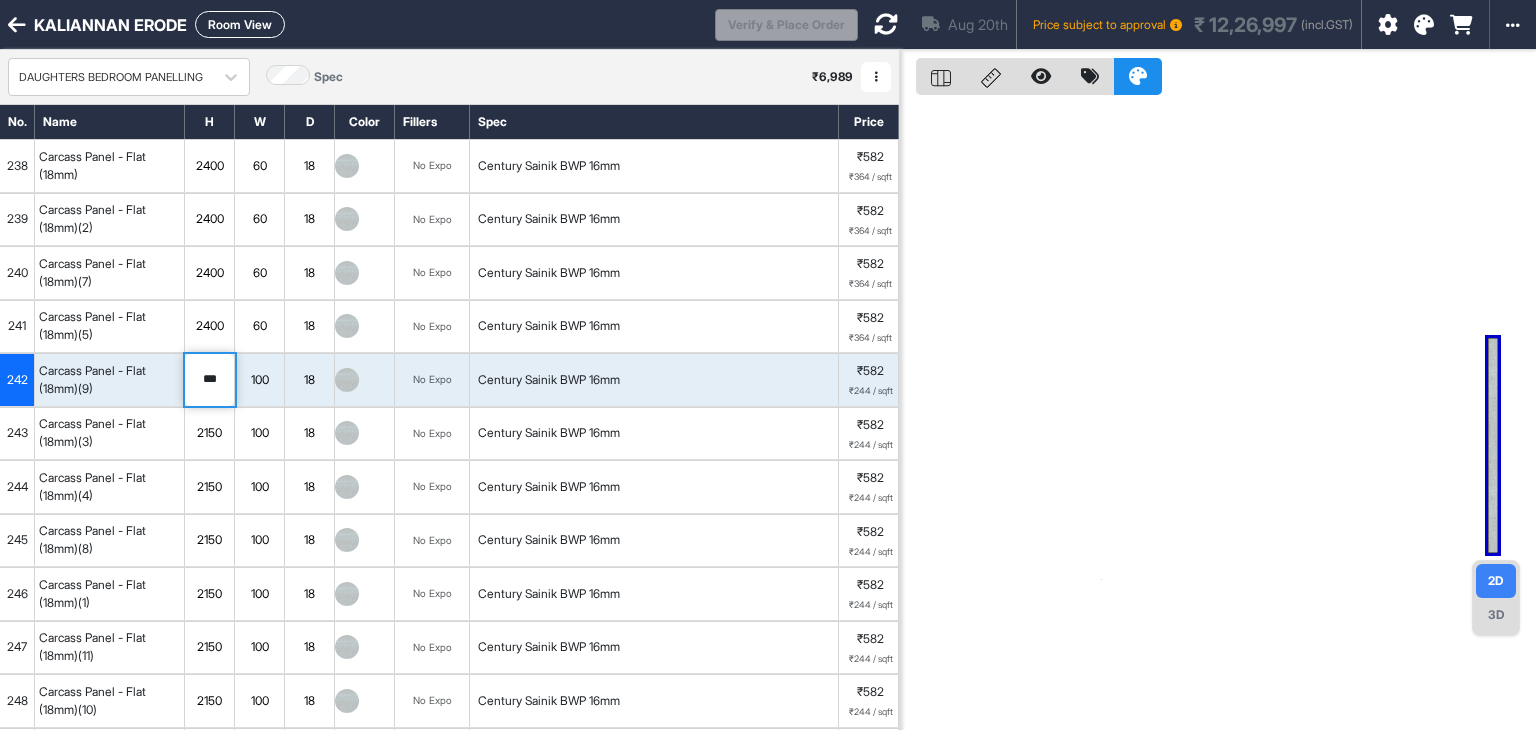 type on "****" 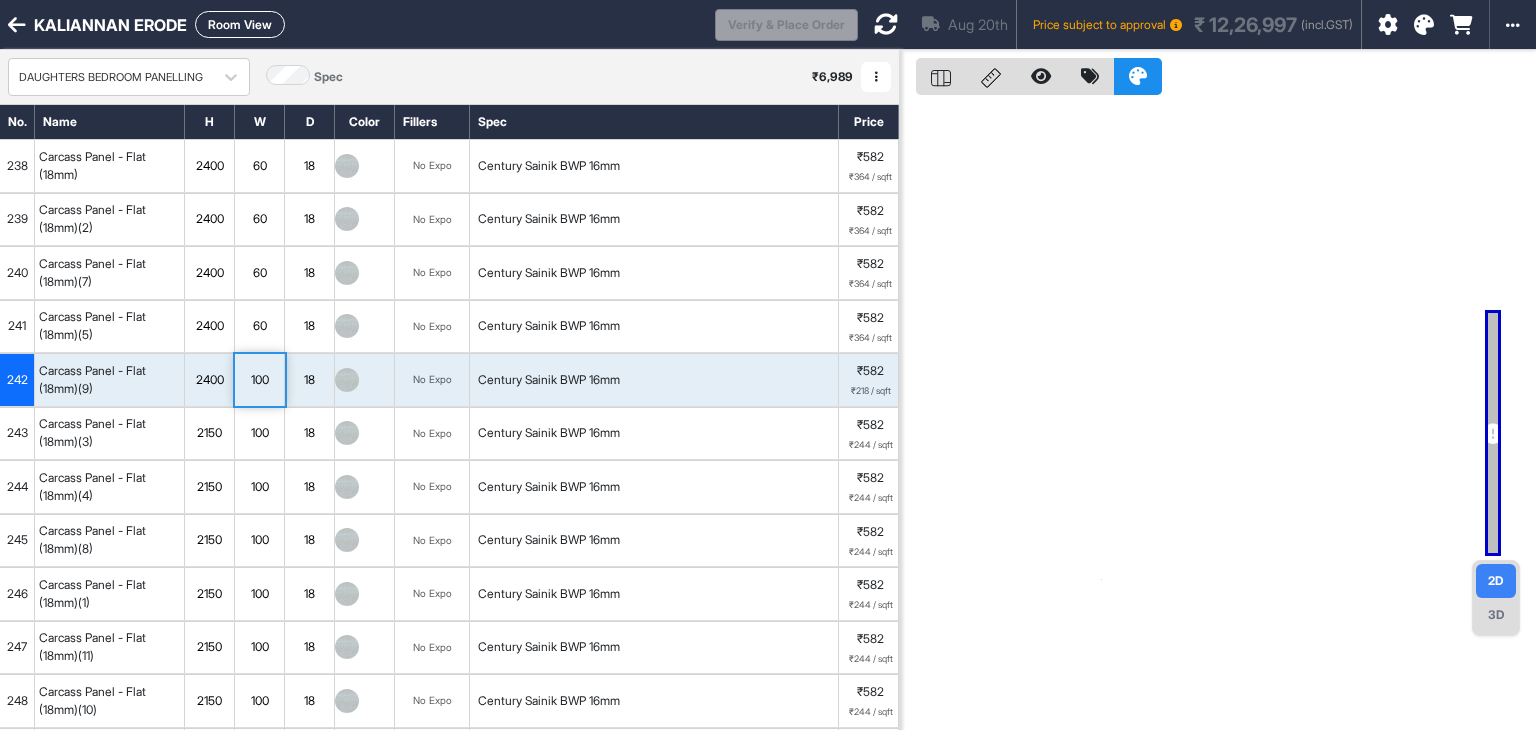 click on "100" at bounding box center [259, 380] 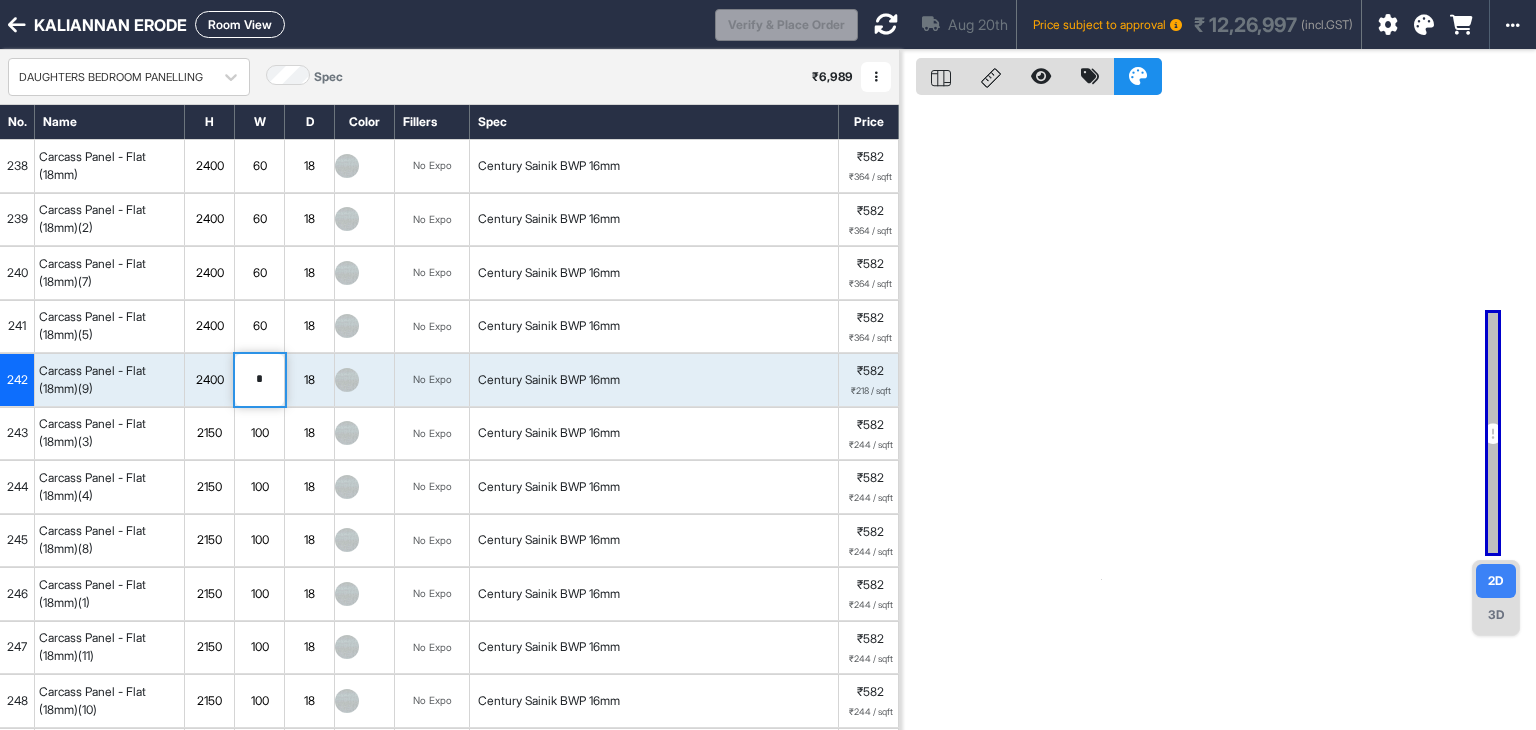 type on "**" 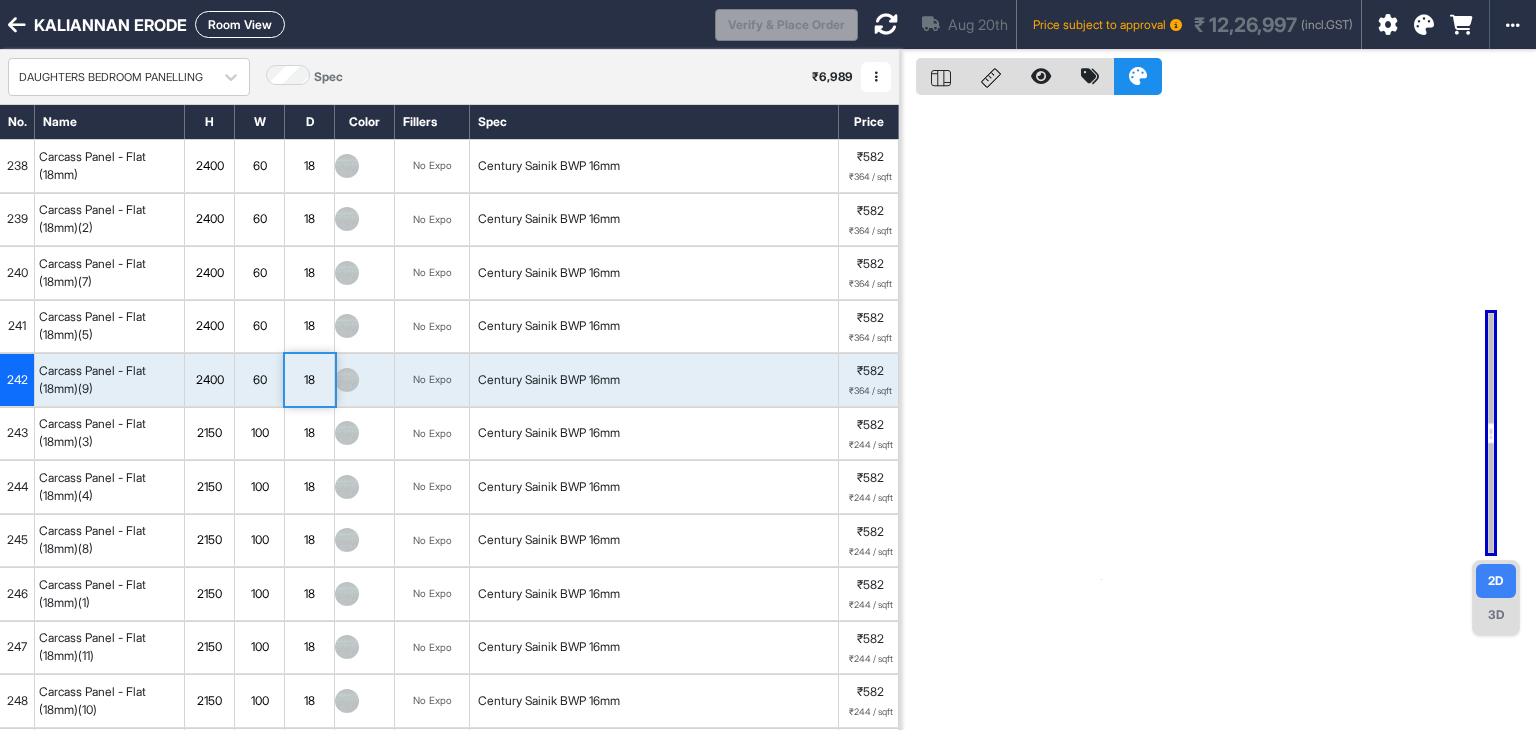 click on "2150" at bounding box center (209, 433) 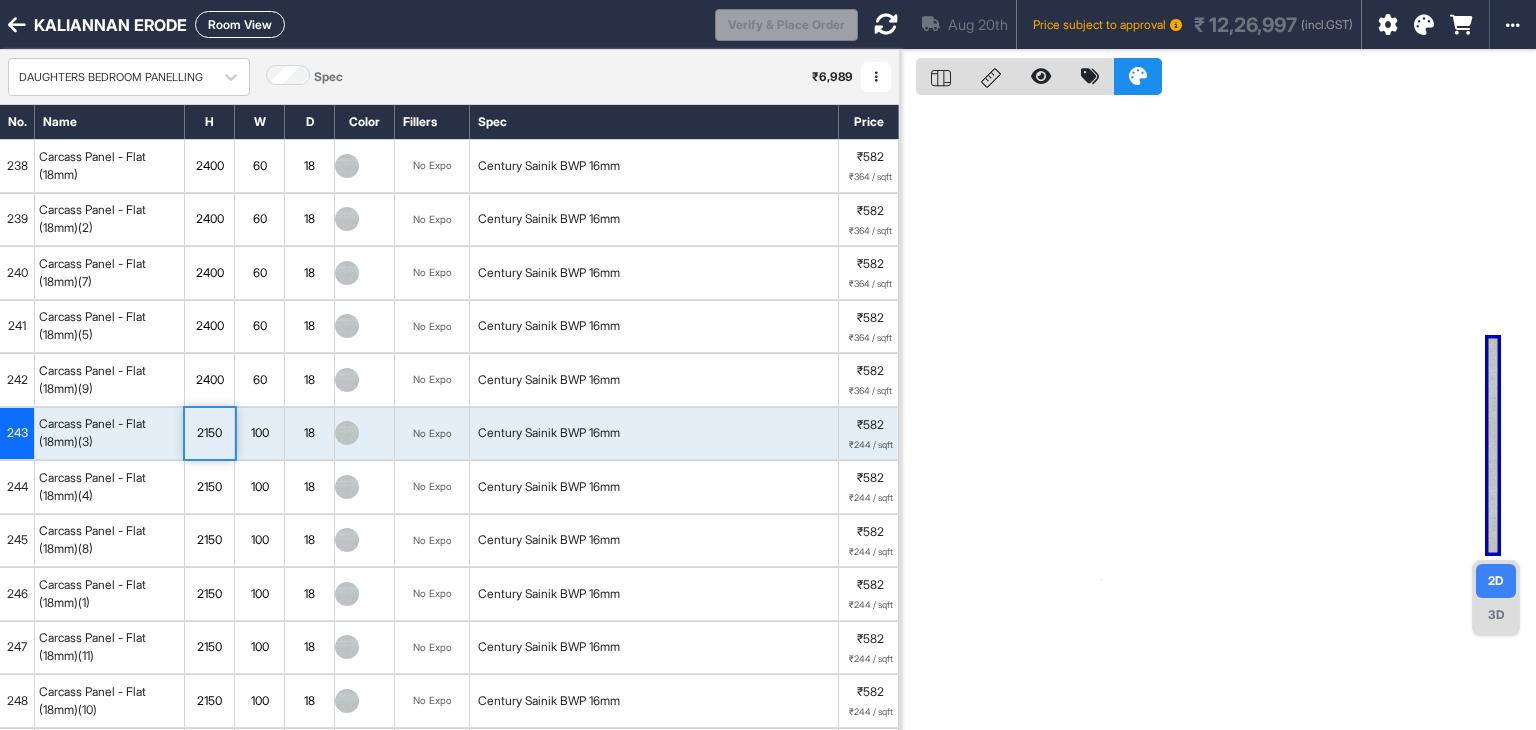 click on "2150" at bounding box center (209, 433) 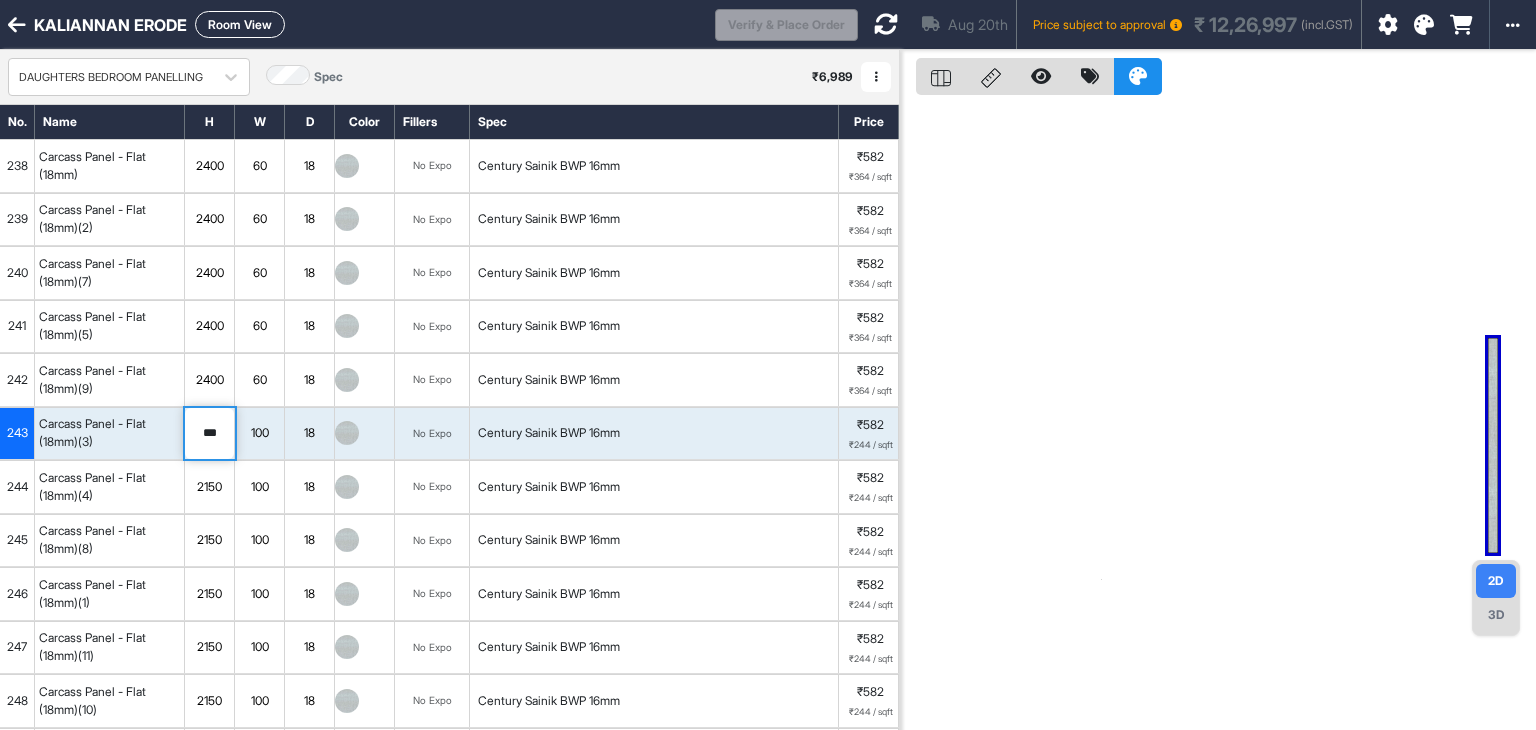 type on "****" 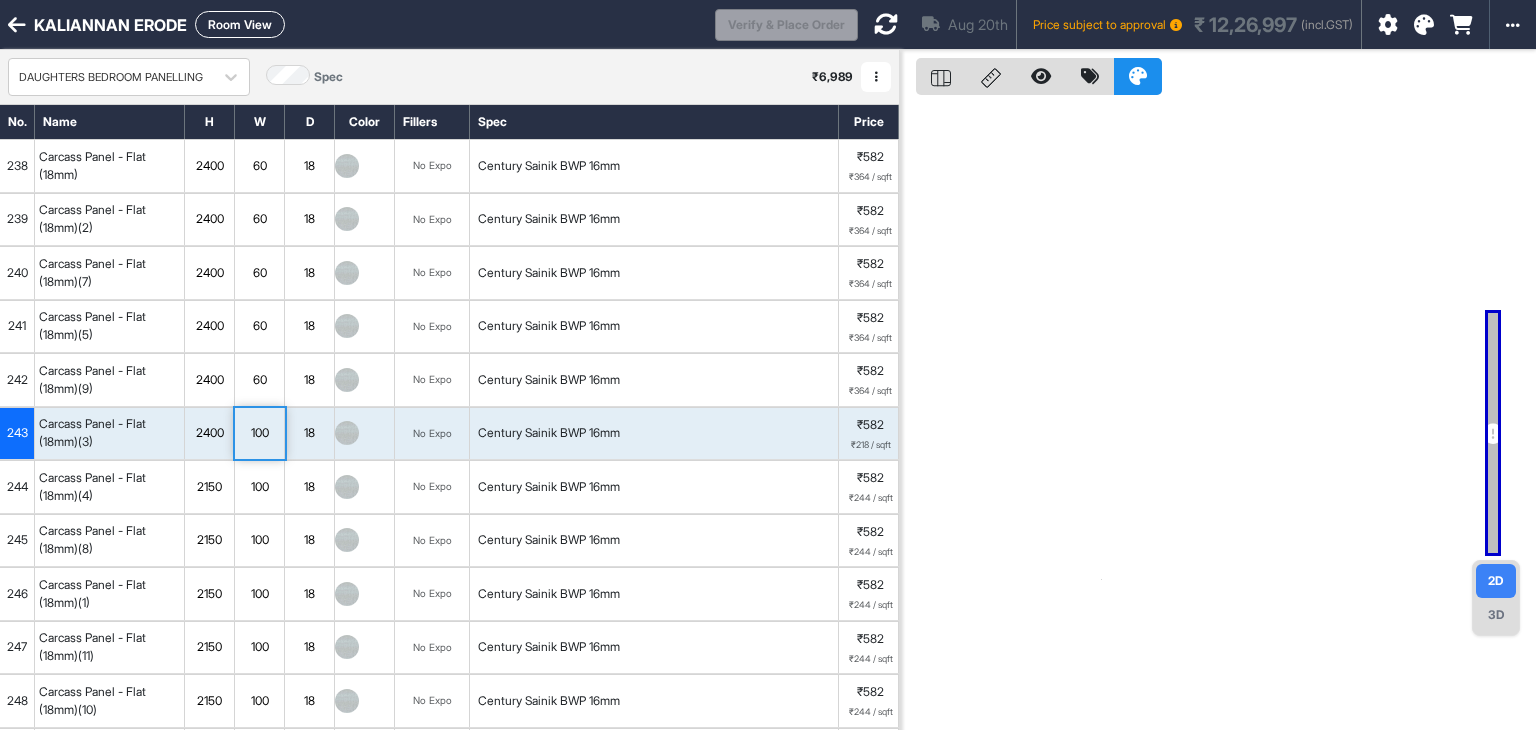 click on "100" at bounding box center (259, 433) 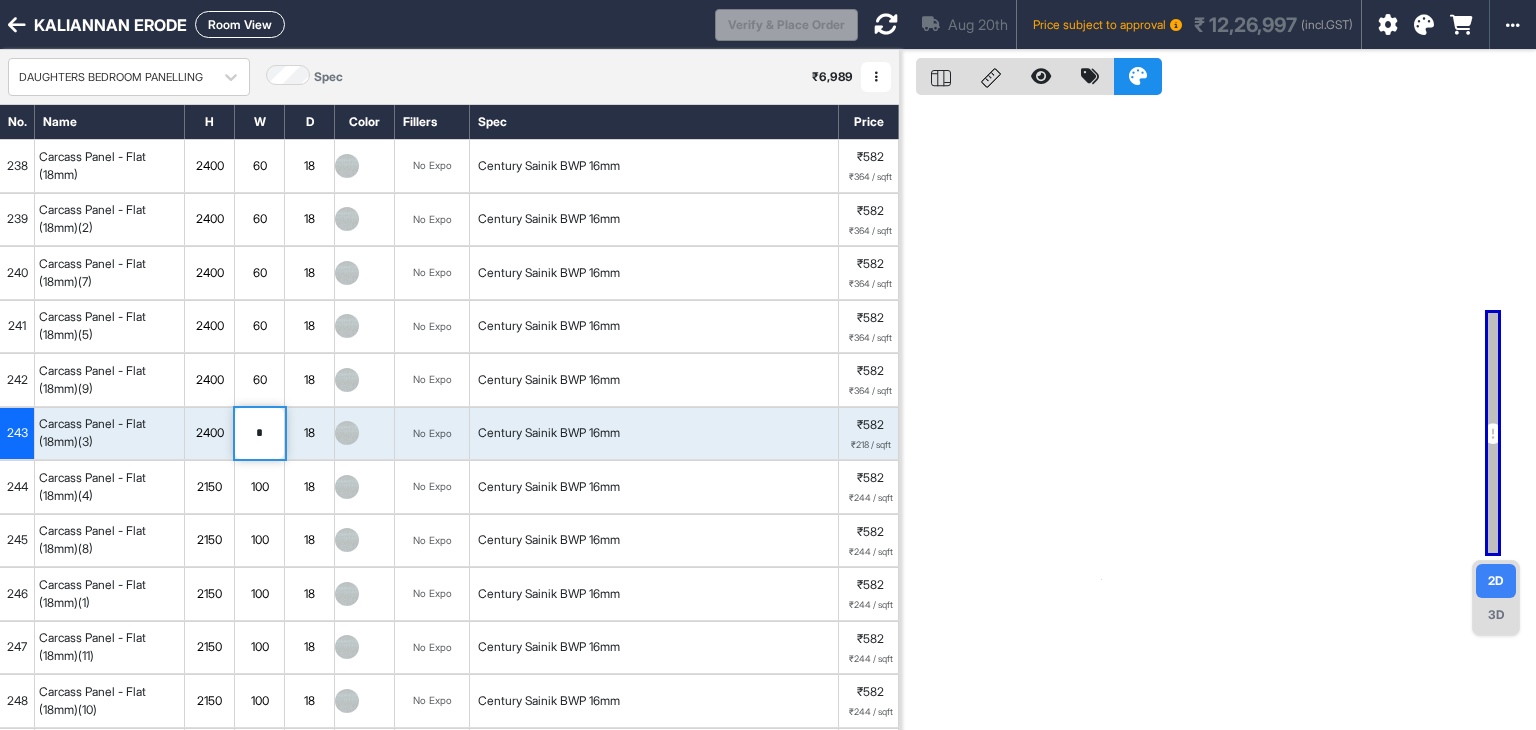 type on "**" 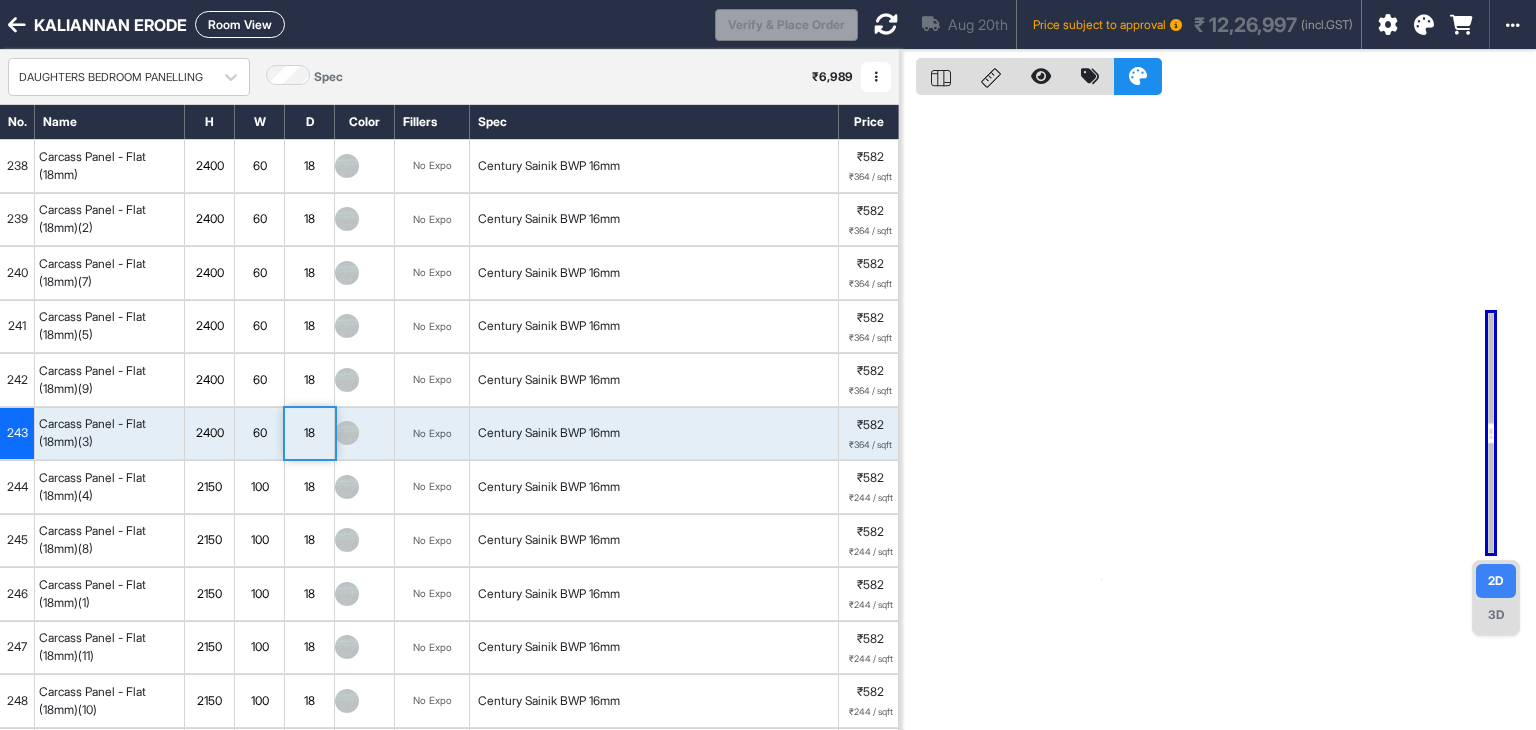 click on "2150" at bounding box center [209, 487] 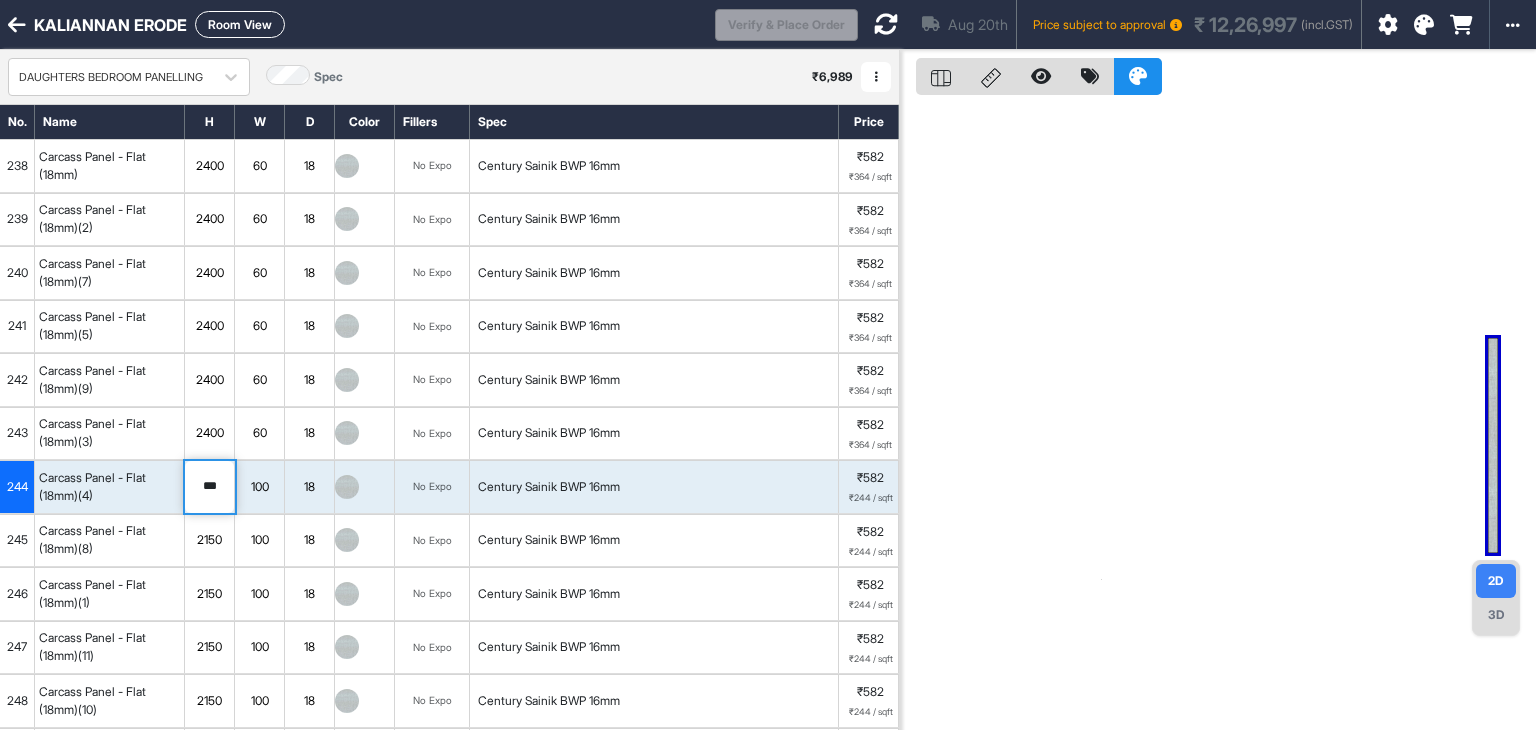 type on "****" 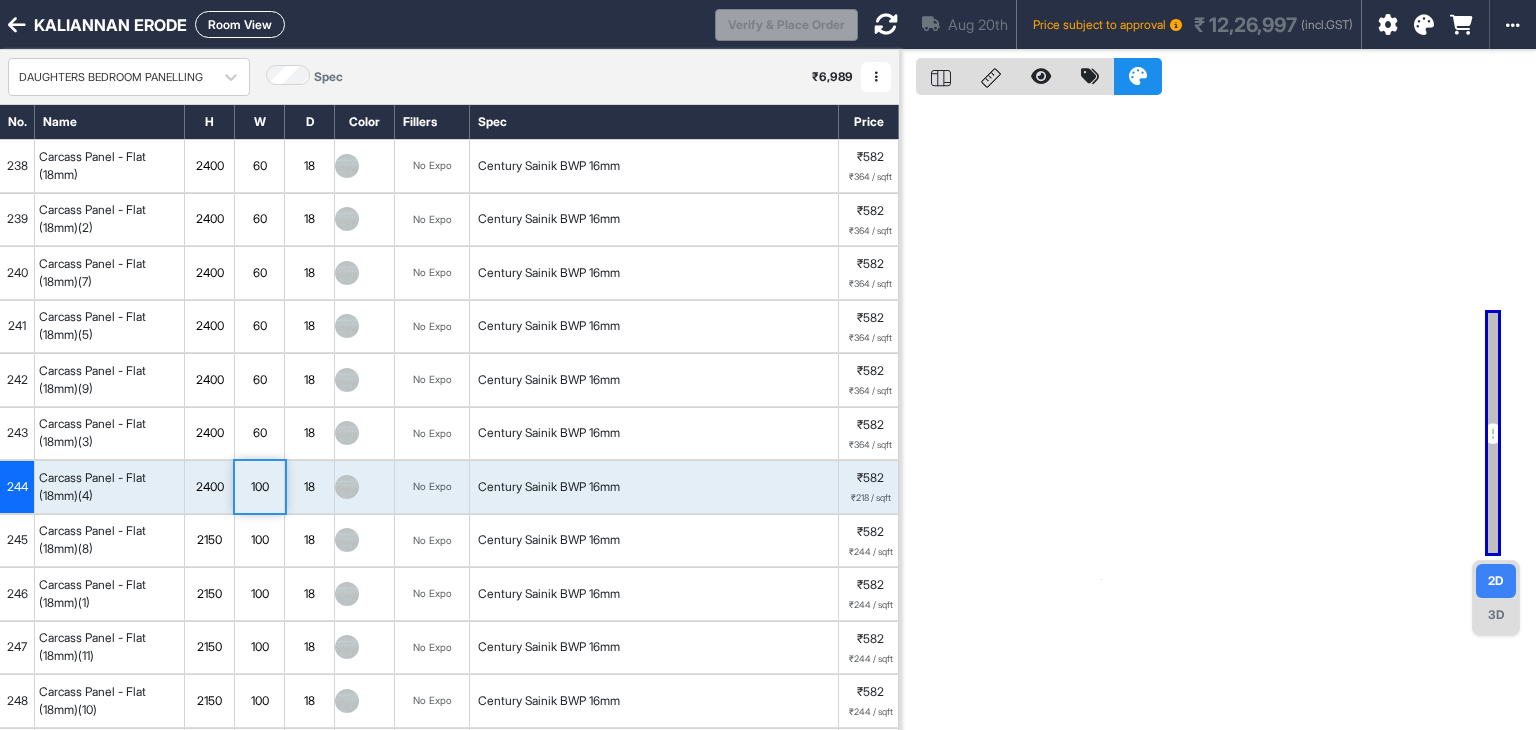 click on "100" at bounding box center (259, 487) 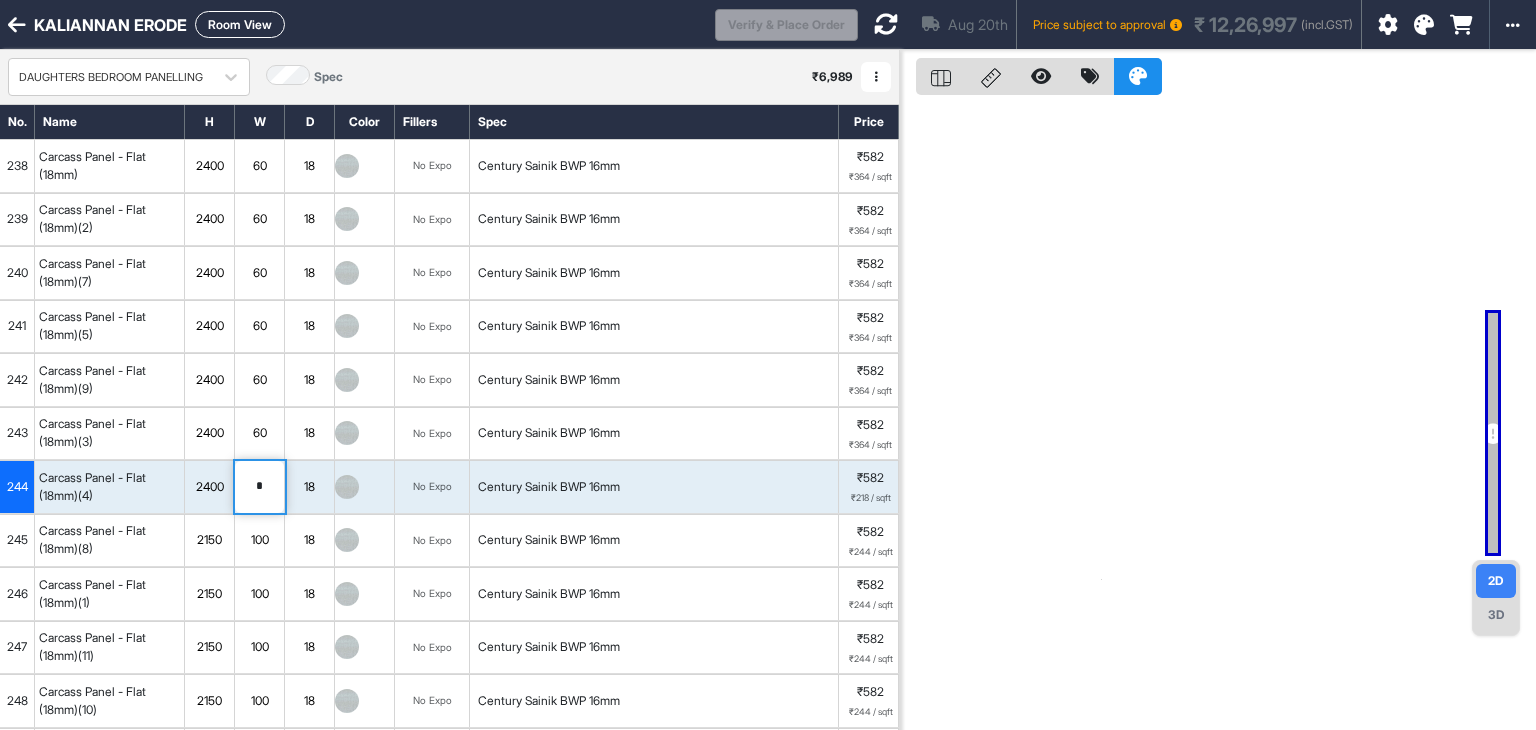 type on "**" 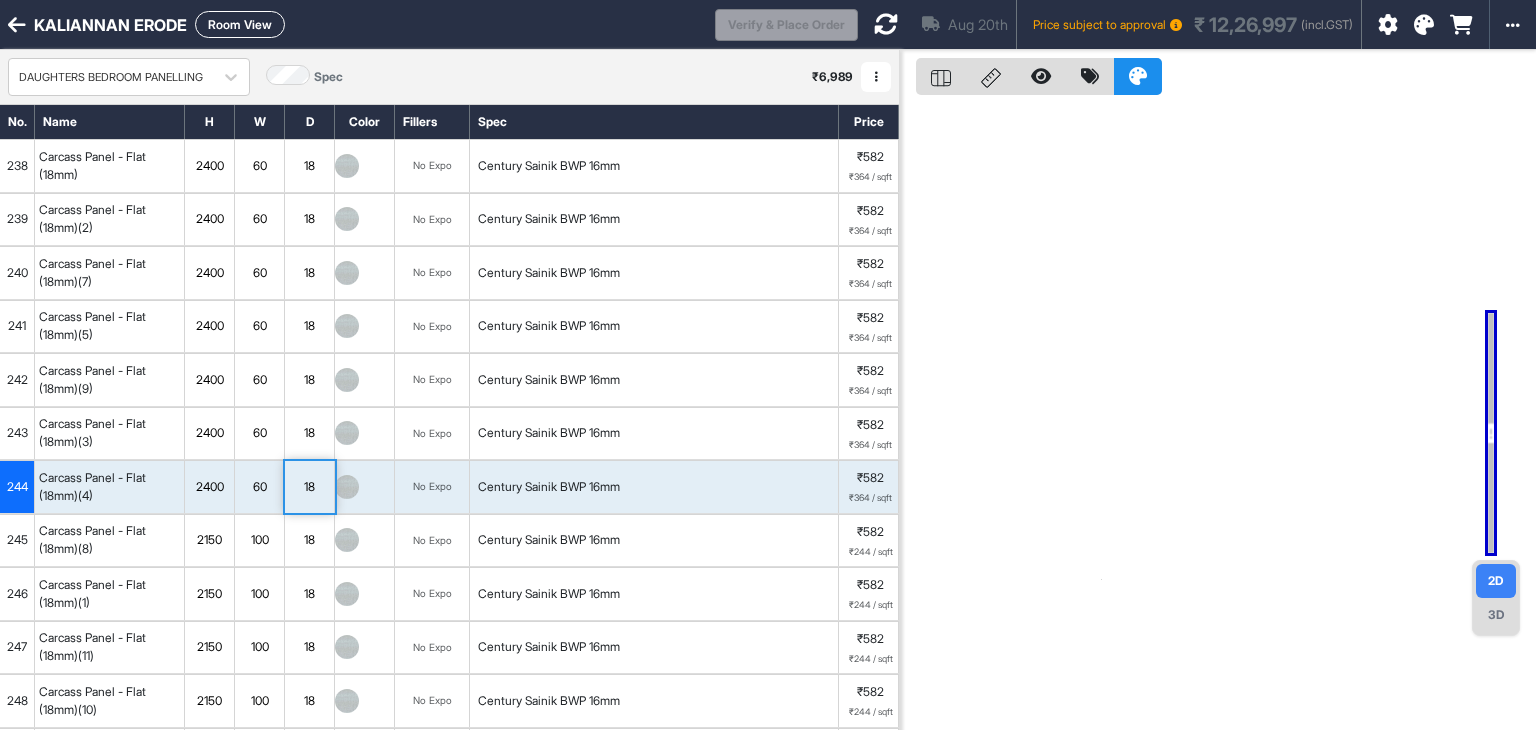 click on "2150" at bounding box center [209, 540] 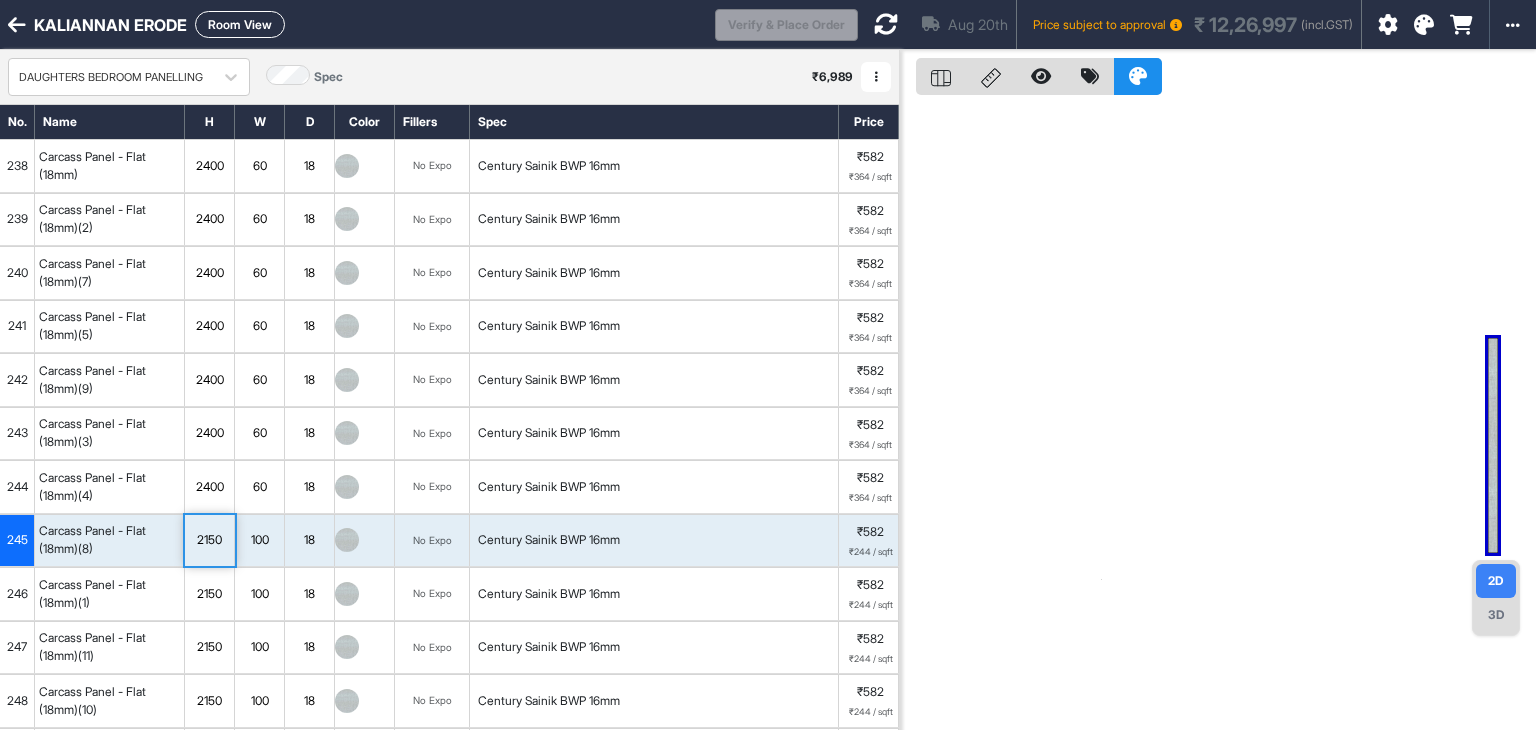 click on "2150" at bounding box center (209, 540) 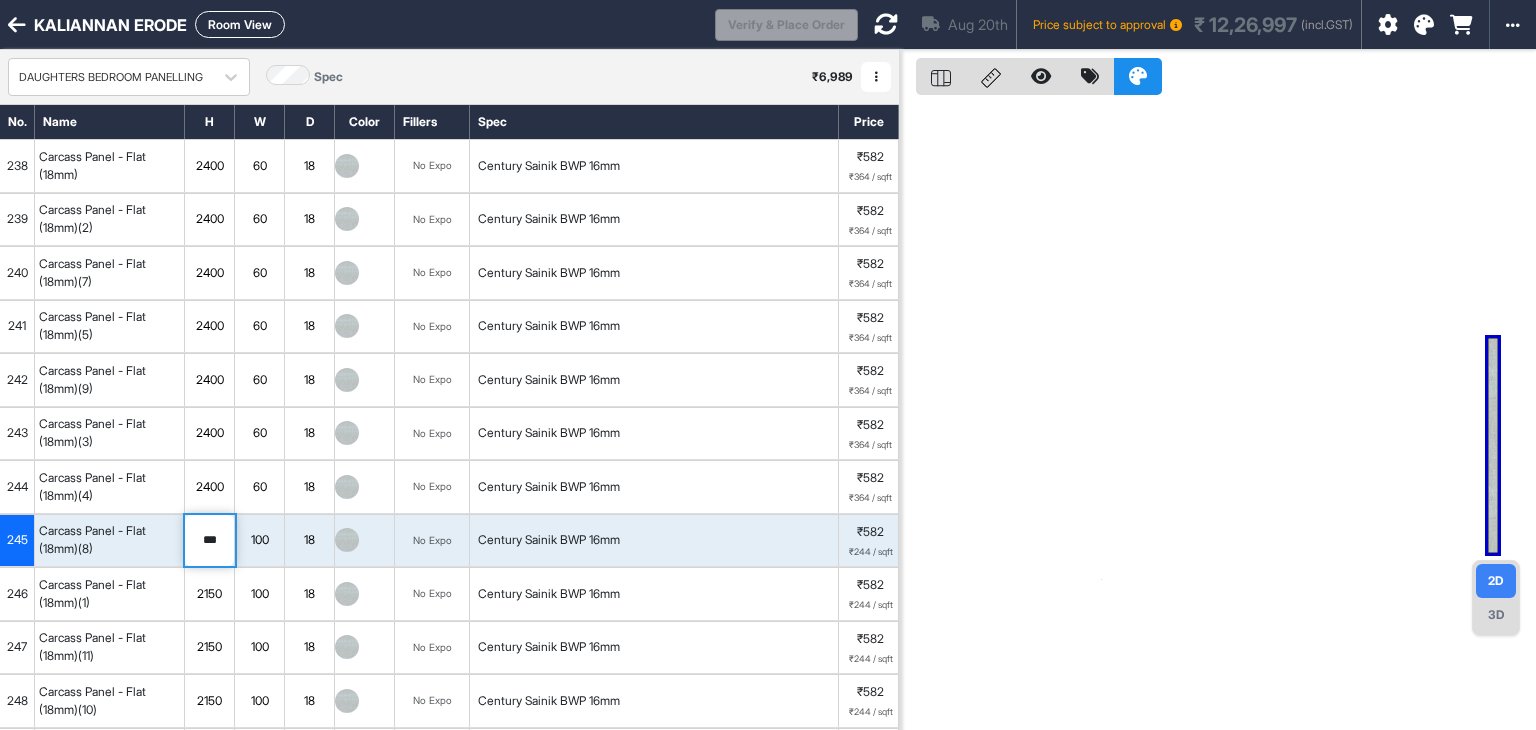 type on "****" 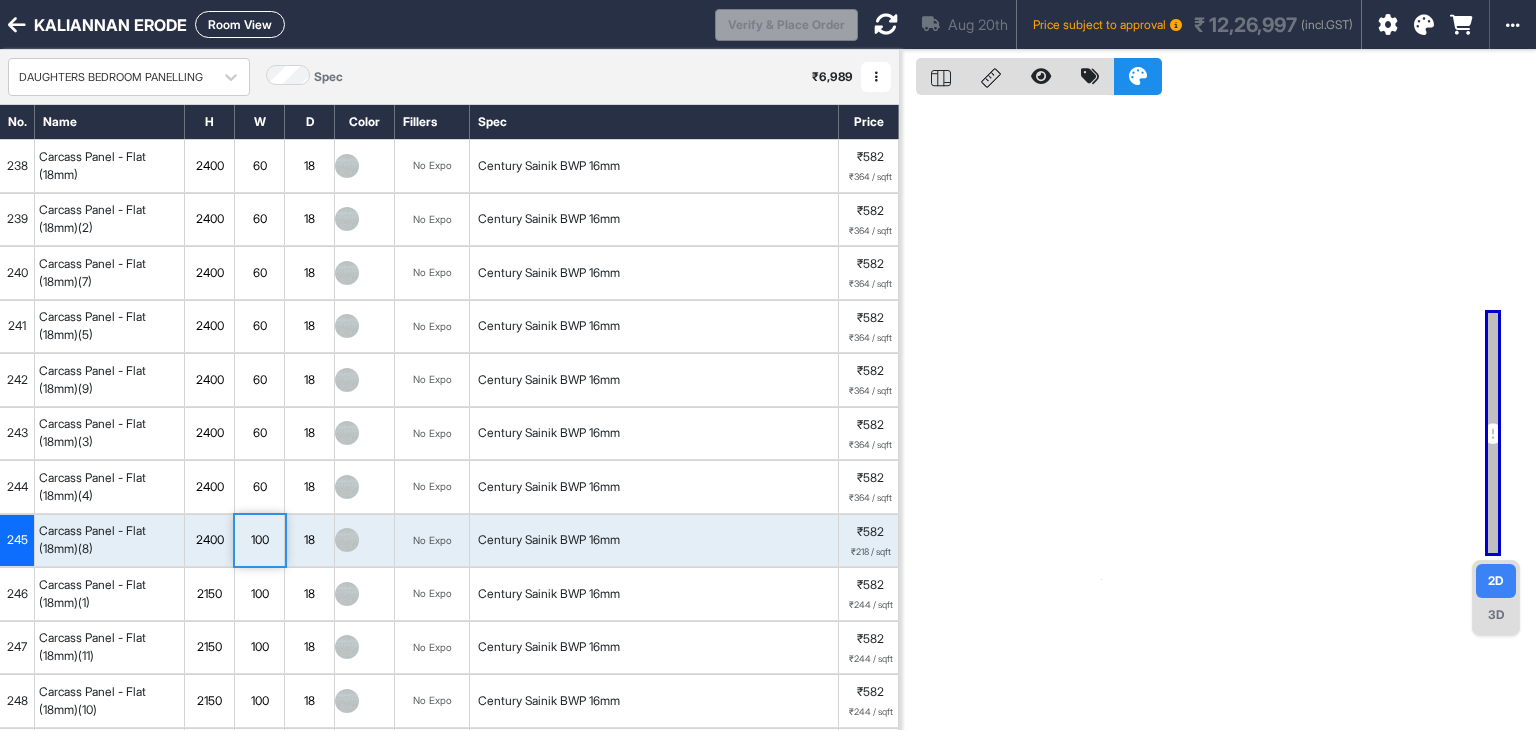 click on "100" at bounding box center (259, 540) 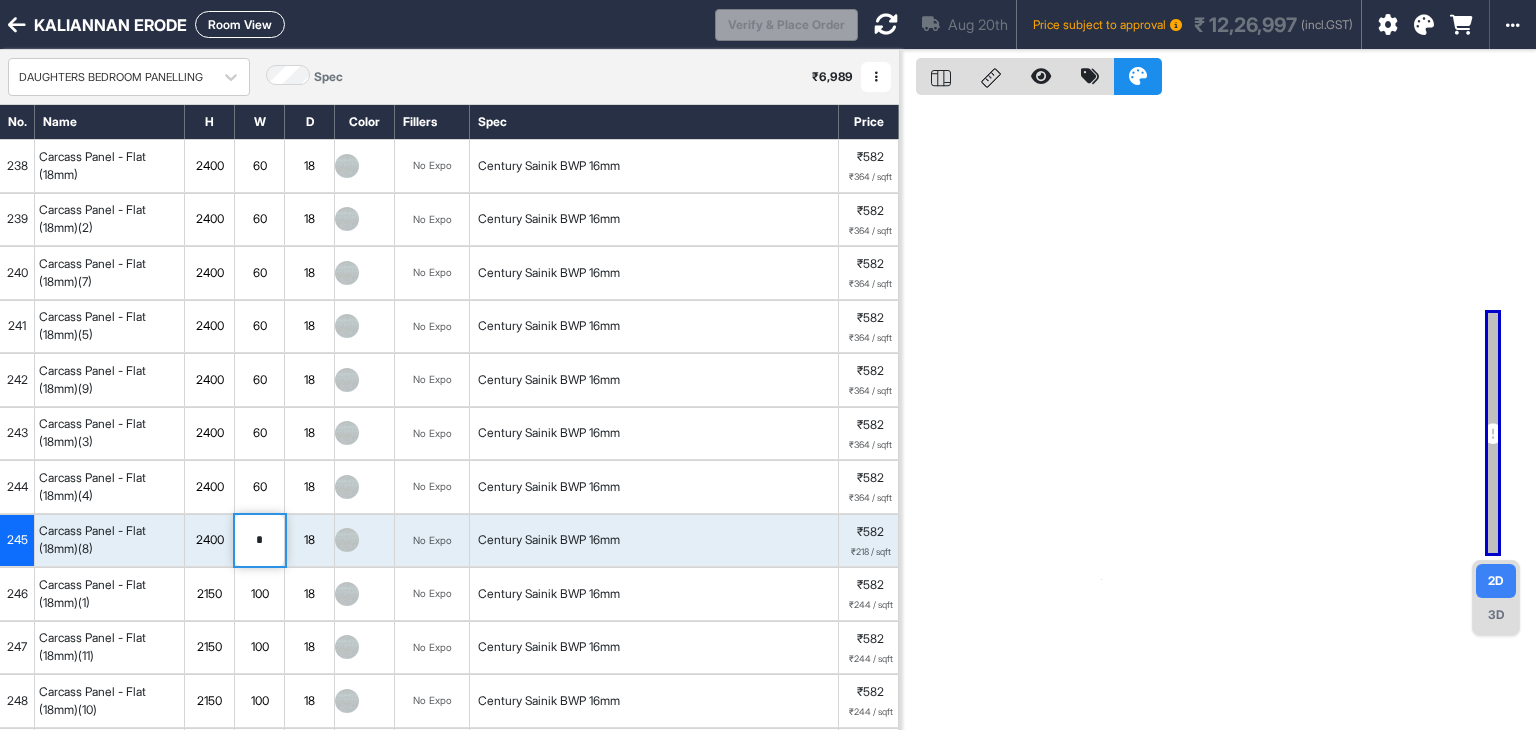 type on "**" 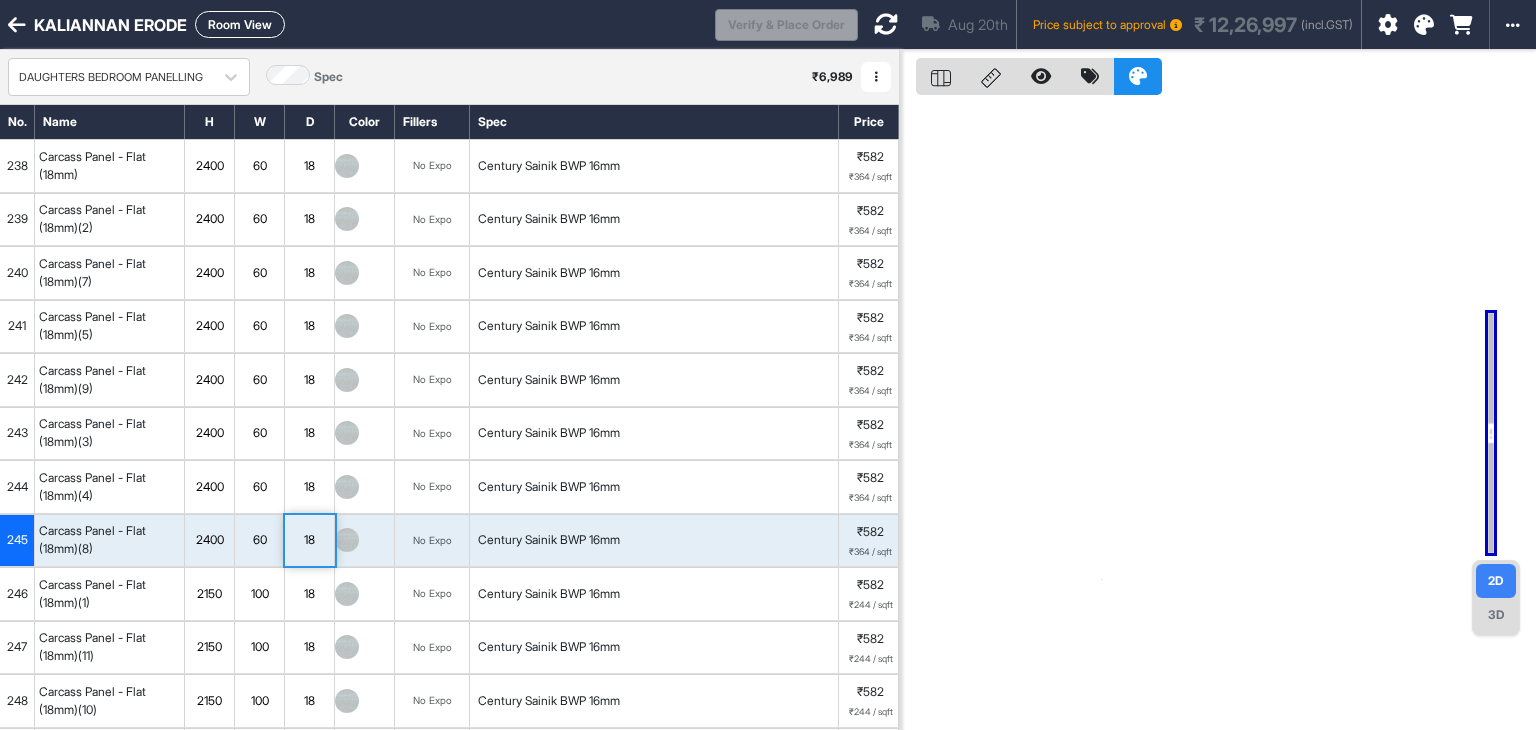 click on "2150" at bounding box center [209, 594] 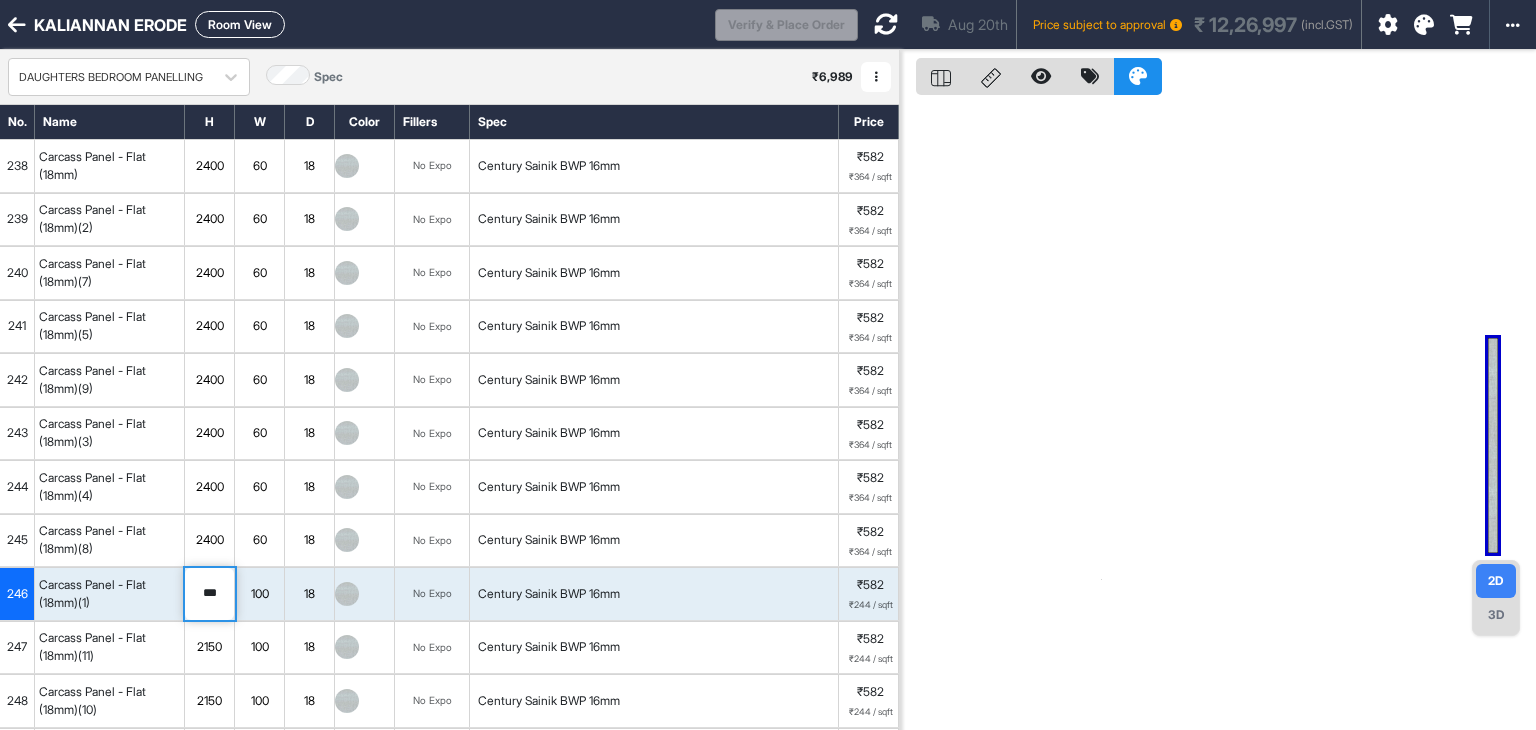 type on "****" 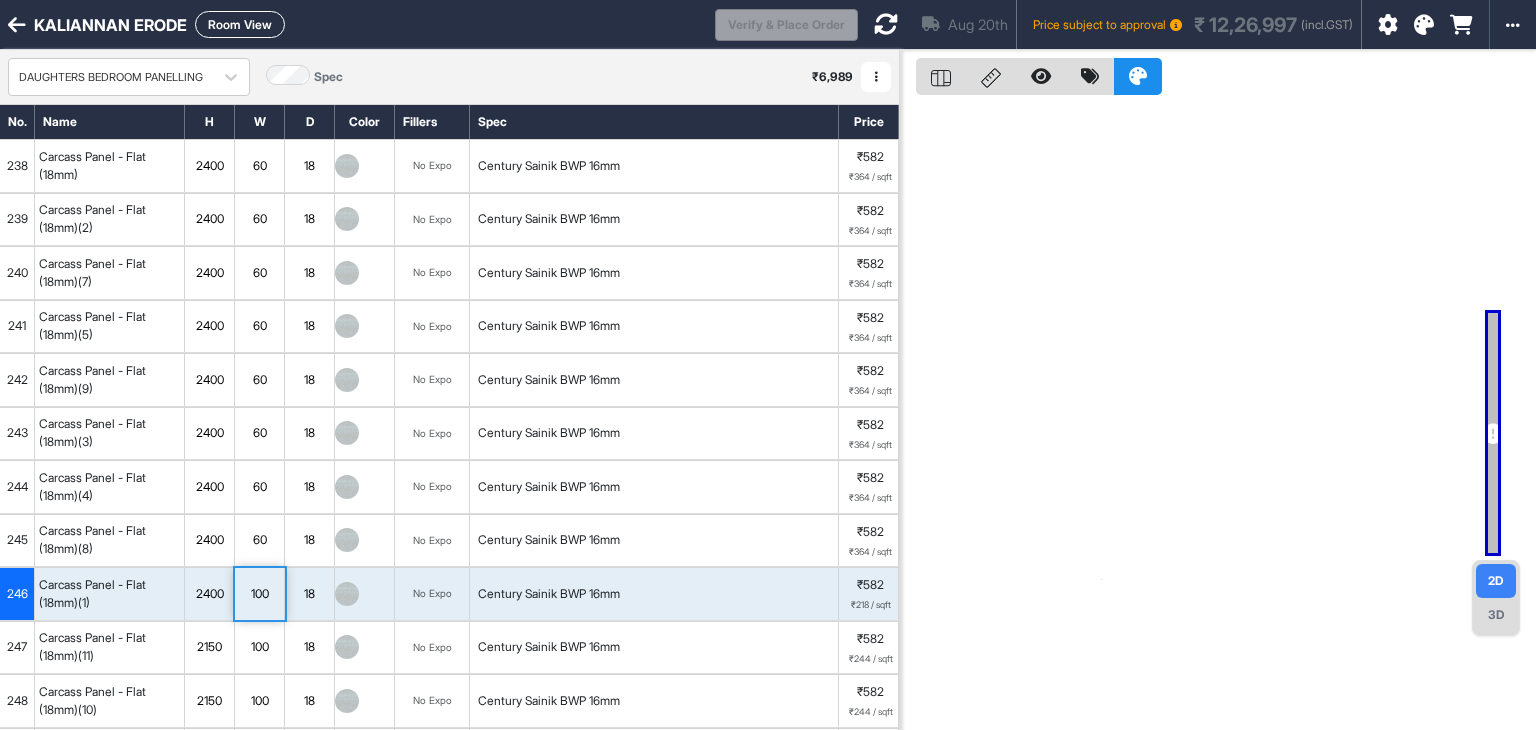 click on "100" at bounding box center [259, 594] 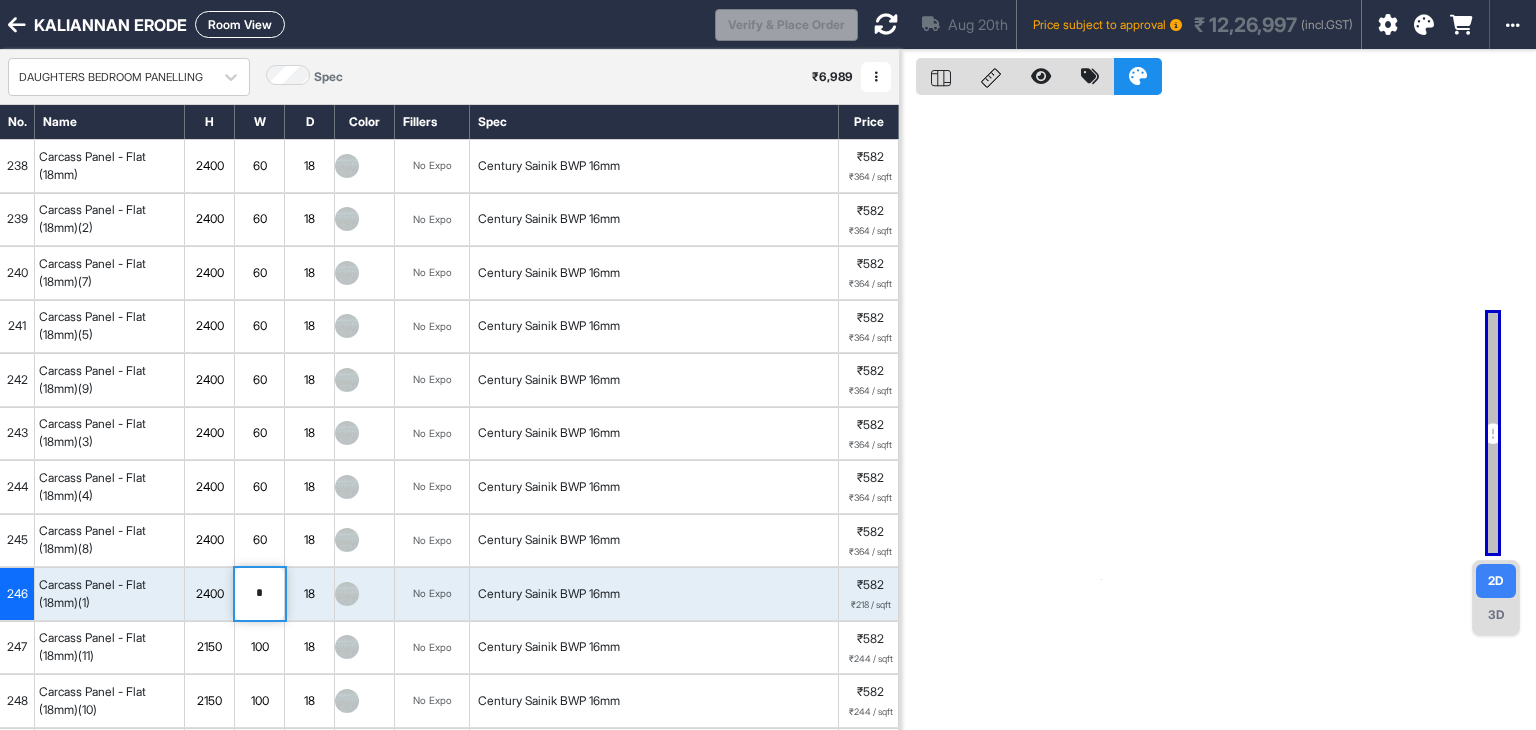 type on "**" 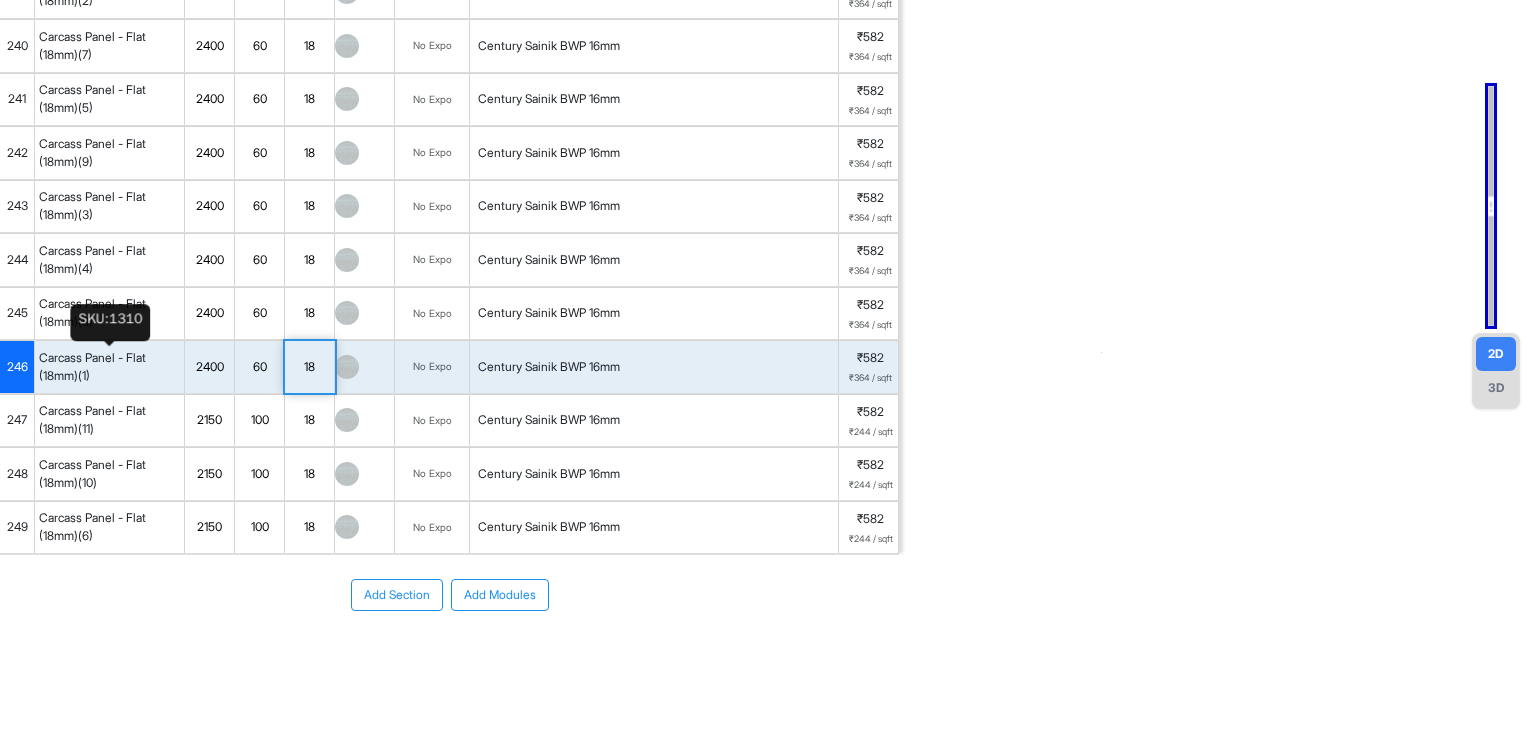 scroll, scrollTop: 228, scrollLeft: 0, axis: vertical 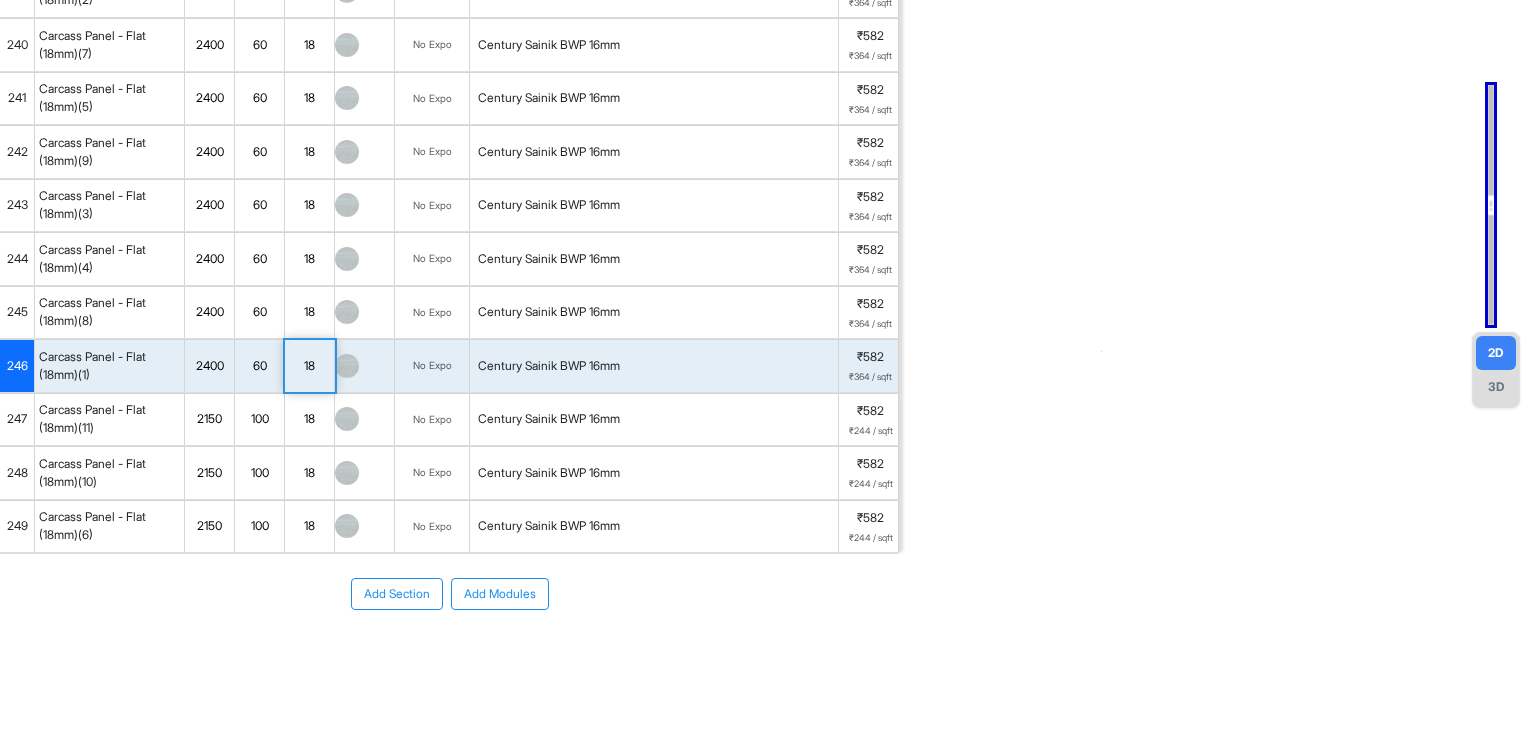 click on "2150" at bounding box center (209, 419) 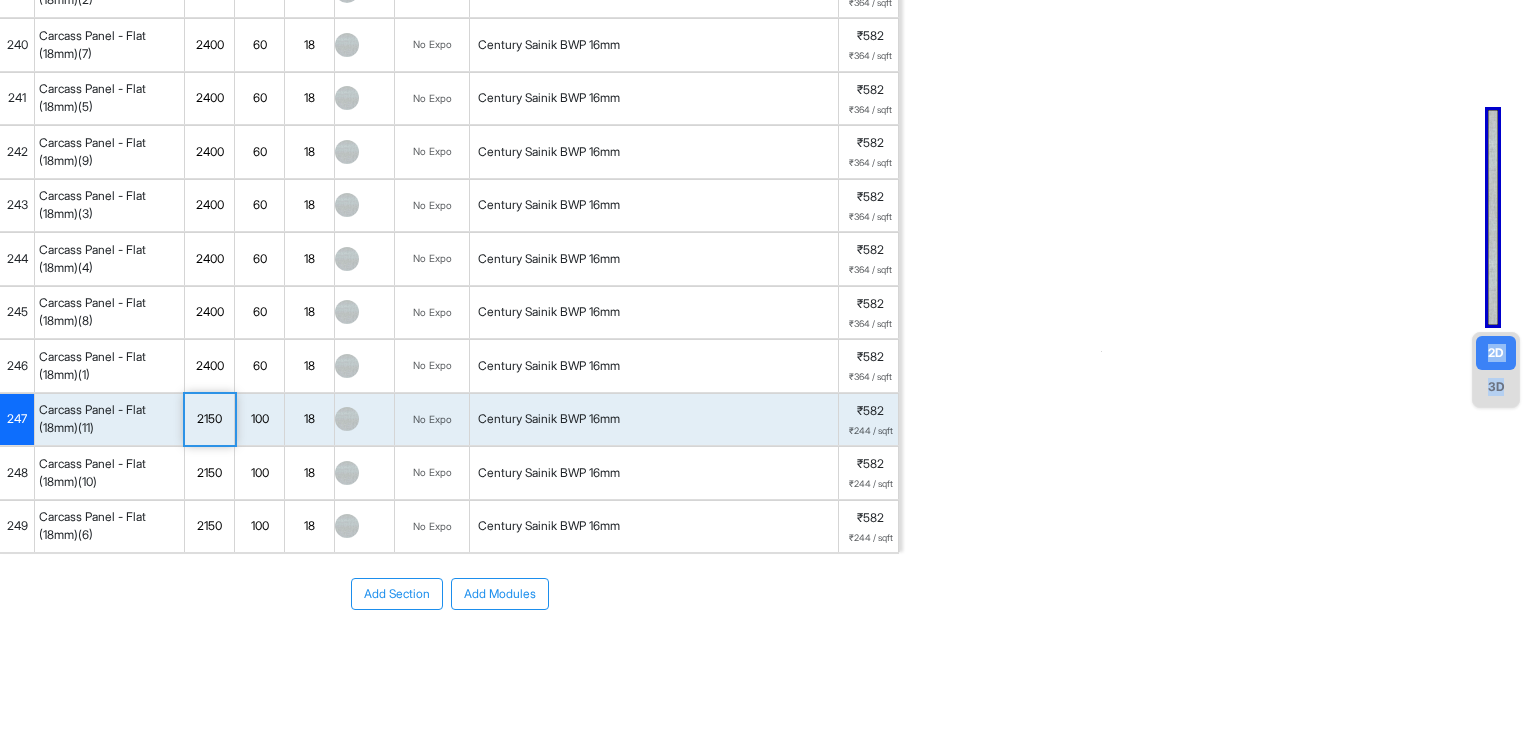 click on "2150" at bounding box center (209, 419) 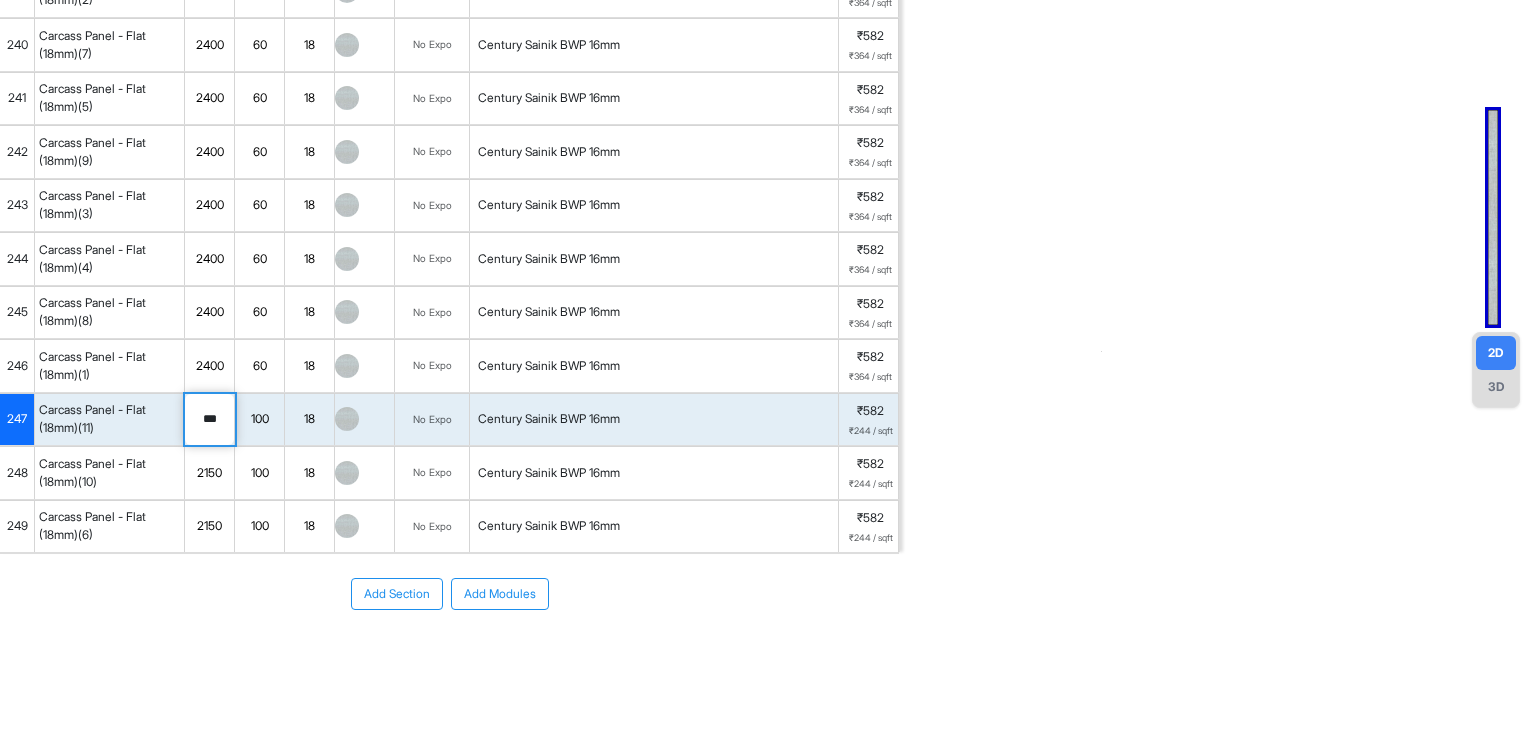 type on "****" 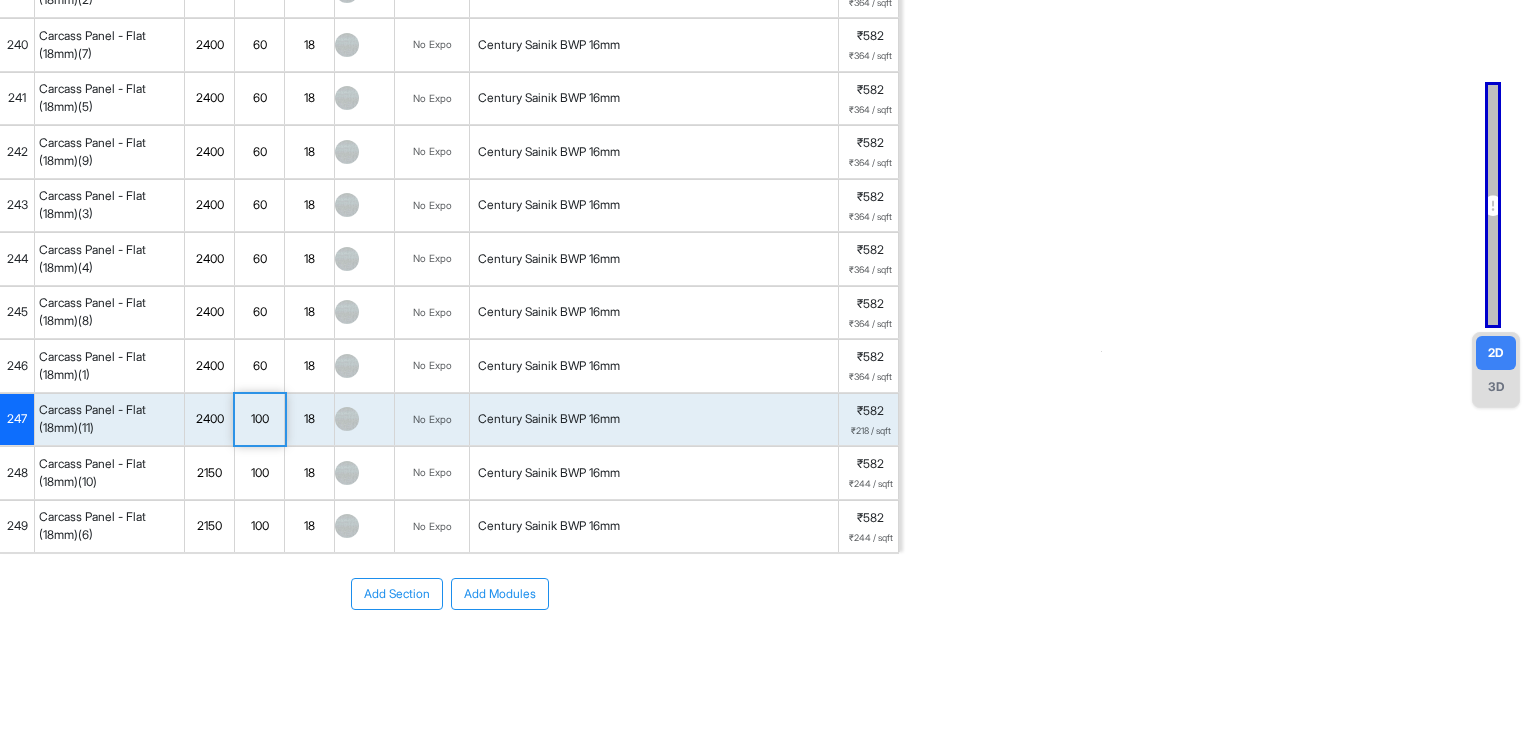 click on "100" at bounding box center (259, 419) 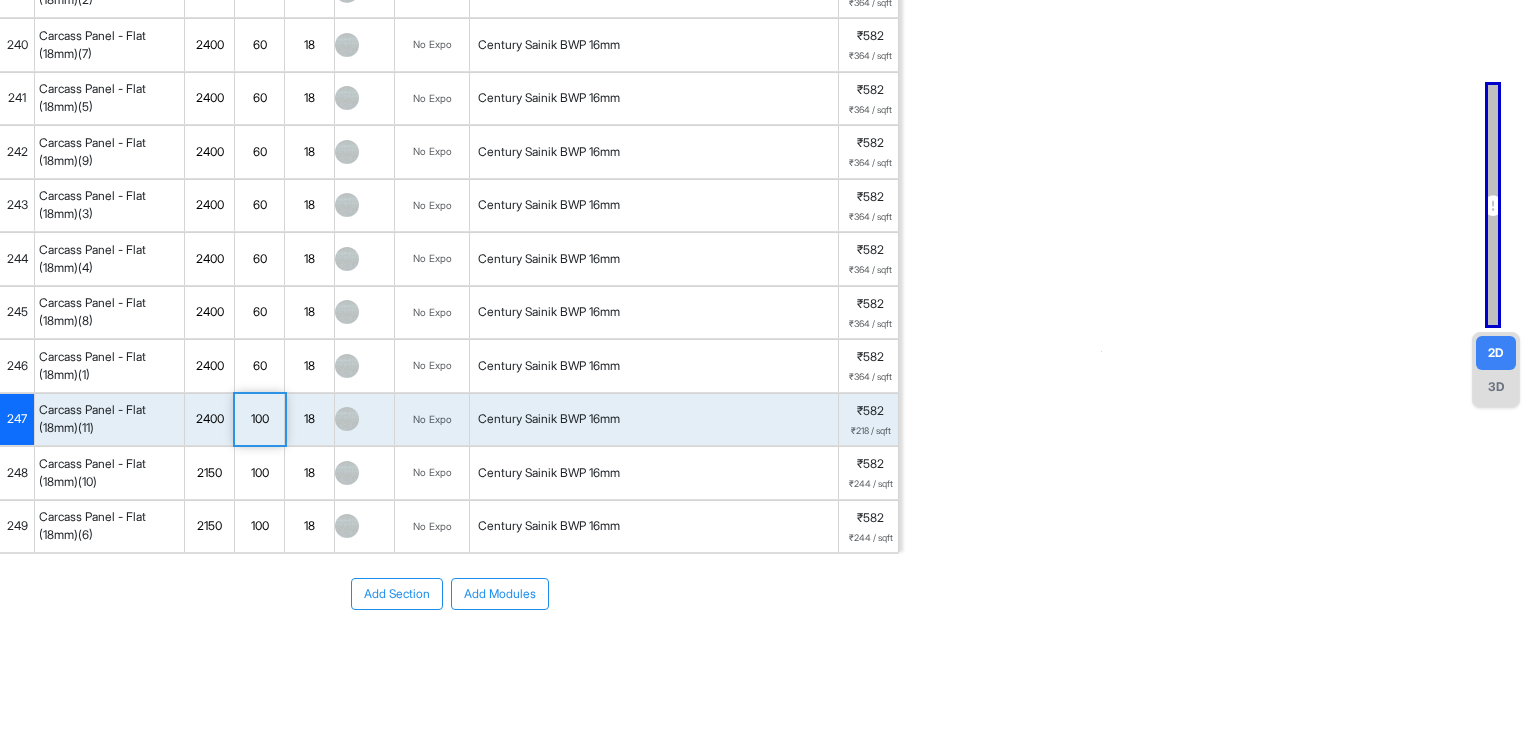 click on "100" at bounding box center (259, 419) 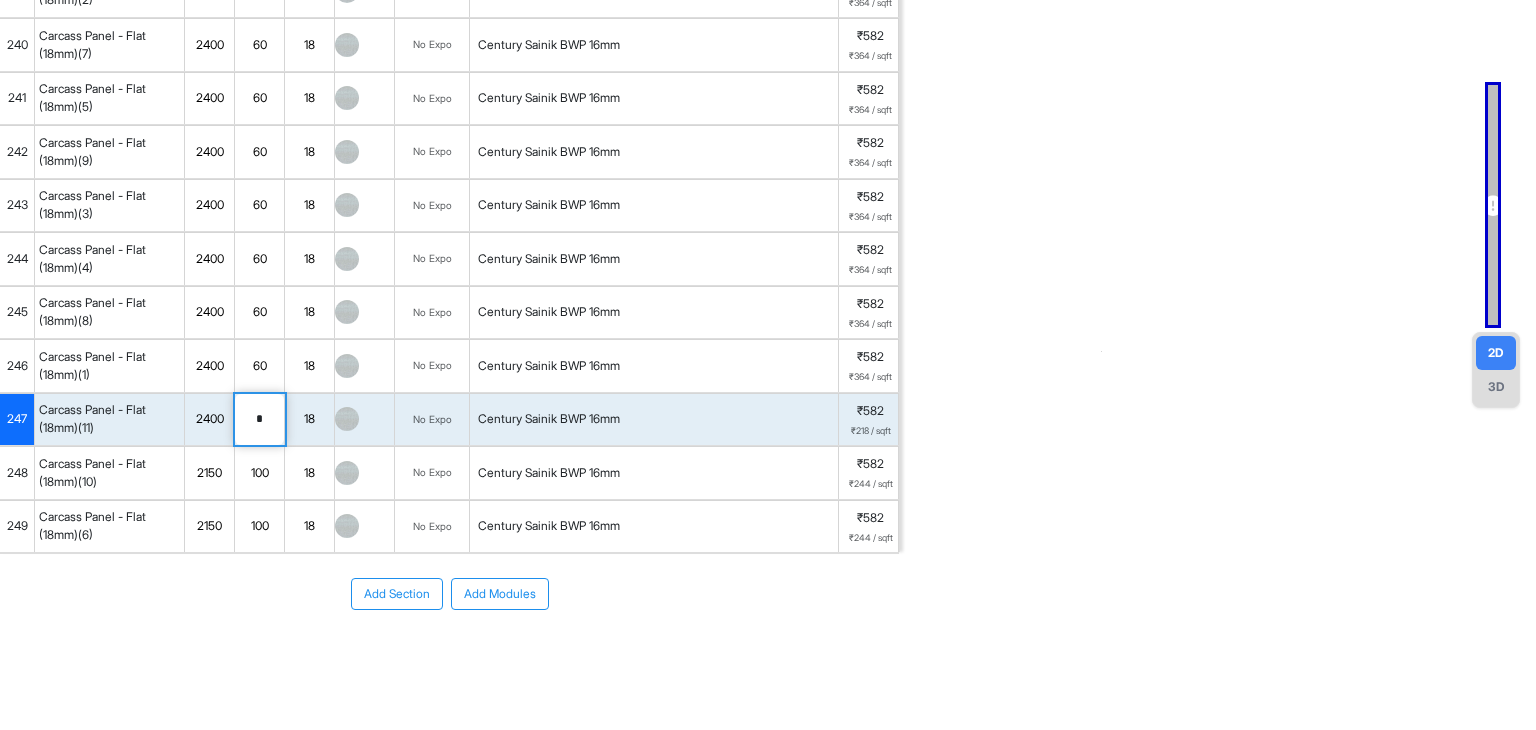 type on "**" 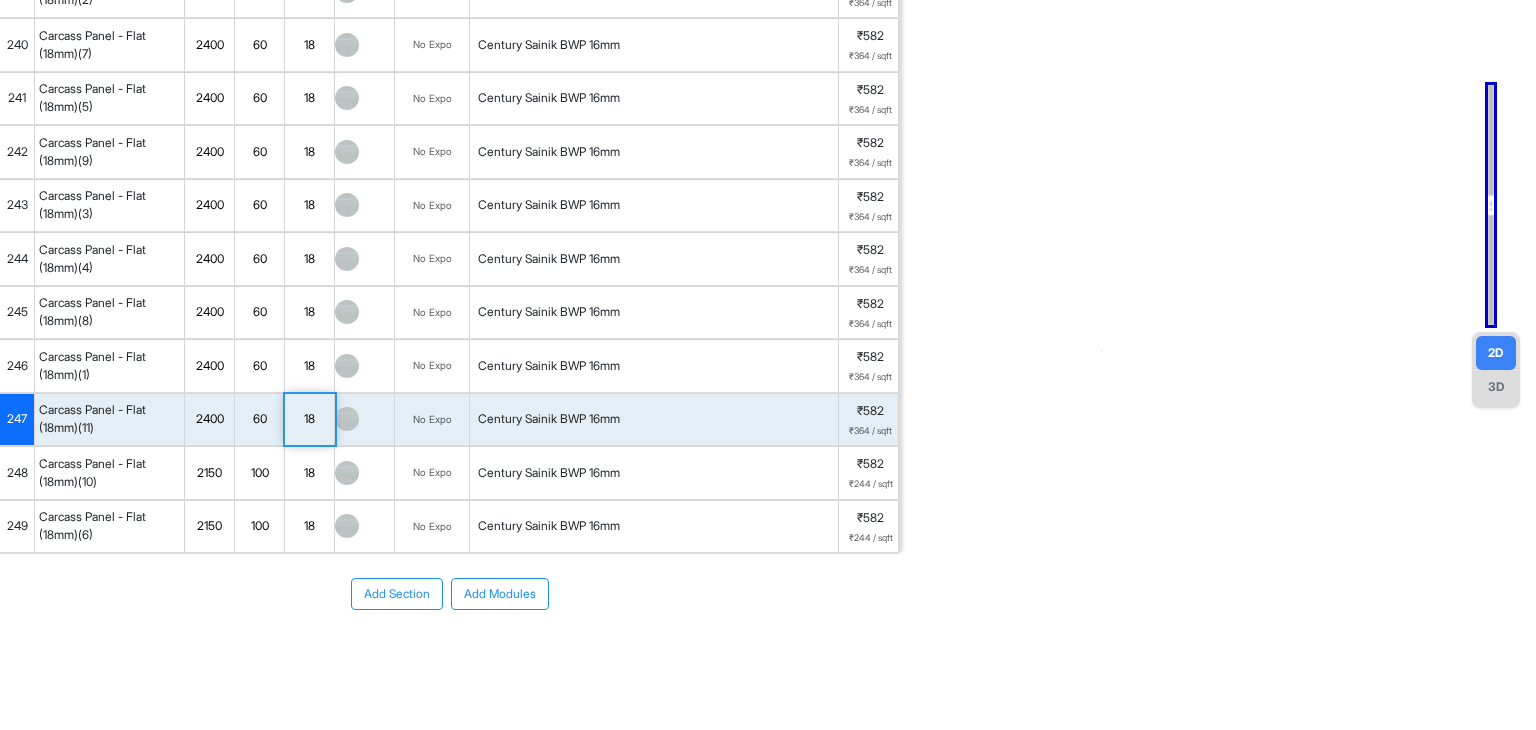 click on "248" at bounding box center (17, 473) 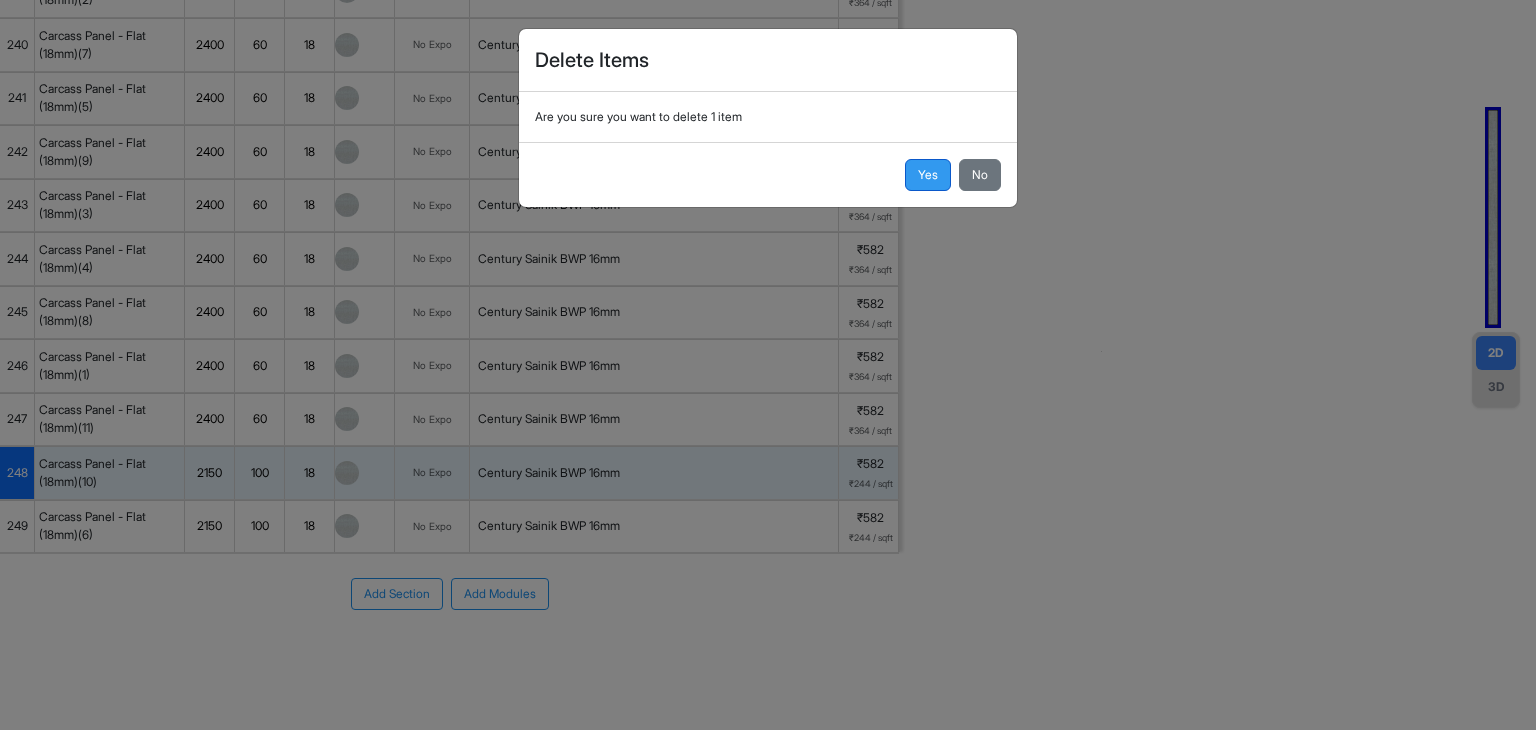 click on "Yes" at bounding box center (928, 175) 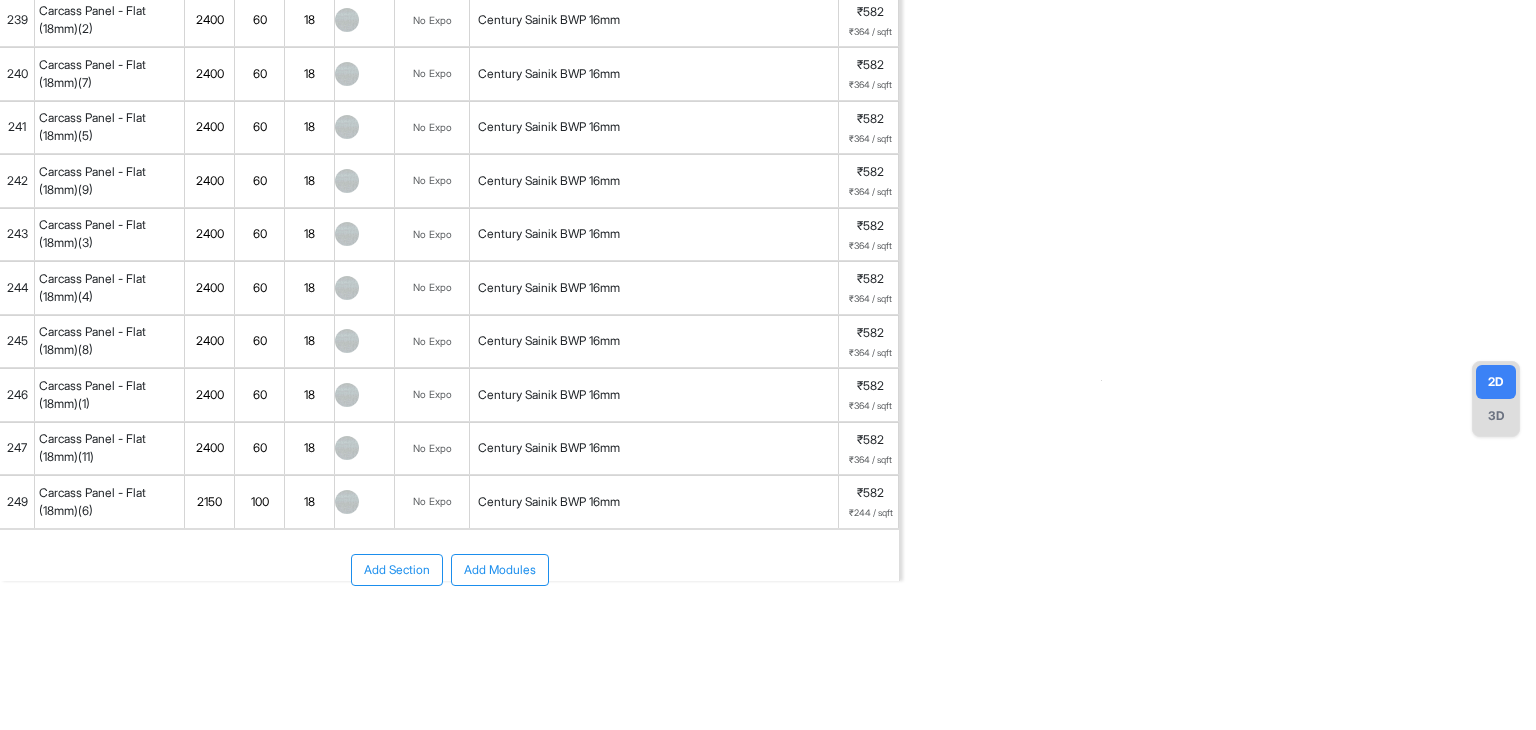 scroll, scrollTop: 194, scrollLeft: 0, axis: vertical 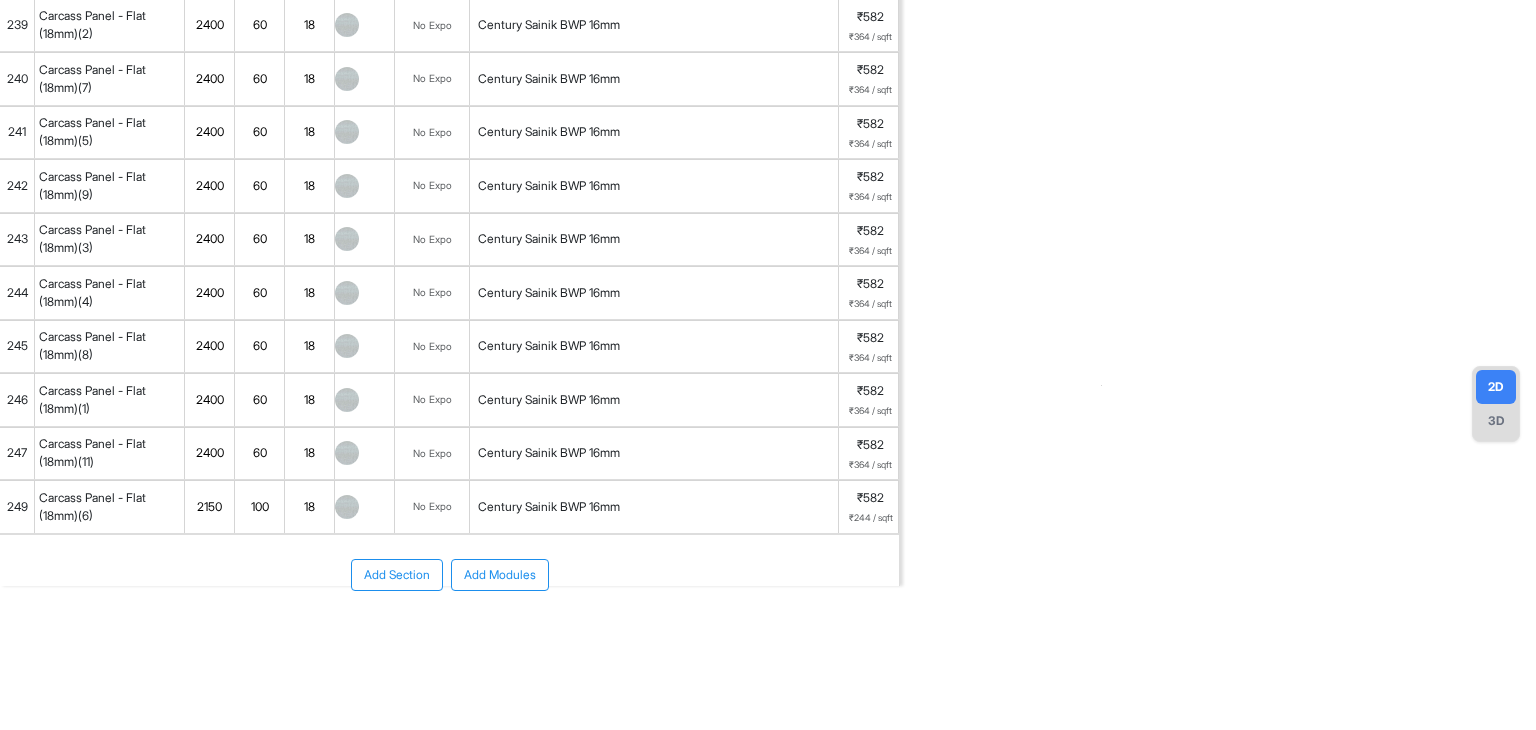 click on "249" at bounding box center (17, 507) 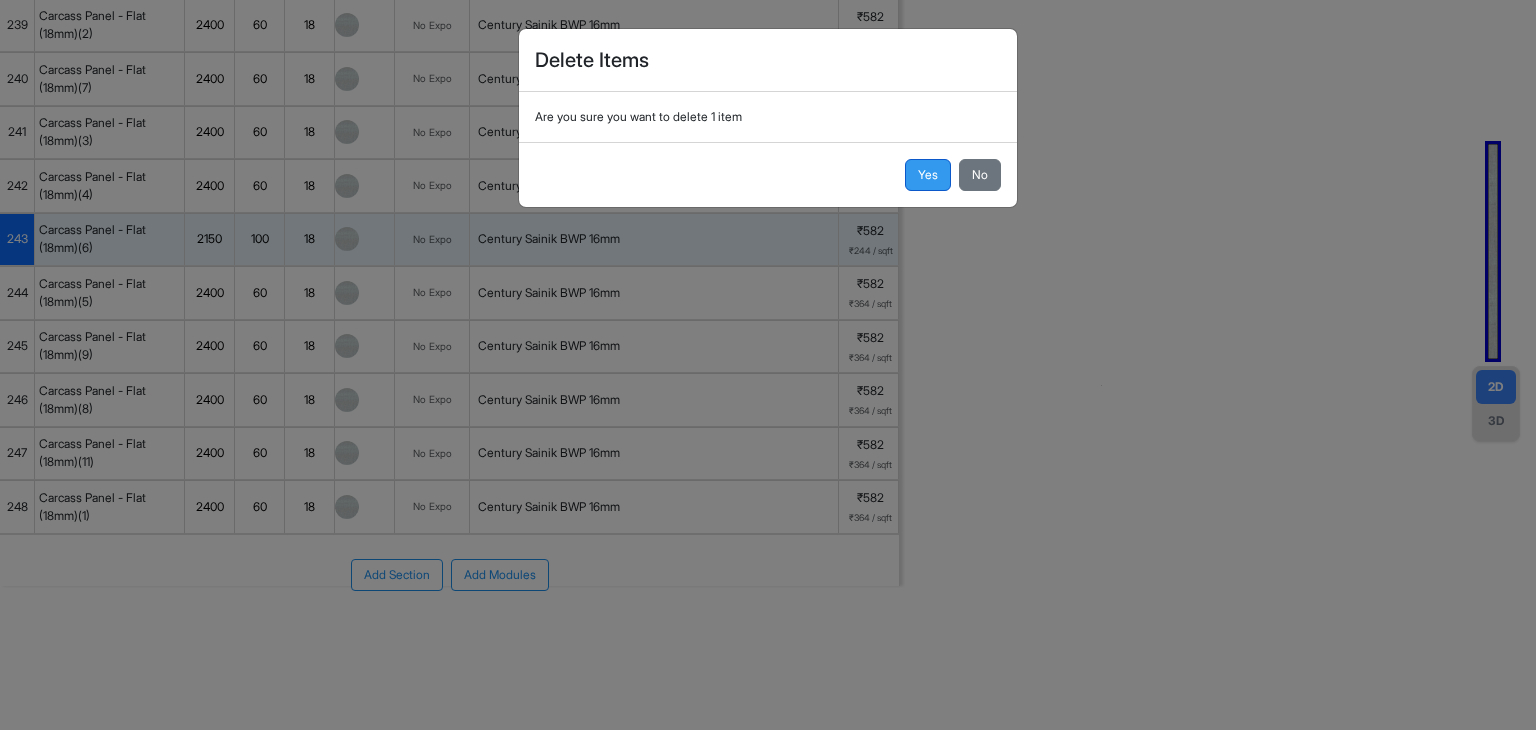 click on "Yes" at bounding box center [928, 175] 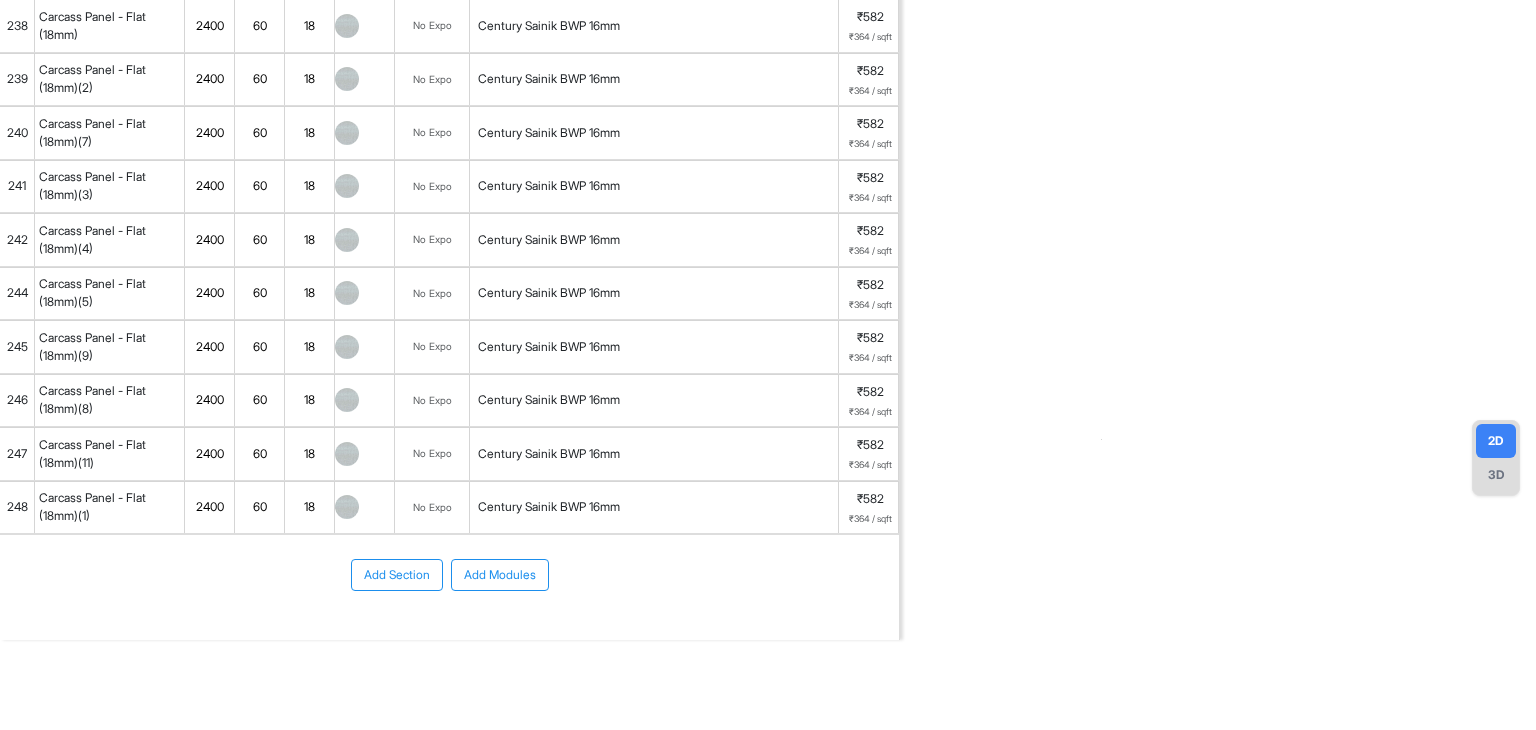 scroll, scrollTop: 0, scrollLeft: 0, axis: both 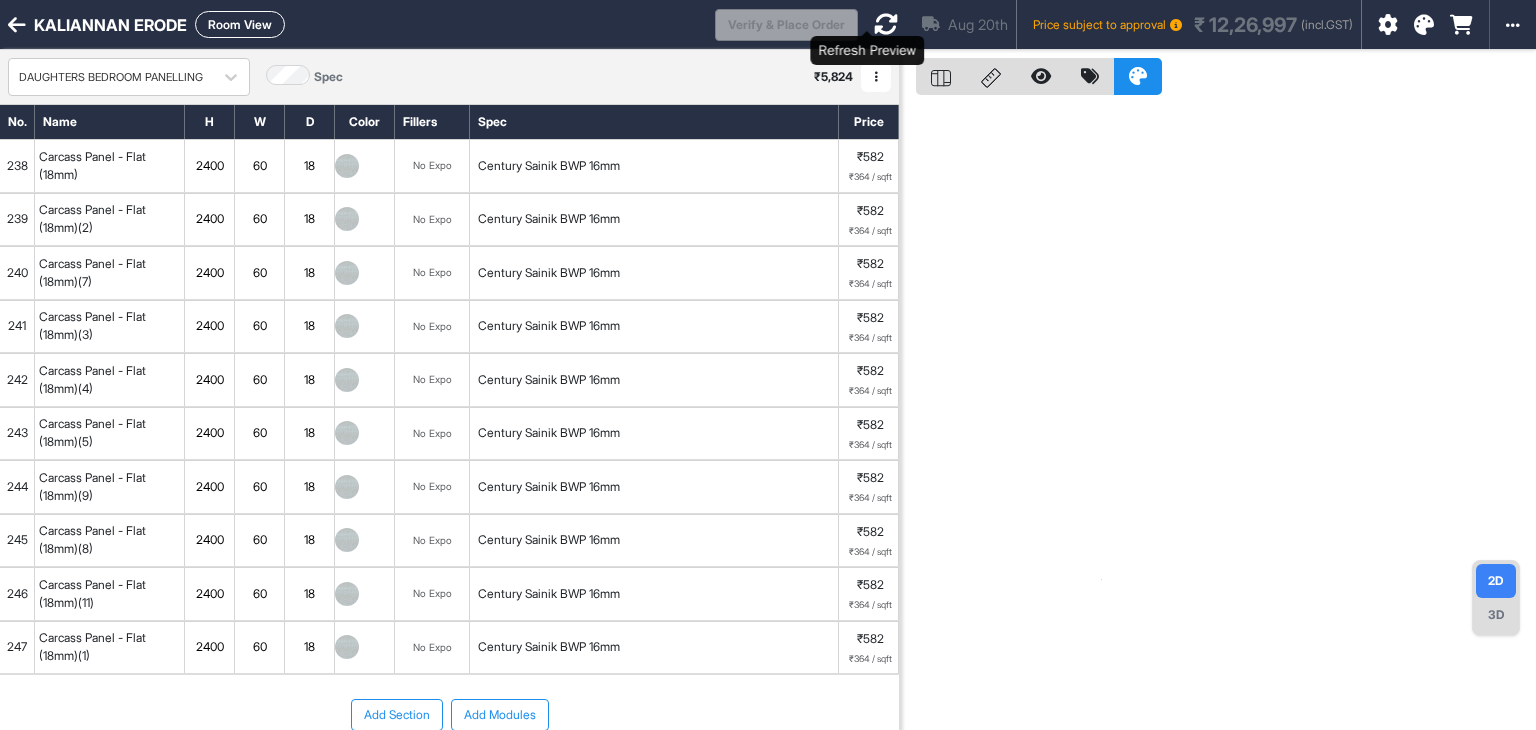 click at bounding box center [886, 24] 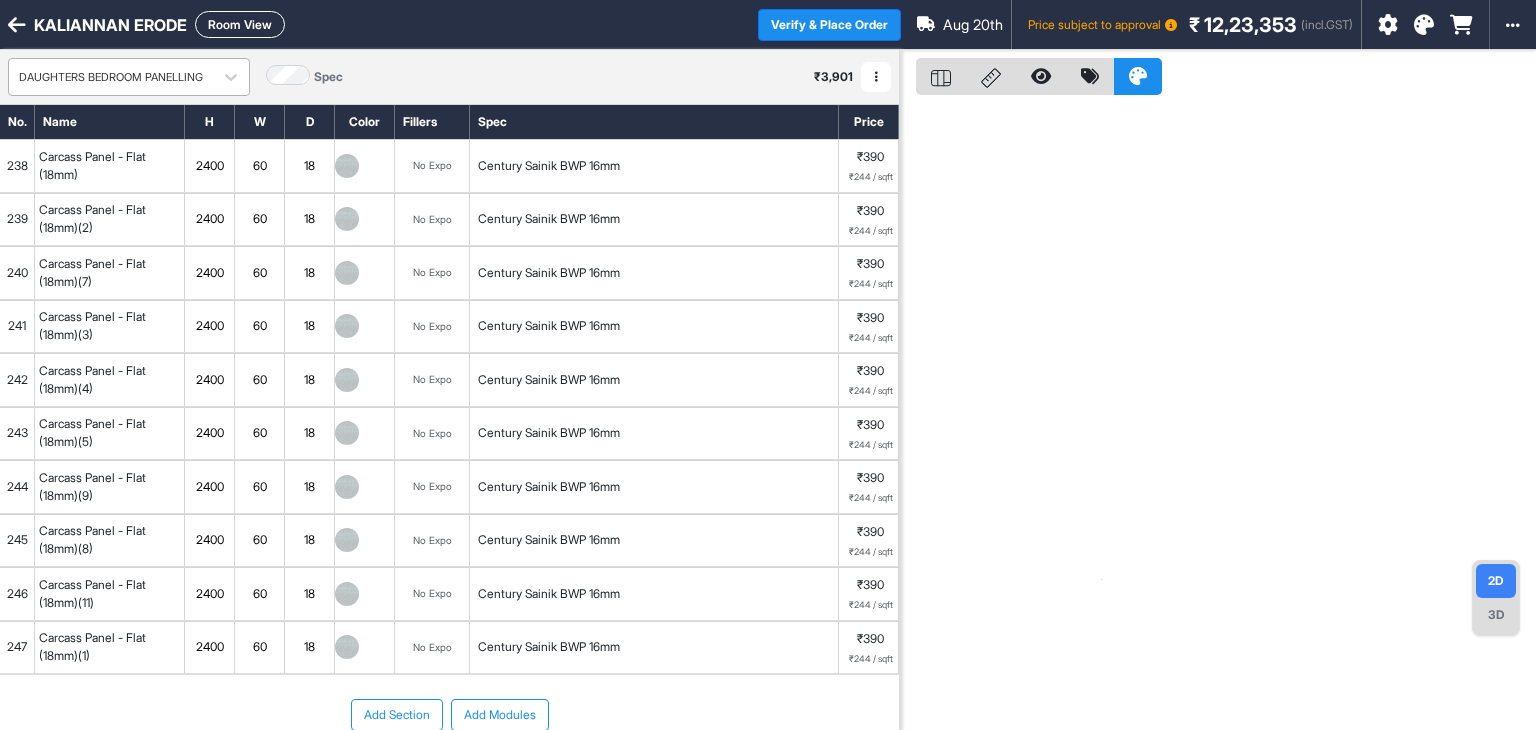 click on "DAUGHTERS BEDROOM PANELLING" at bounding box center (111, 77) 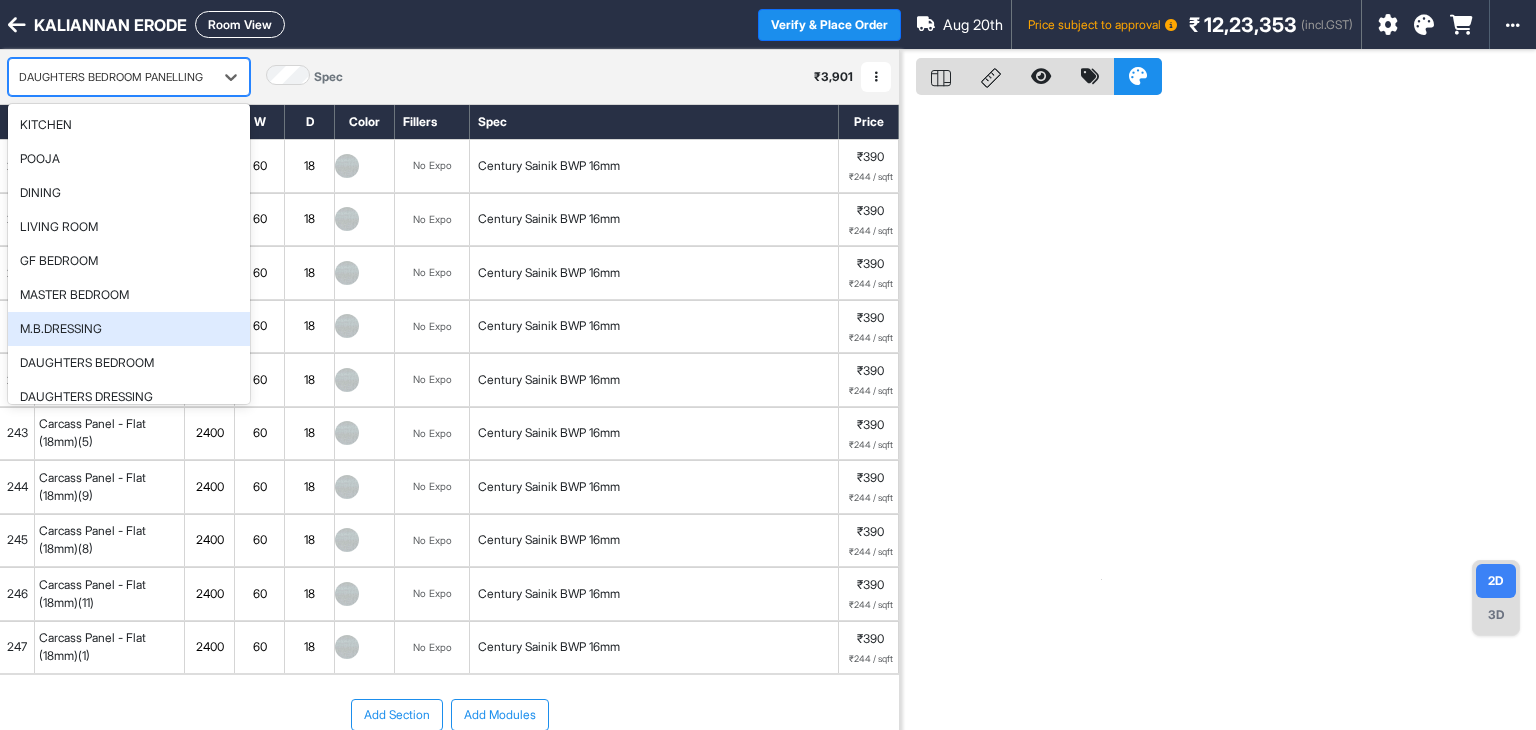 click on "M.B.DRESSING" at bounding box center (129, 329) 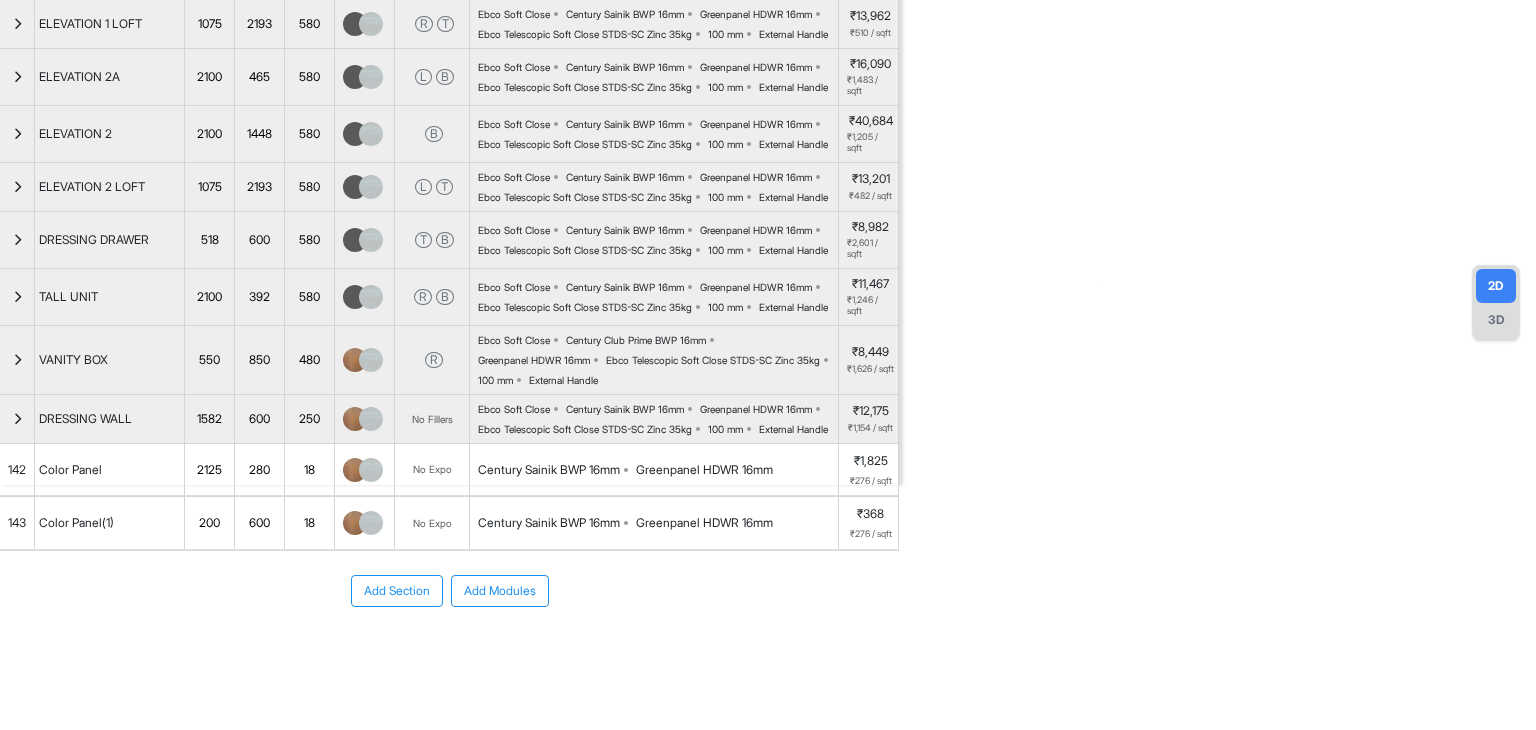 scroll, scrollTop: 492, scrollLeft: 0, axis: vertical 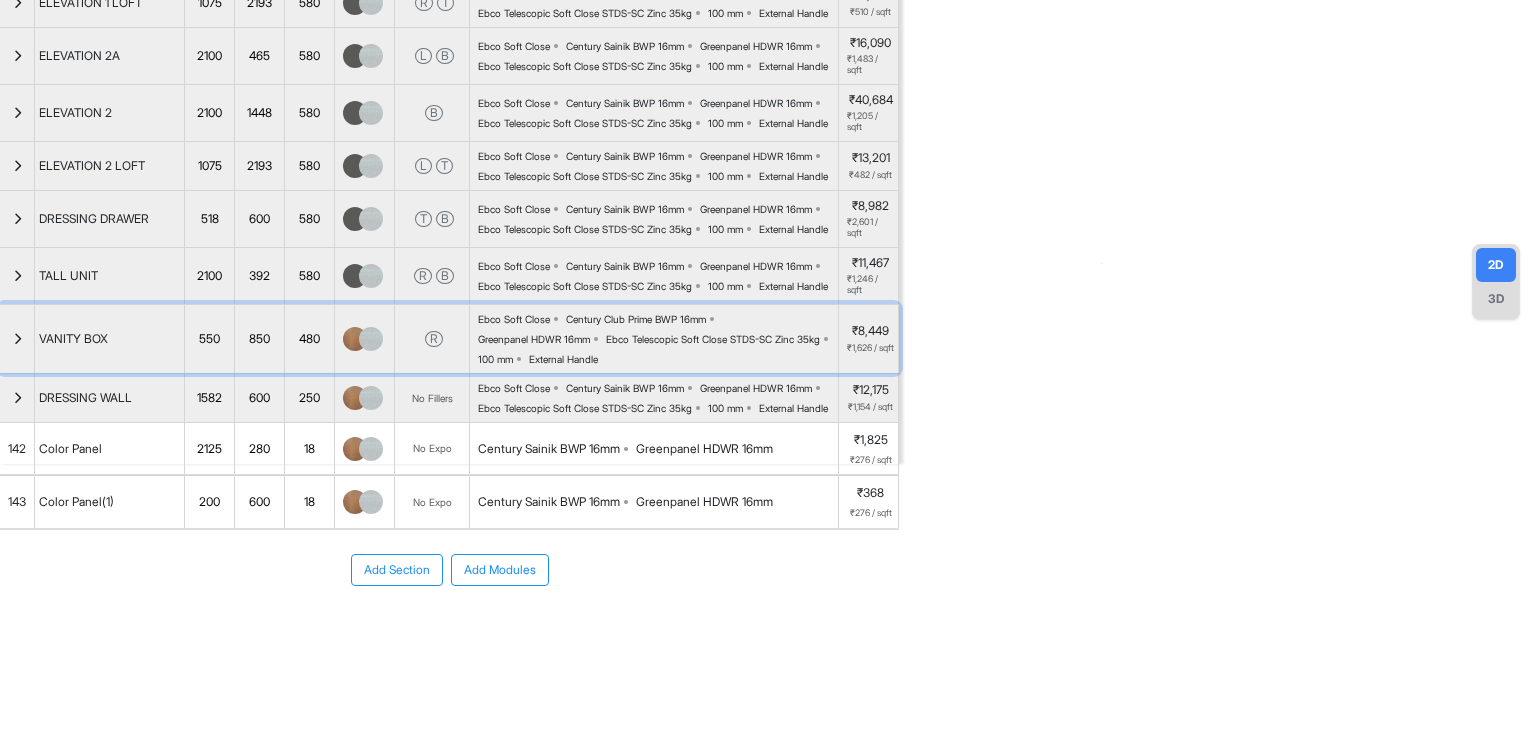 click at bounding box center (17, 339) 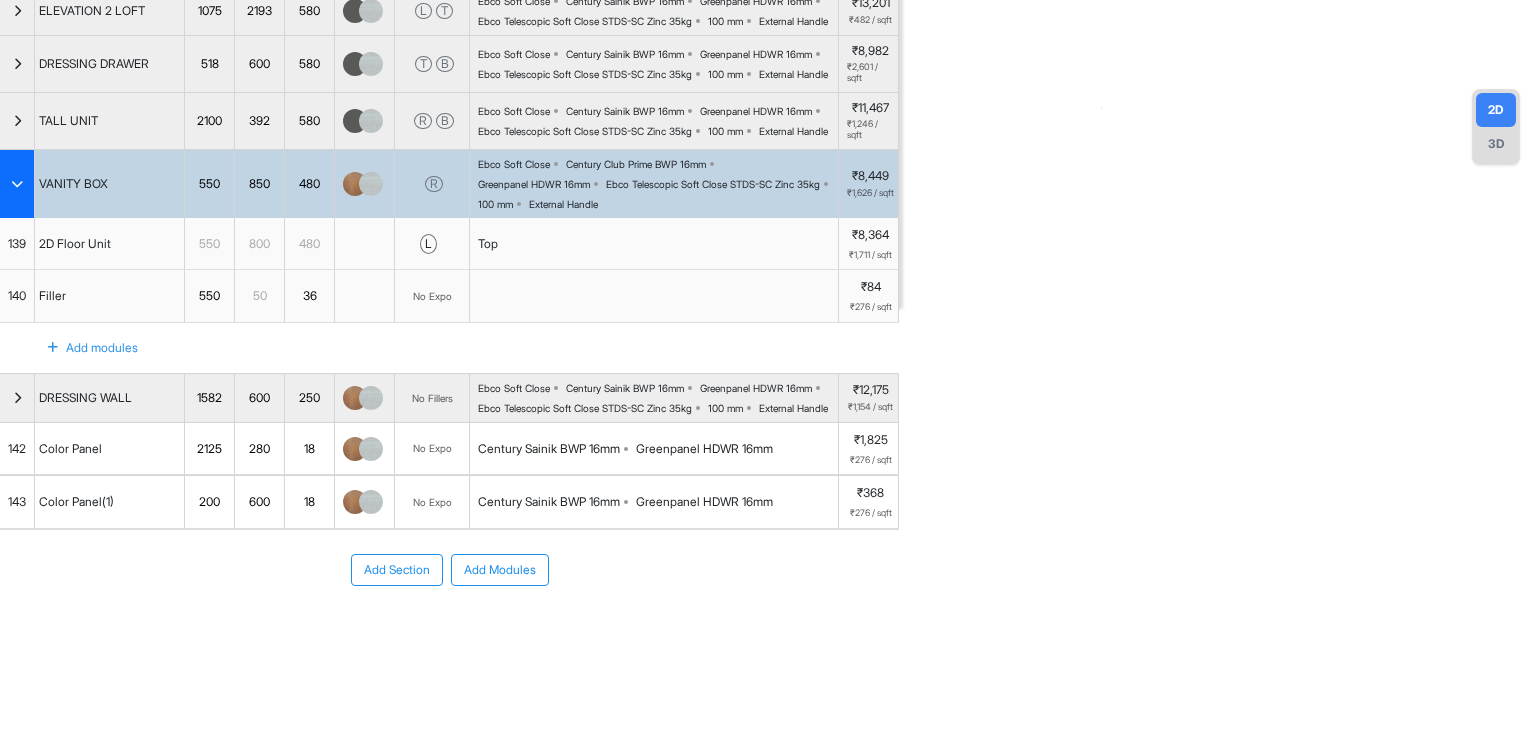 type 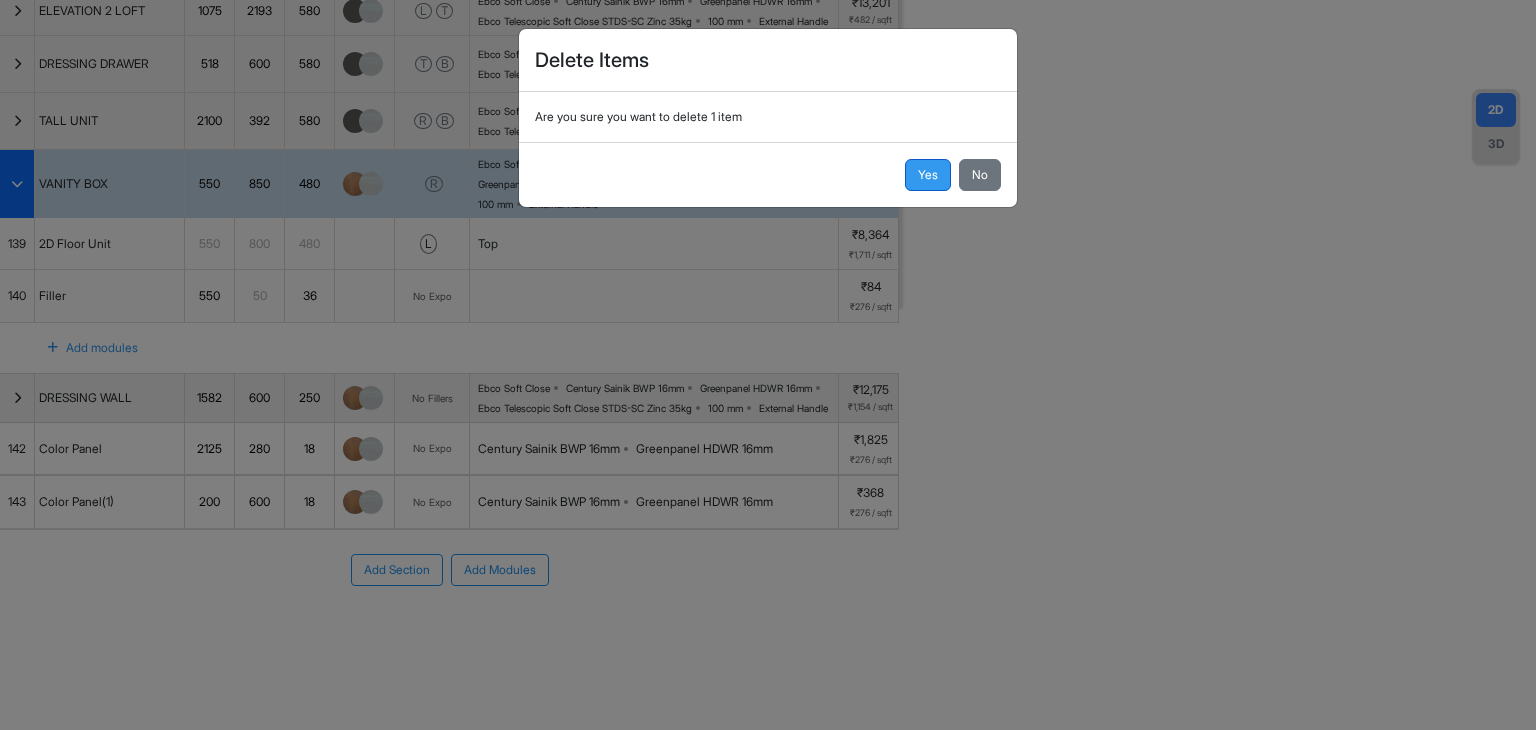 click on "Yes" at bounding box center (928, 175) 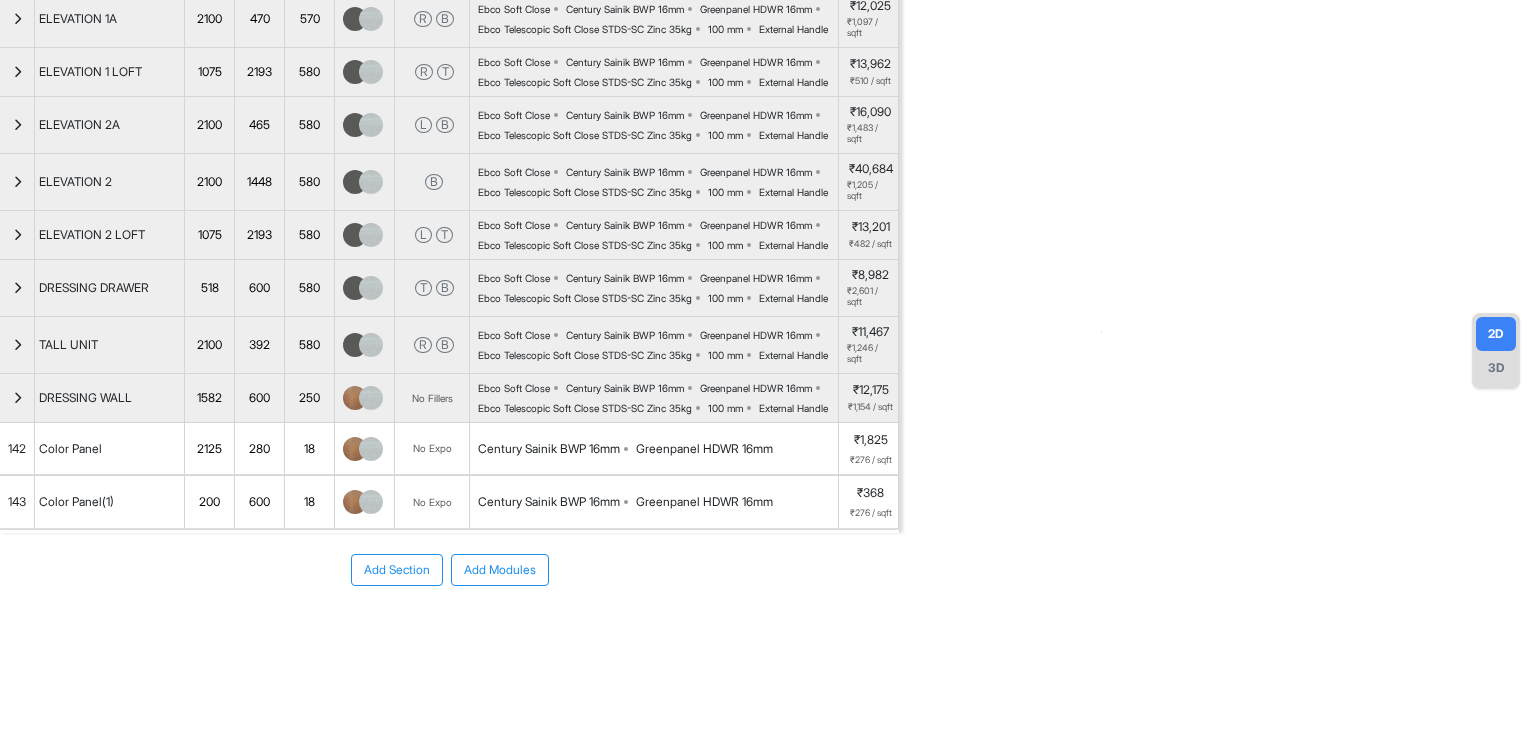 scroll, scrollTop: 0, scrollLeft: 0, axis: both 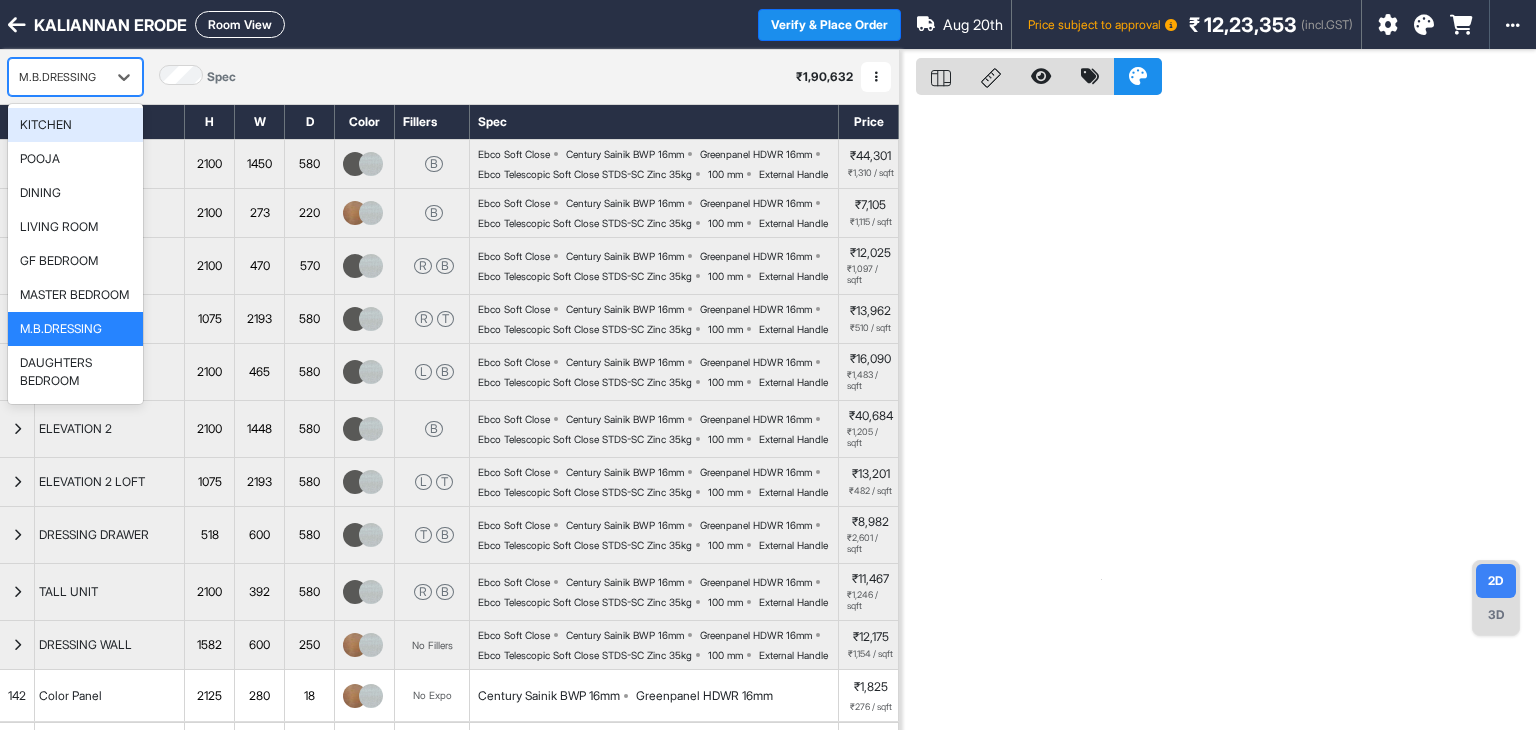 click on "M.B.DRESSING" at bounding box center (57, 77) 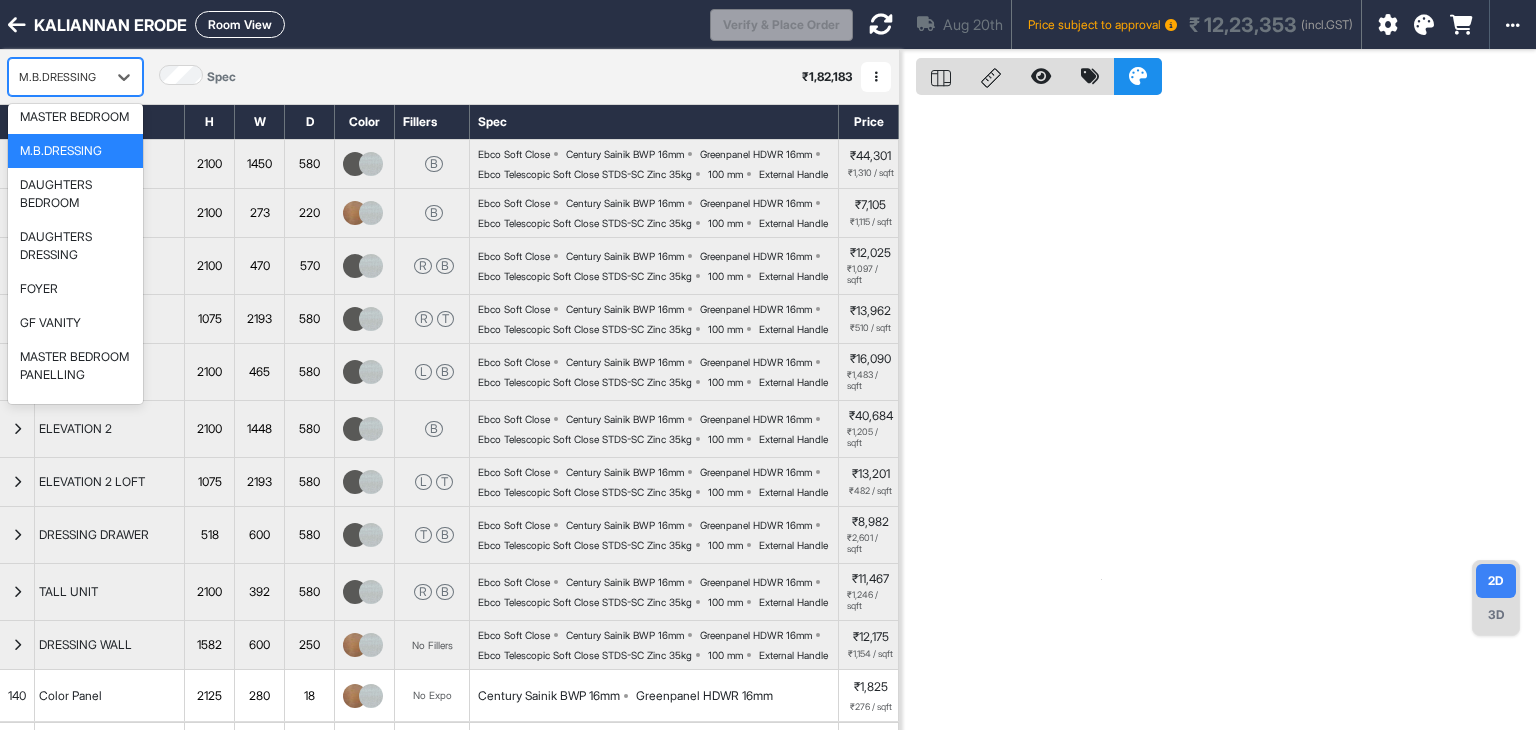 scroll, scrollTop: 188, scrollLeft: 0, axis: vertical 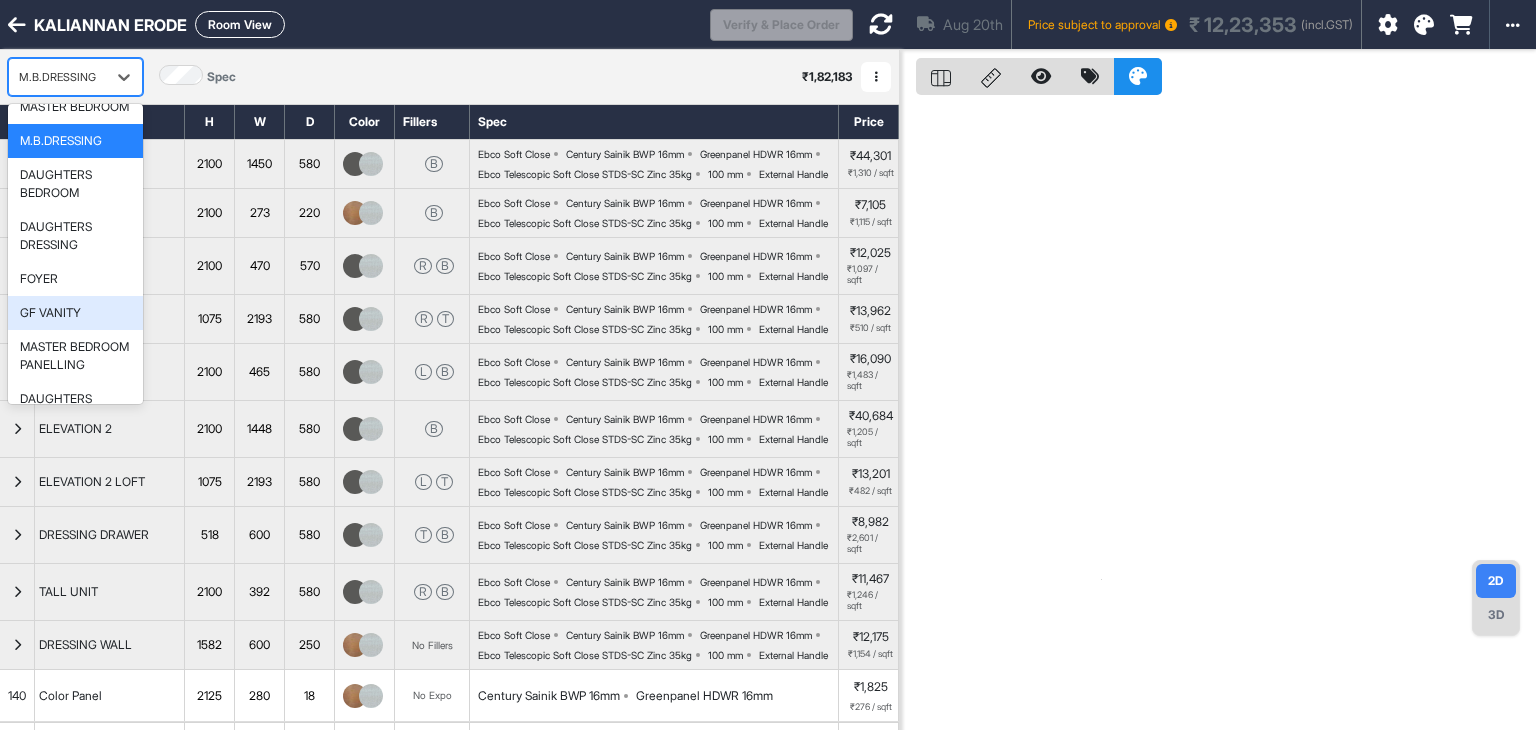 click on "GF VANITY" at bounding box center [50, 313] 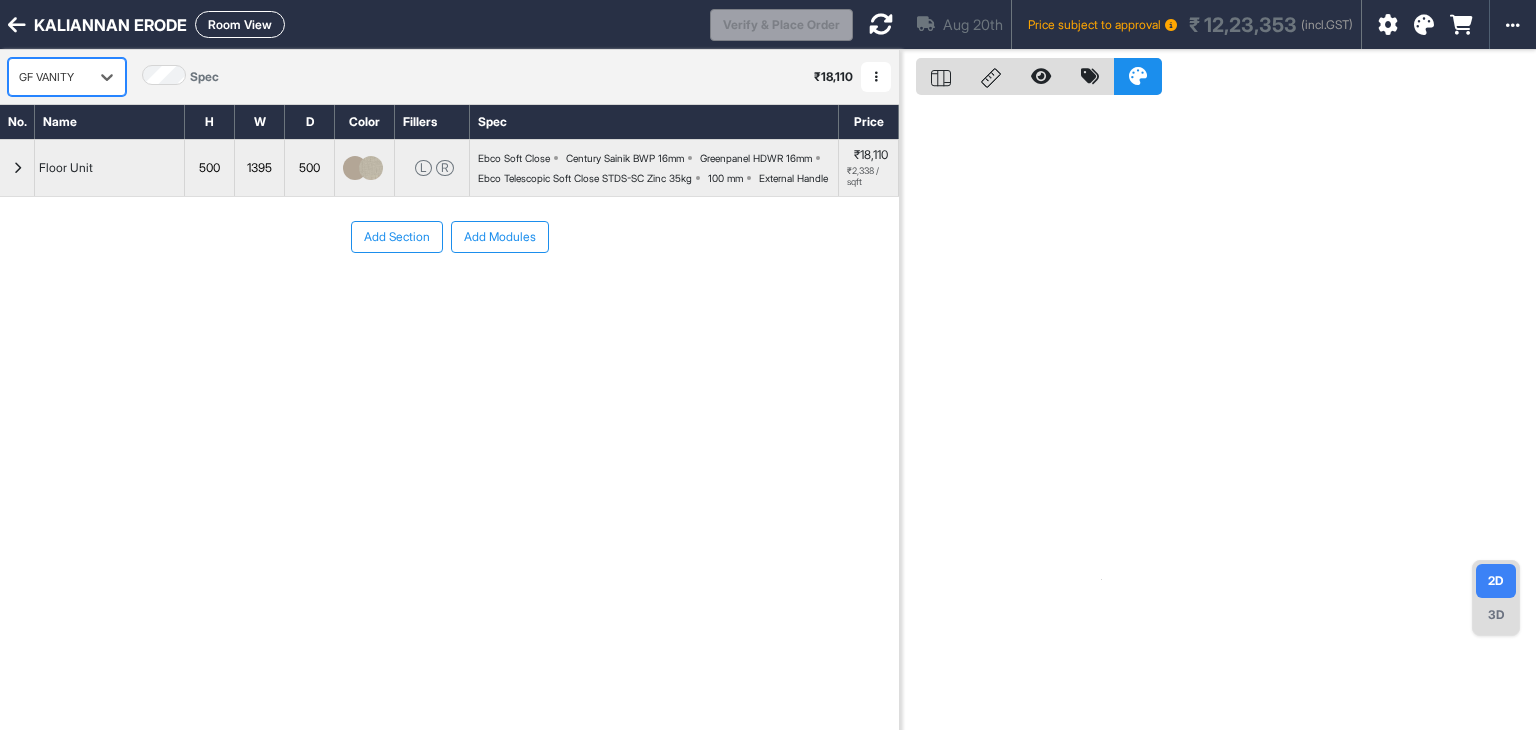 click at bounding box center (876, 77) 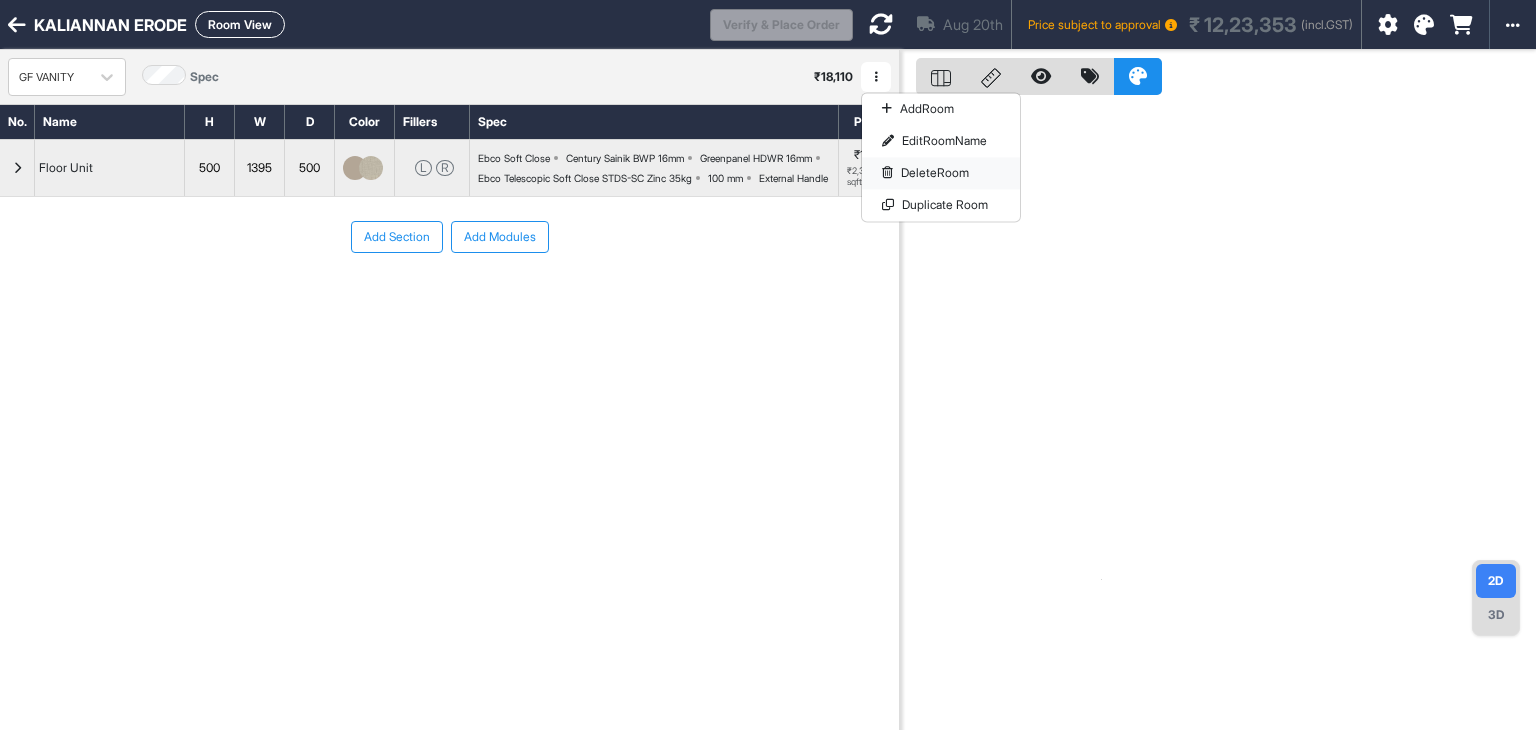 click on "Delete  Room" at bounding box center (941, 173) 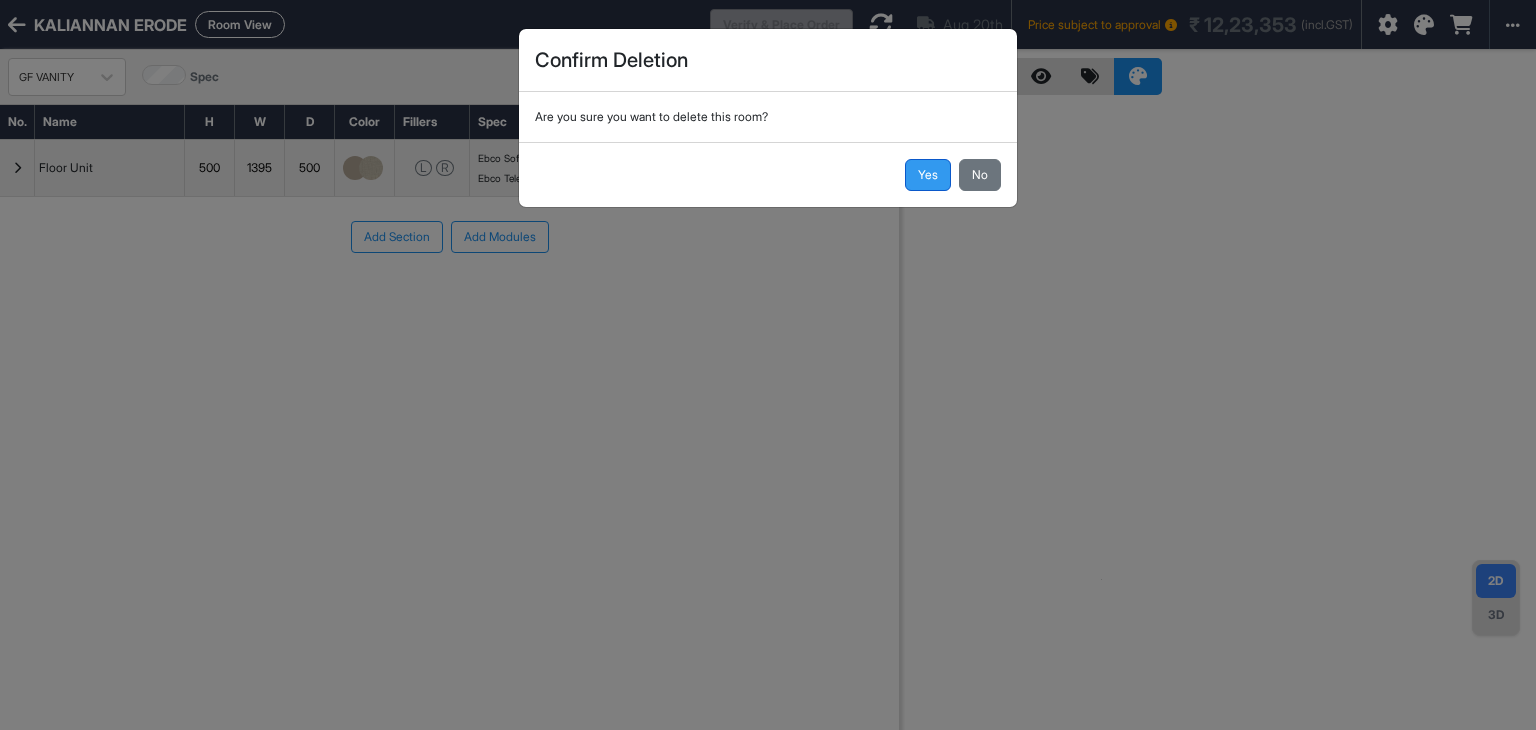 click on "Yes" at bounding box center (928, 175) 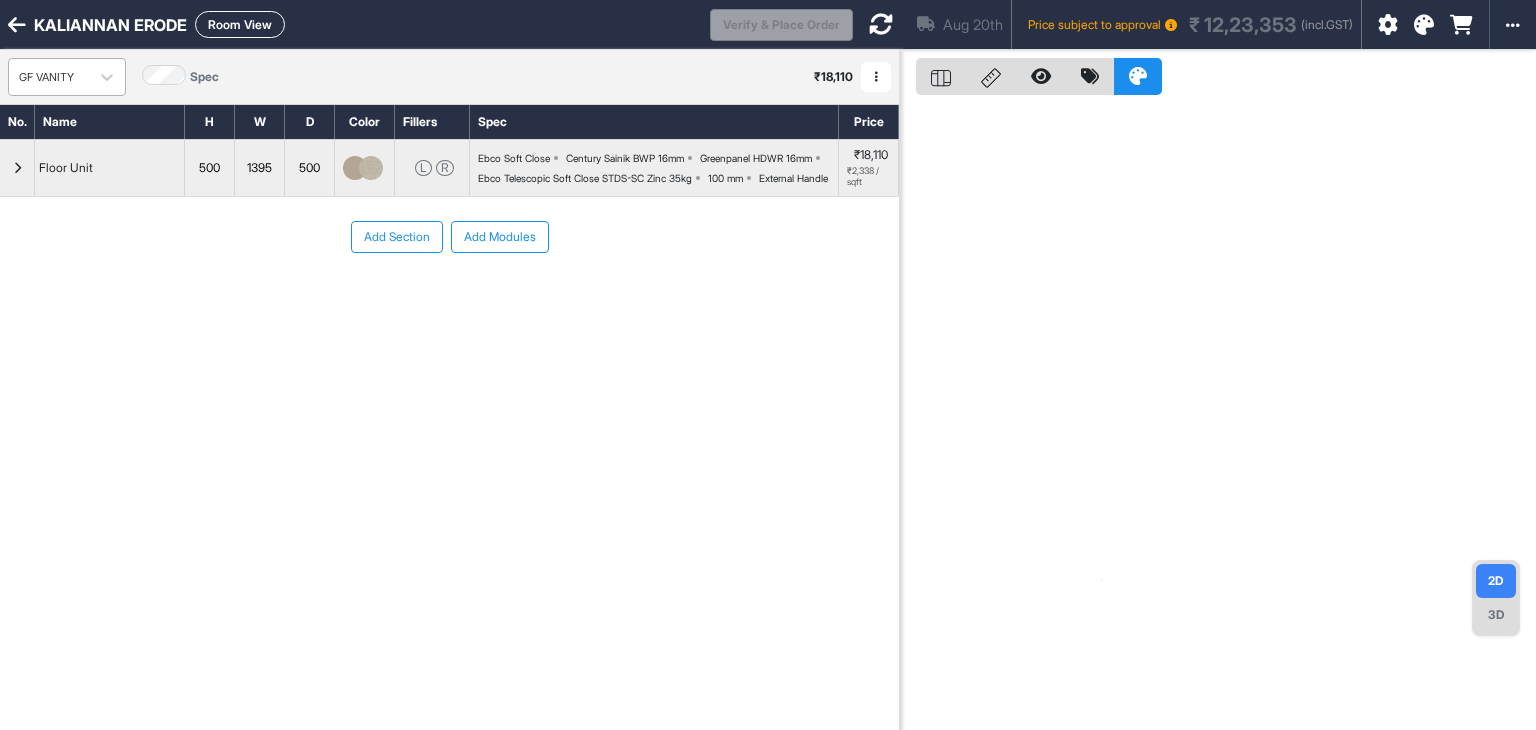 click on "GF VANITY" at bounding box center (49, 77) 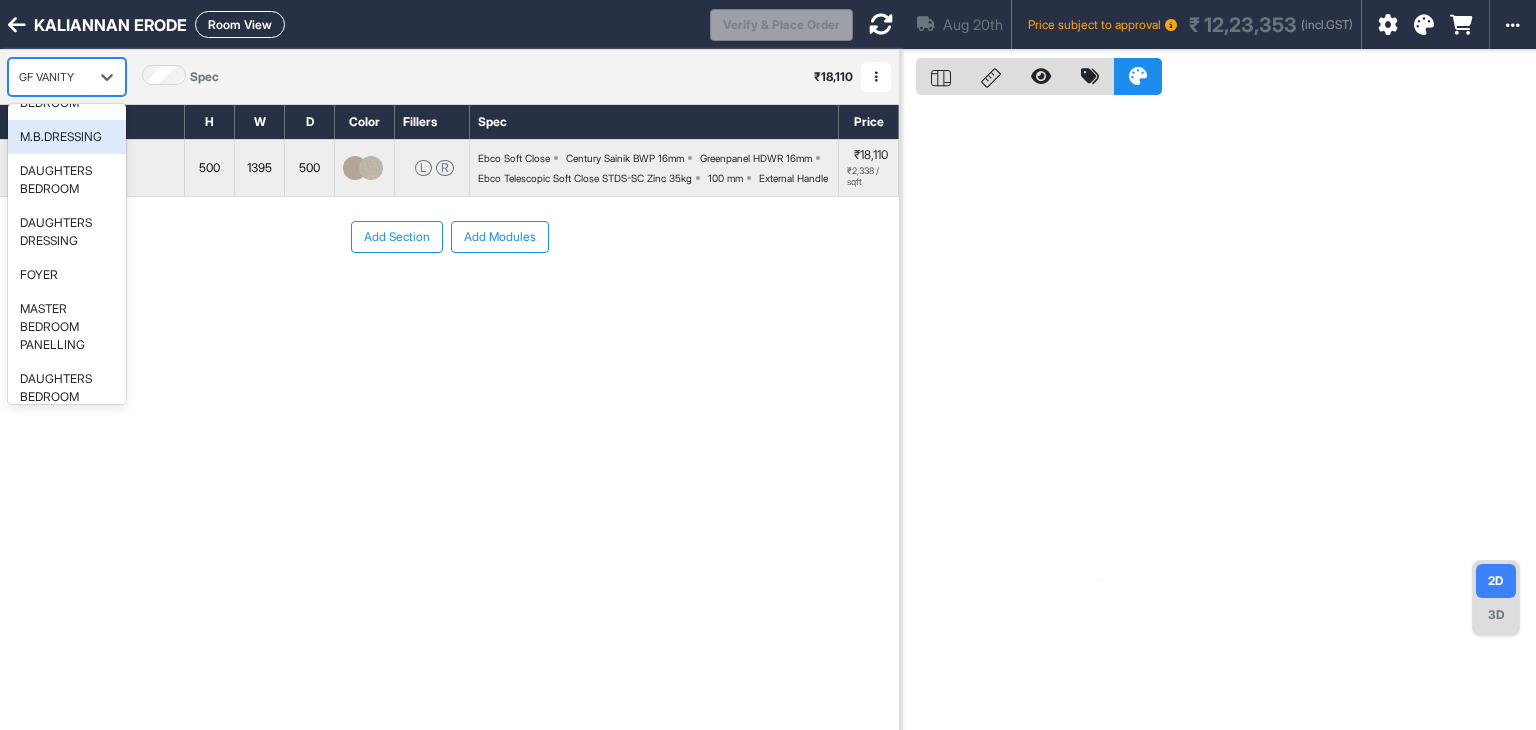 scroll, scrollTop: 224, scrollLeft: 0, axis: vertical 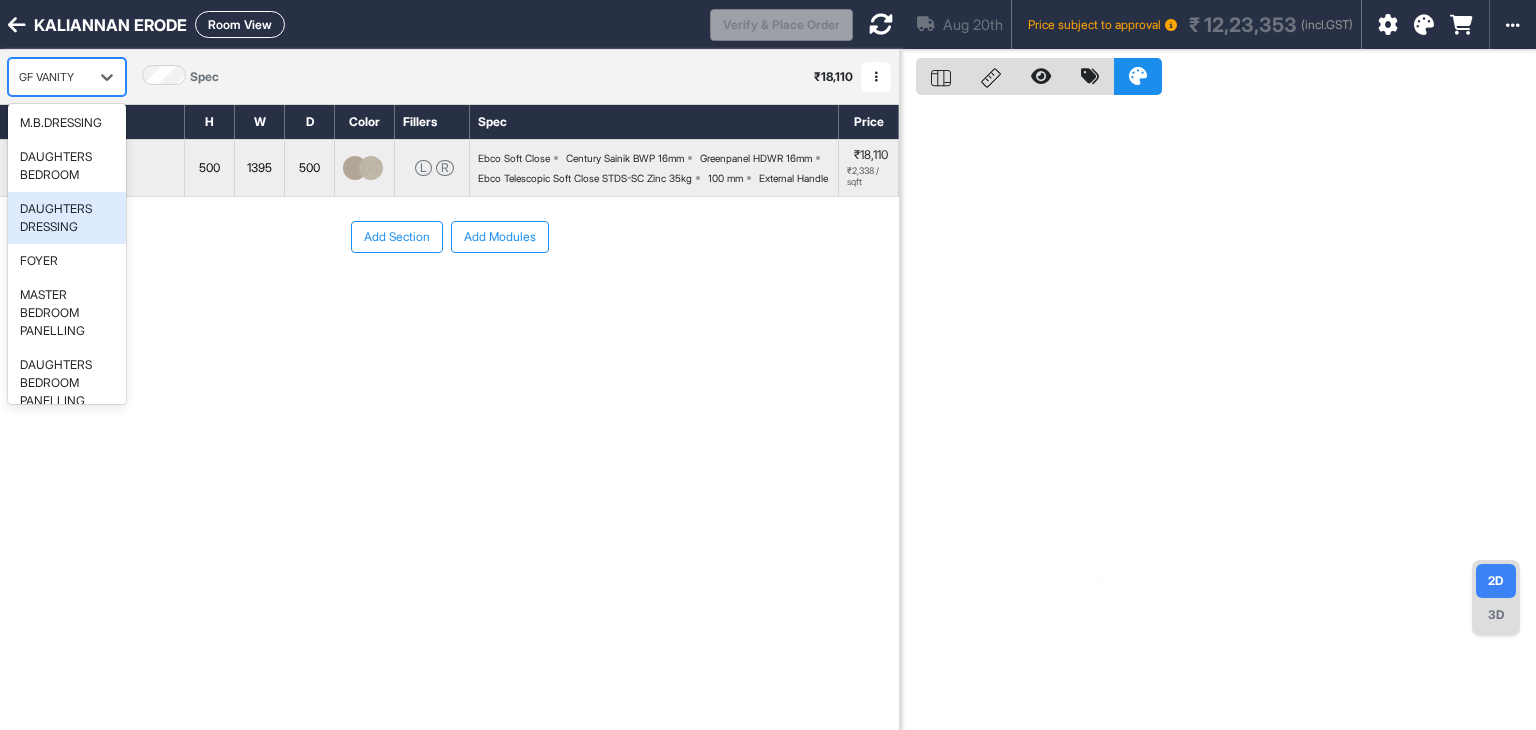 click on "DAUGHTERS DRESSING" at bounding box center [67, 218] 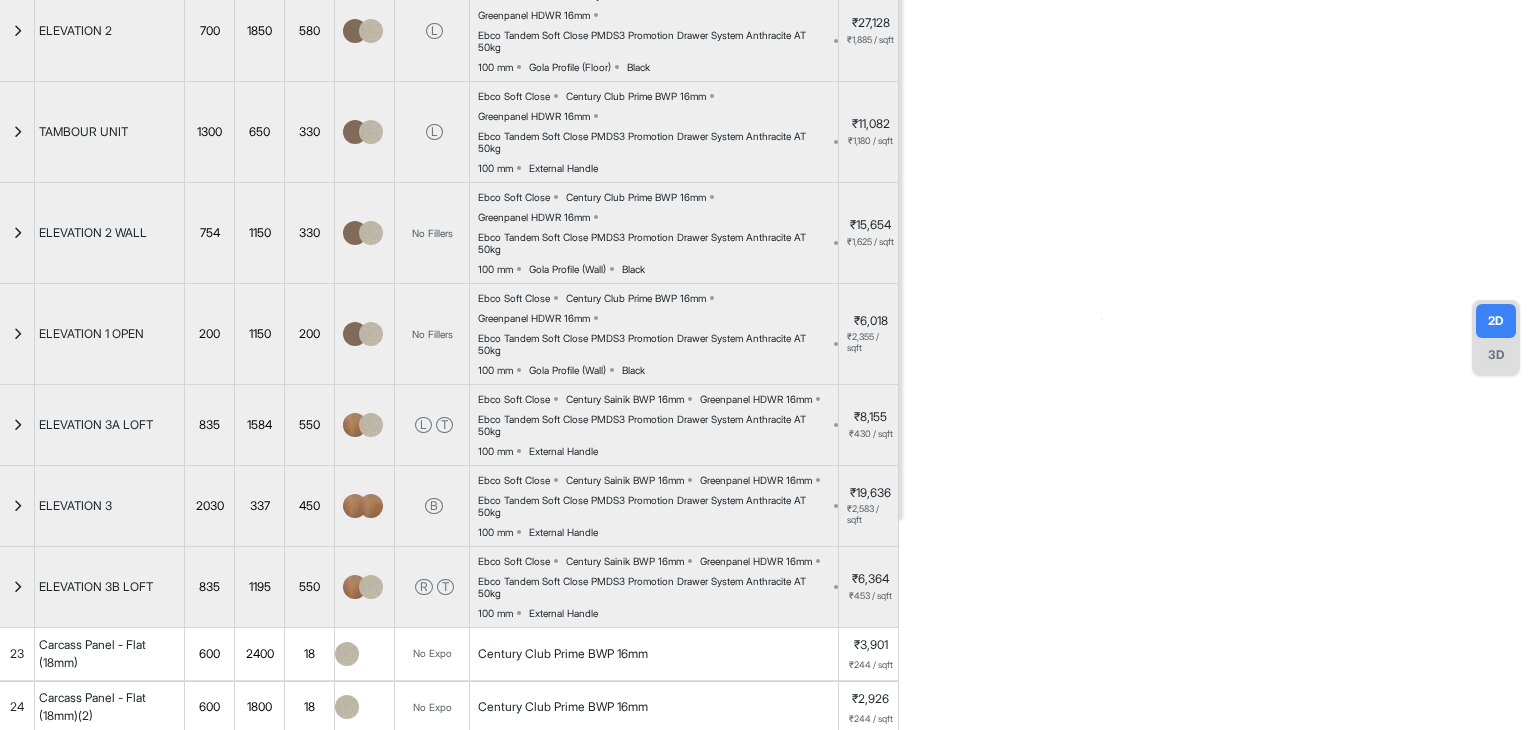 scroll, scrollTop: 0, scrollLeft: 0, axis: both 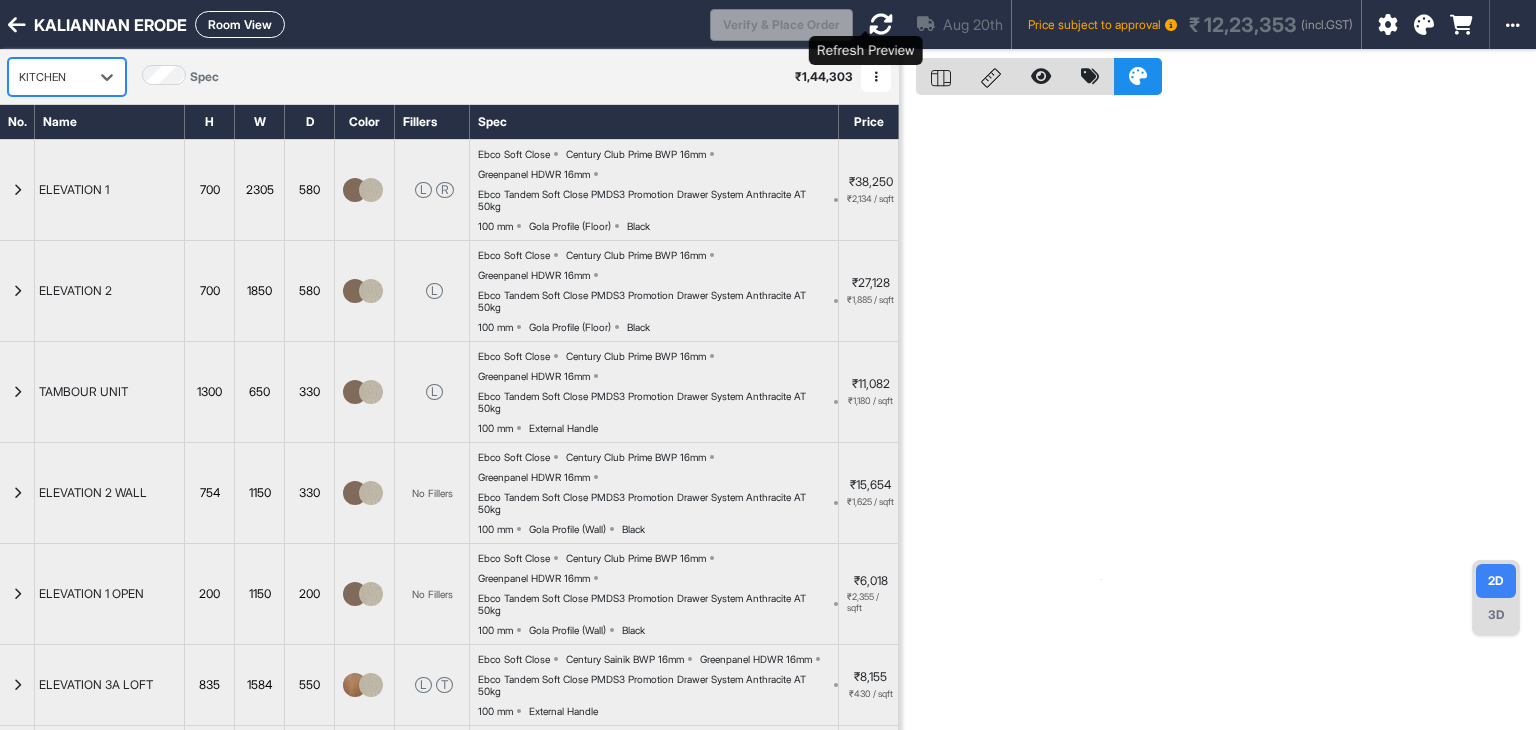 click at bounding box center (881, 24) 